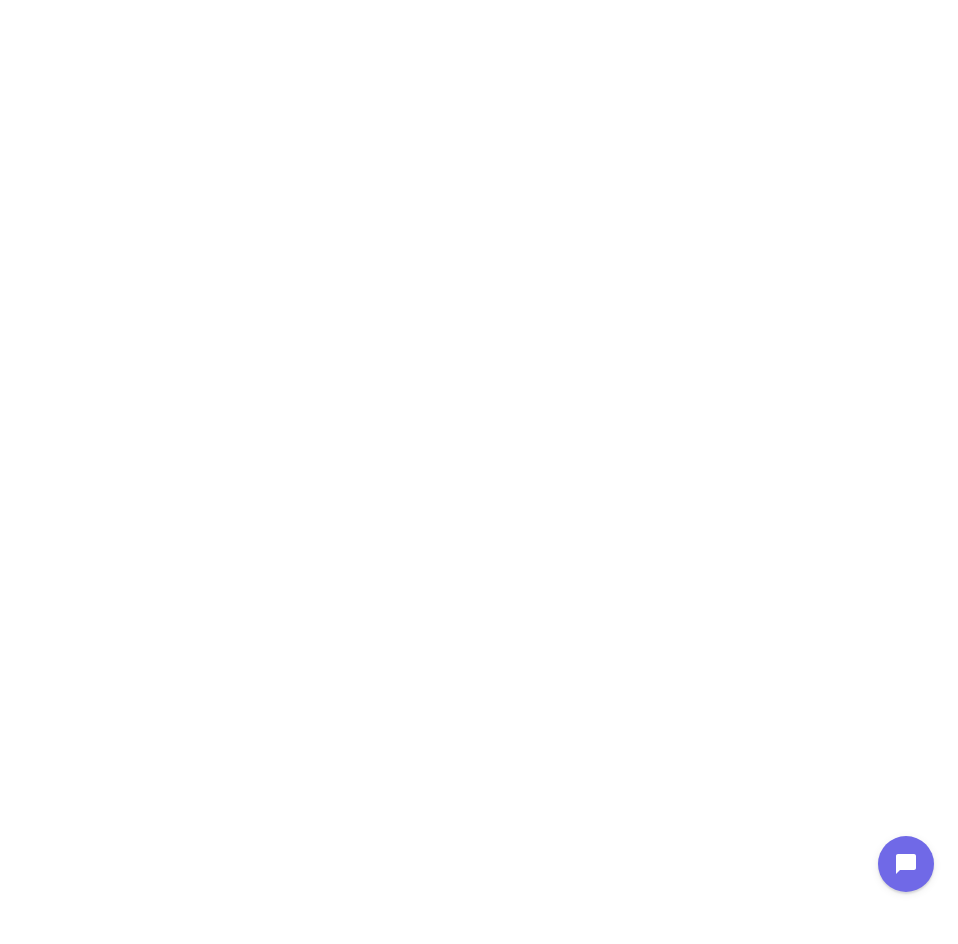 scroll, scrollTop: 0, scrollLeft: 0, axis: both 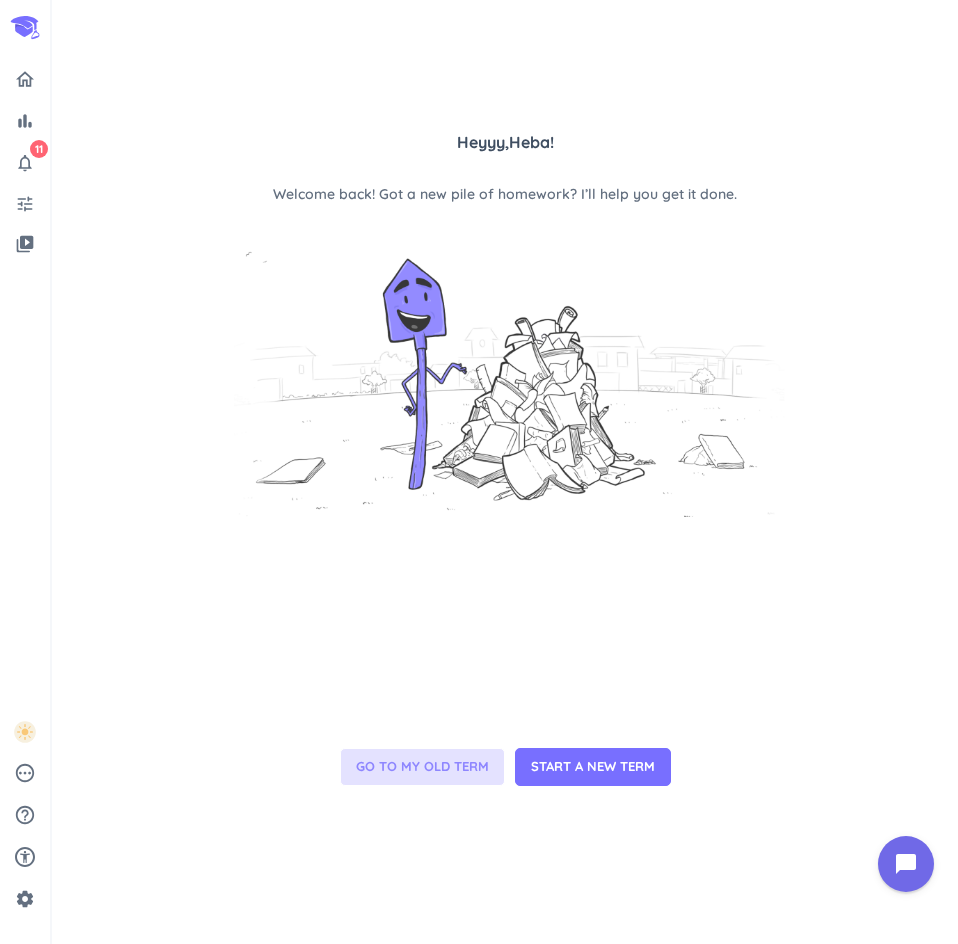 click on "GO TO MY OLD TERM" at bounding box center (422, 767) 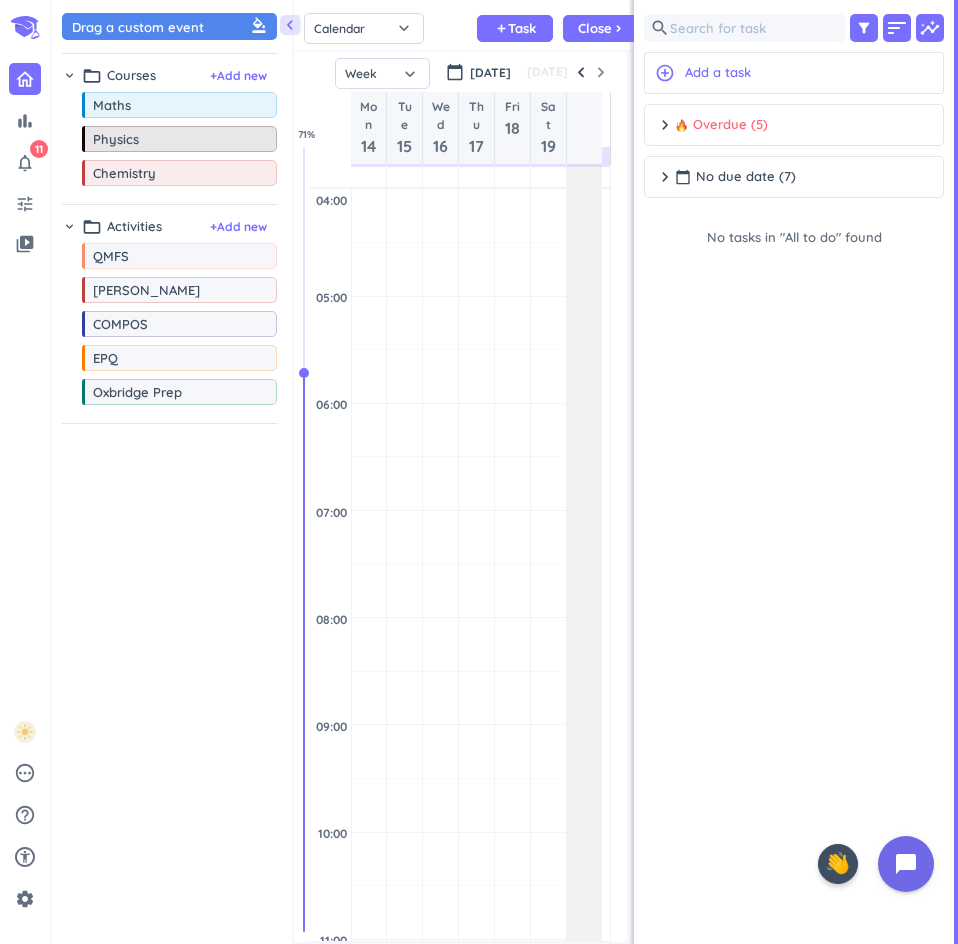 scroll, scrollTop: 42, scrollLeft: 327, axis: both 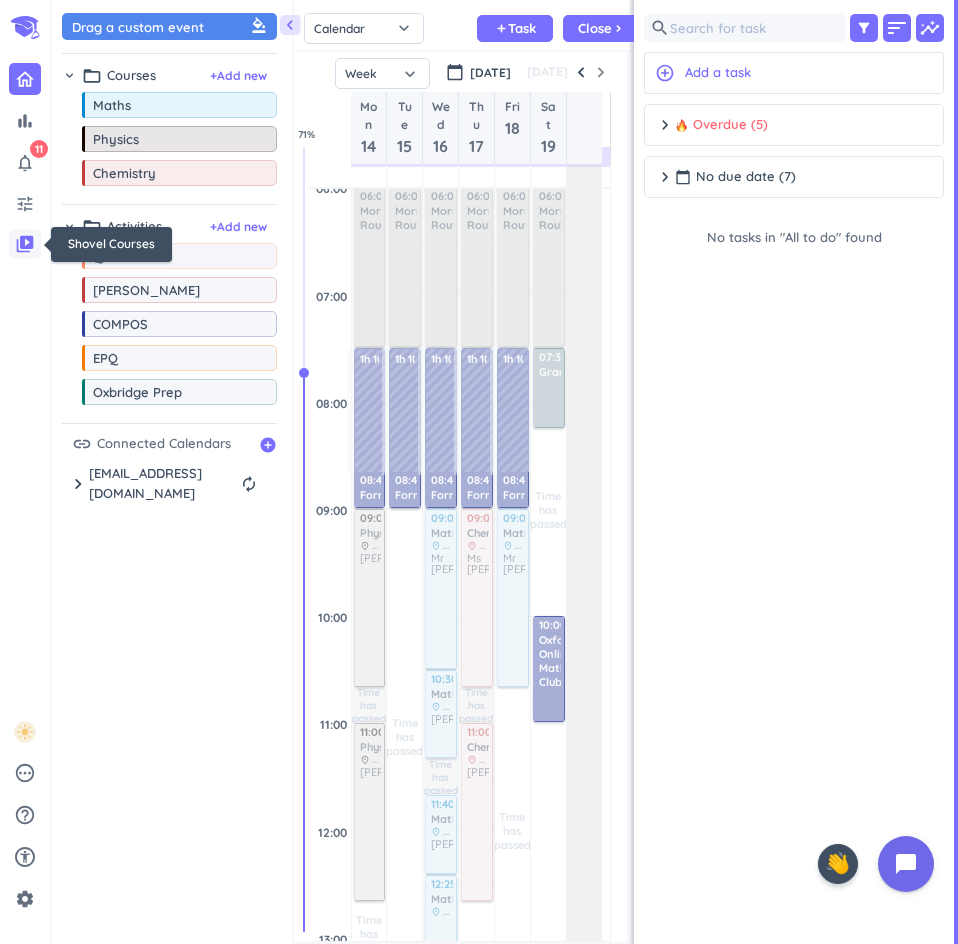click on "video_library" at bounding box center [25, 244] 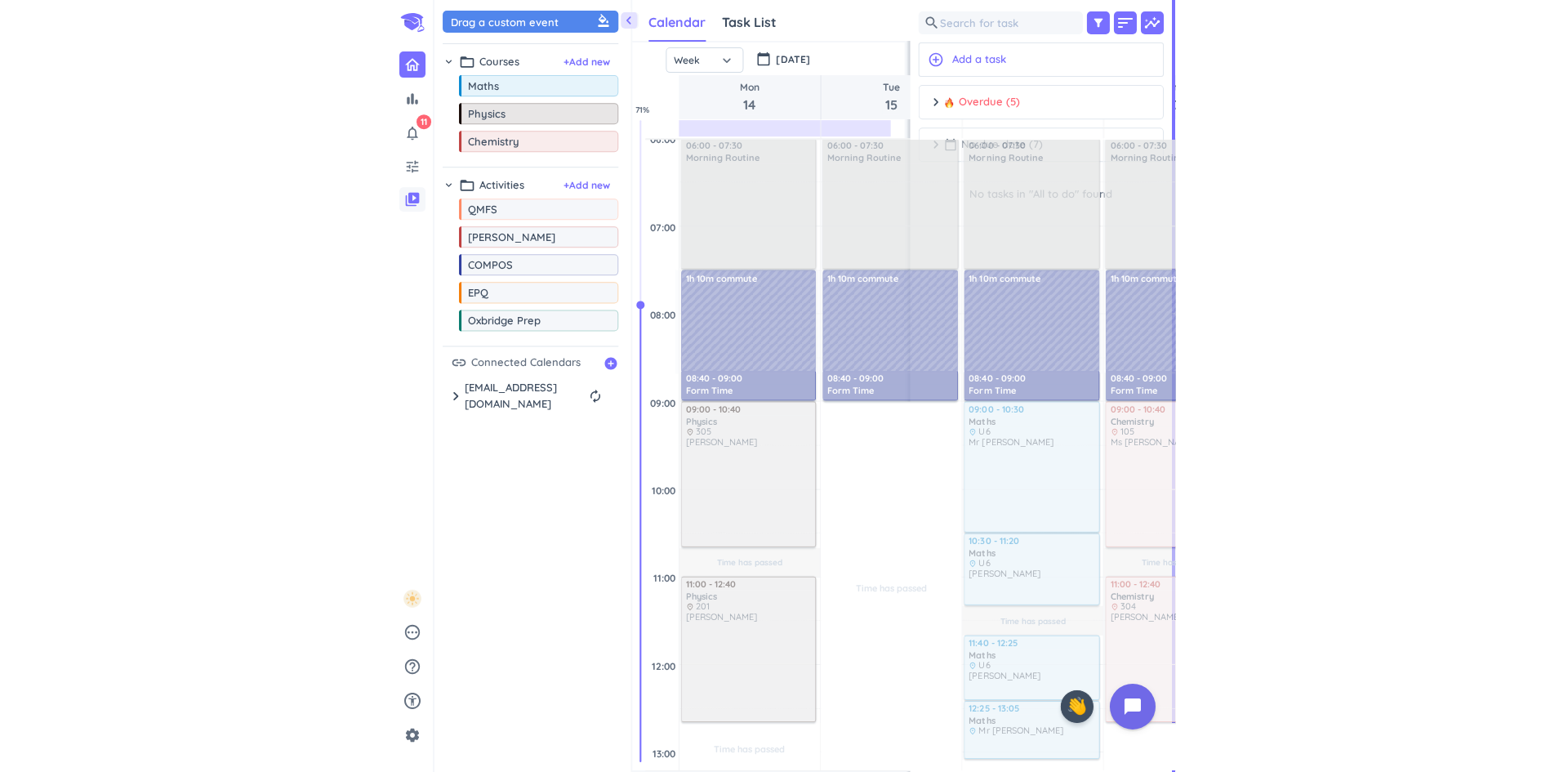 scroll, scrollTop: 7, scrollLeft: 7, axis: both 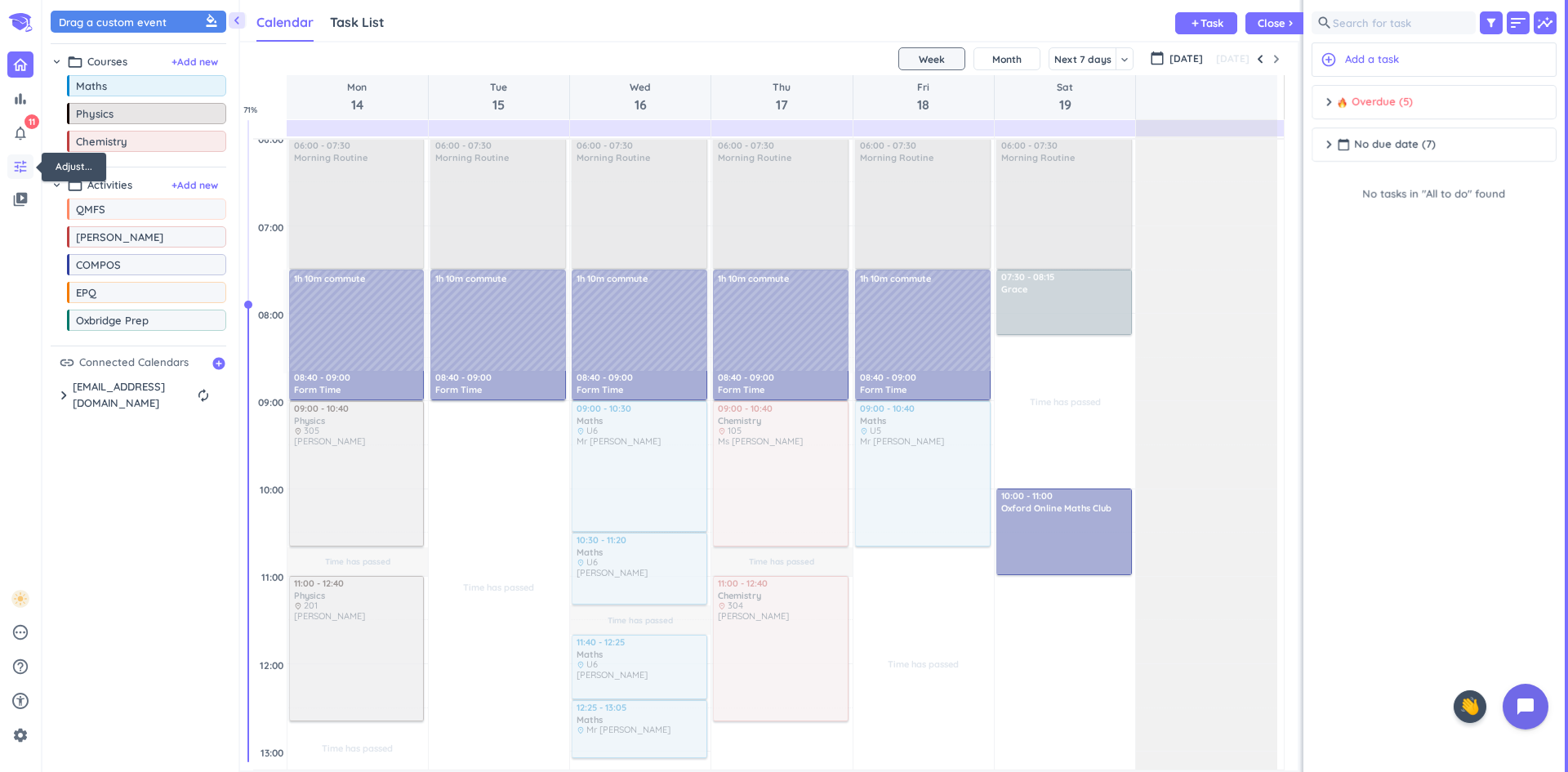 click on "tune" at bounding box center [20, 167] 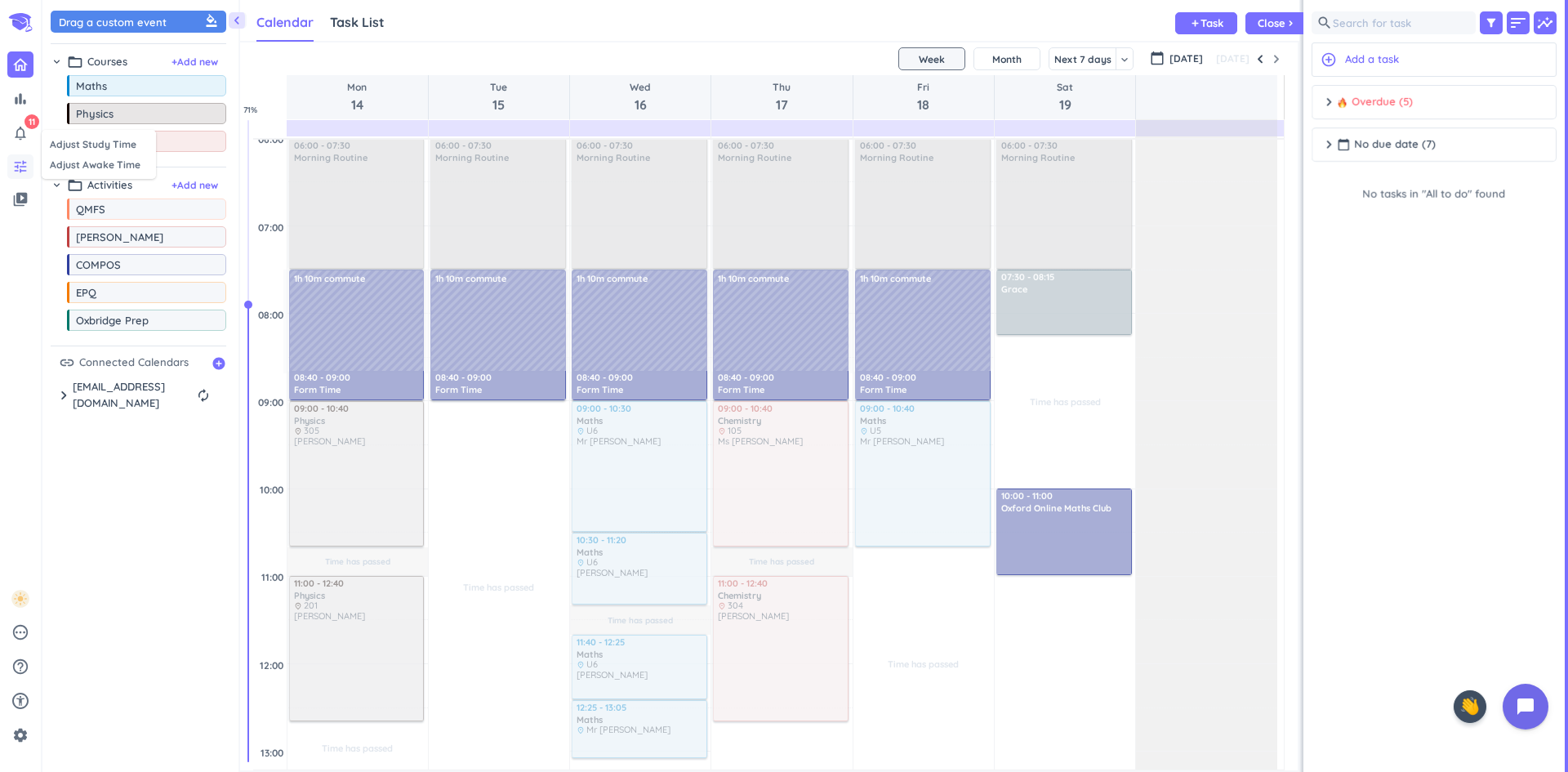 click at bounding box center [784, 386] 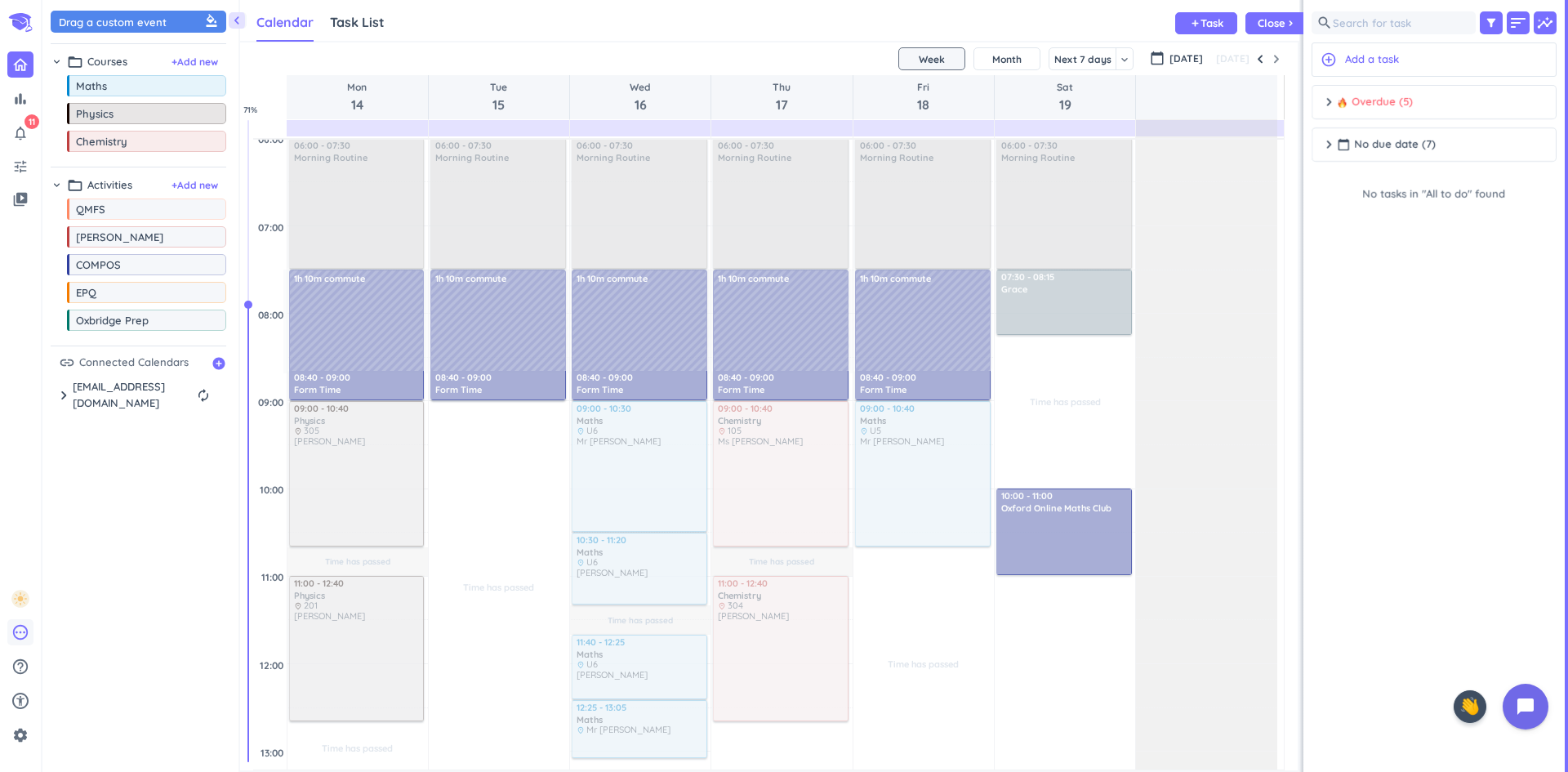 click on "pending" at bounding box center [20, 632] 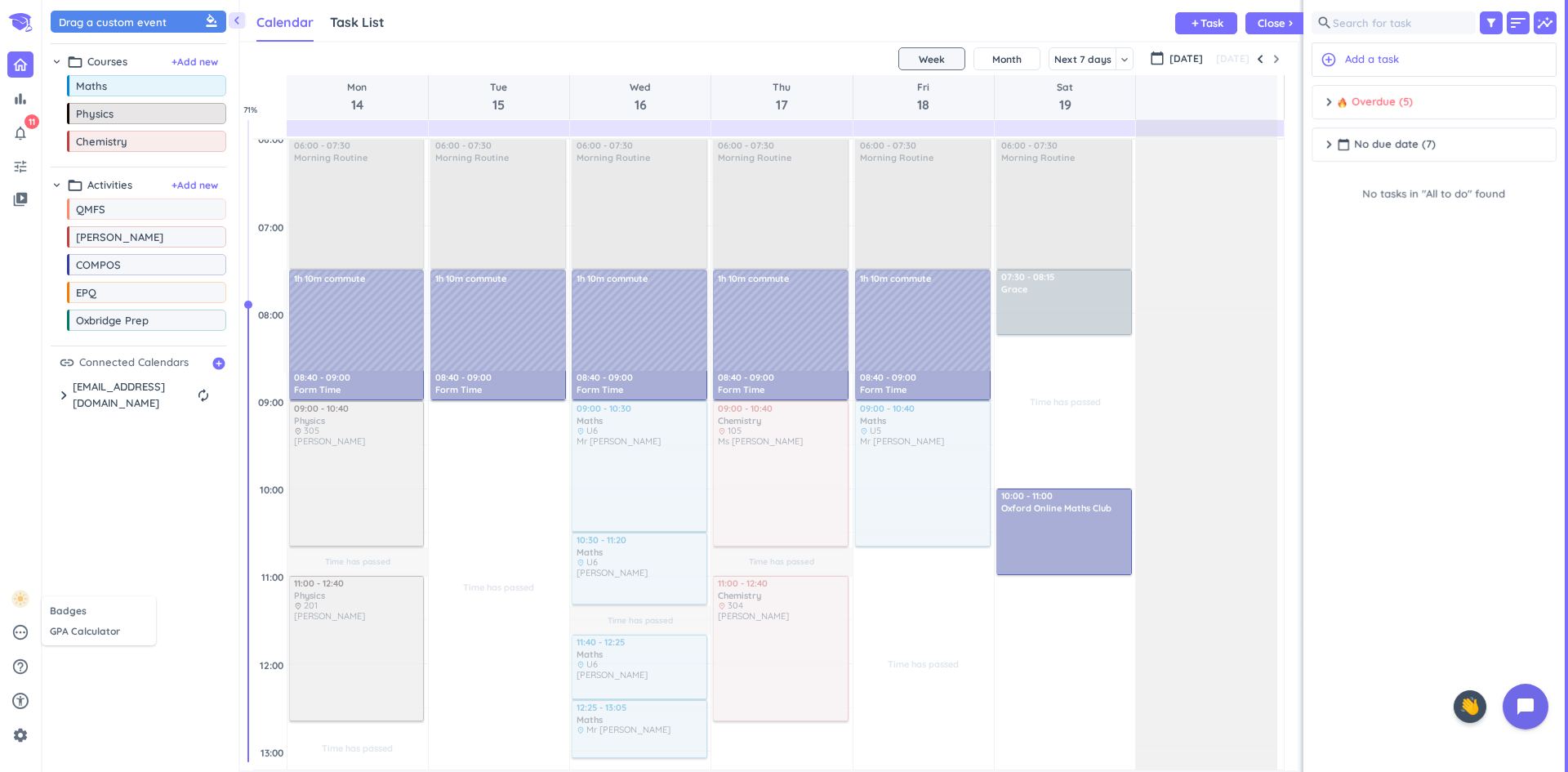 click at bounding box center (784, 386) 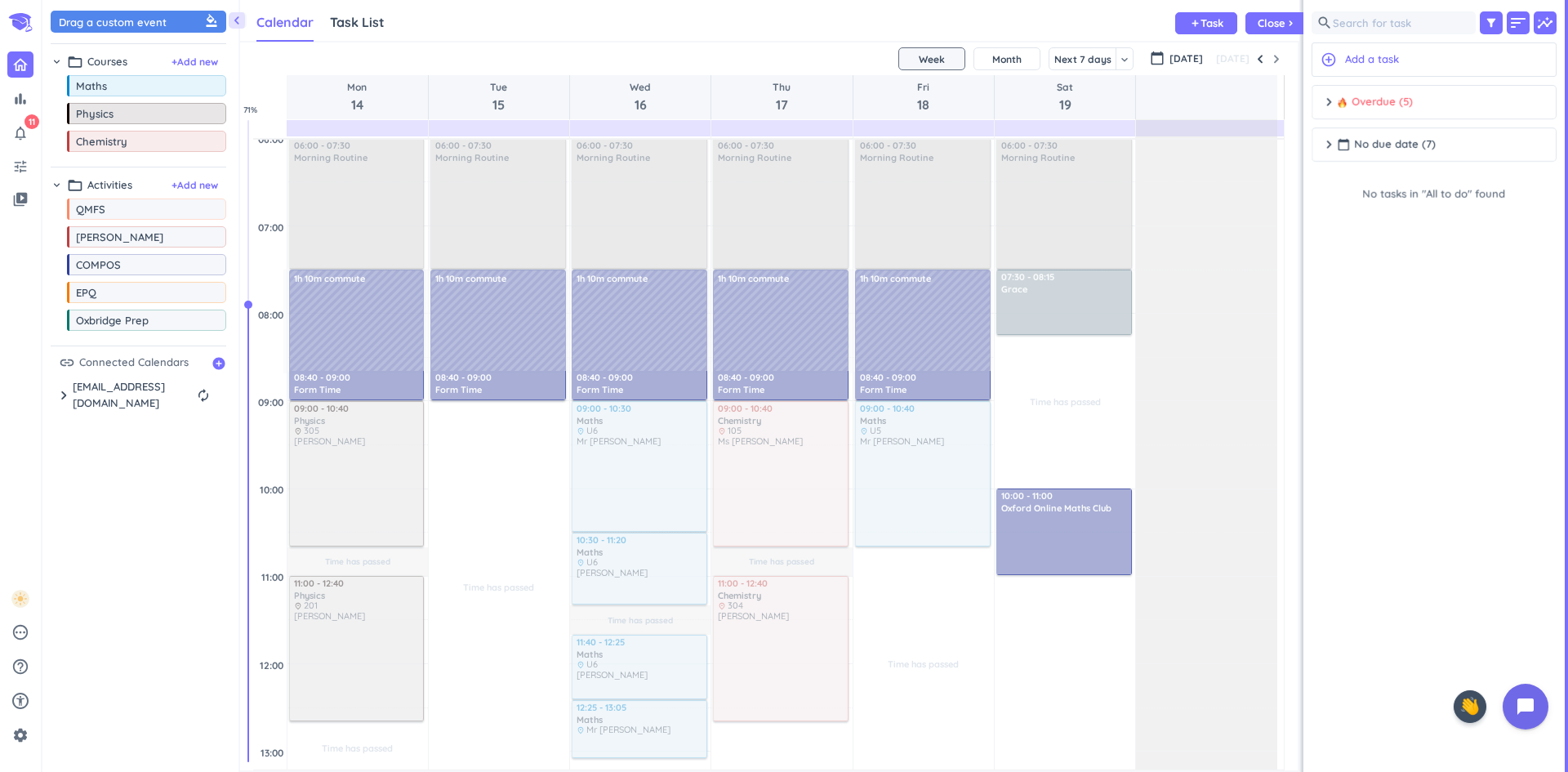 click on "settings" at bounding box center (20, 735) 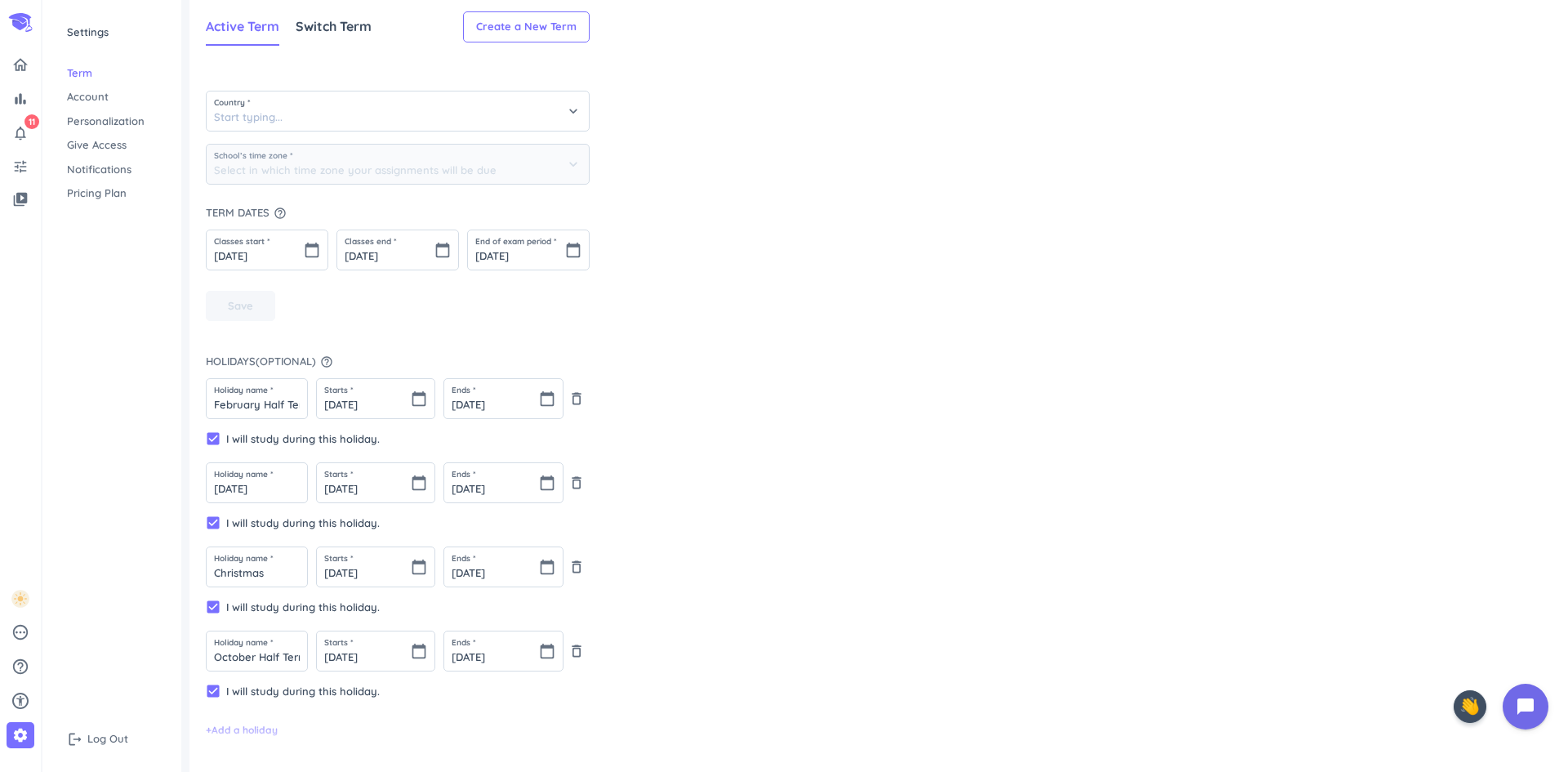 type on "(GMT+01:00) [GEOGRAPHIC_DATA]" 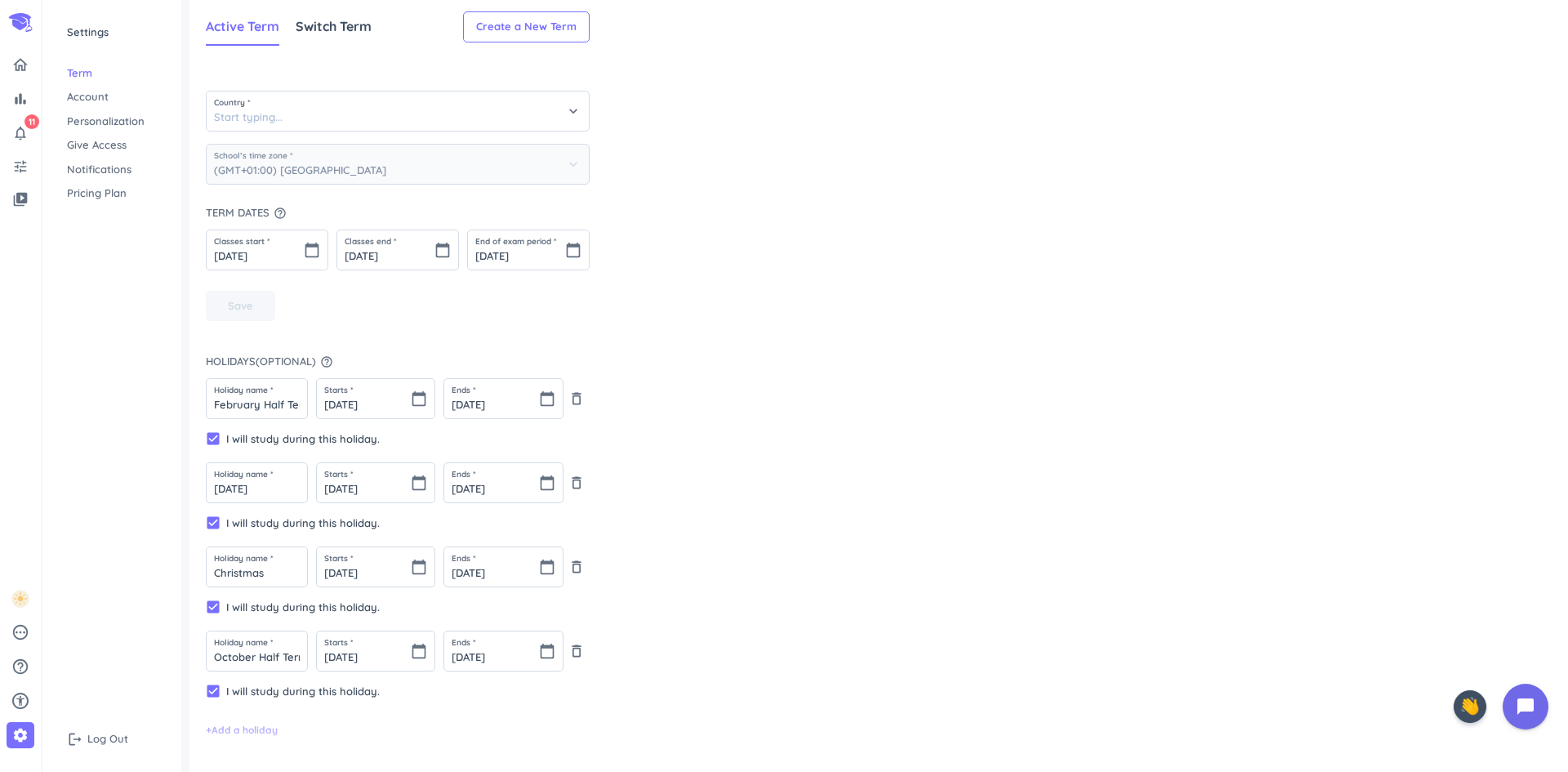 type on "[GEOGRAPHIC_DATA]" 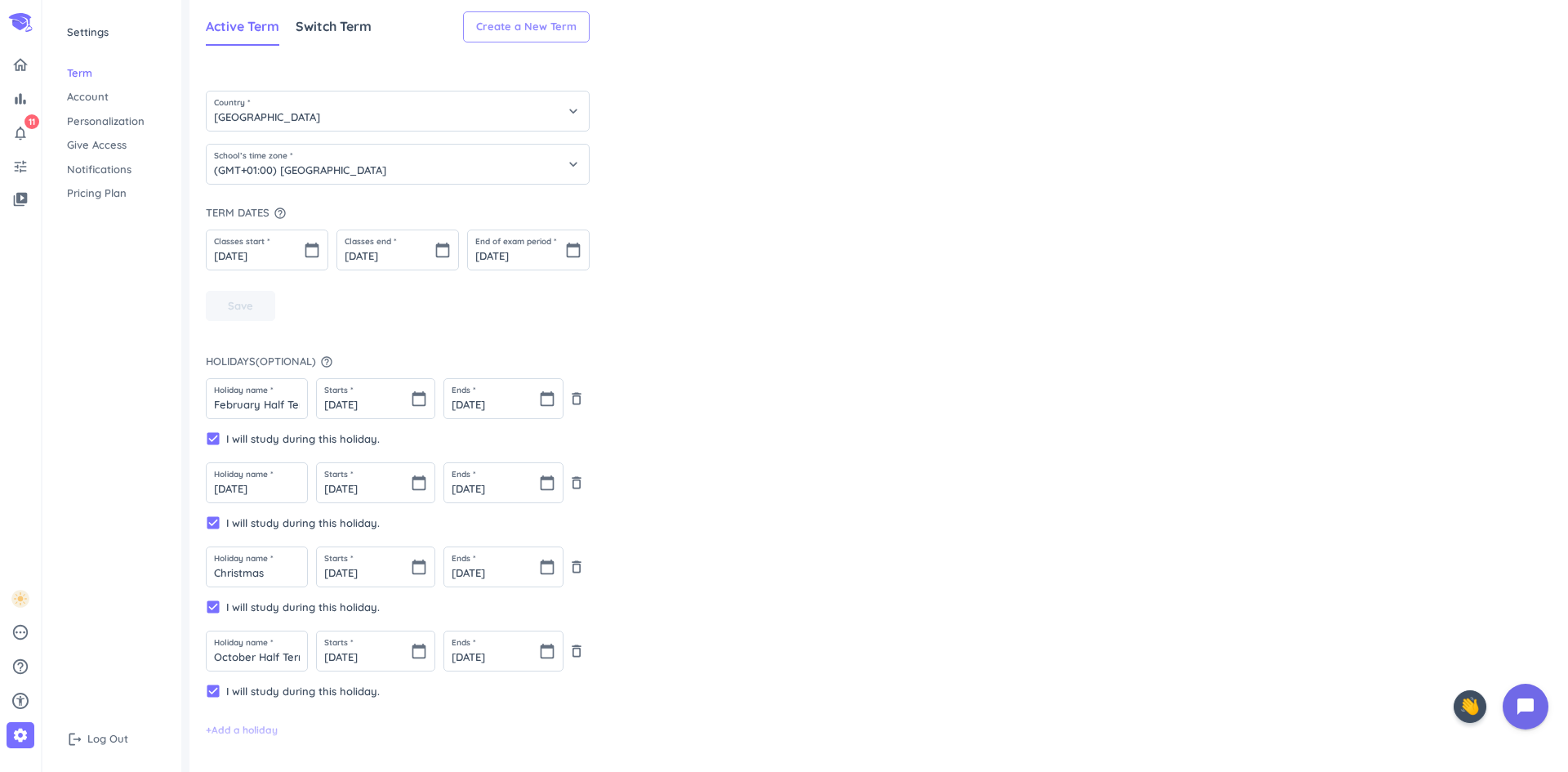 click on "Create a New Term" at bounding box center [526, 27] 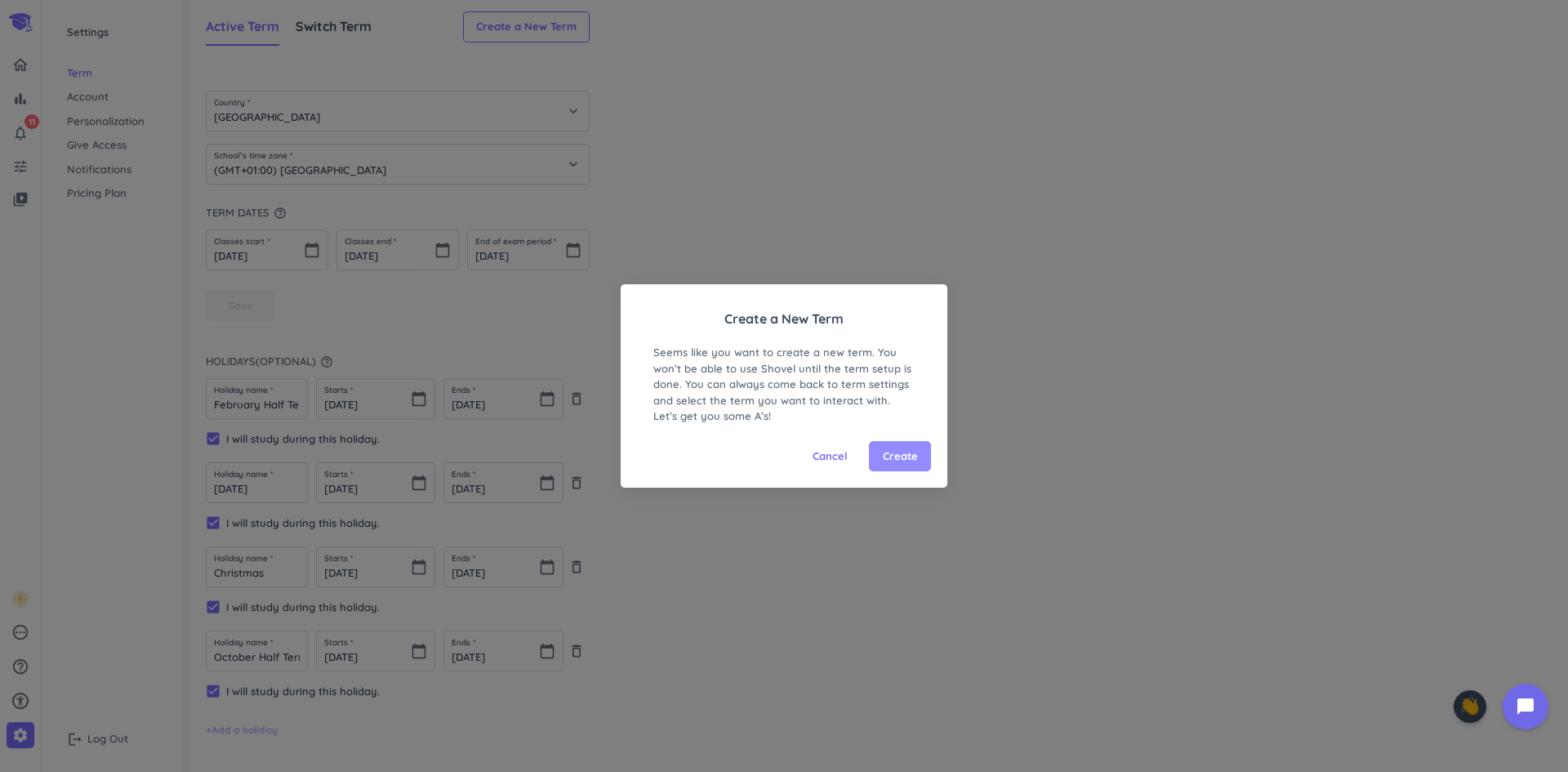 click on "Create" at bounding box center (900, 457) 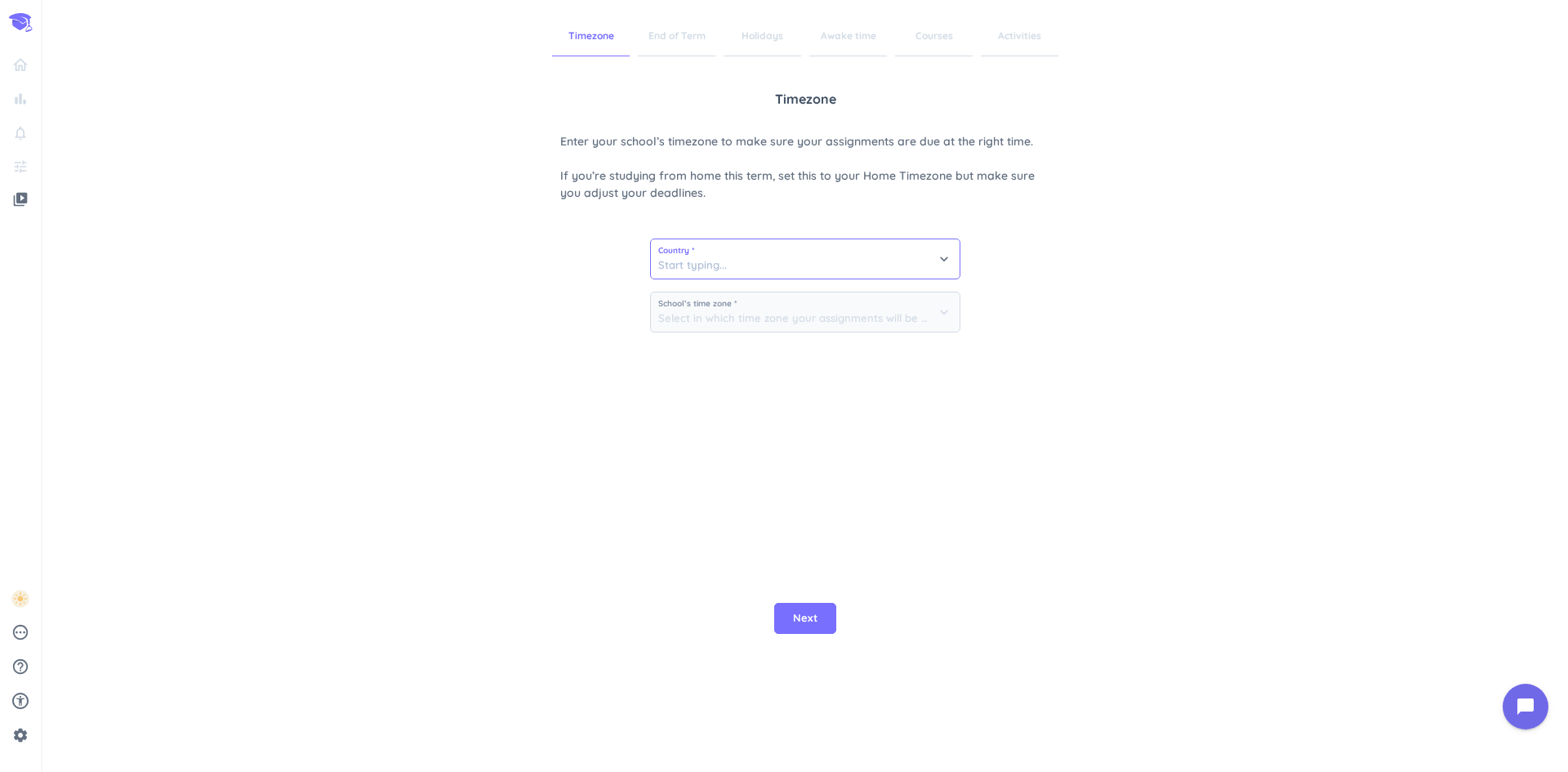 click at bounding box center [805, 259] 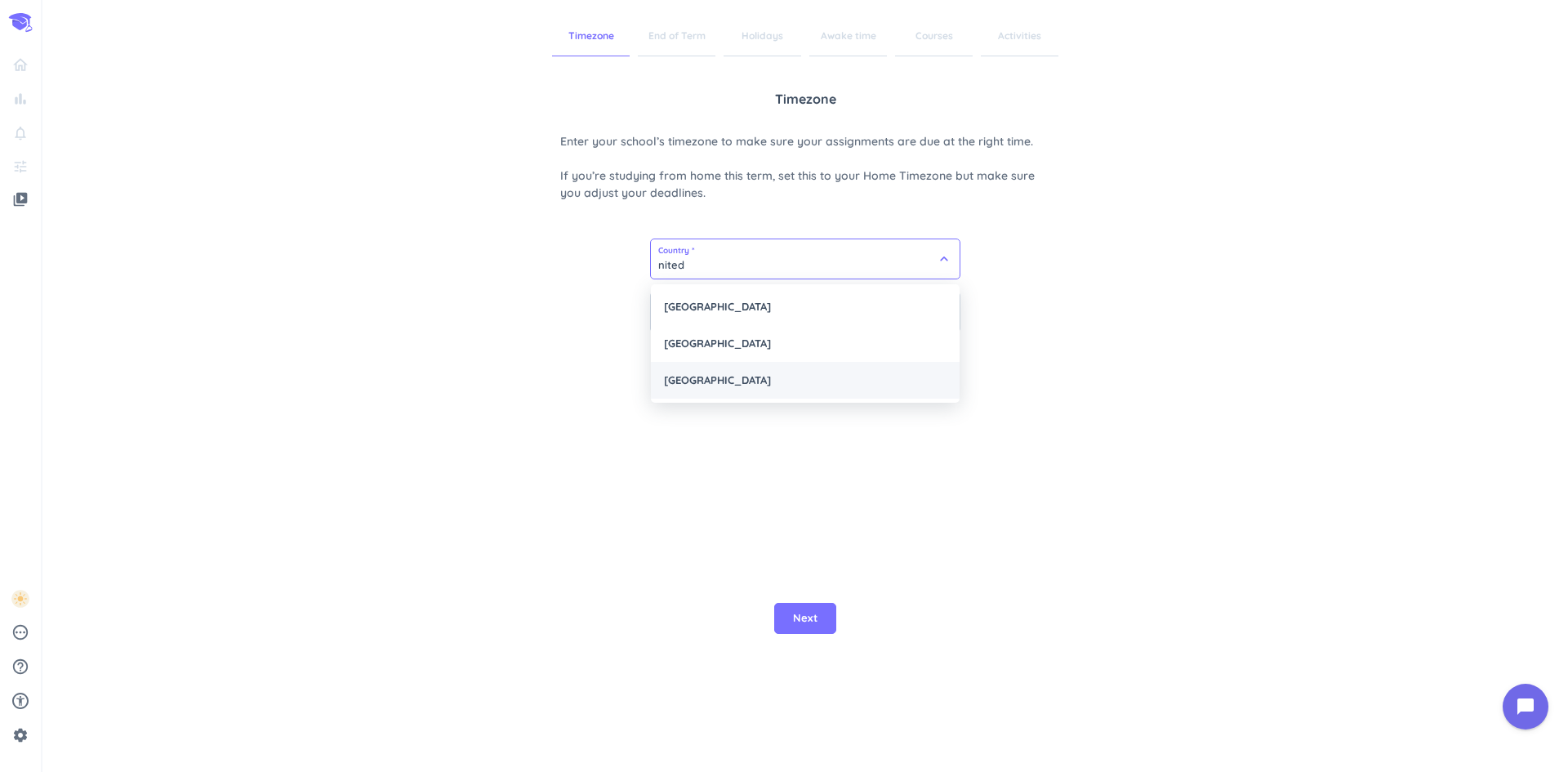 type on "[GEOGRAPHIC_DATA]" 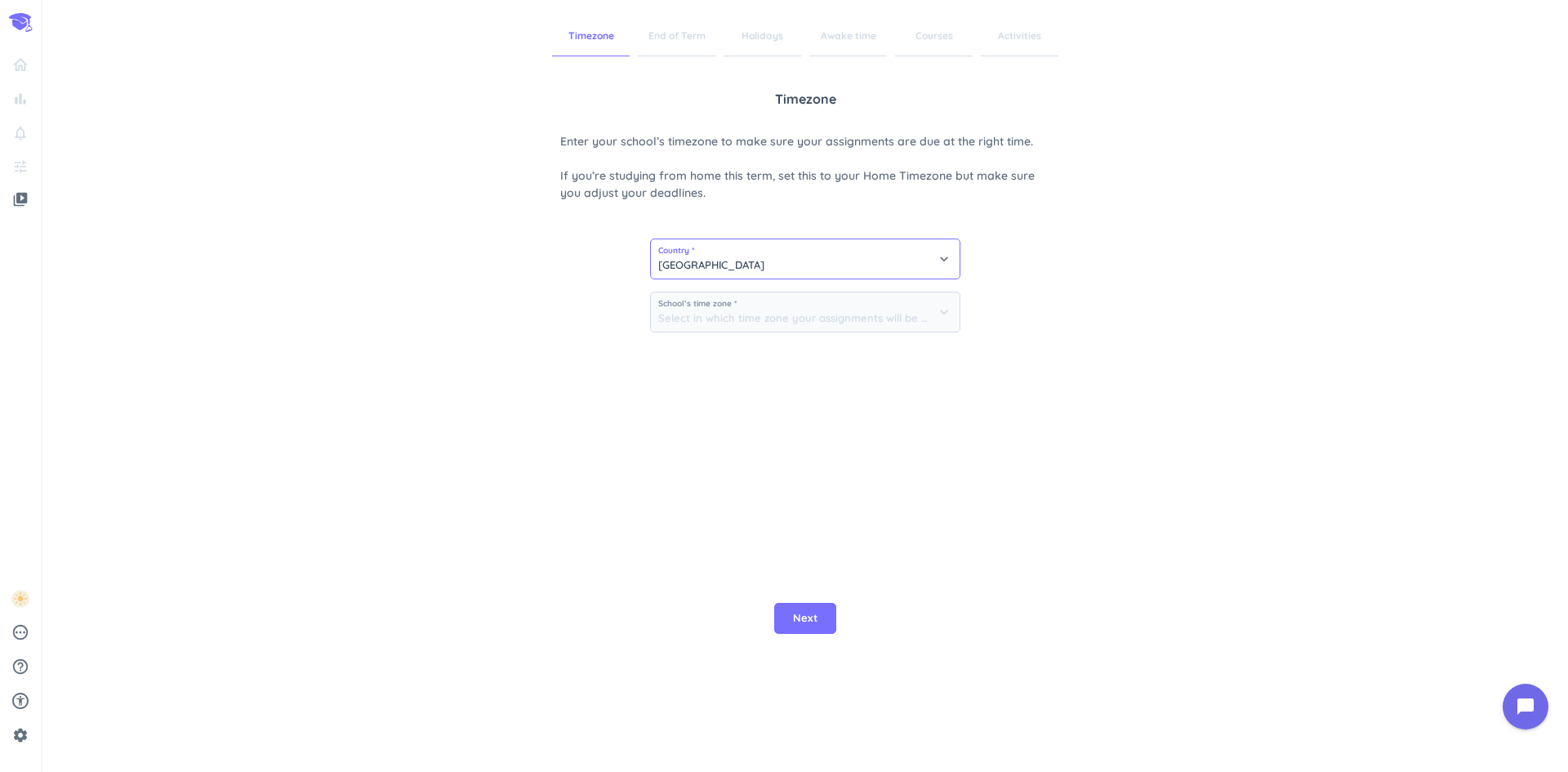 type on "(GMT+01:00) [GEOGRAPHIC_DATA]" 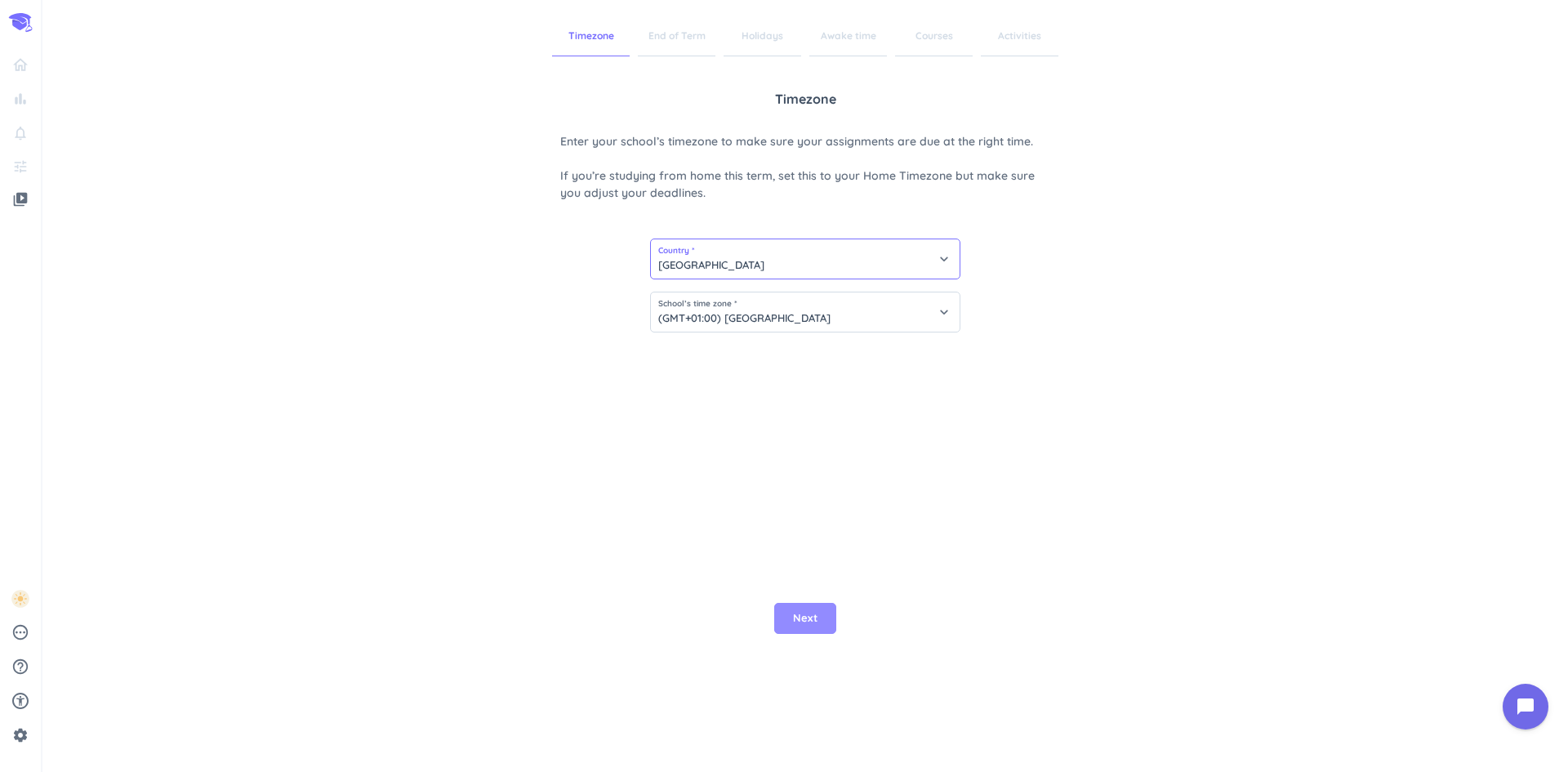 type on "[GEOGRAPHIC_DATA]" 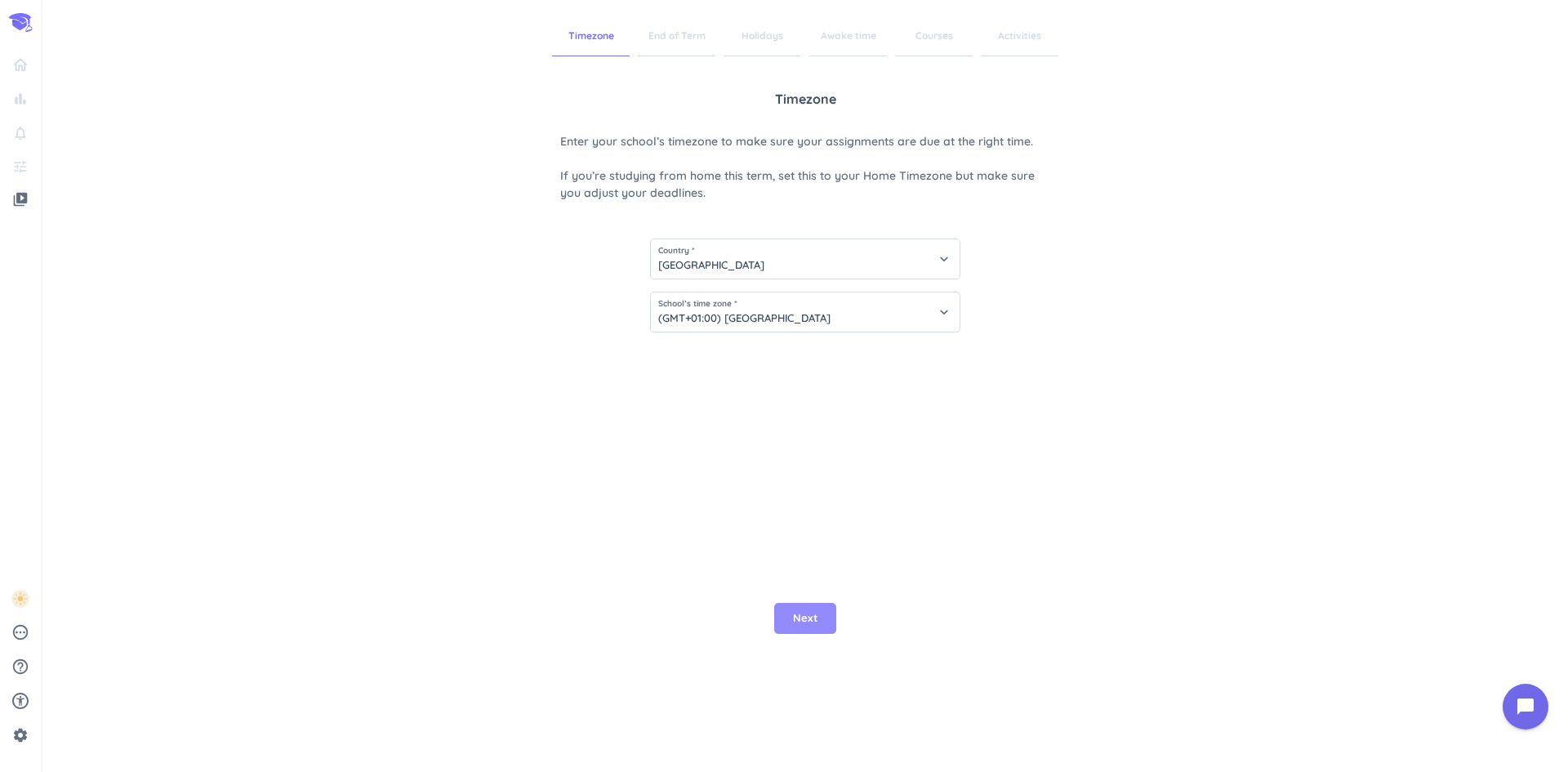 click on "Next" at bounding box center (805, 618) 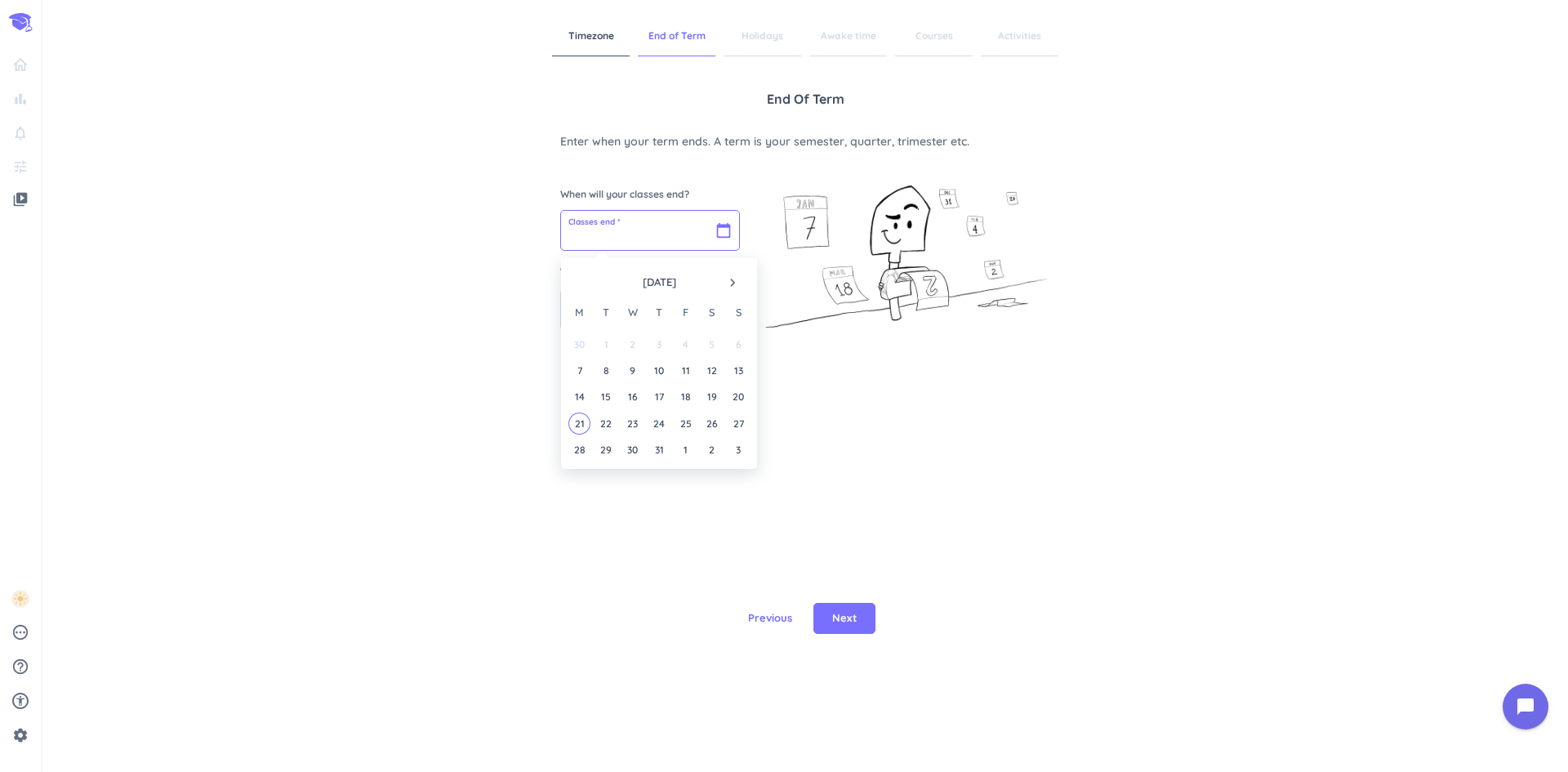 click at bounding box center [650, 230] 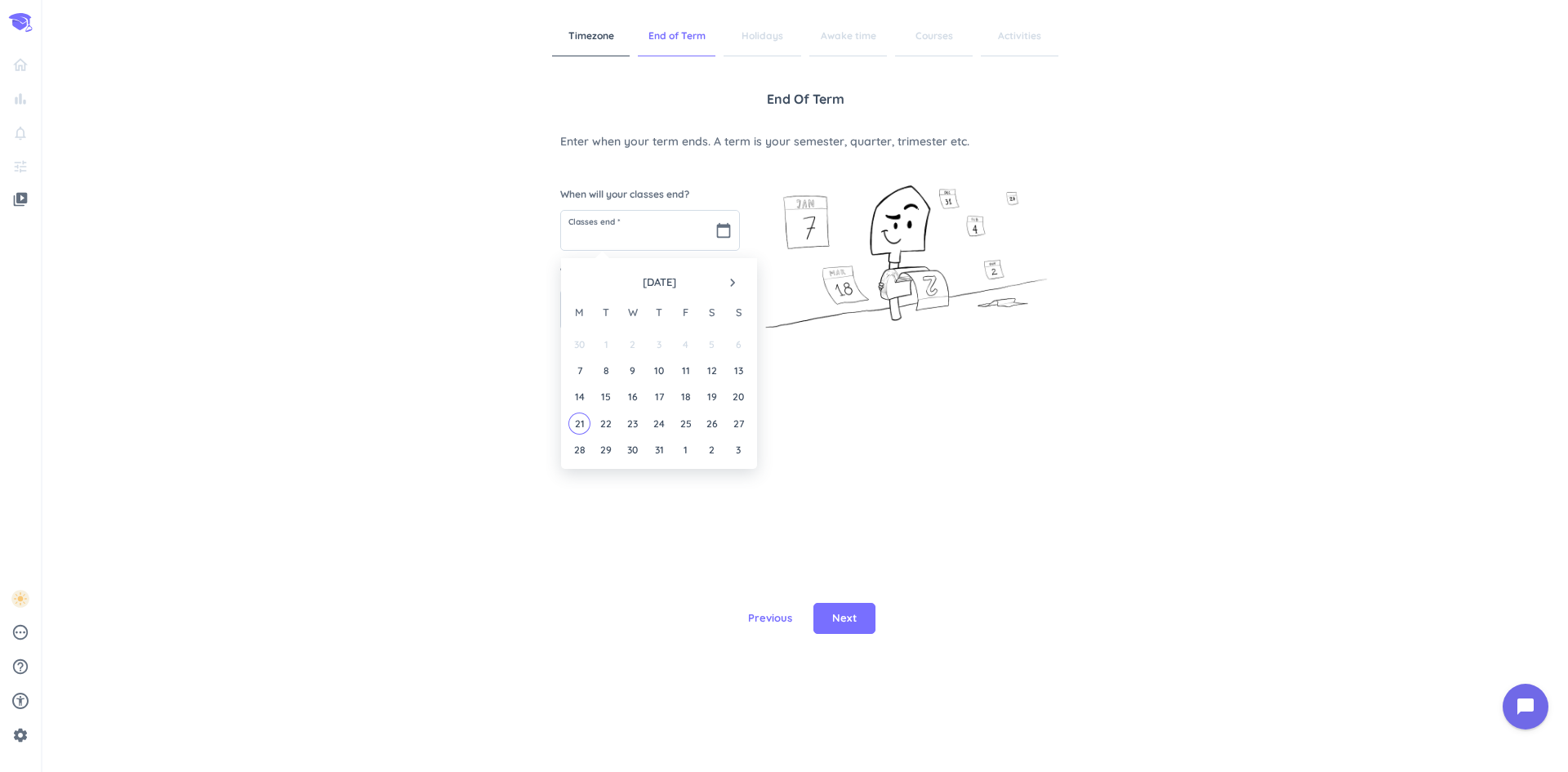 click on "navigate_next" at bounding box center (733, 283) 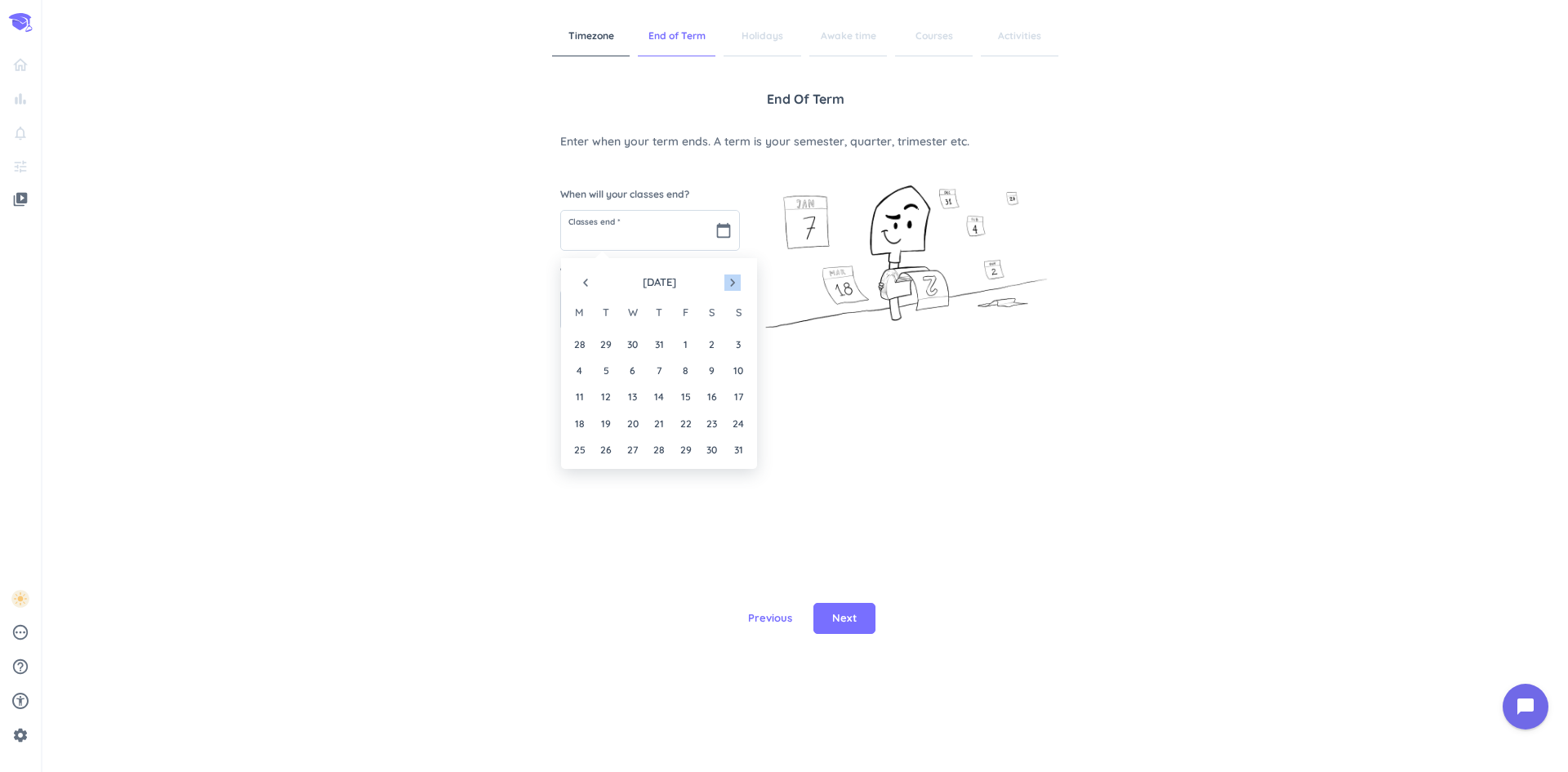 click on "navigate_next" at bounding box center (733, 283) 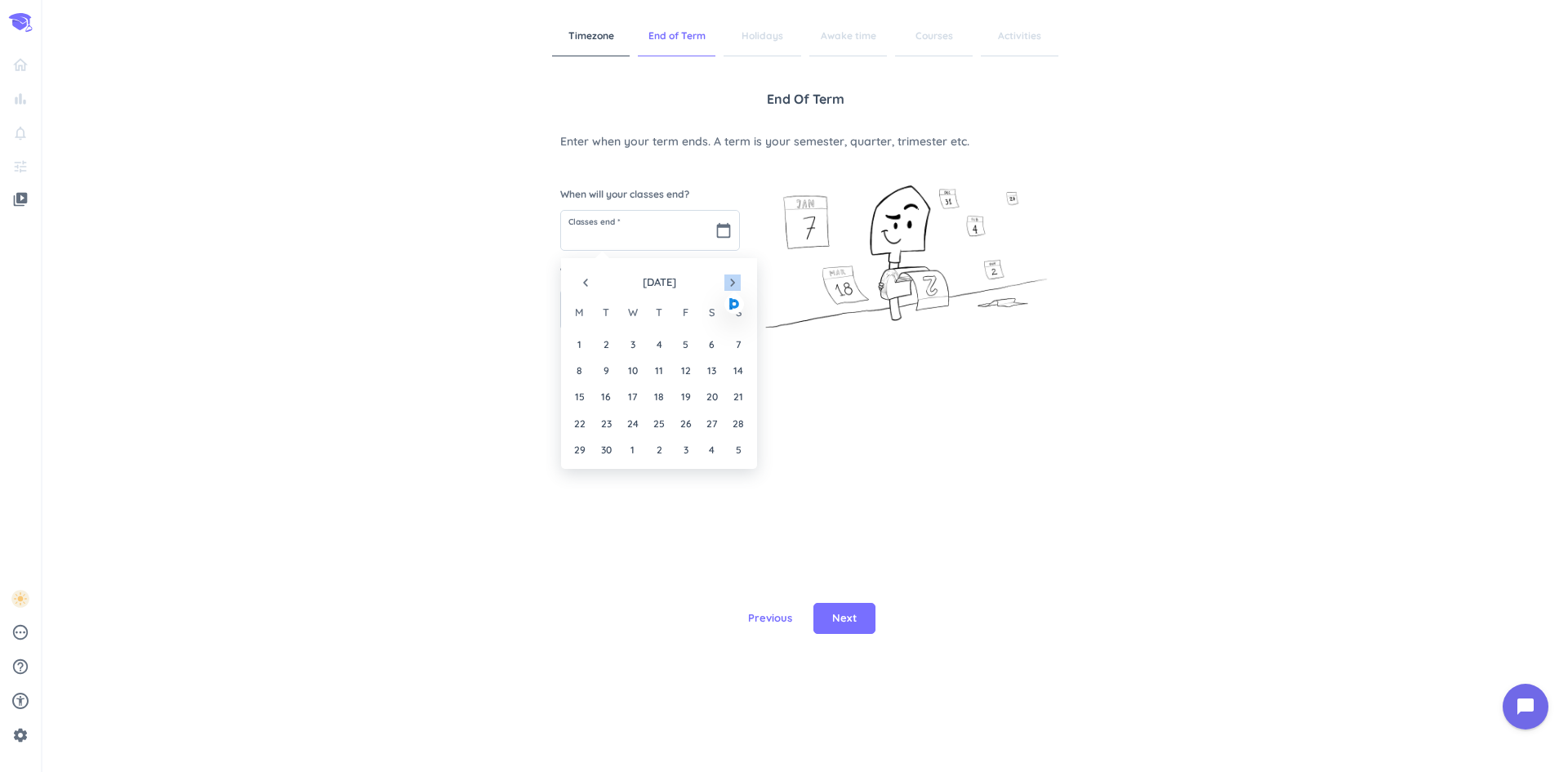 click on "navigate_next" at bounding box center [733, 283] 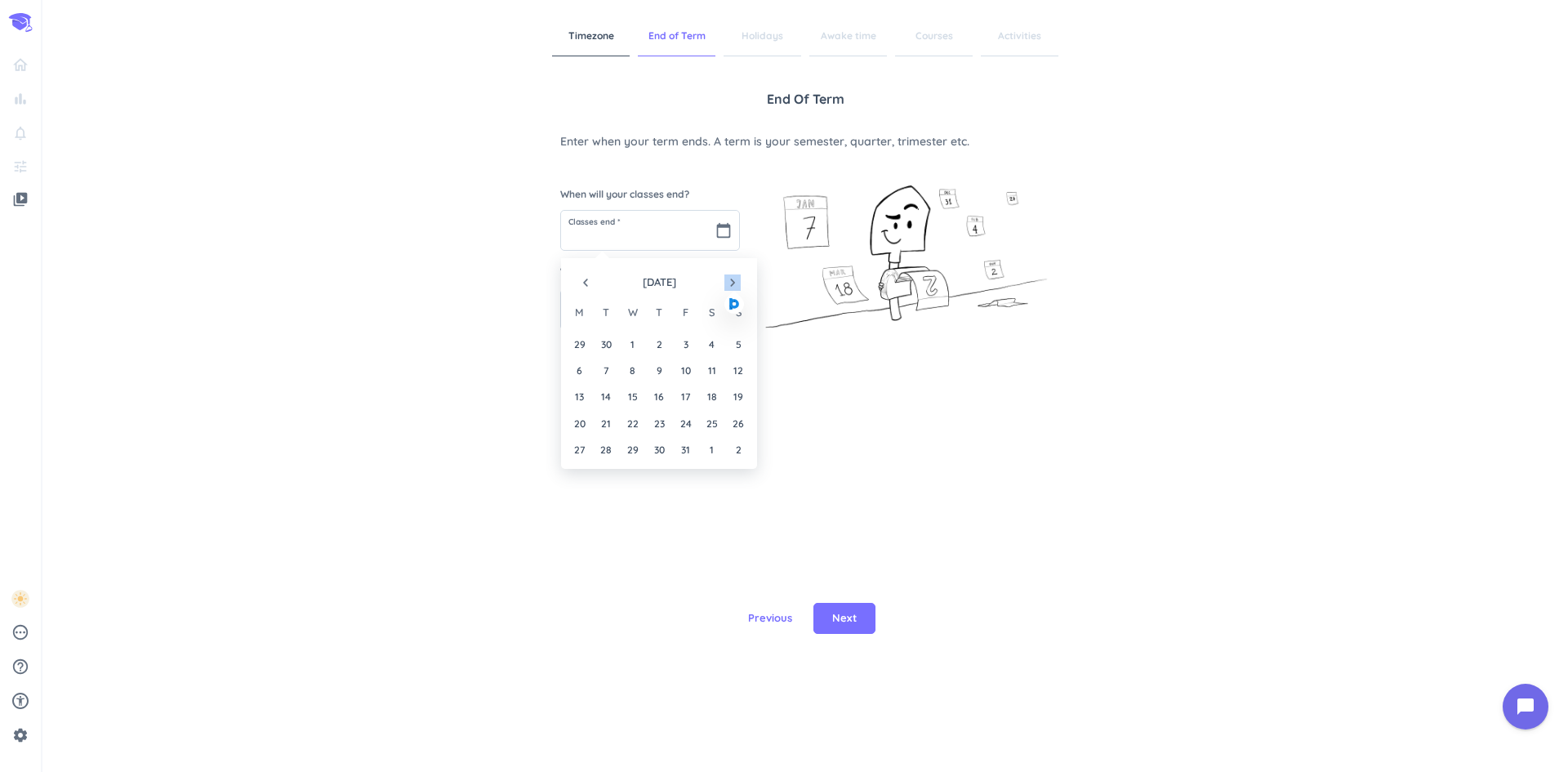 click on "navigate_next" at bounding box center [733, 283] 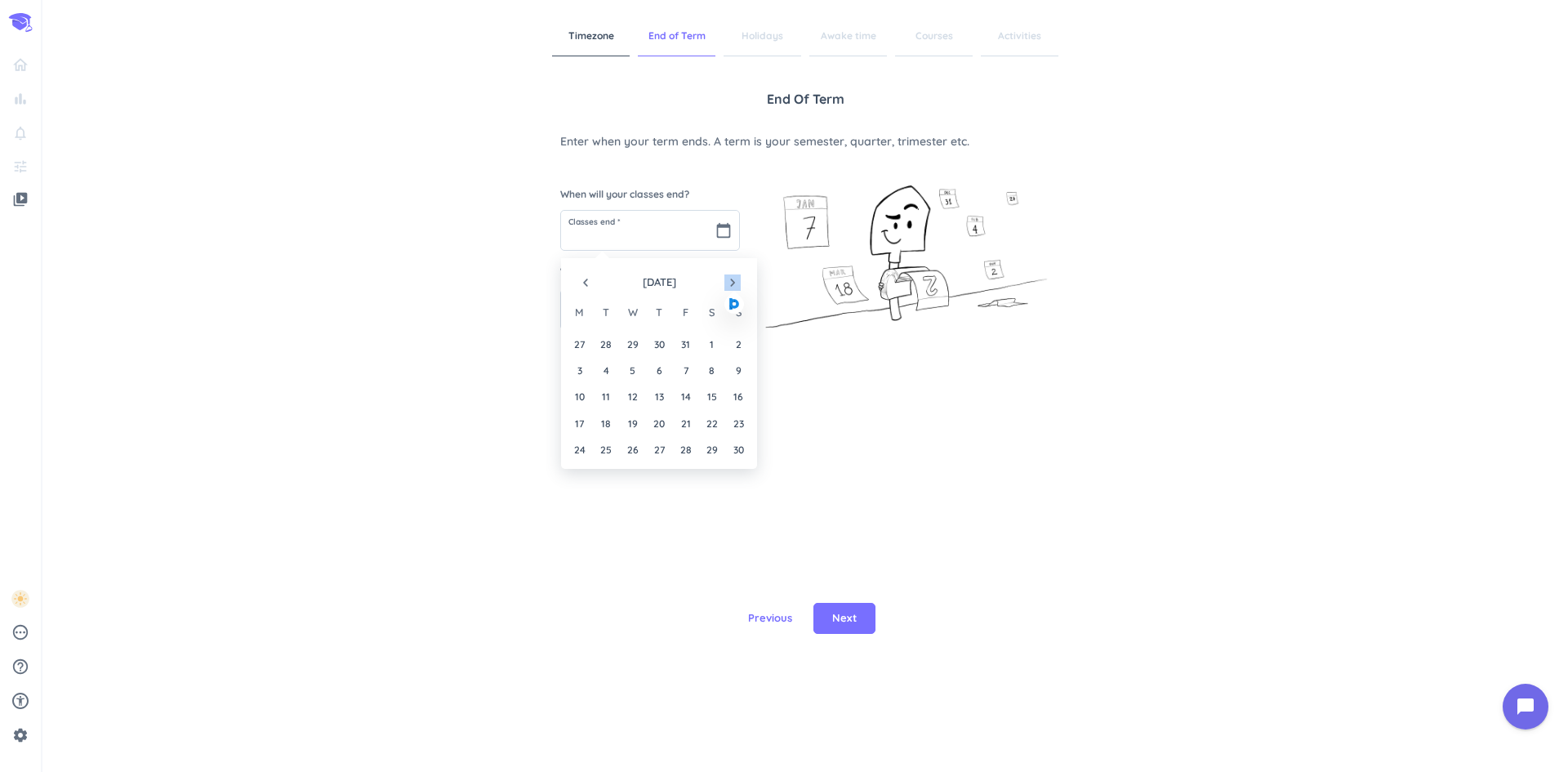 click on "navigate_next" at bounding box center (733, 283) 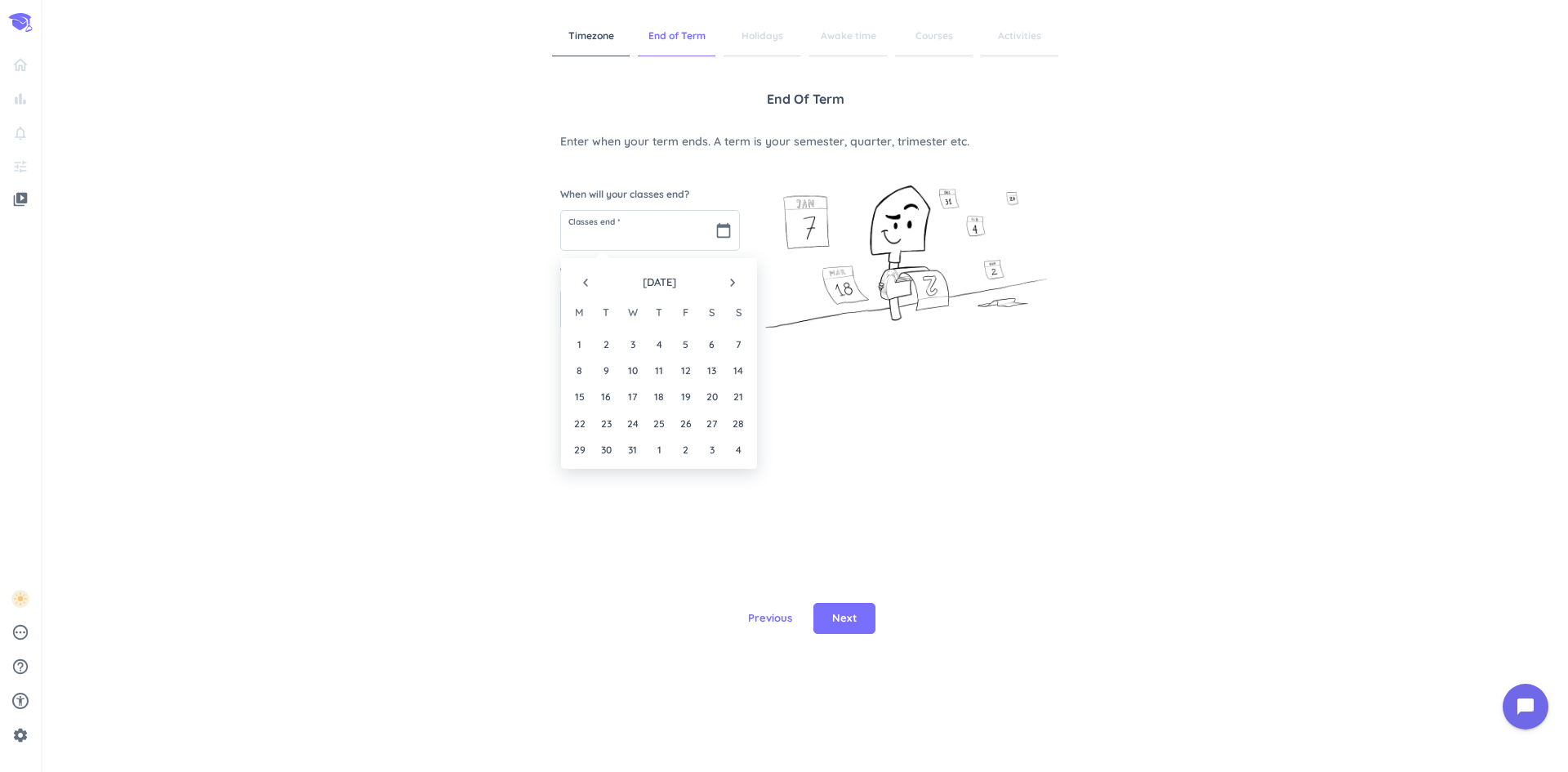 click on "navigate_next" at bounding box center [733, 283] 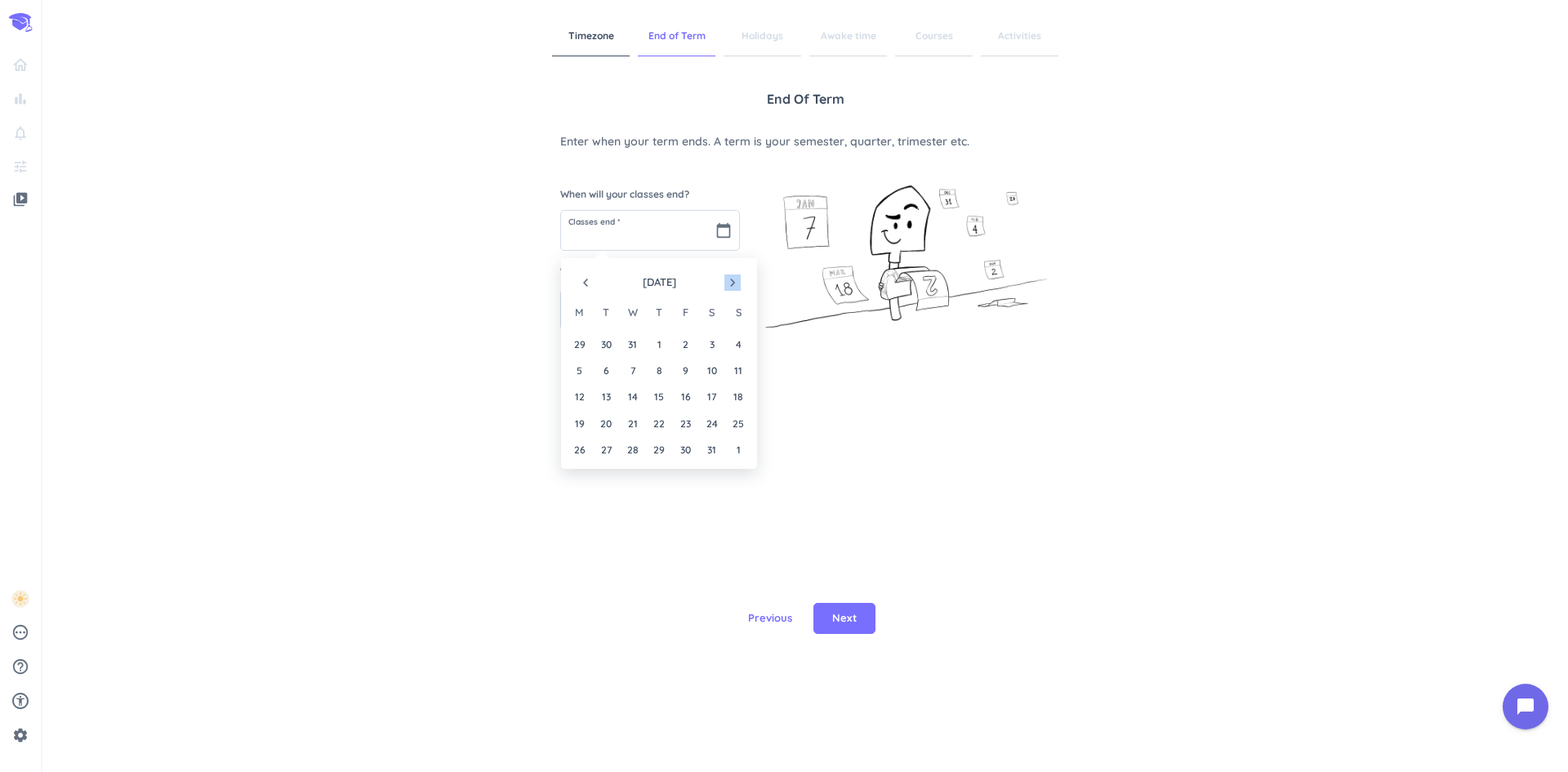 click on "navigate_next" at bounding box center [733, 283] 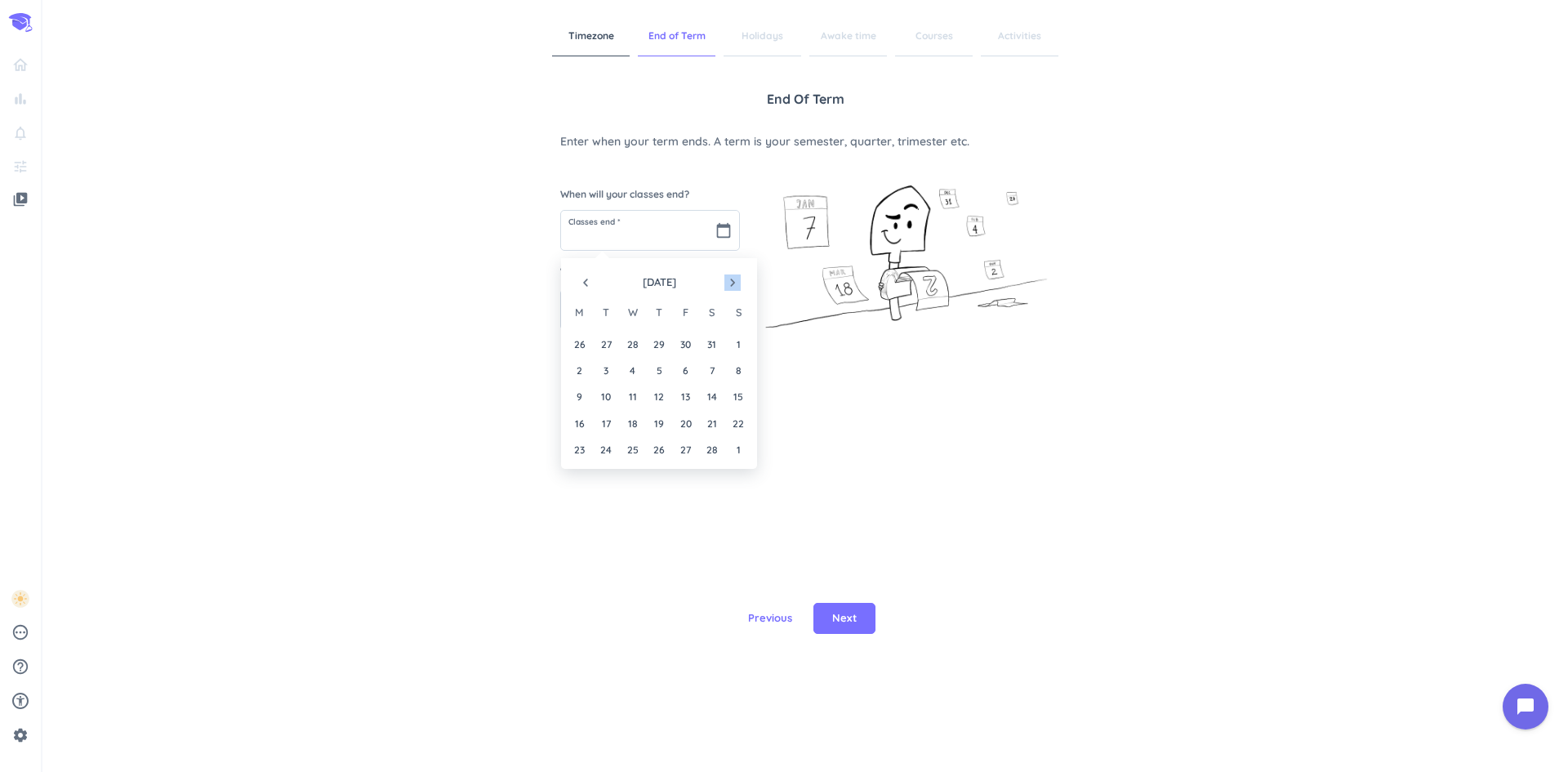 click on "navigate_next" at bounding box center (733, 283) 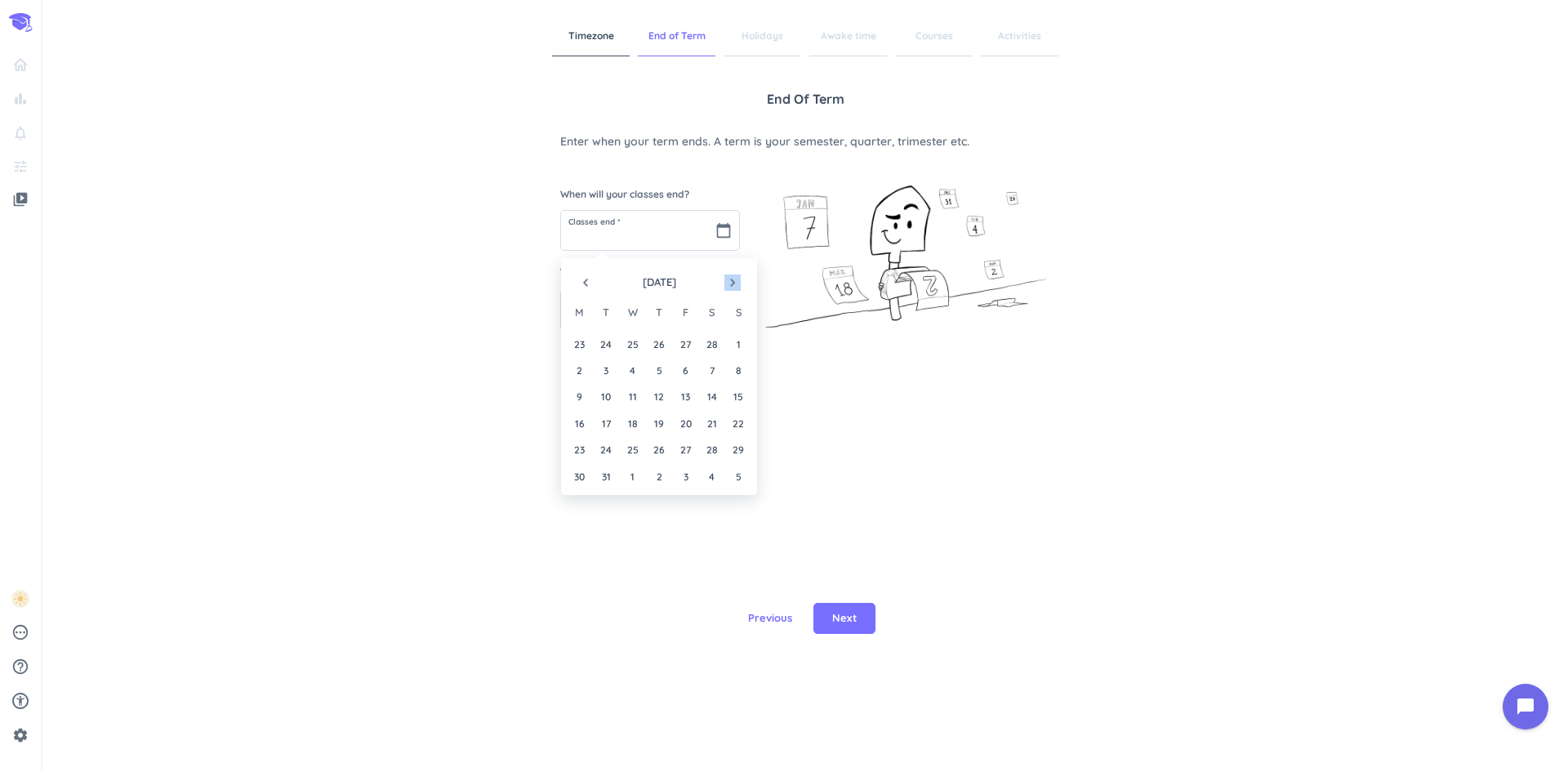 click on "navigate_next" at bounding box center (733, 283) 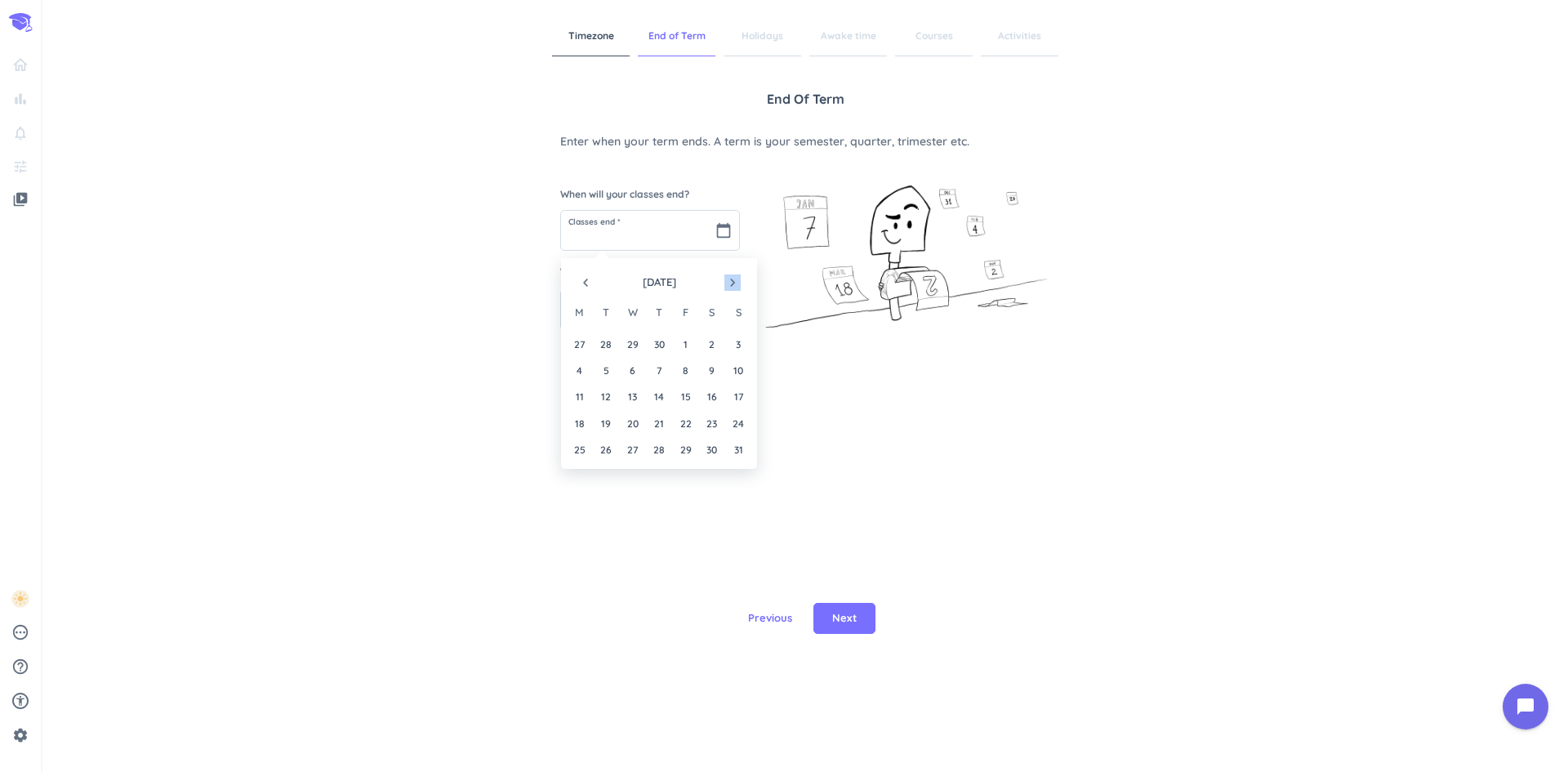 click on "navigate_next" at bounding box center [733, 283] 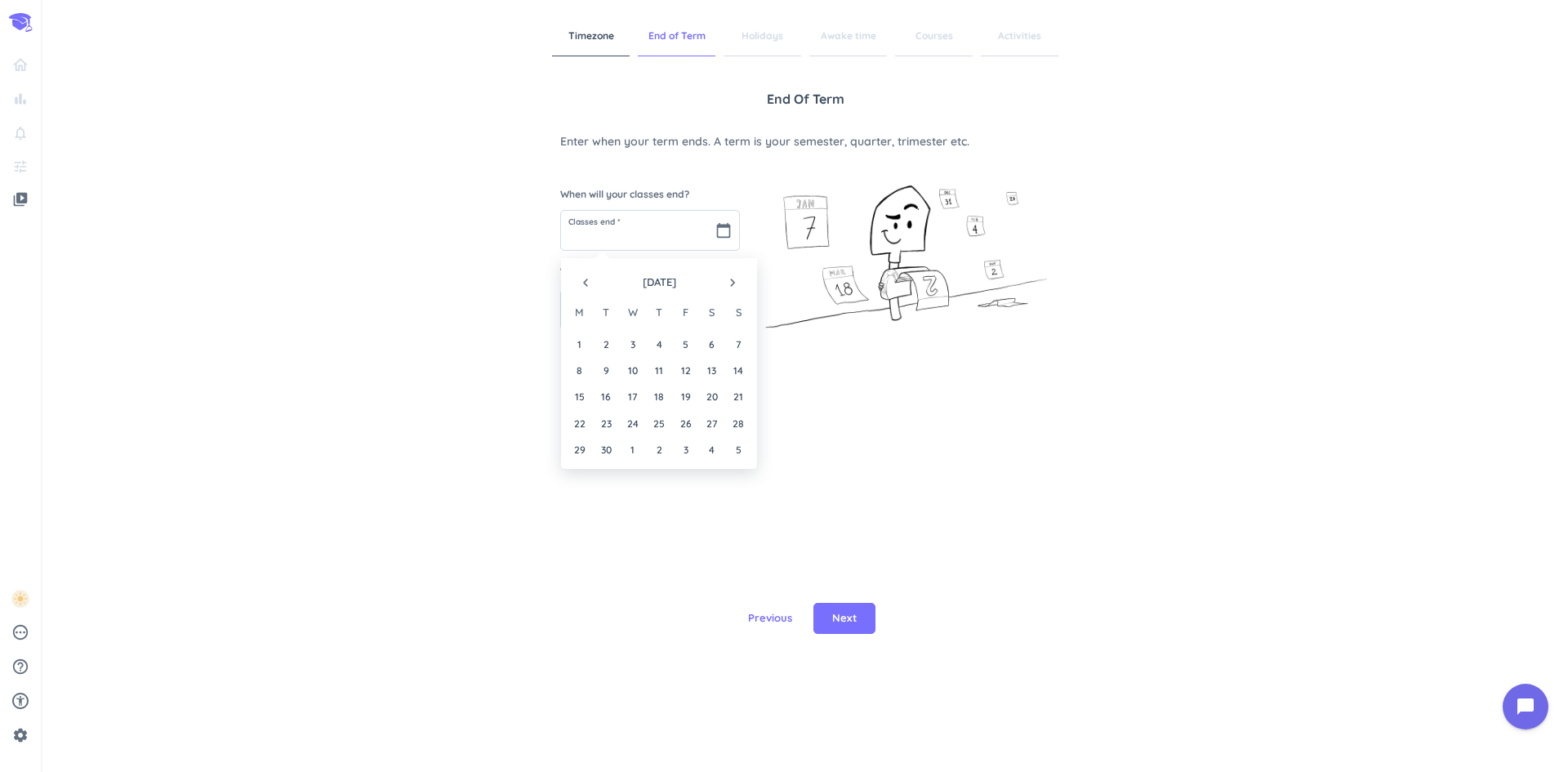 click on "navigate_before" at bounding box center [586, 283] 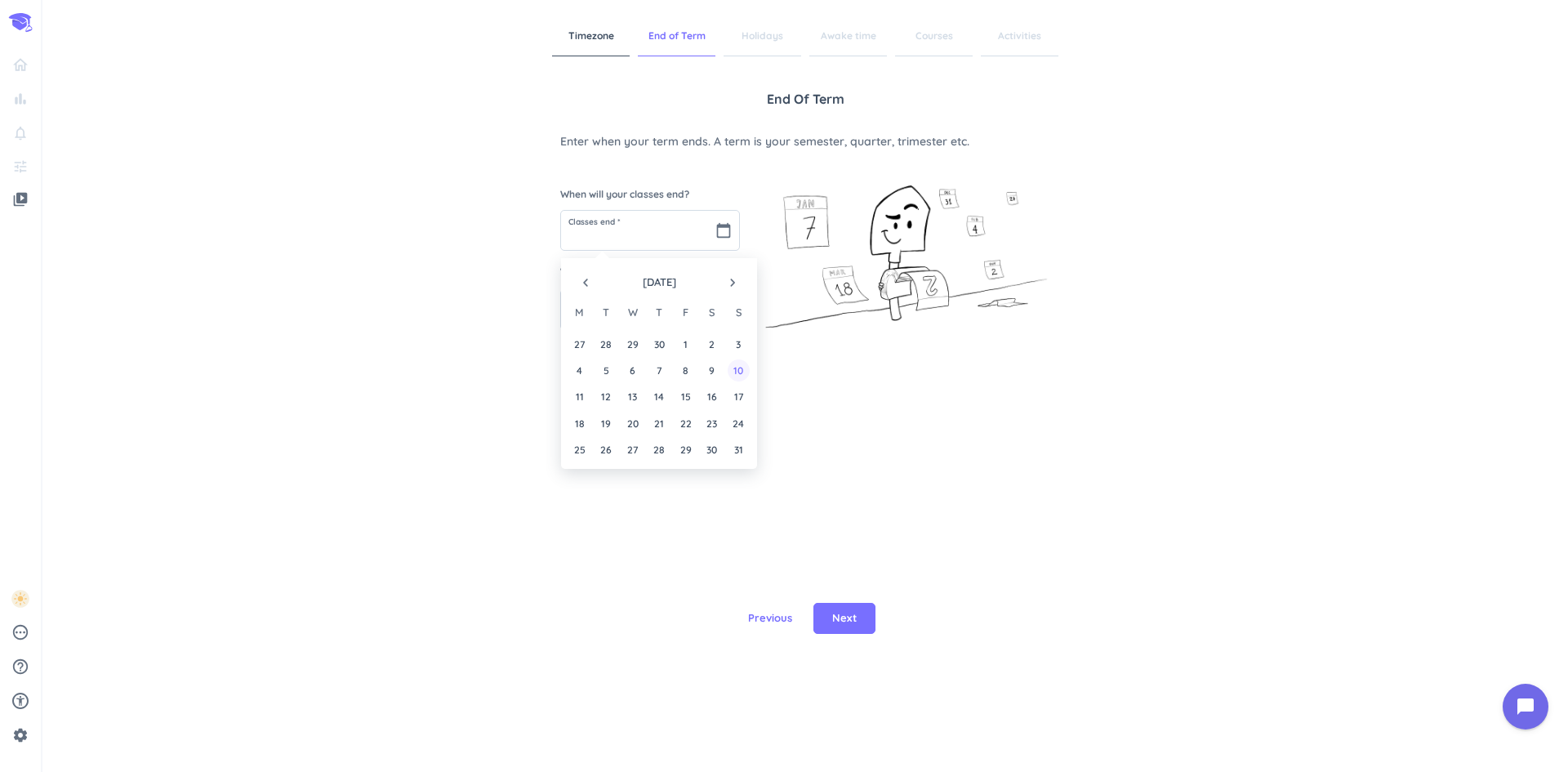 click on "10" at bounding box center [738, 370] 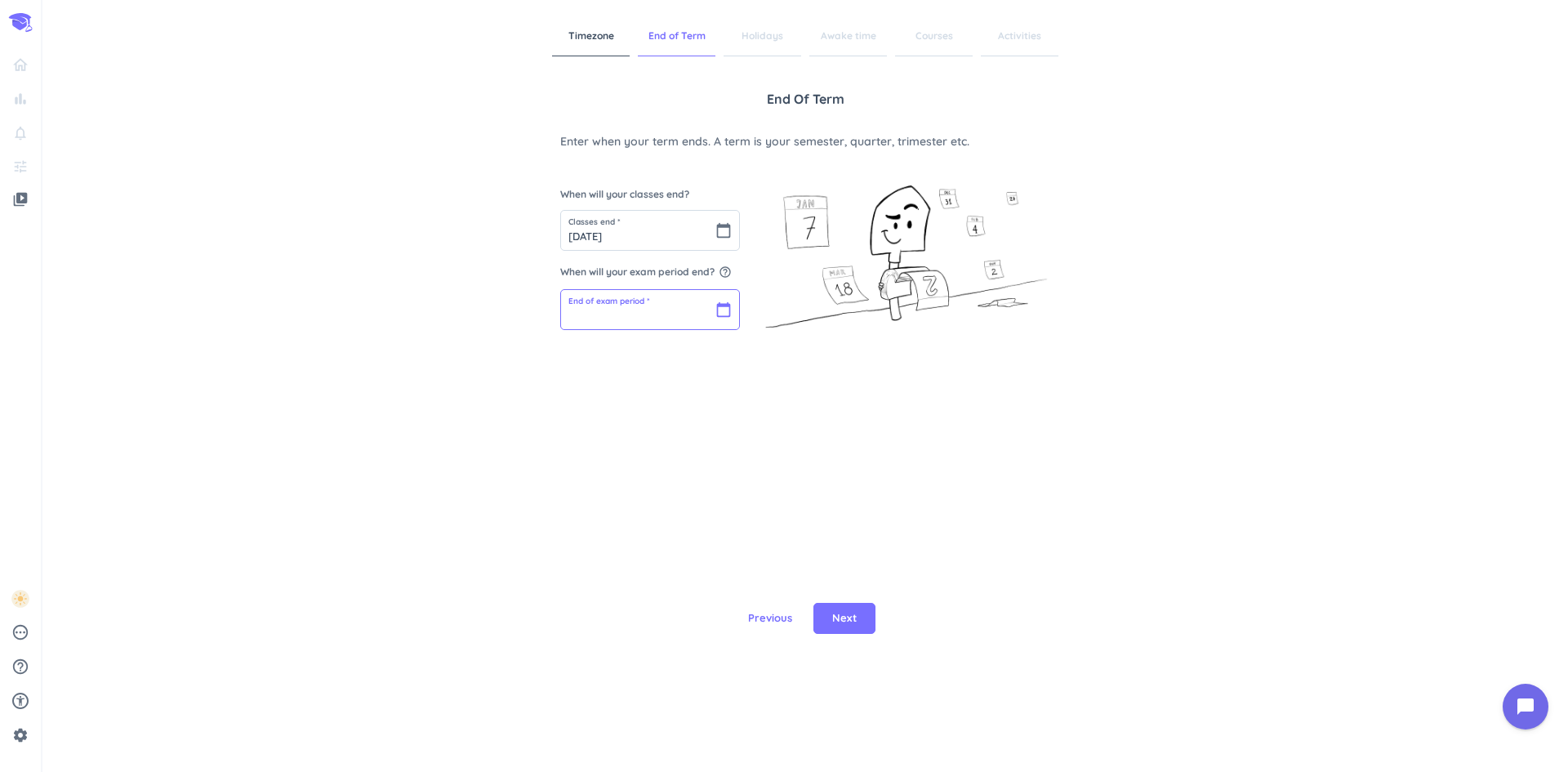 click at bounding box center (650, 310) 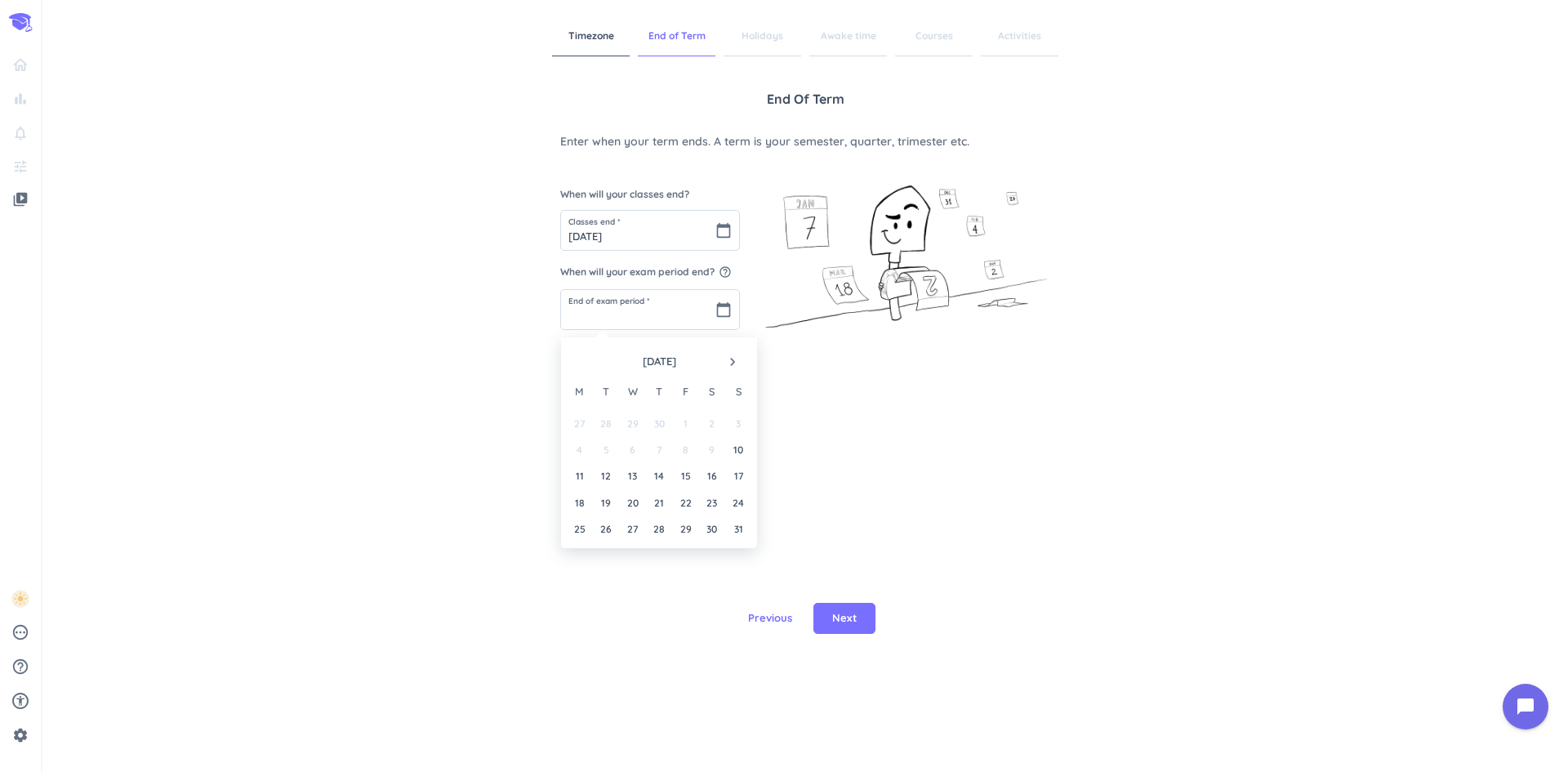 click on "navigate_next" at bounding box center (733, 362) 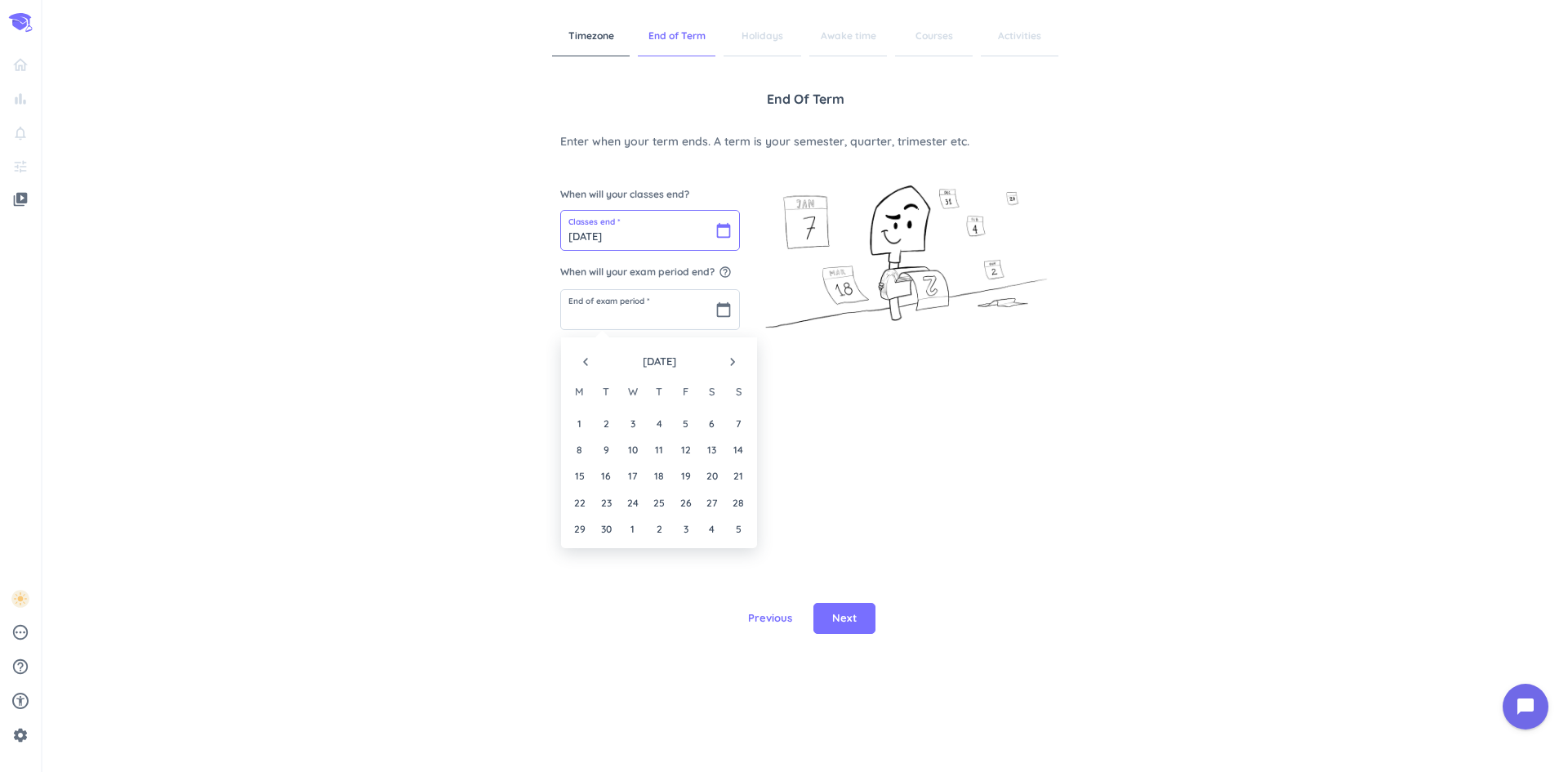 click on "[DATE]" at bounding box center (650, 230) 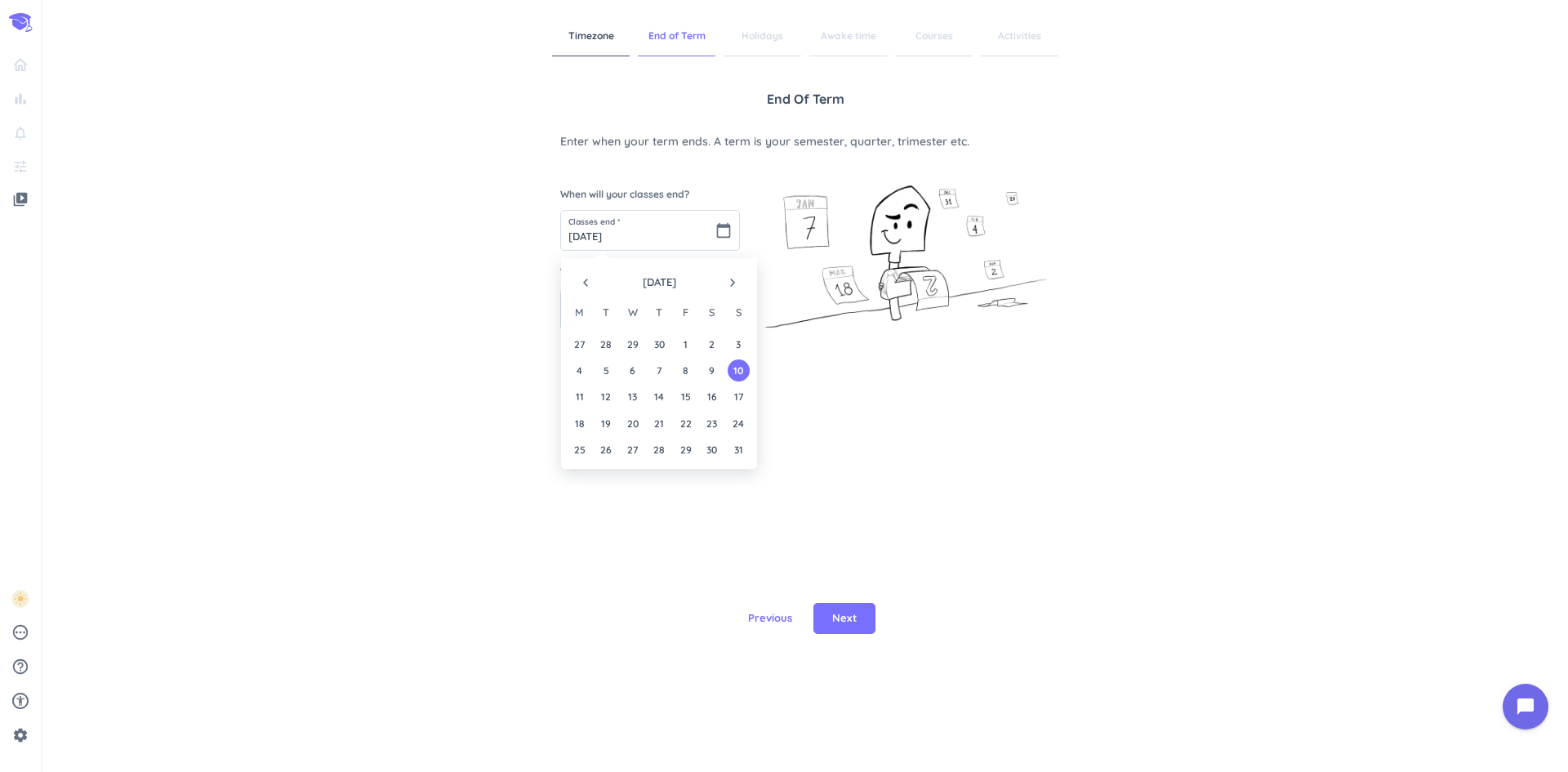 click on "navigate_next" at bounding box center [733, 283] 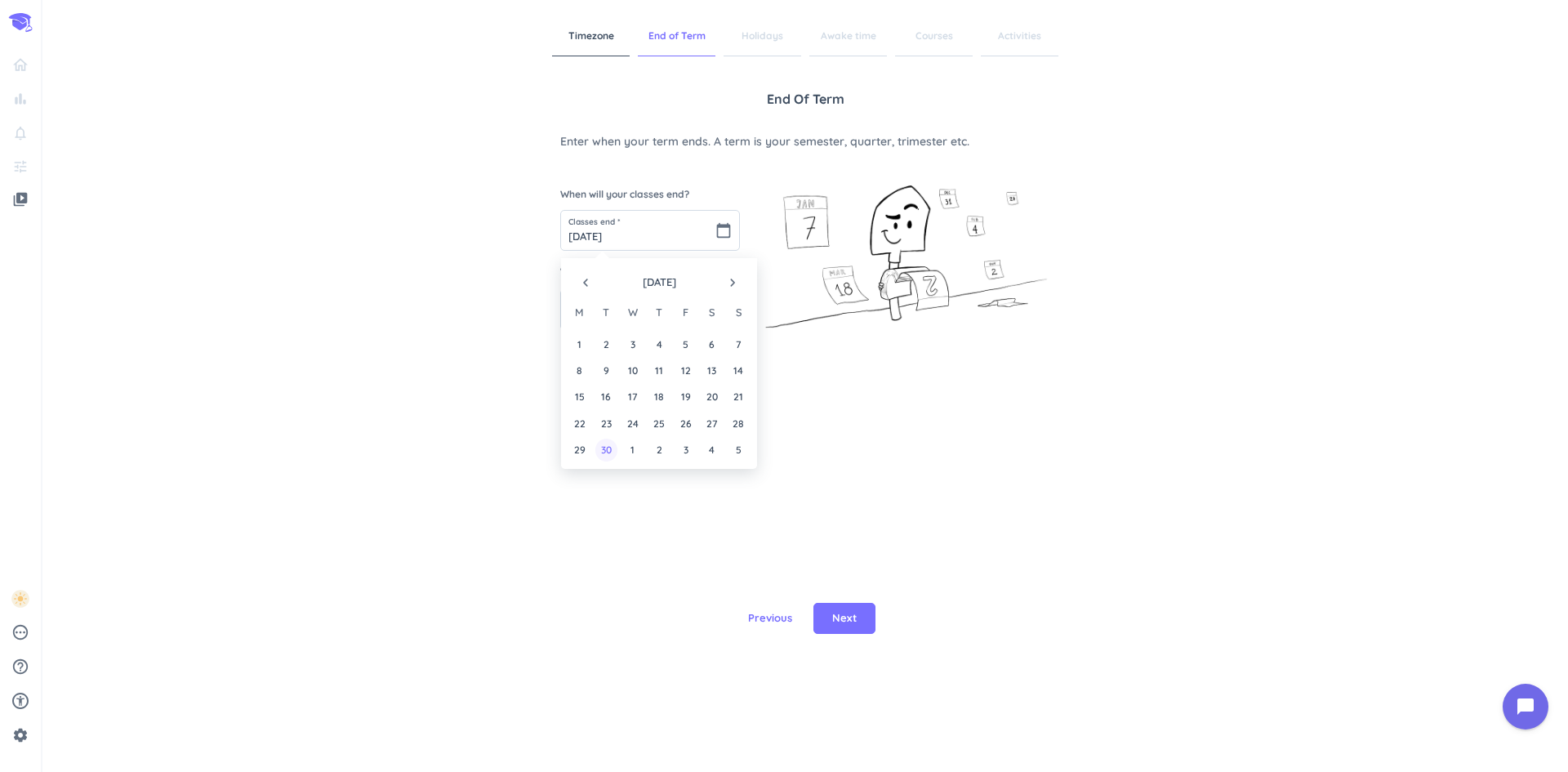 click on "30" at bounding box center [606, 449] 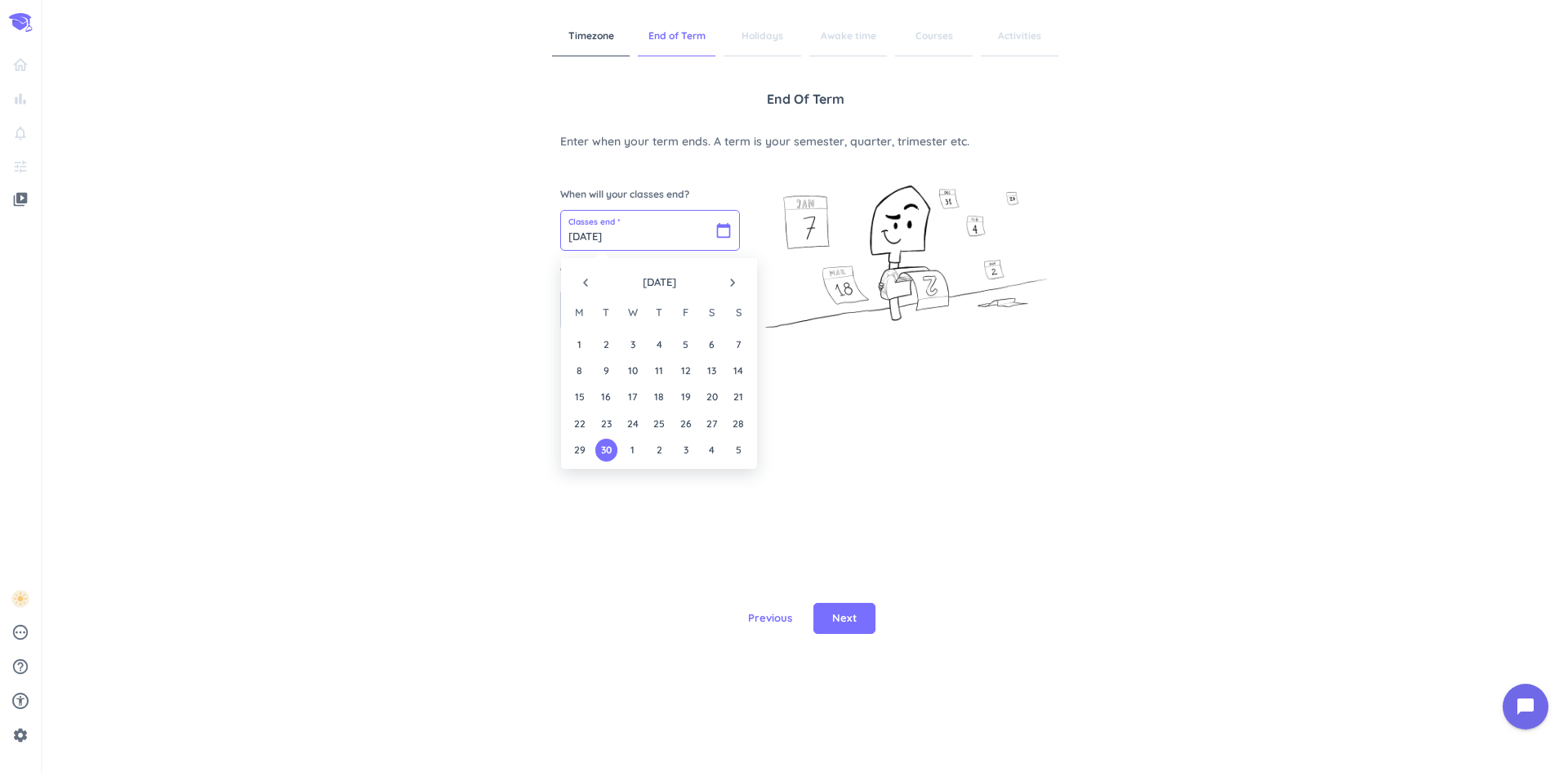click on "[DATE]" at bounding box center [650, 230] 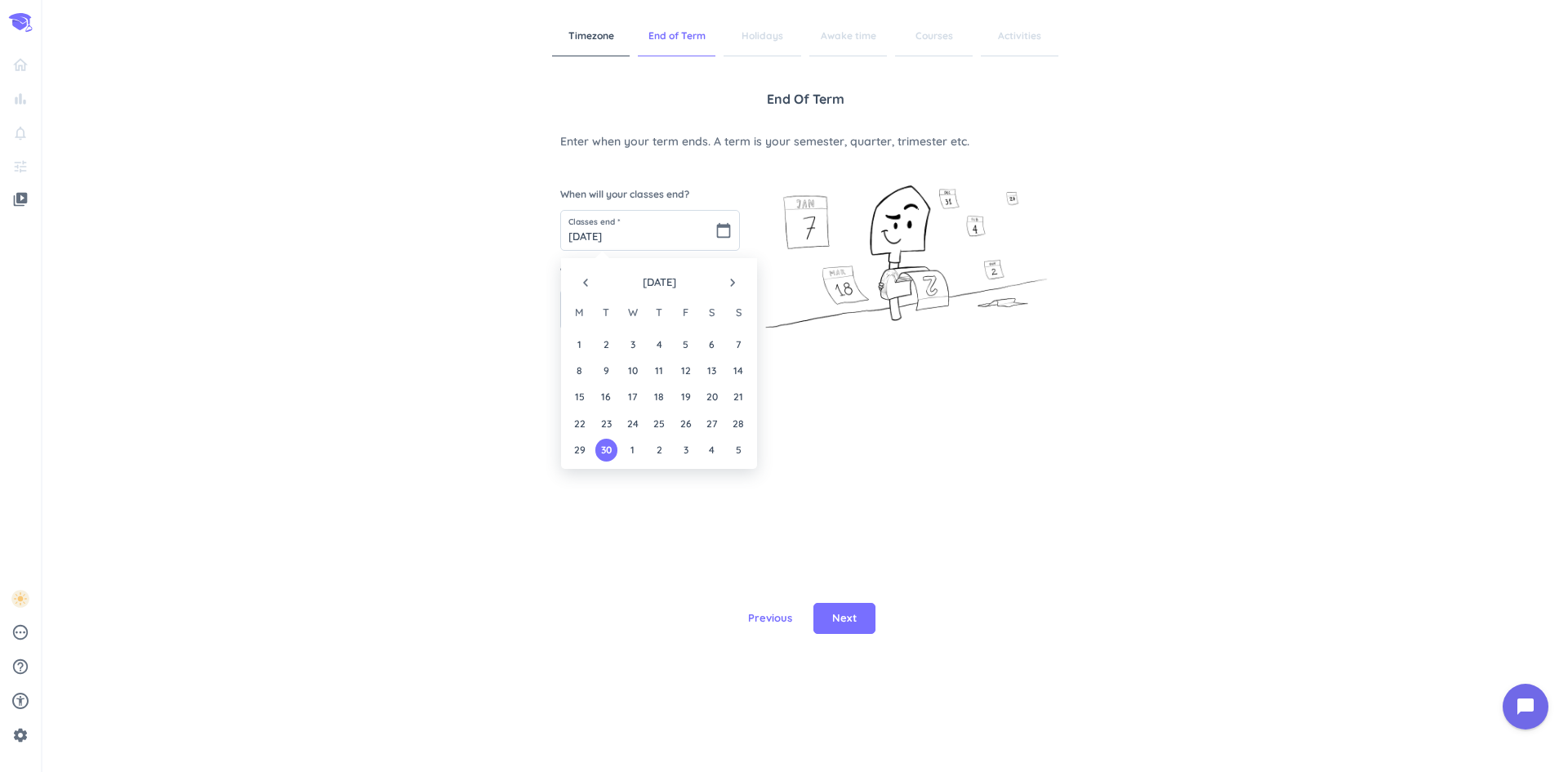 click on "navigate_before" at bounding box center [586, 283] 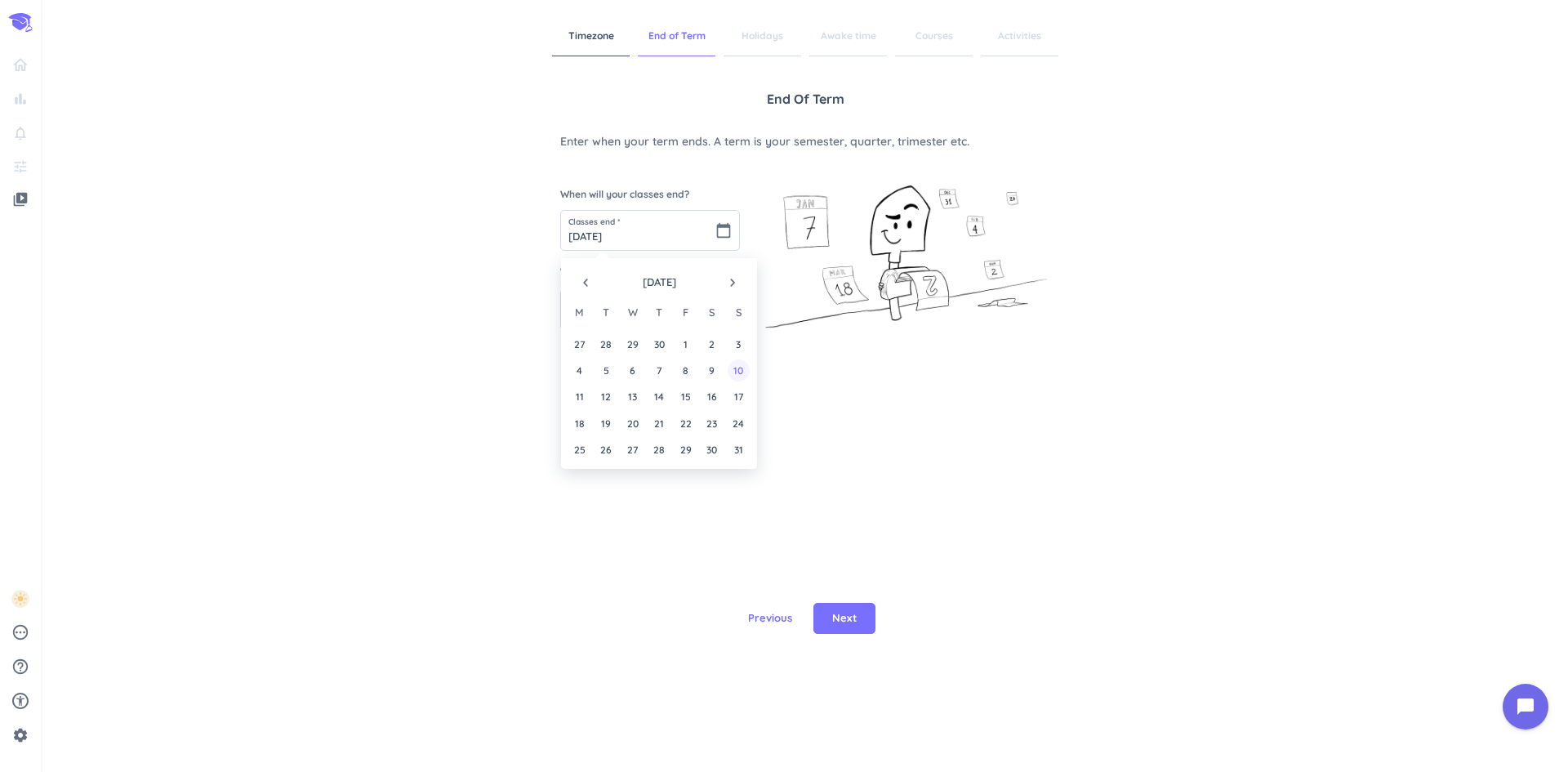 click on "10" at bounding box center (738, 370) 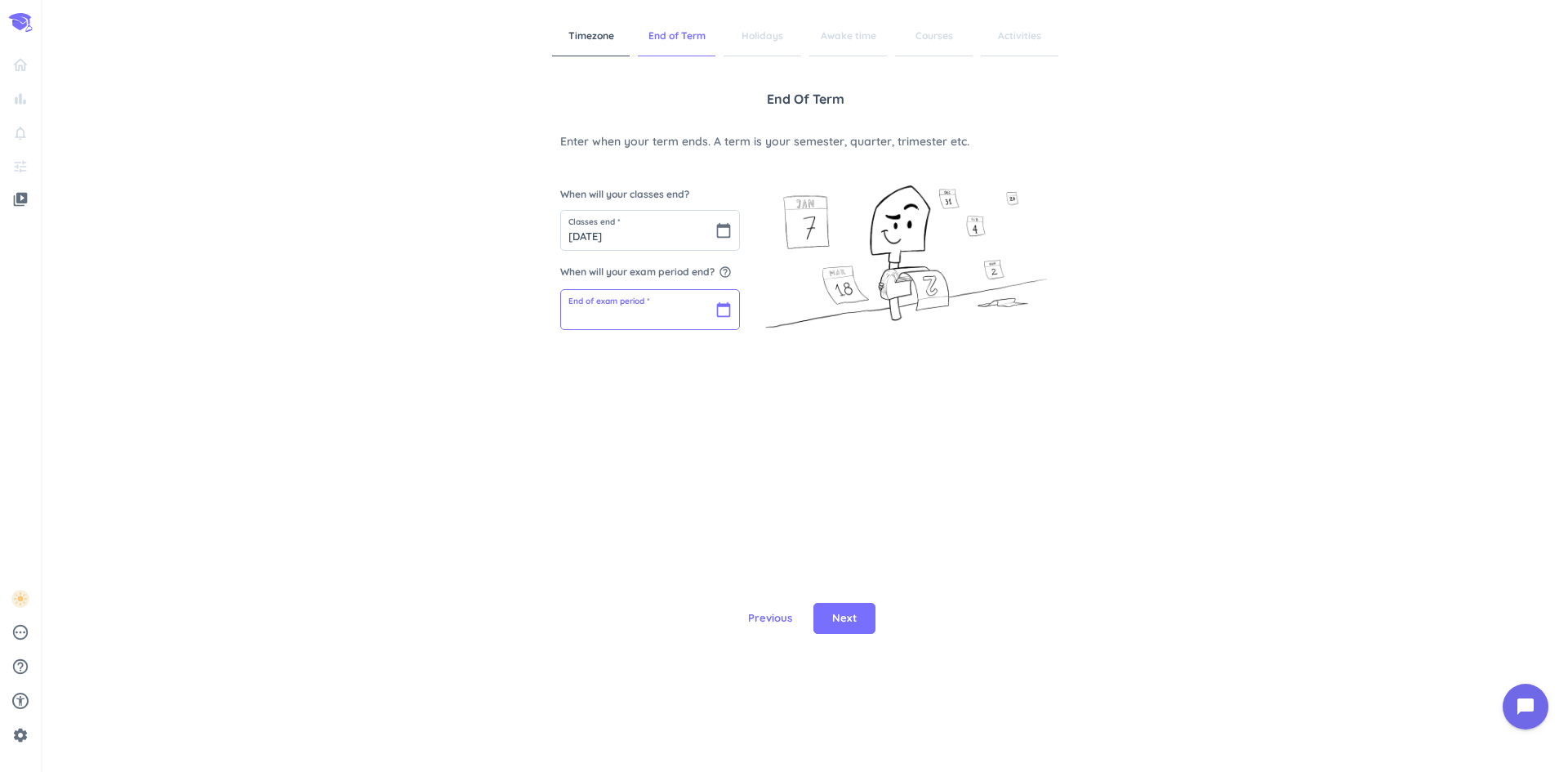 click at bounding box center [650, 310] 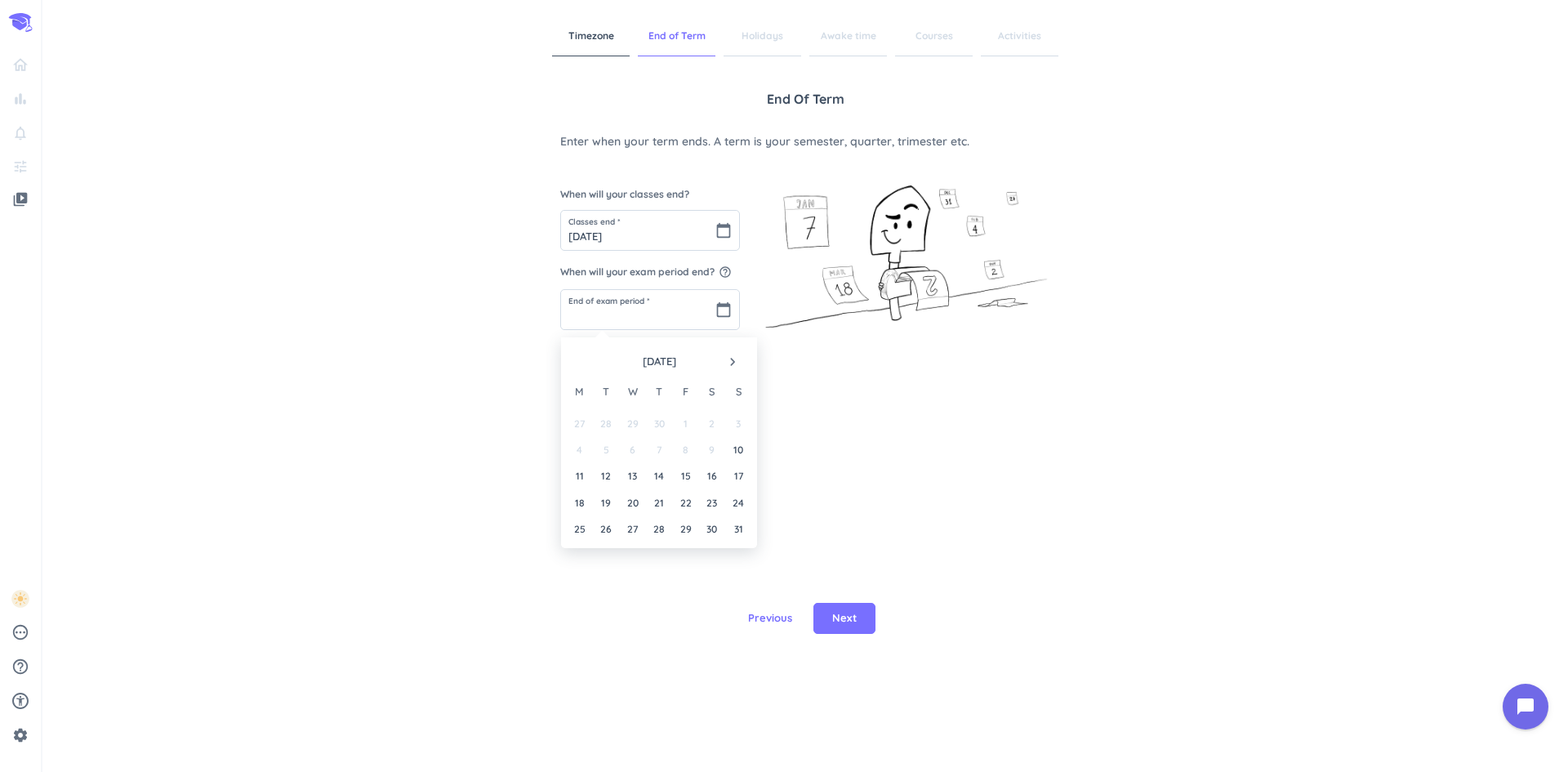 click on "navigate_next" at bounding box center [733, 362] 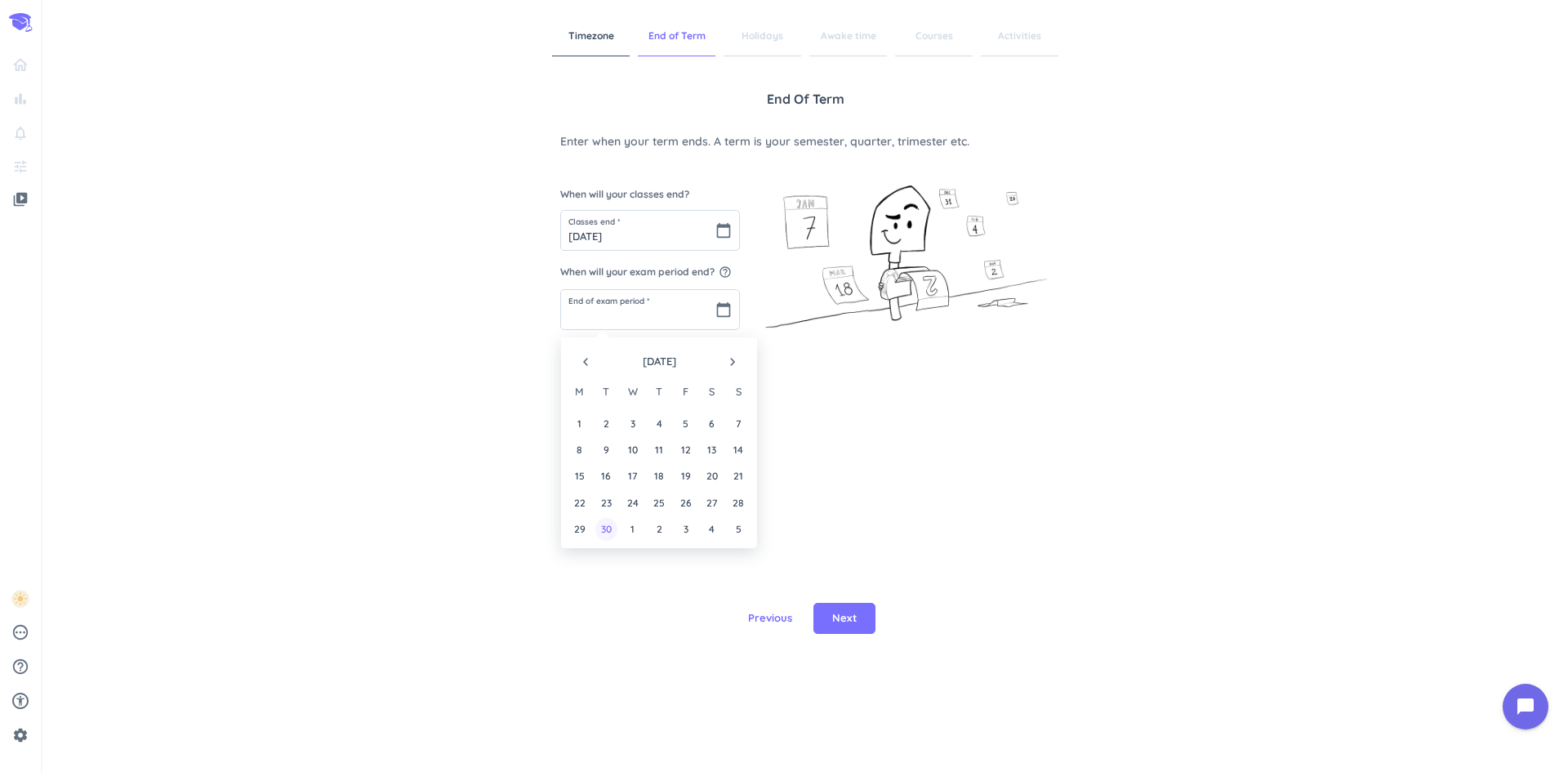 click on "30" at bounding box center [606, 529] 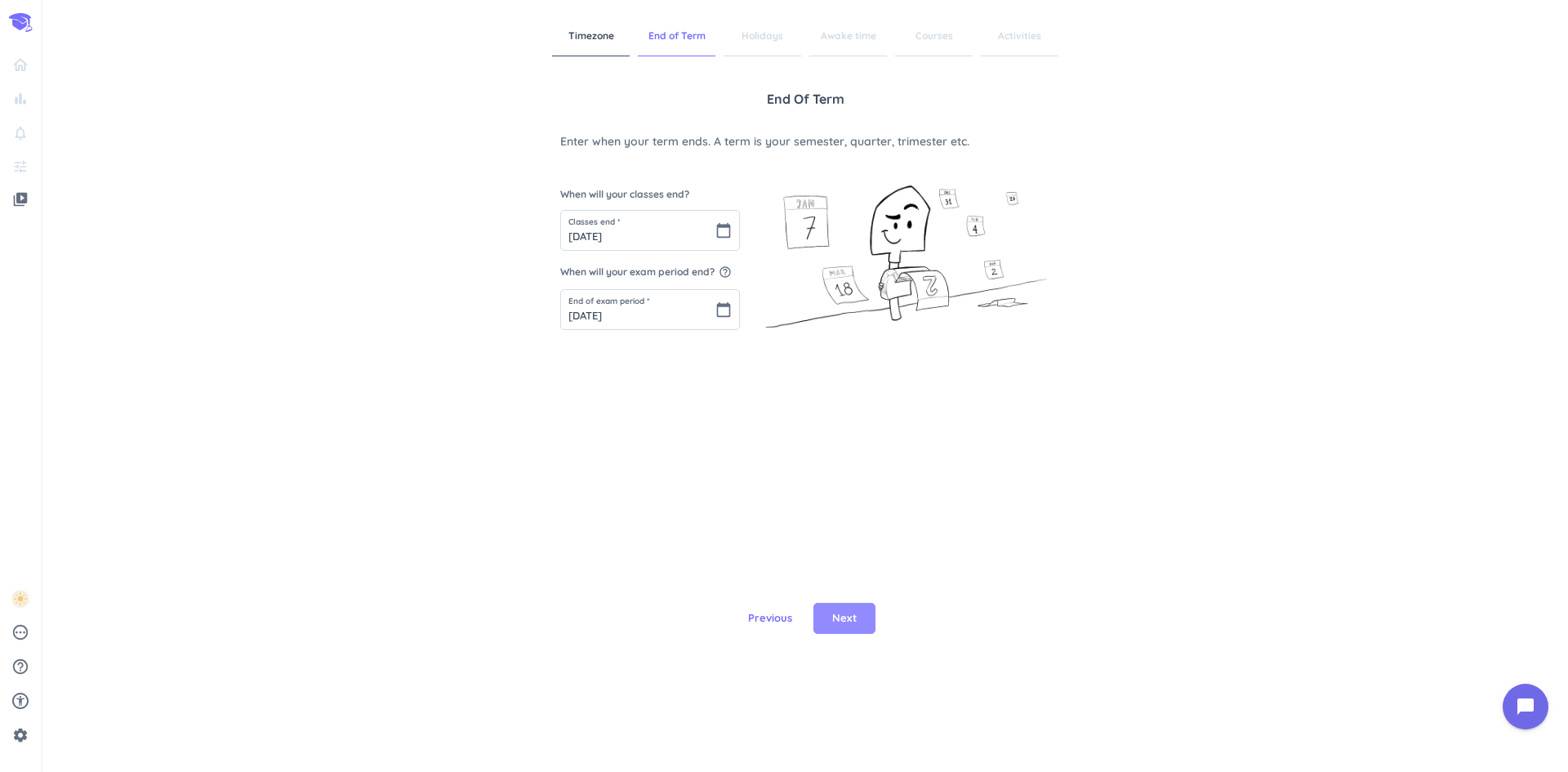 click on "Next" at bounding box center (844, 618) 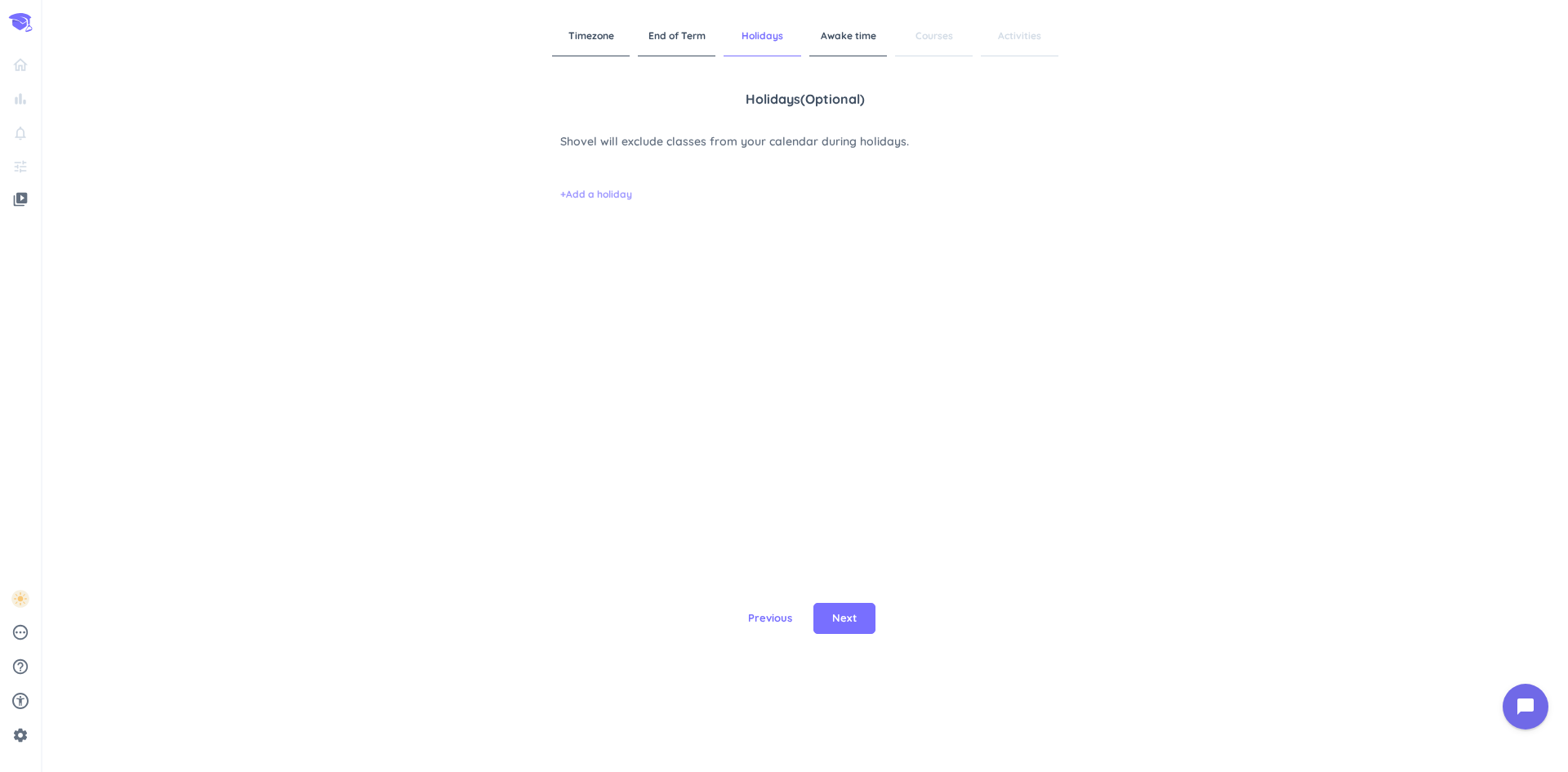 click on "+  Add a holiday" at bounding box center [596, 194] 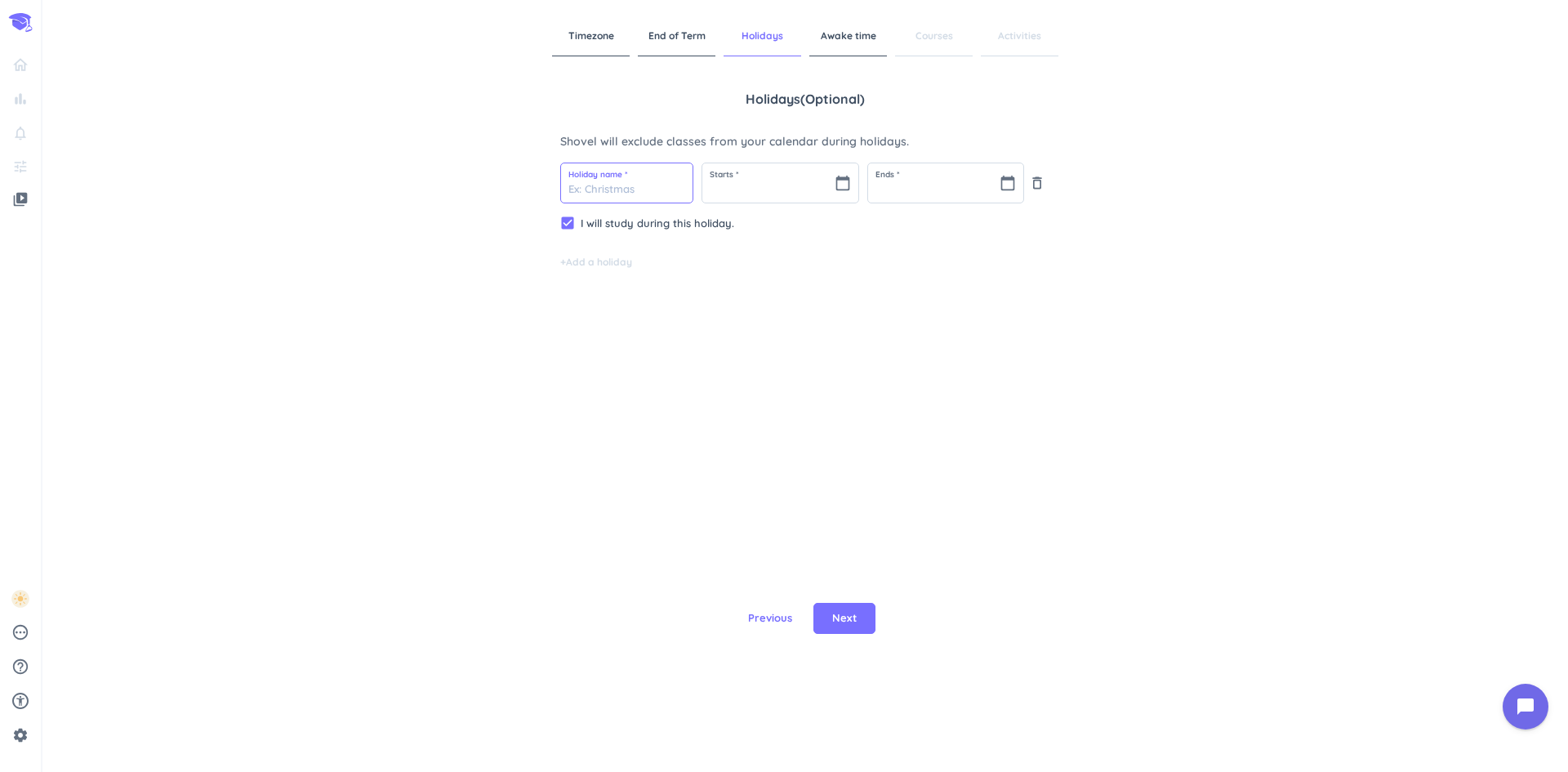 click at bounding box center (626, 183) 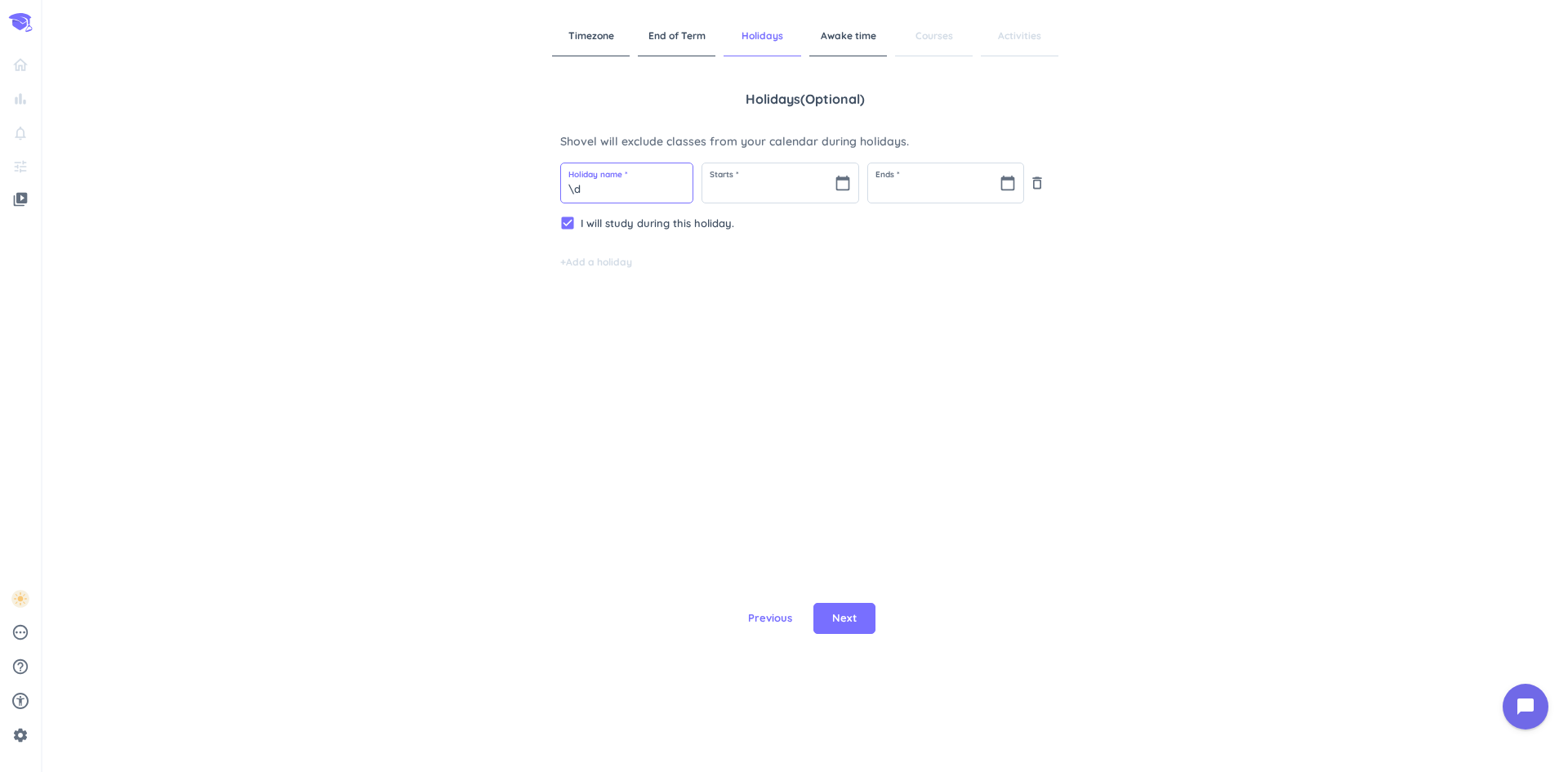 type on "\" 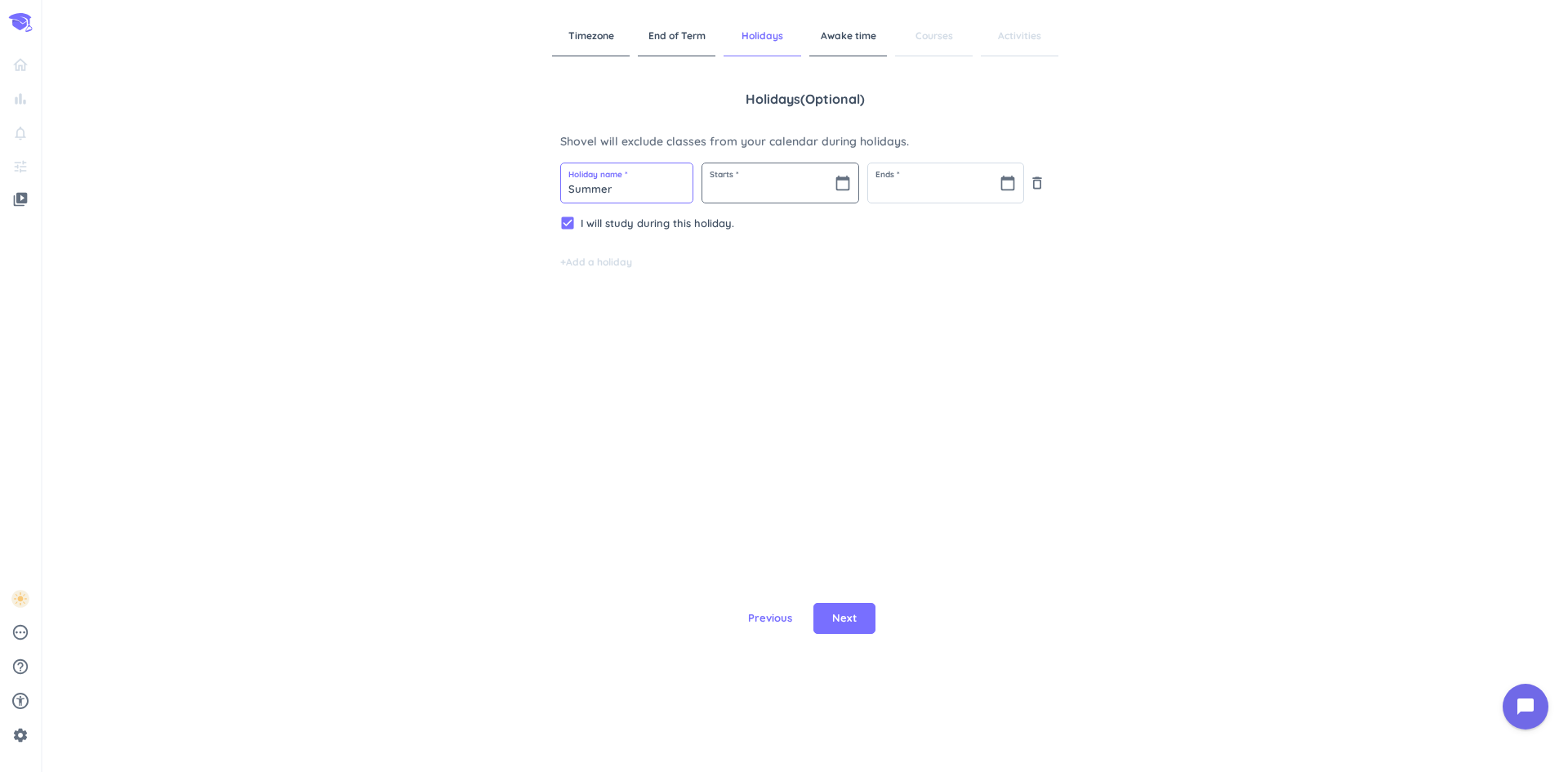 type on "Summer" 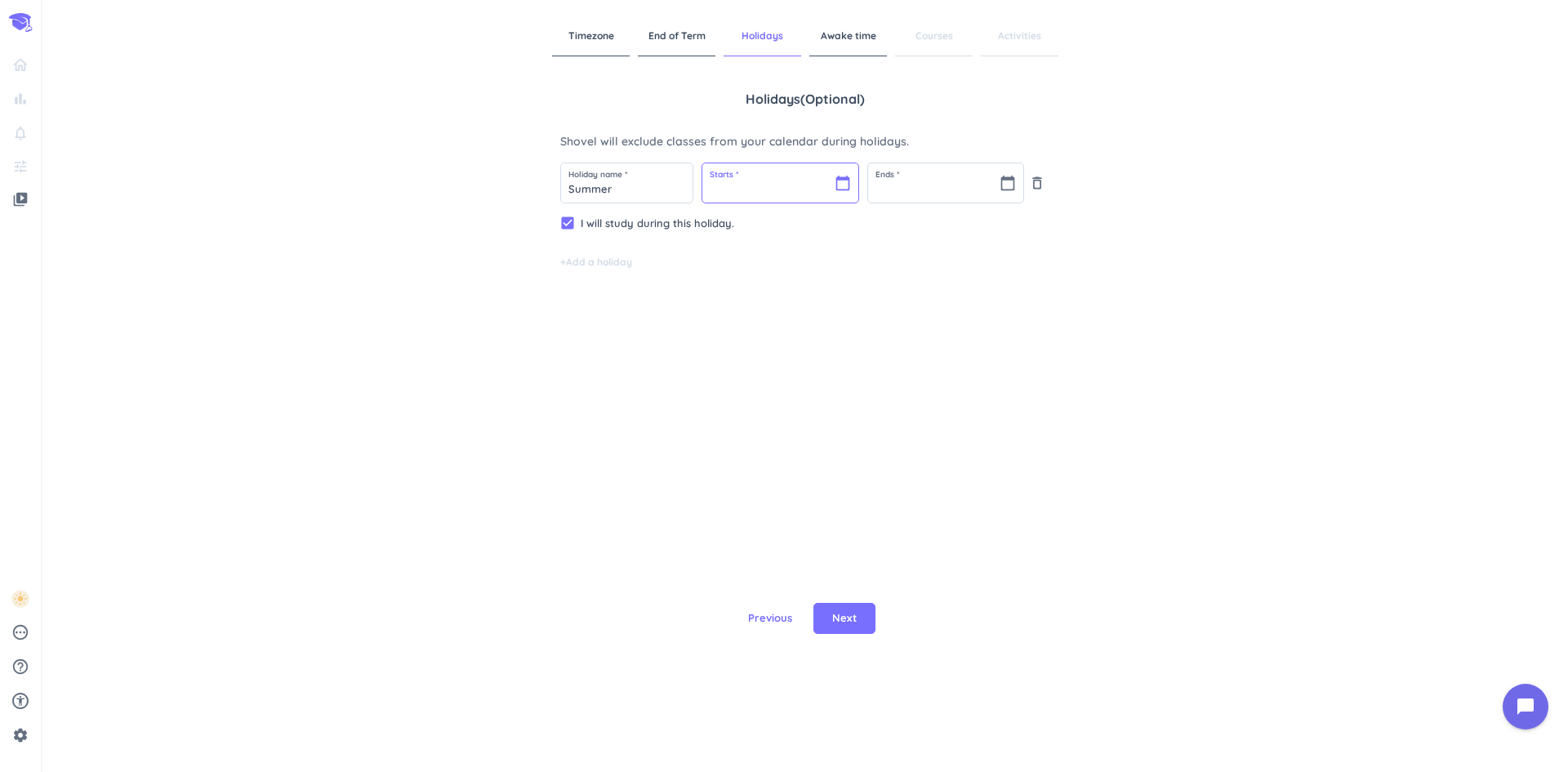 click at bounding box center (780, 183) 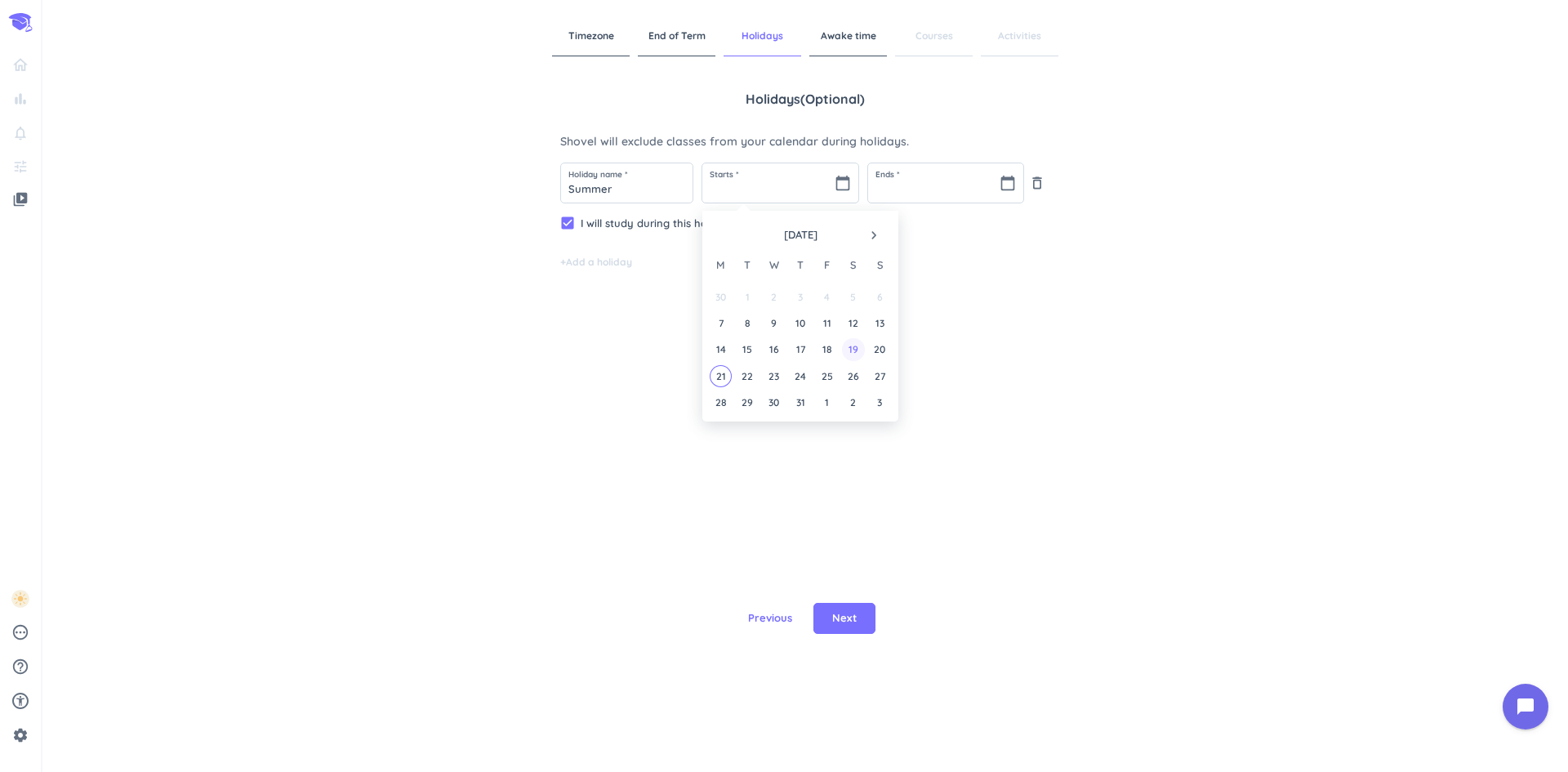 click on "19" at bounding box center (853, 349) 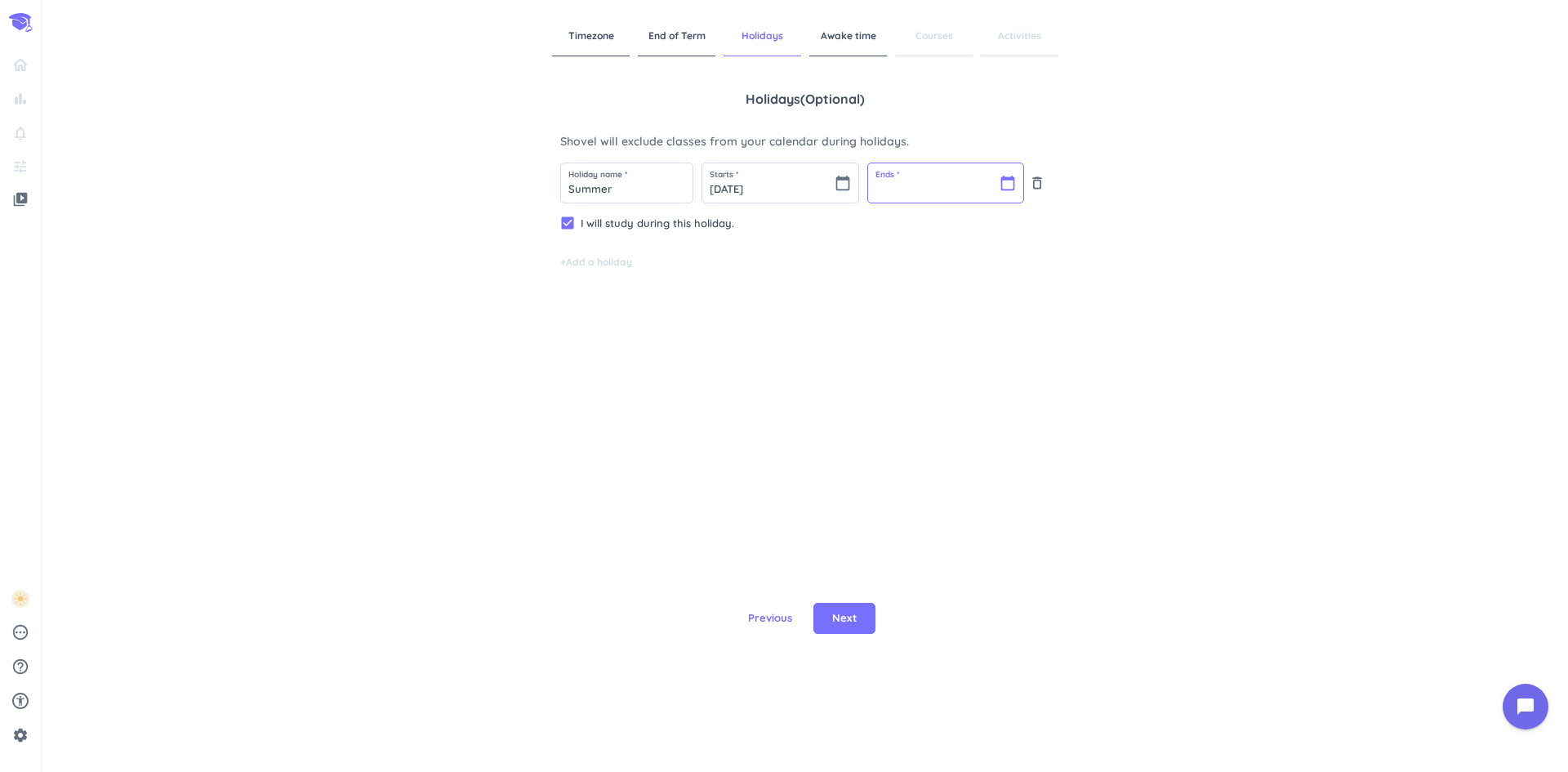 click at bounding box center [946, 183] 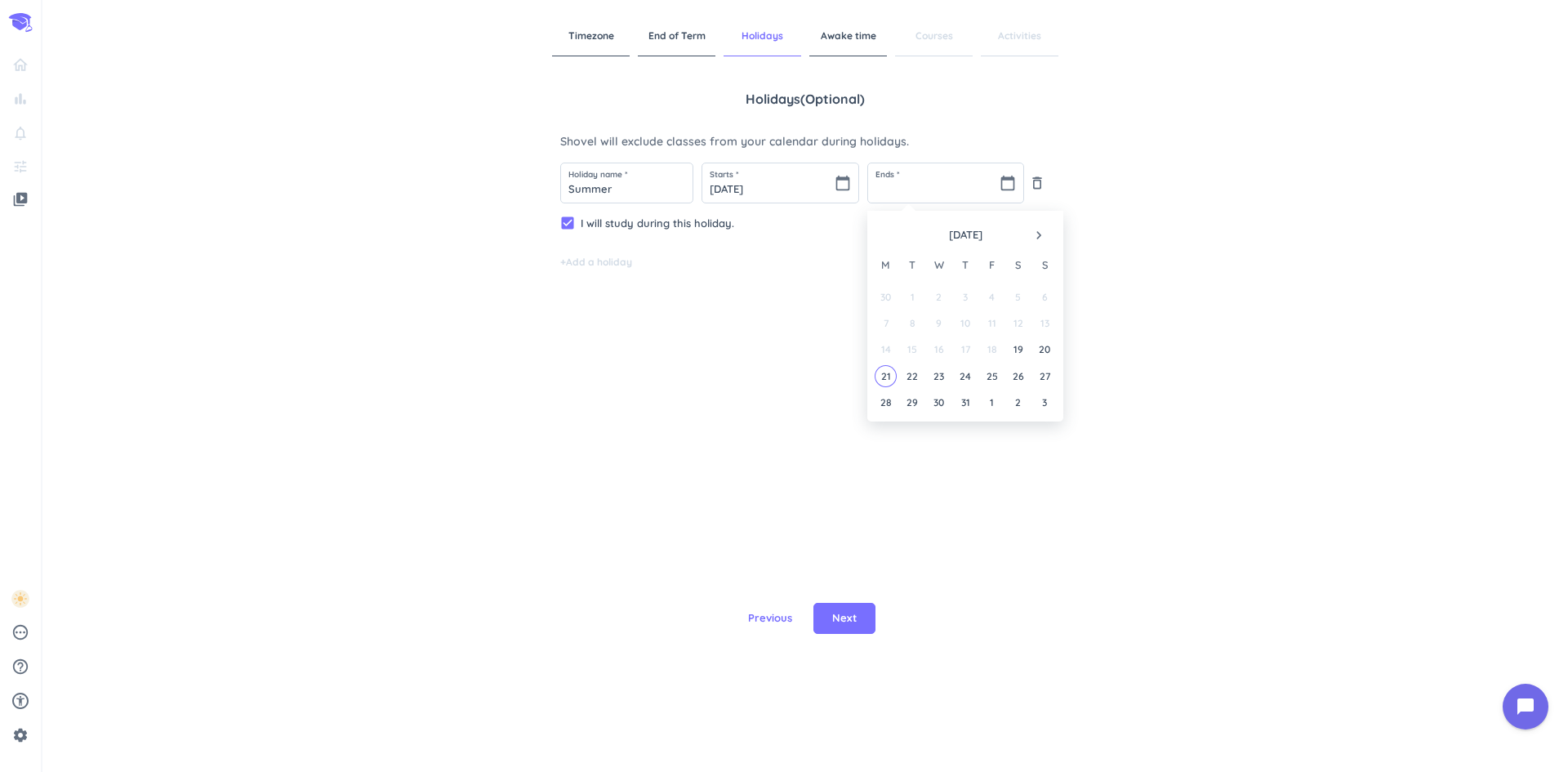 click on "navigate_next" at bounding box center [1039, 235] 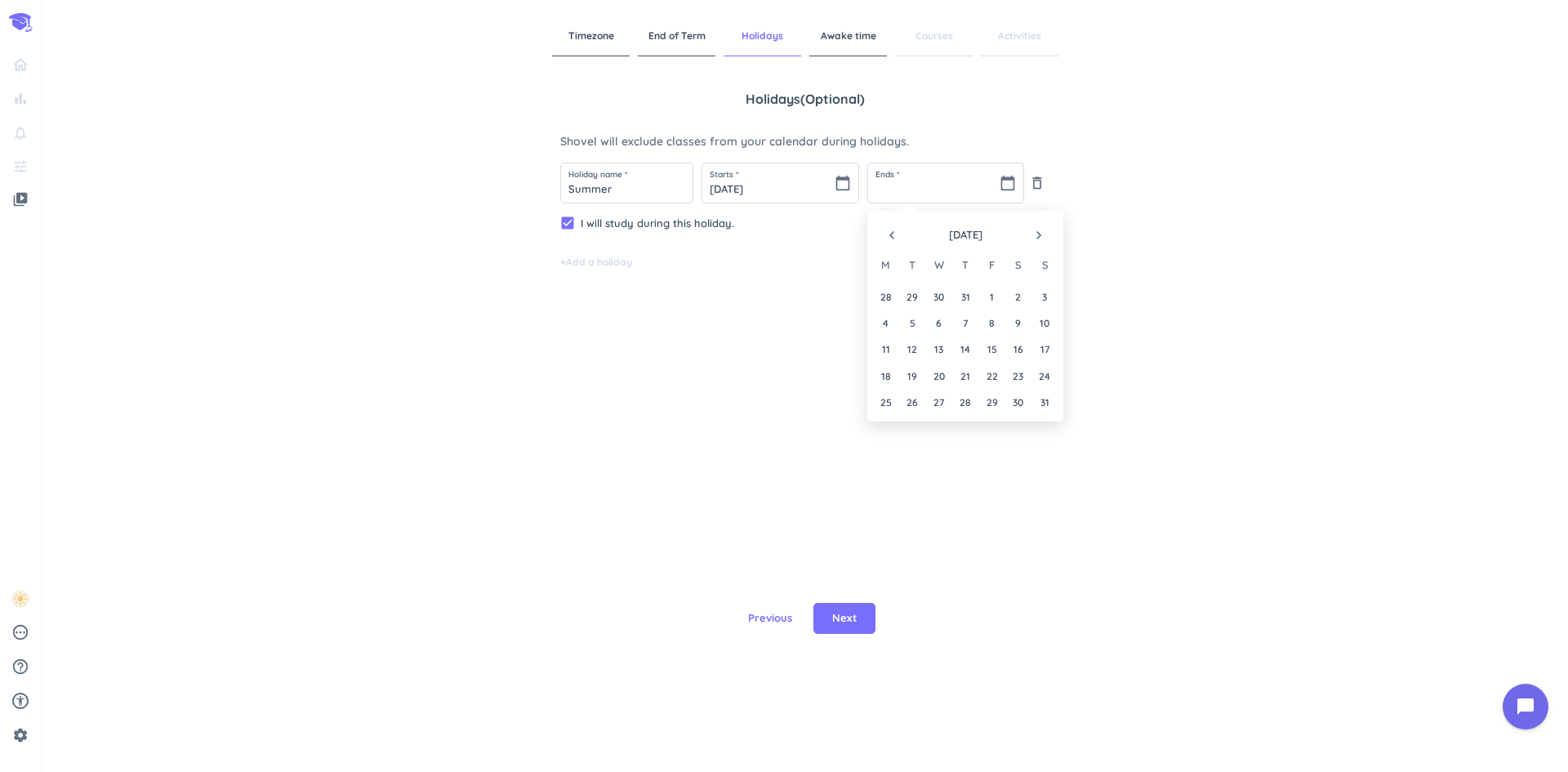click on "navigate_next" at bounding box center [1039, 235] 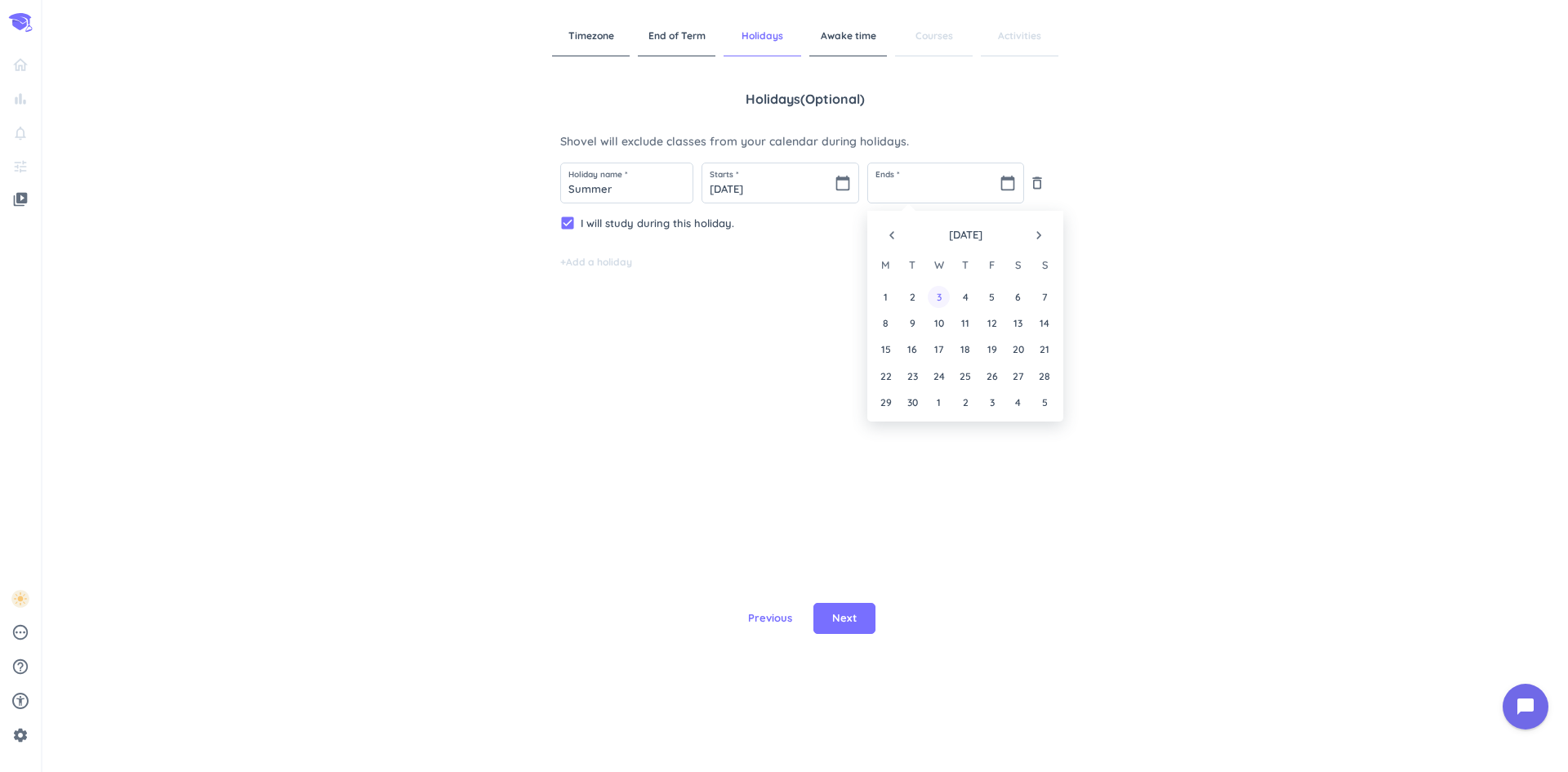 click on "3" at bounding box center [938, 297] 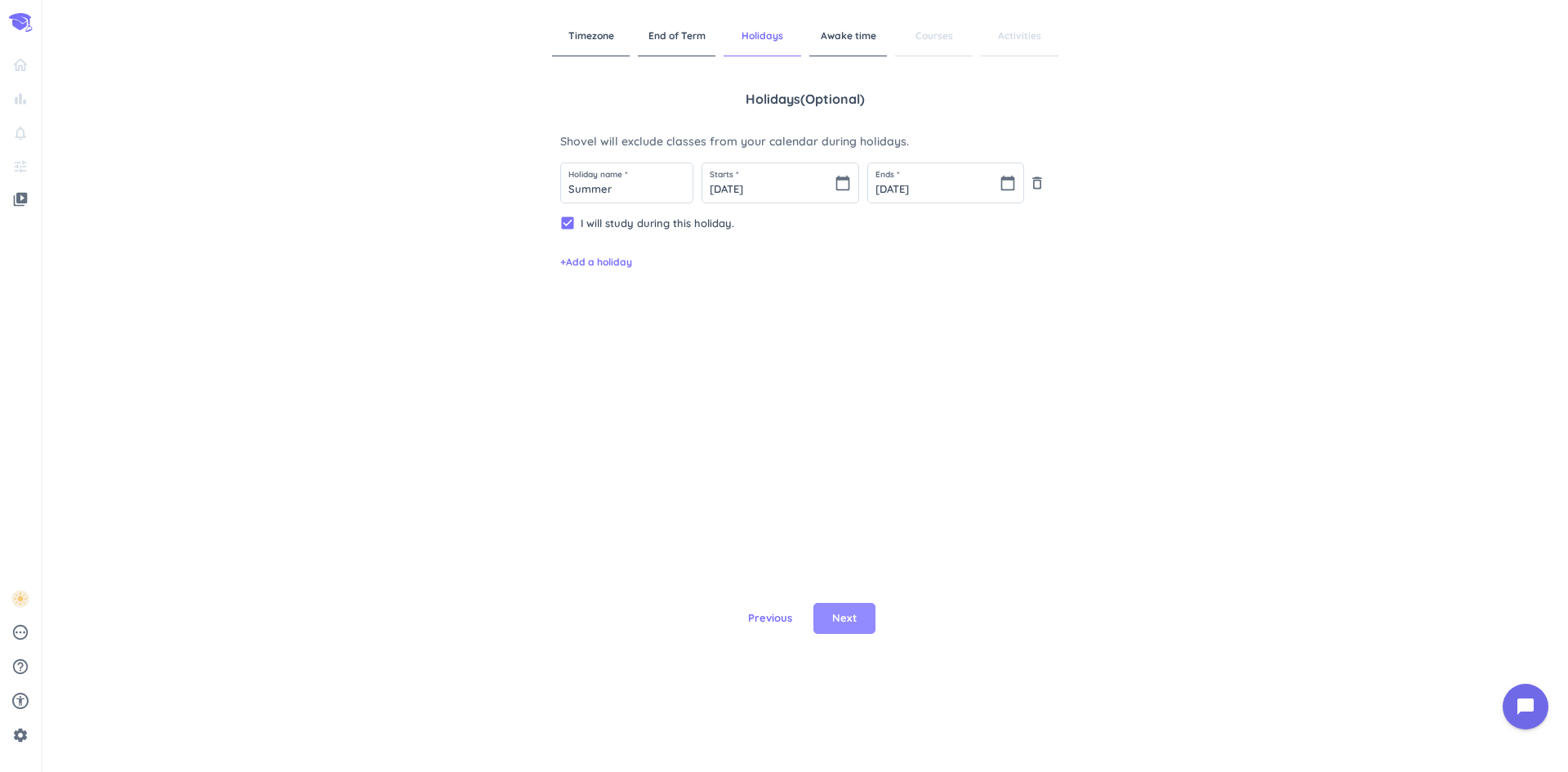 click on "Next" at bounding box center [844, 618] 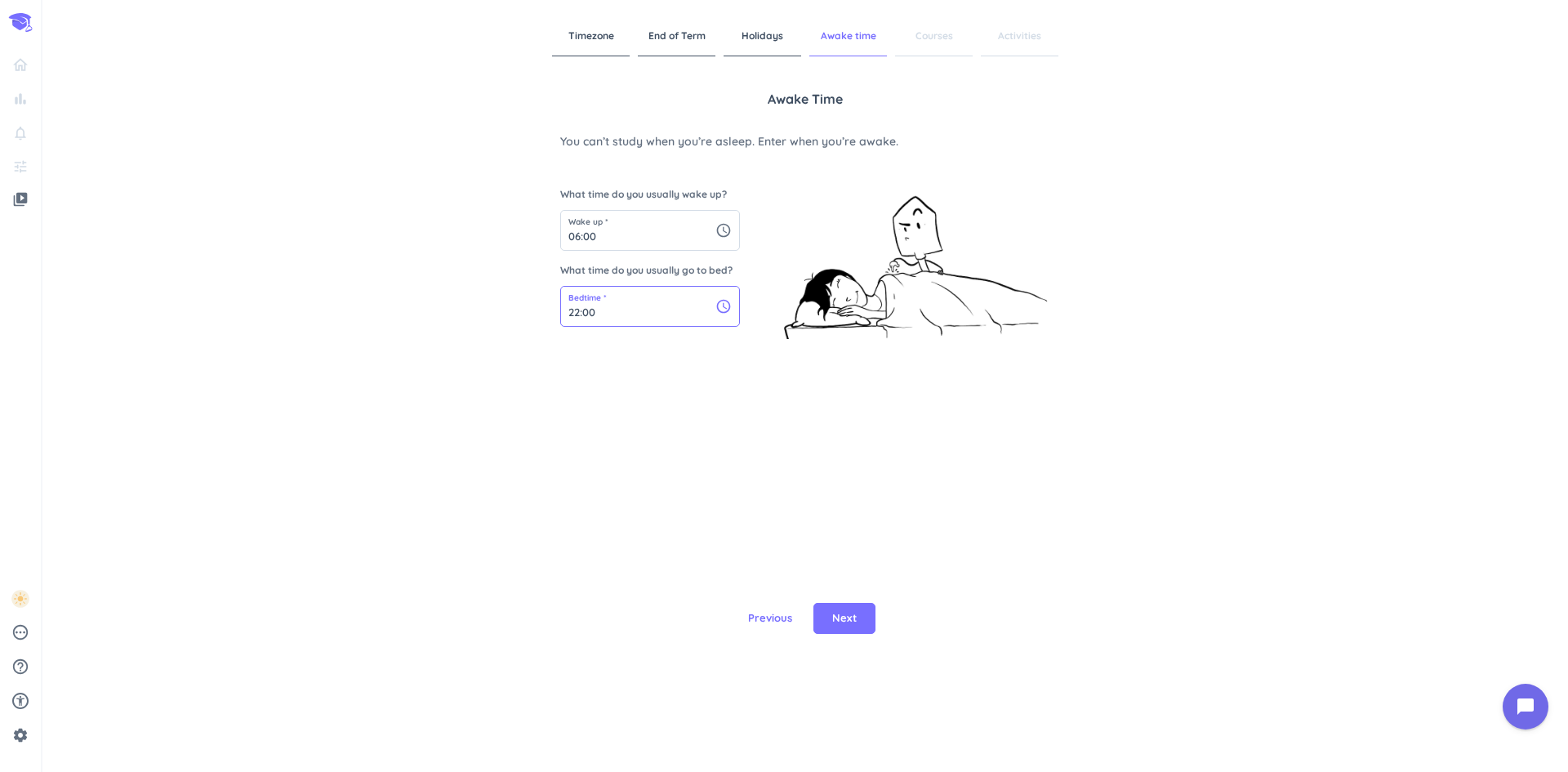click on "22:00" at bounding box center [650, 306] 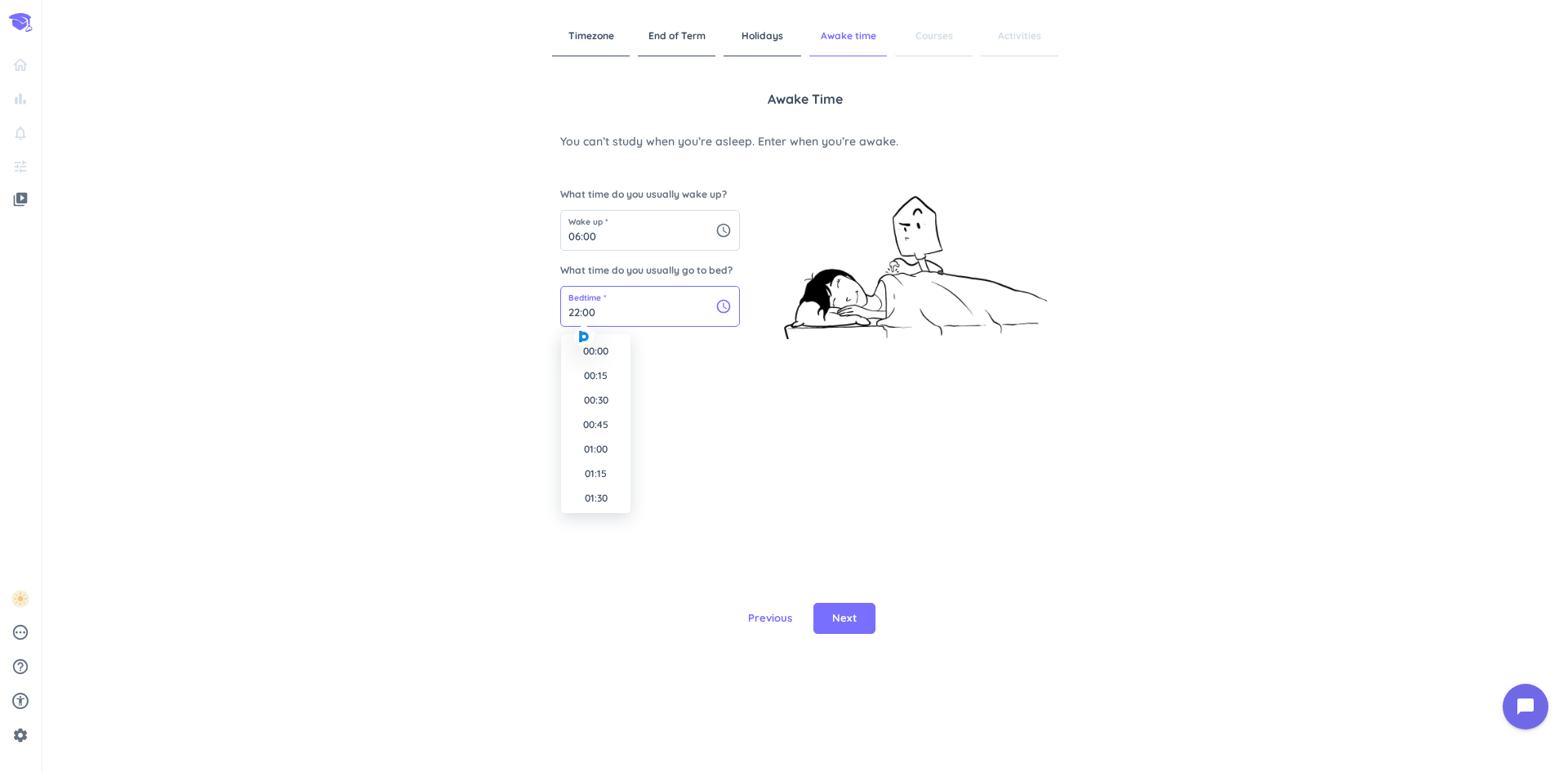 scroll, scrollTop: 2084, scrollLeft: 0, axis: vertical 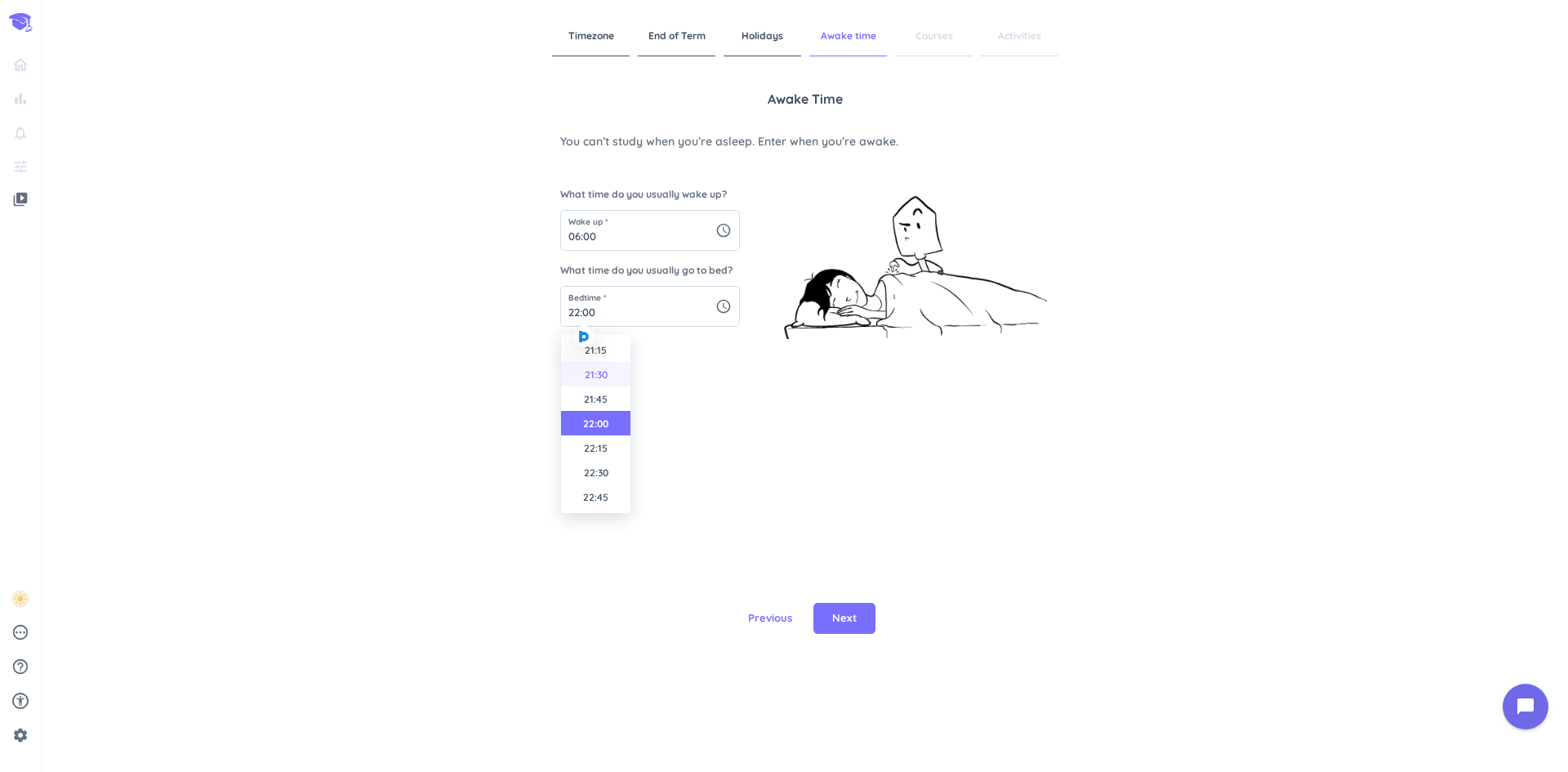 click on "21:30" at bounding box center (595, 374) 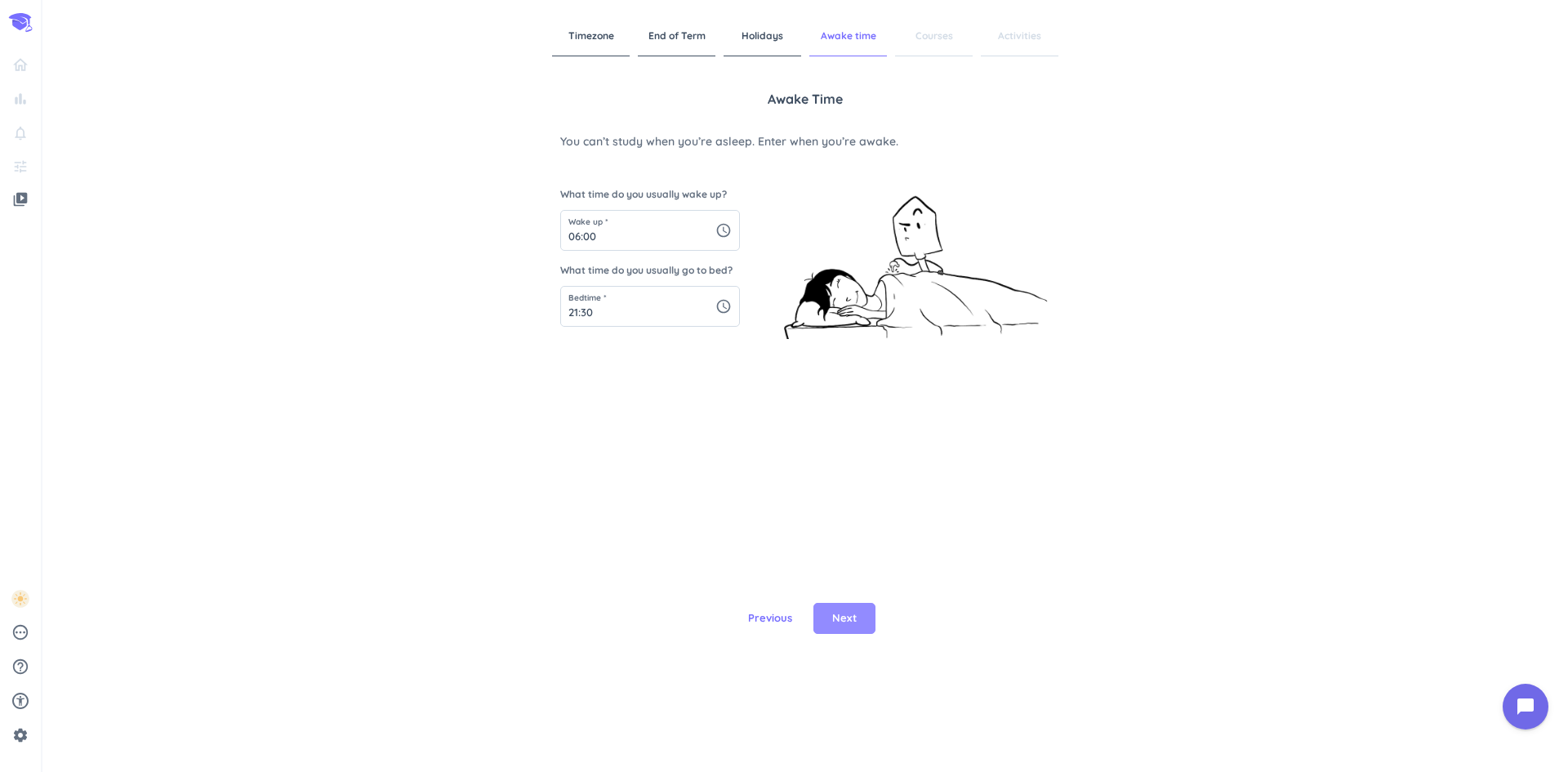 click on "Next" at bounding box center [844, 618] 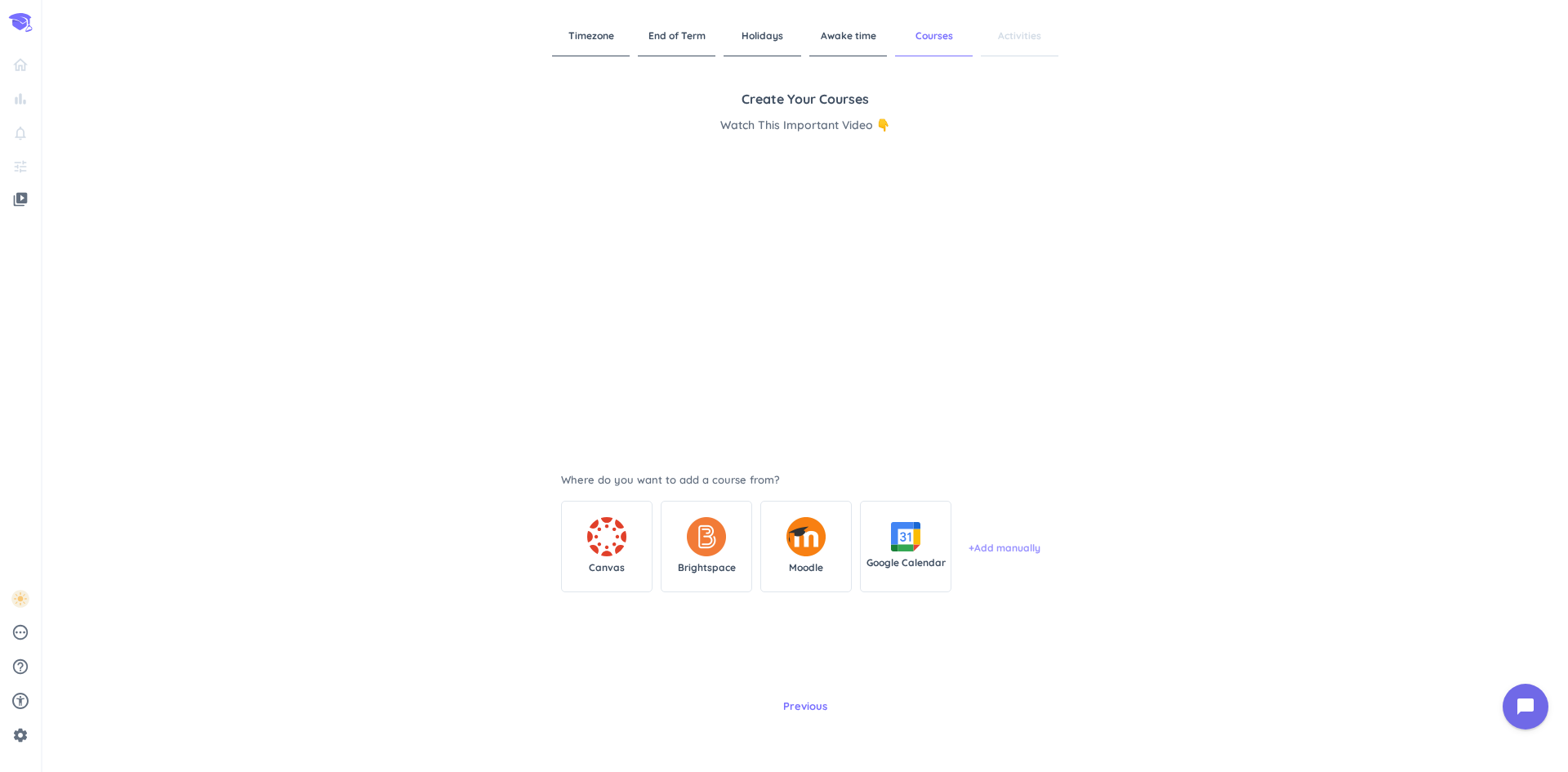 click on "+  Add manually" at bounding box center (1004, 547) 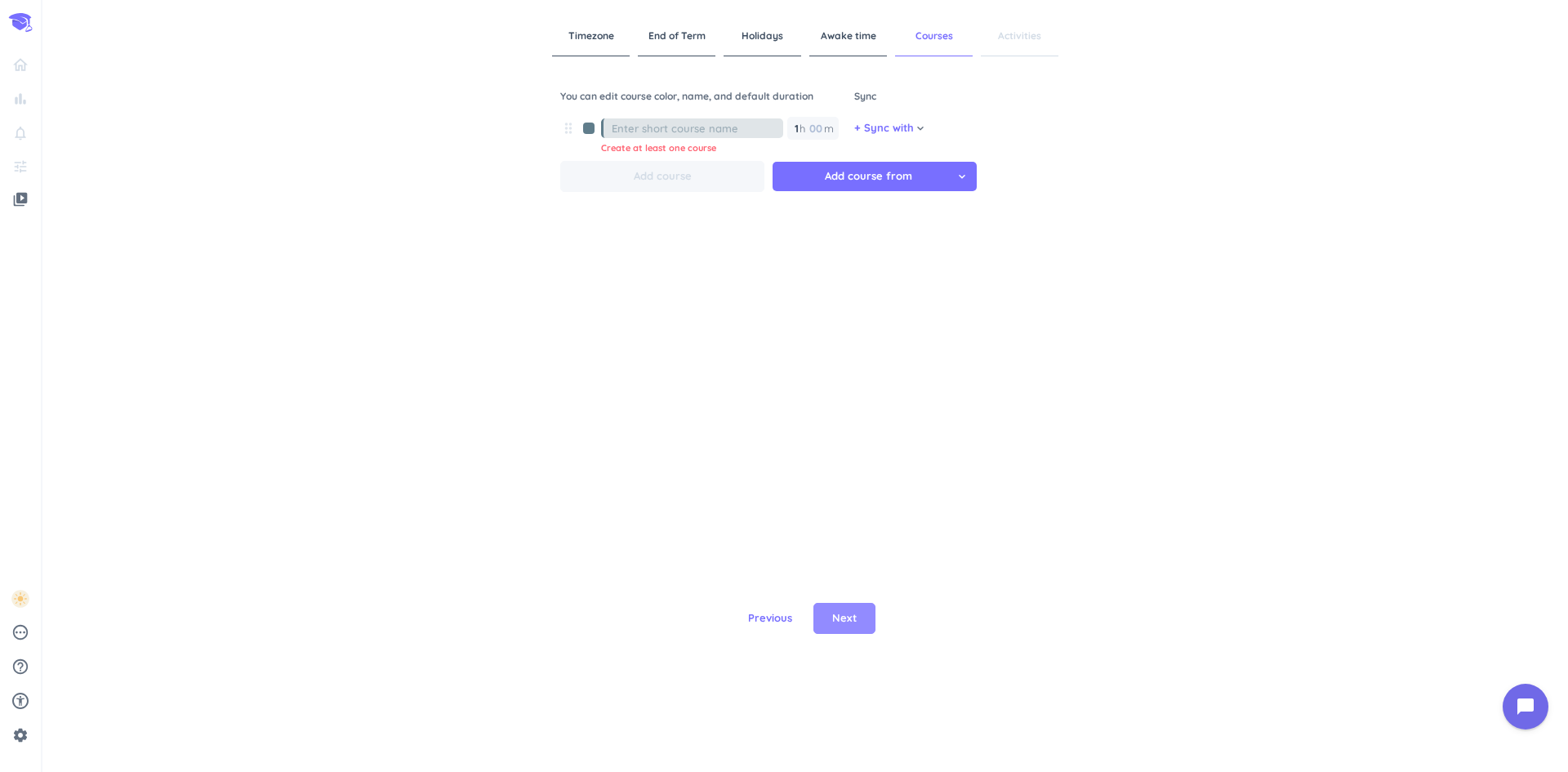 click on "Next" at bounding box center [844, 618] 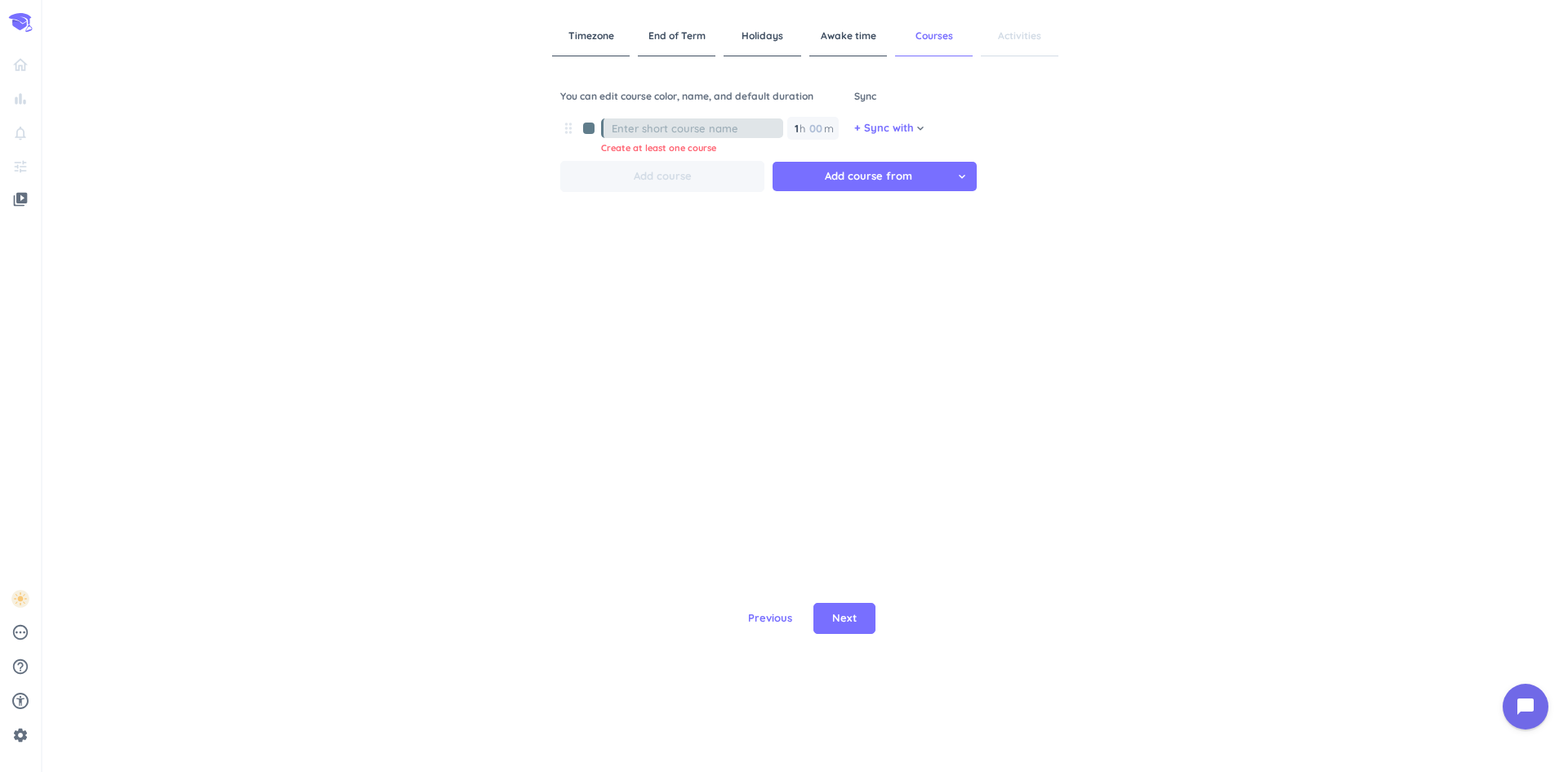 click at bounding box center [697, 128] 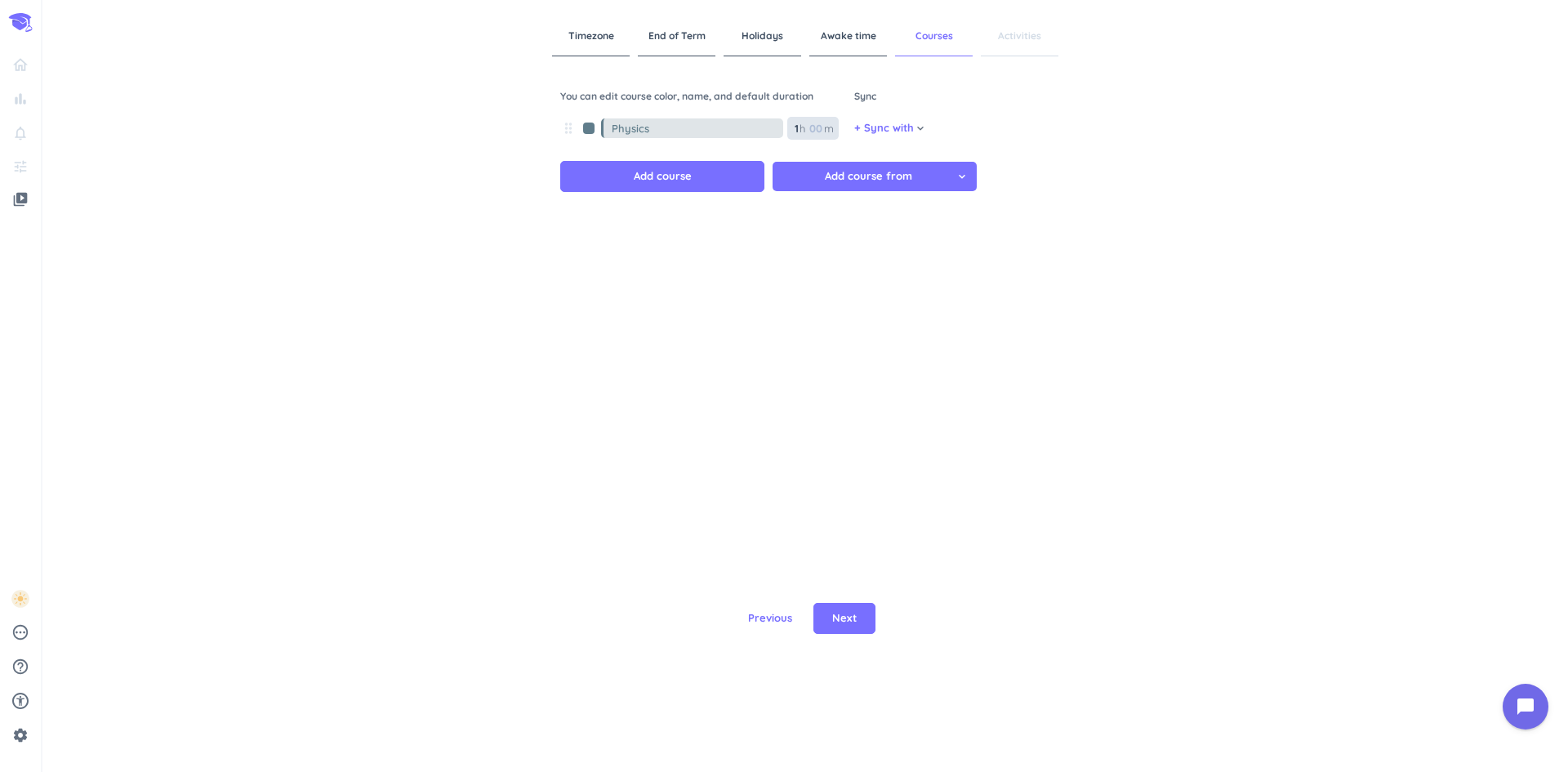 type on "Physics" 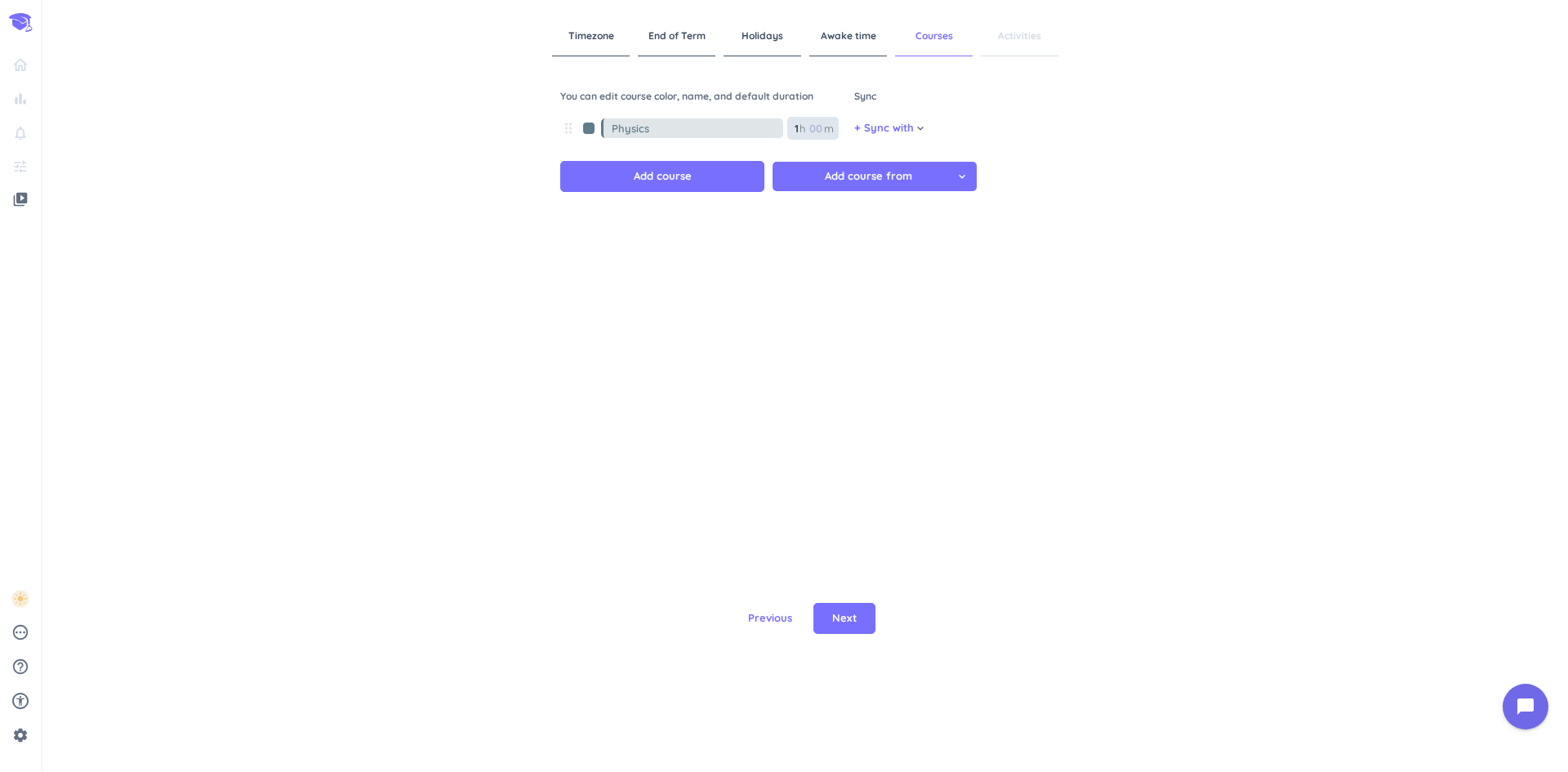 click at bounding box center (815, 128) 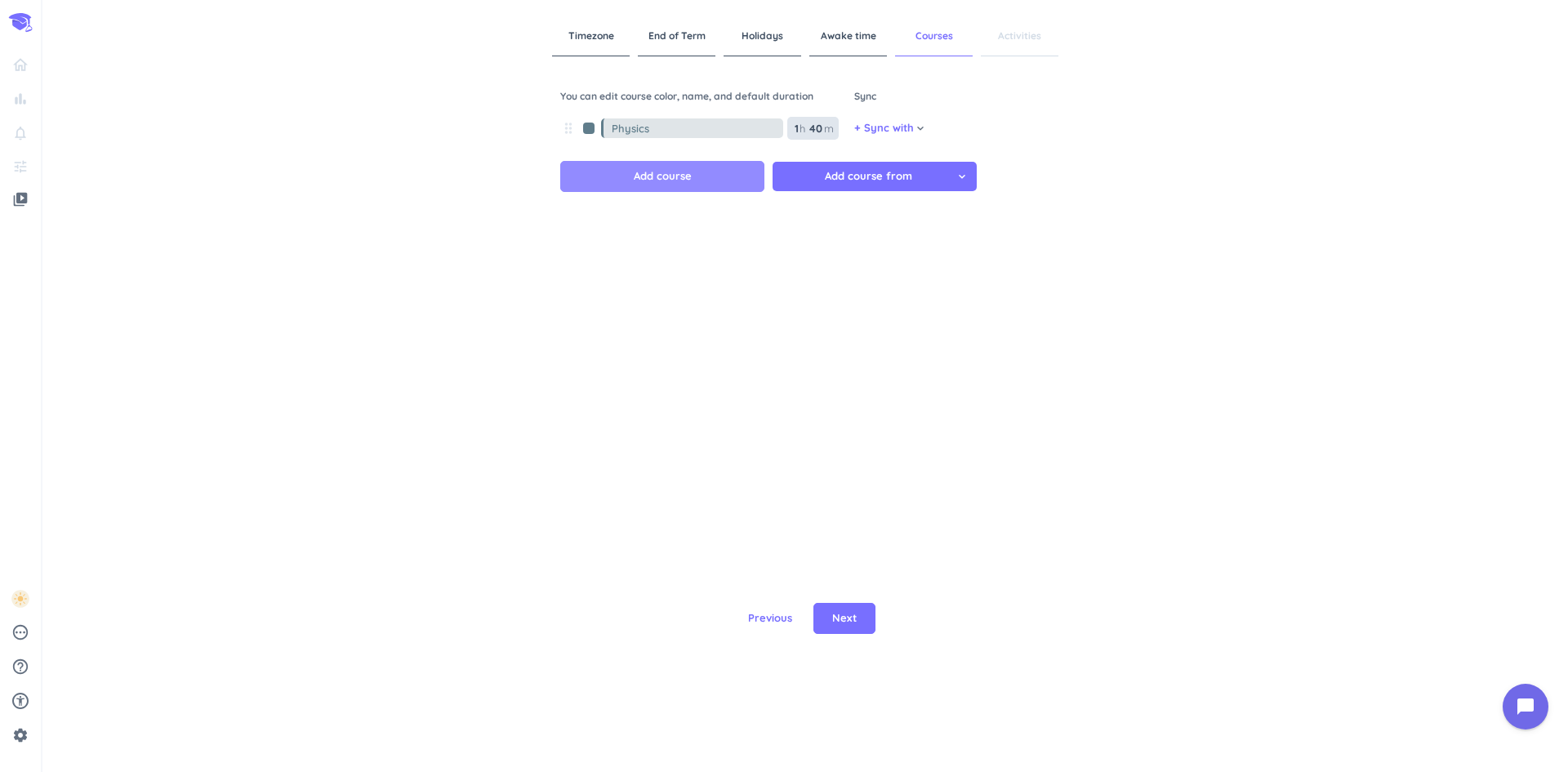 type on "40" 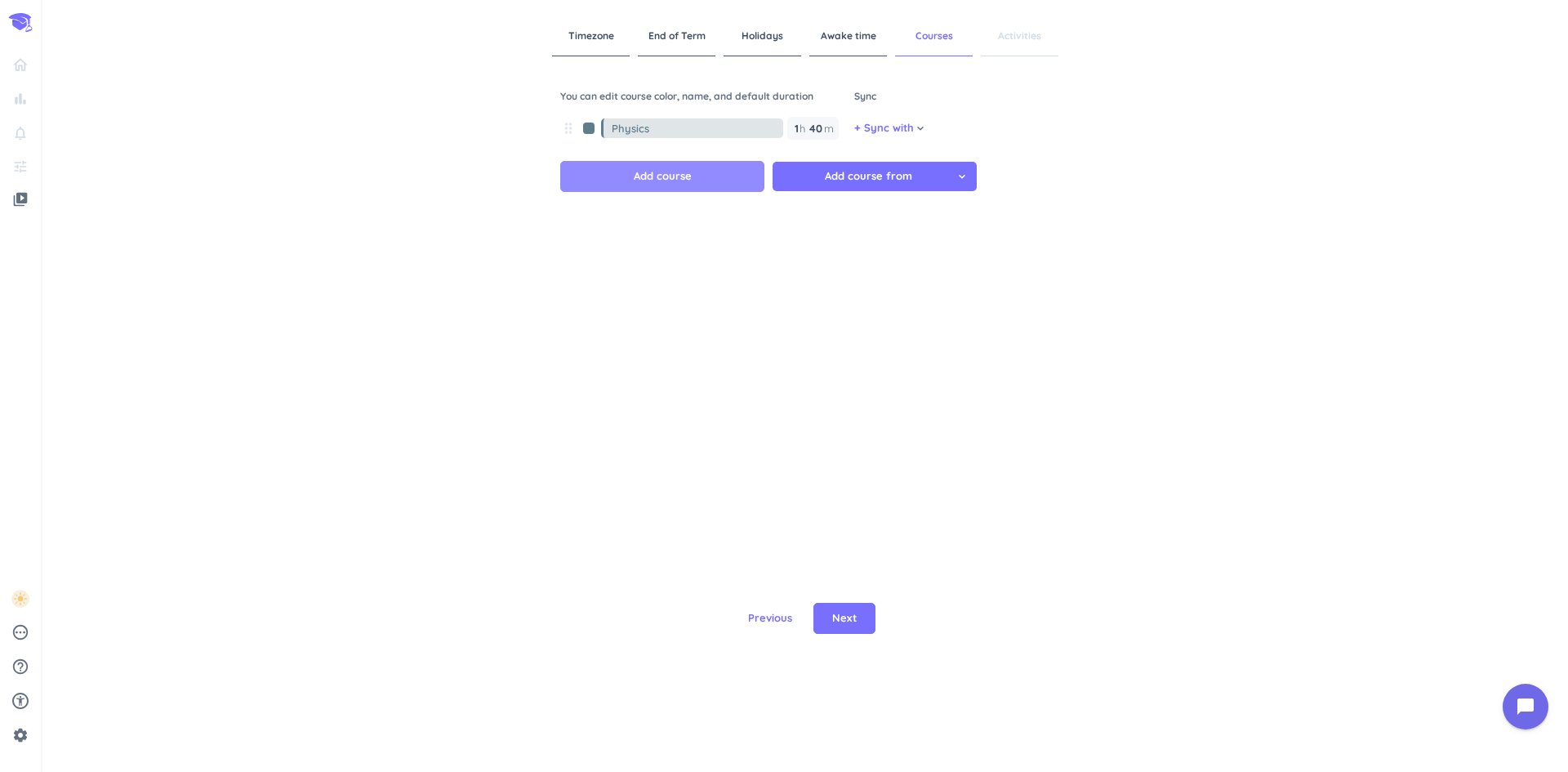 click on "Add course" at bounding box center (662, 176) 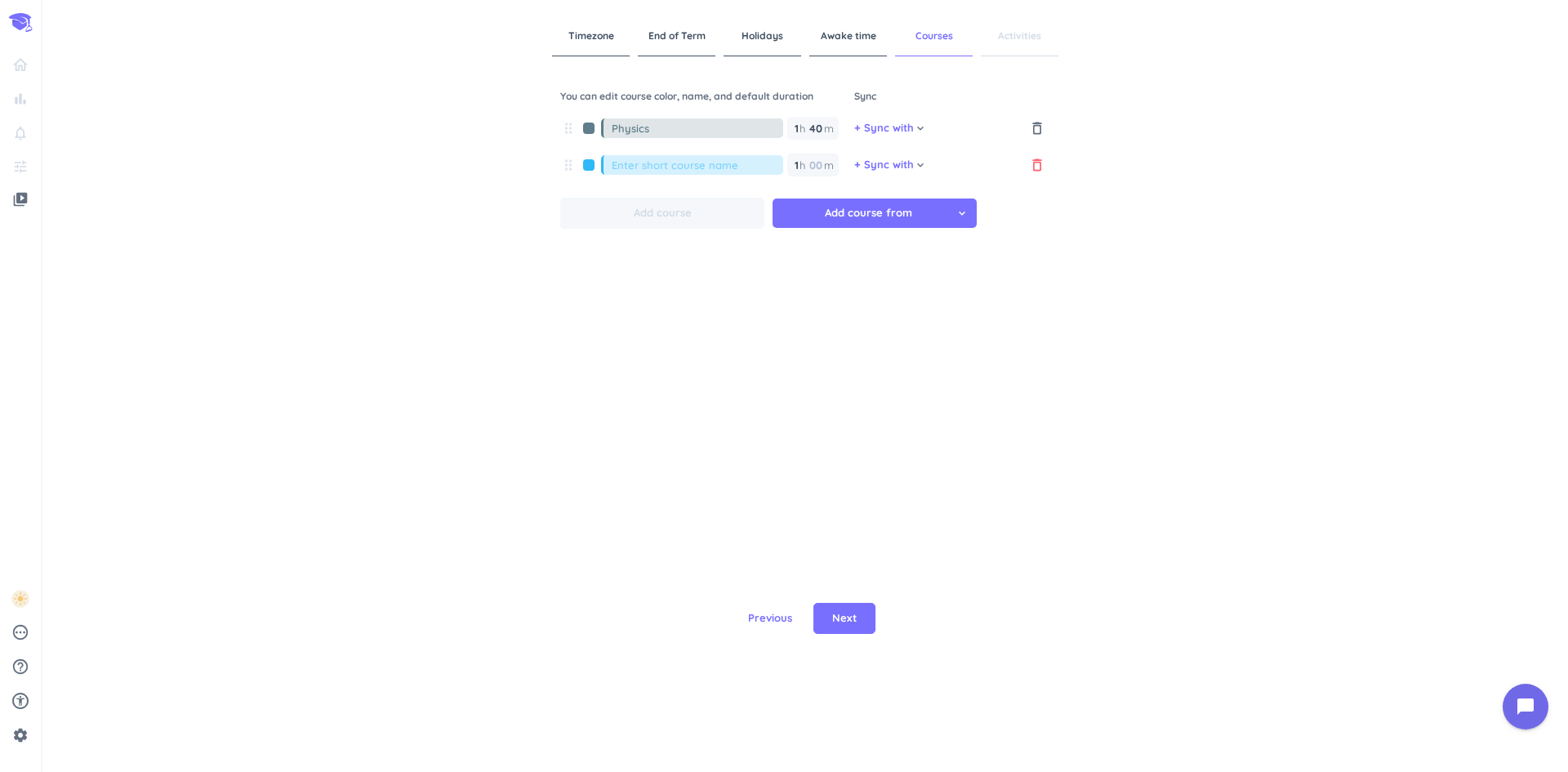 click on "delete_outline" at bounding box center [1037, 165] 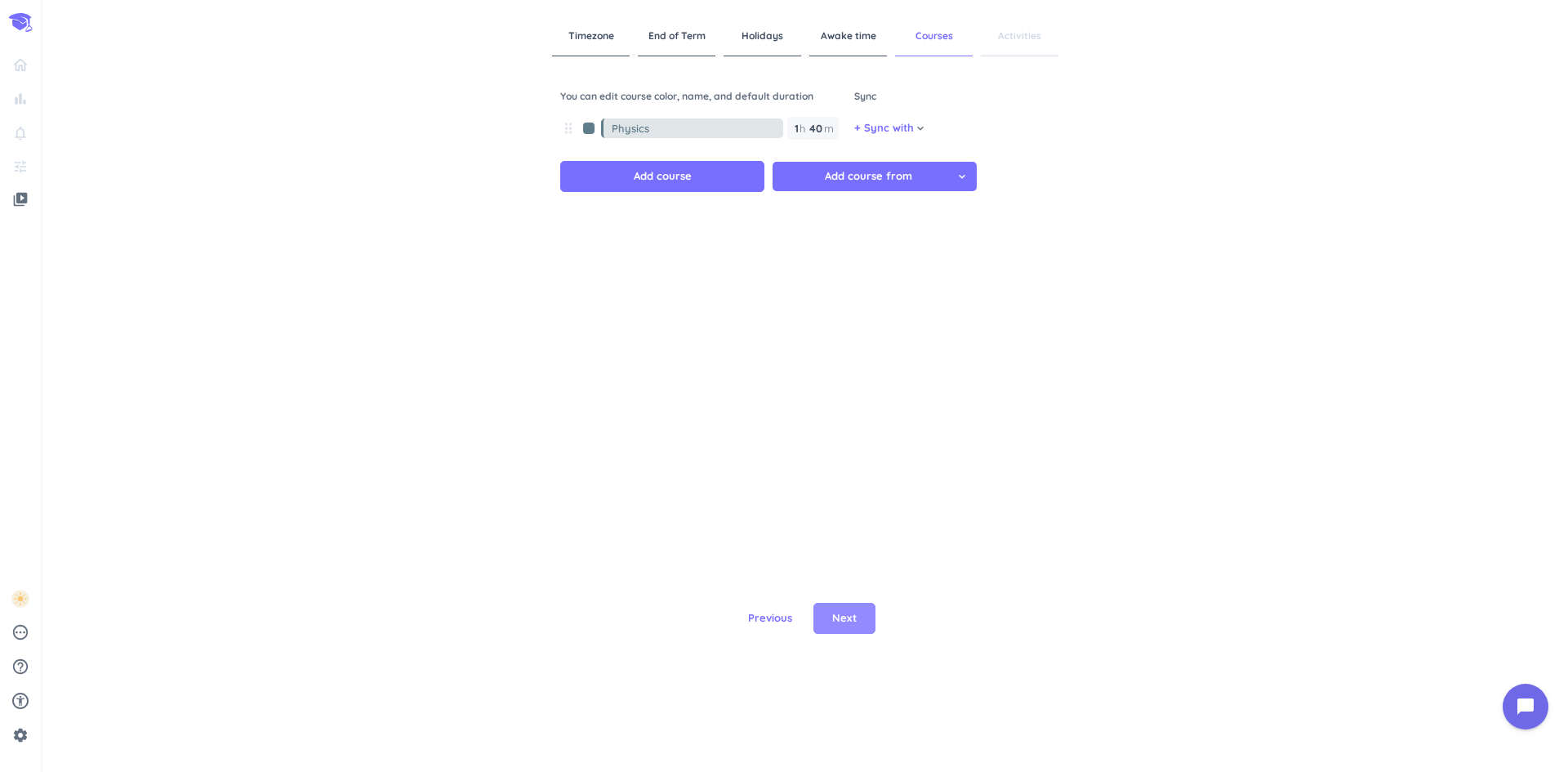 click on "Next" at bounding box center [844, 618] 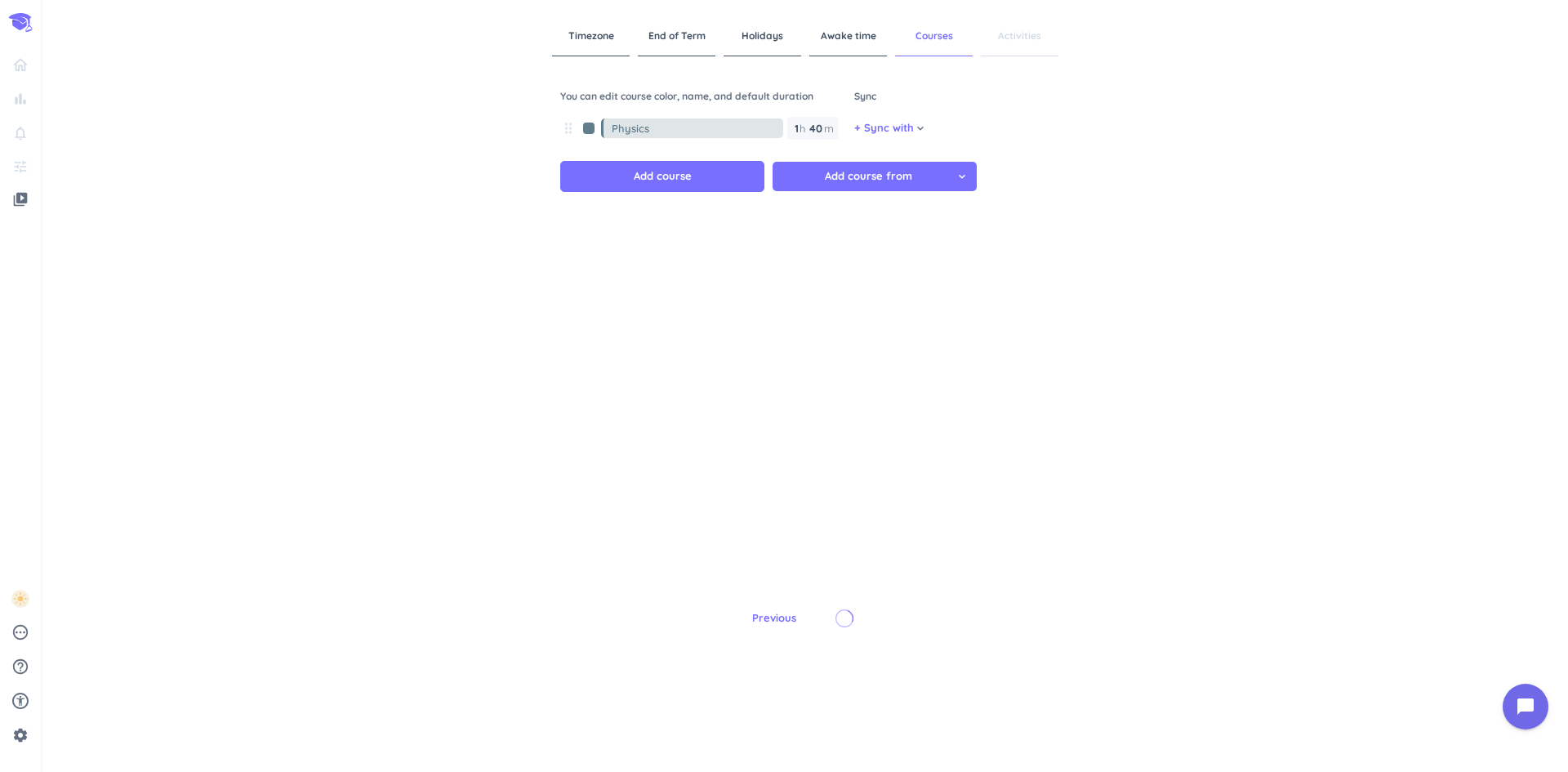 type 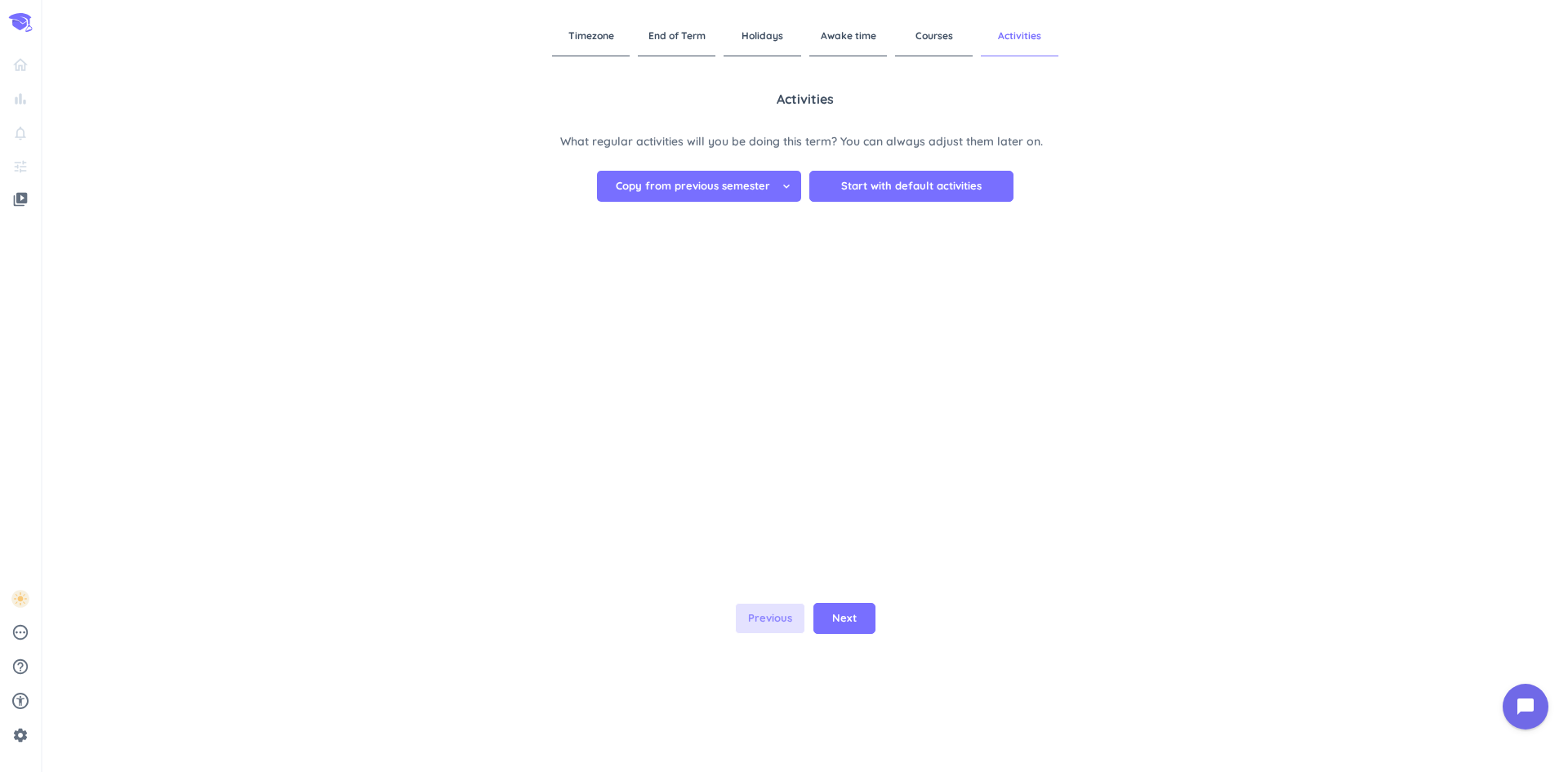 click on "Previous" at bounding box center [770, 618] 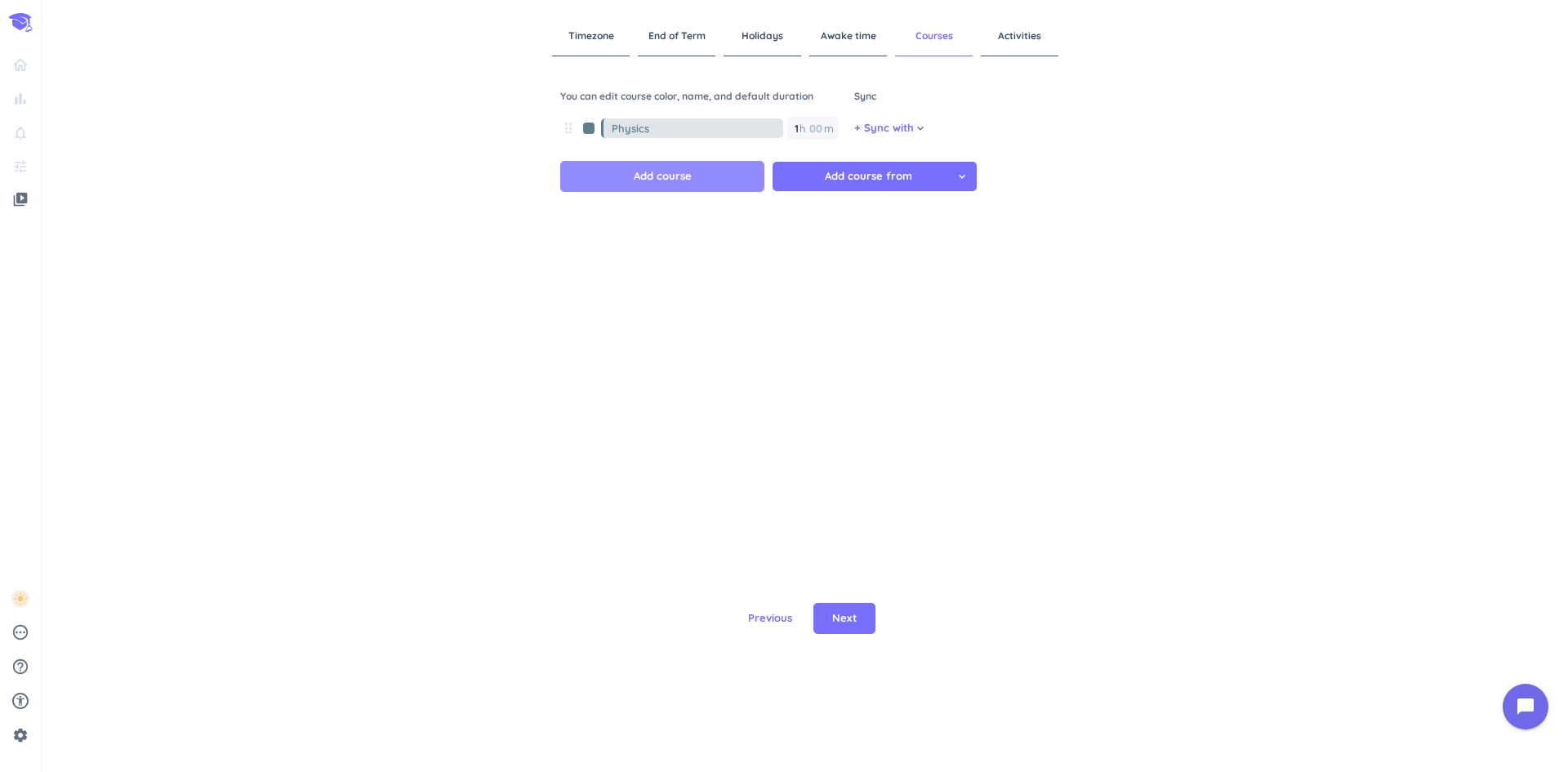 click on "Add course" at bounding box center (662, 176) 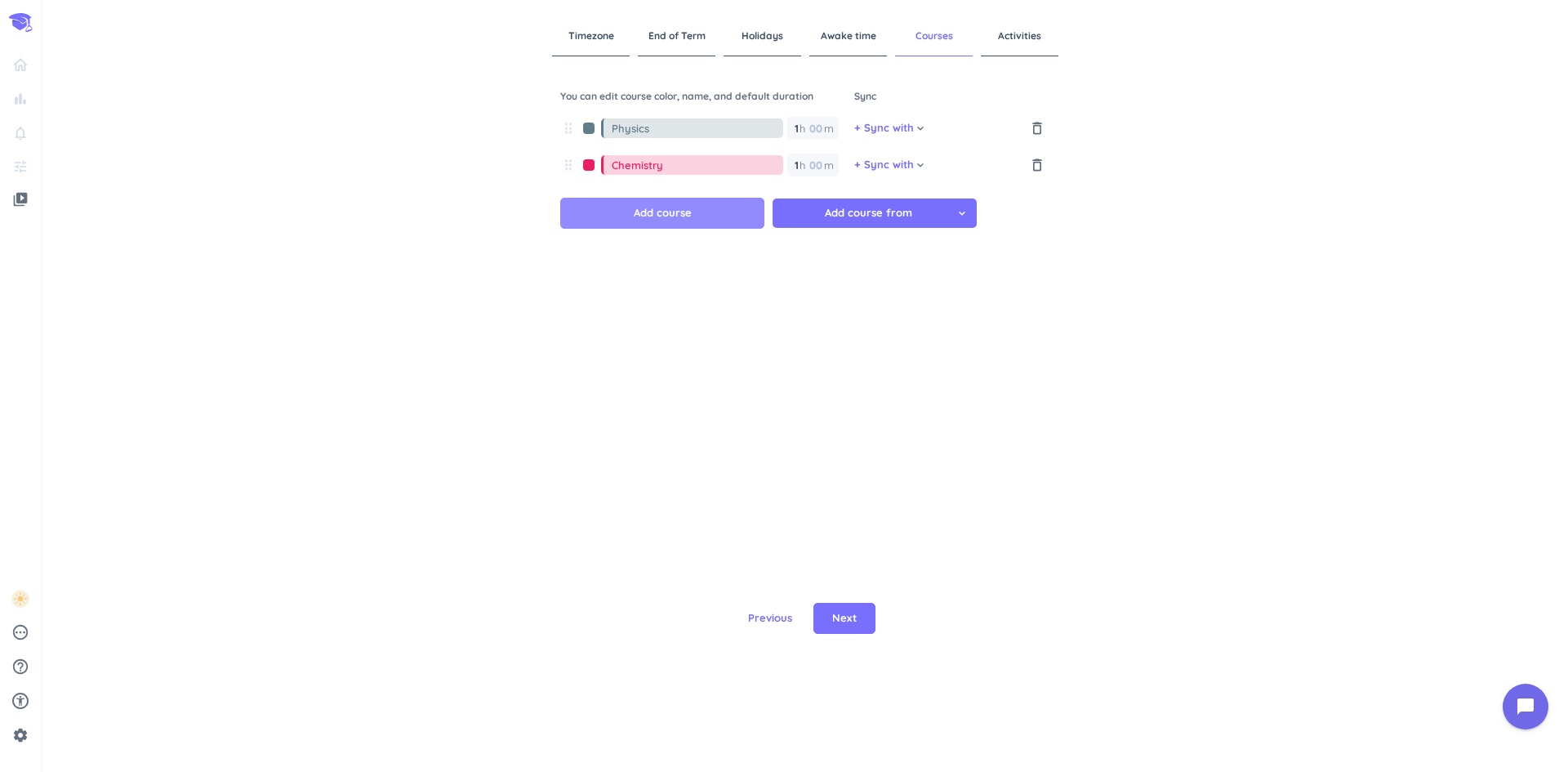type on "Chemistry" 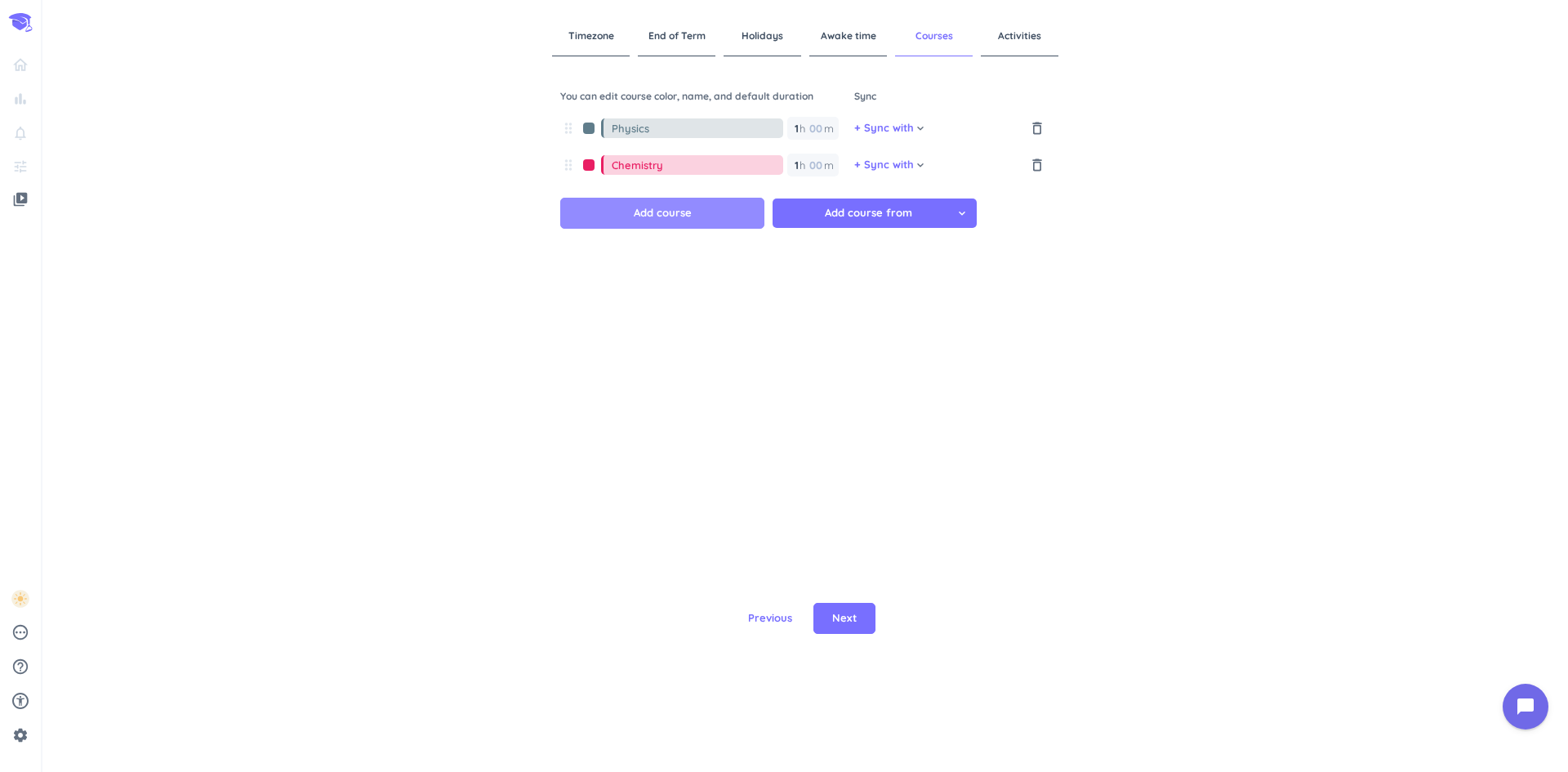 click on "Add course" at bounding box center (662, 213) 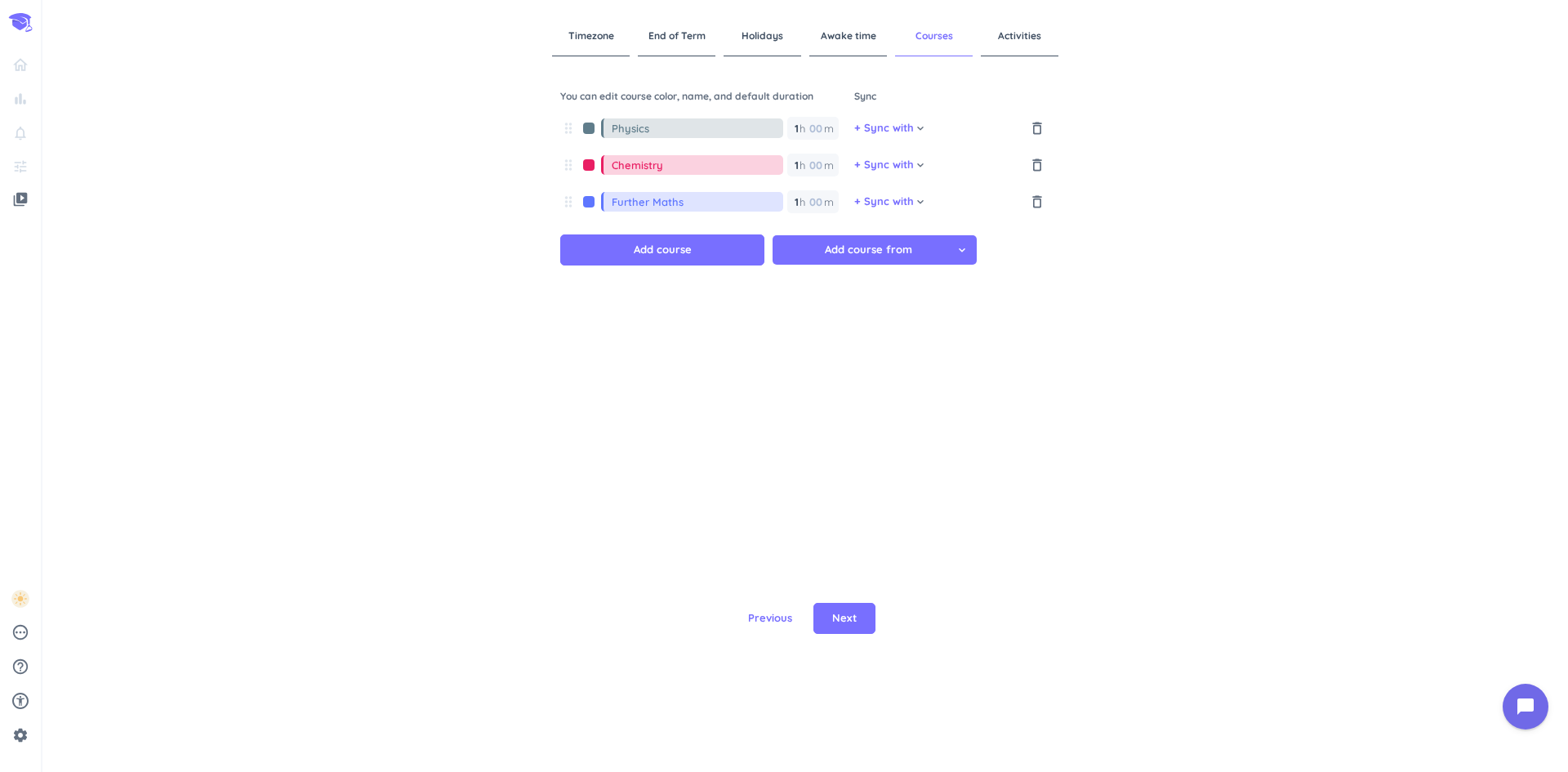 type on "Further Maths" 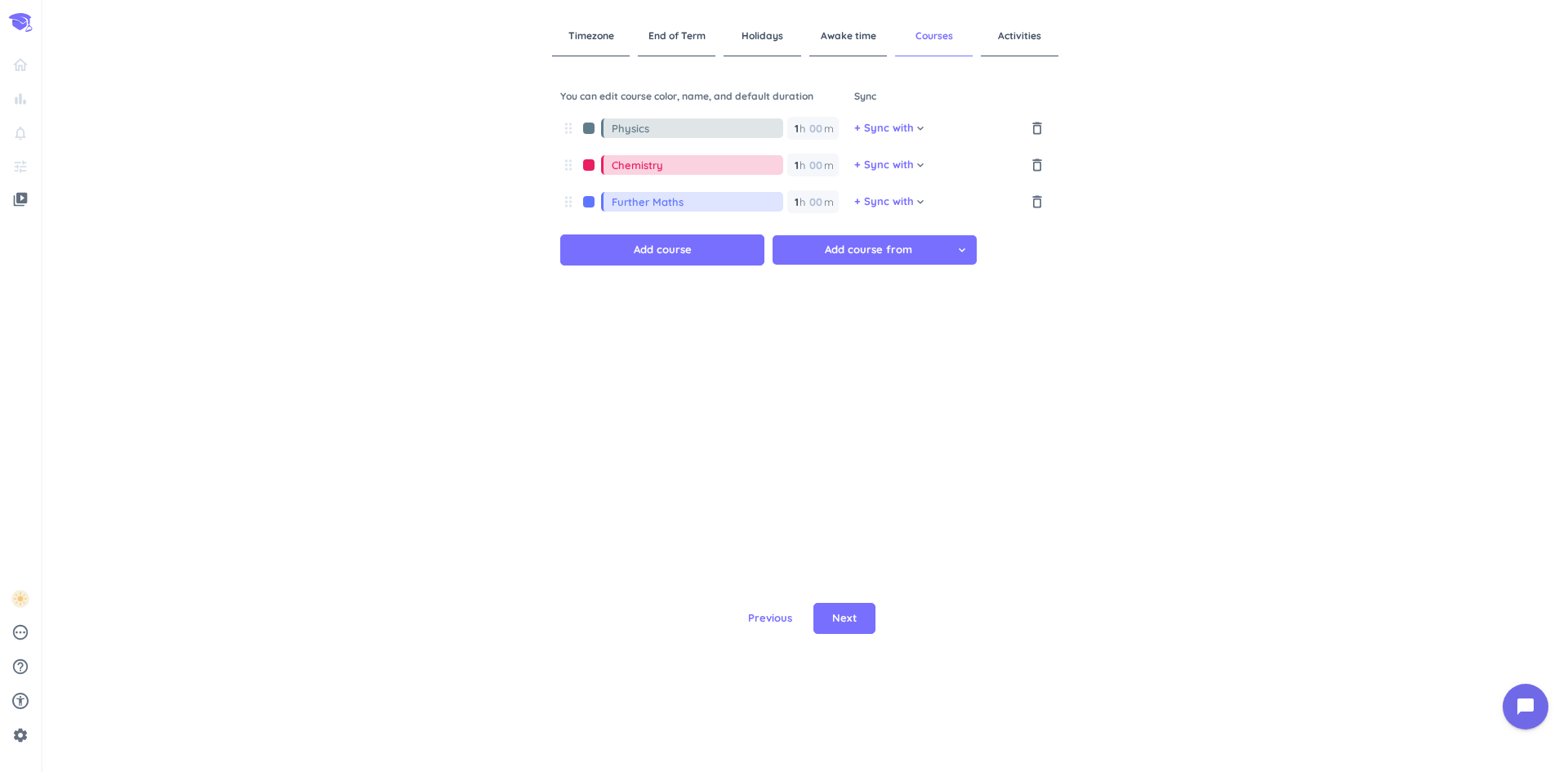 click at bounding box center (589, 202) 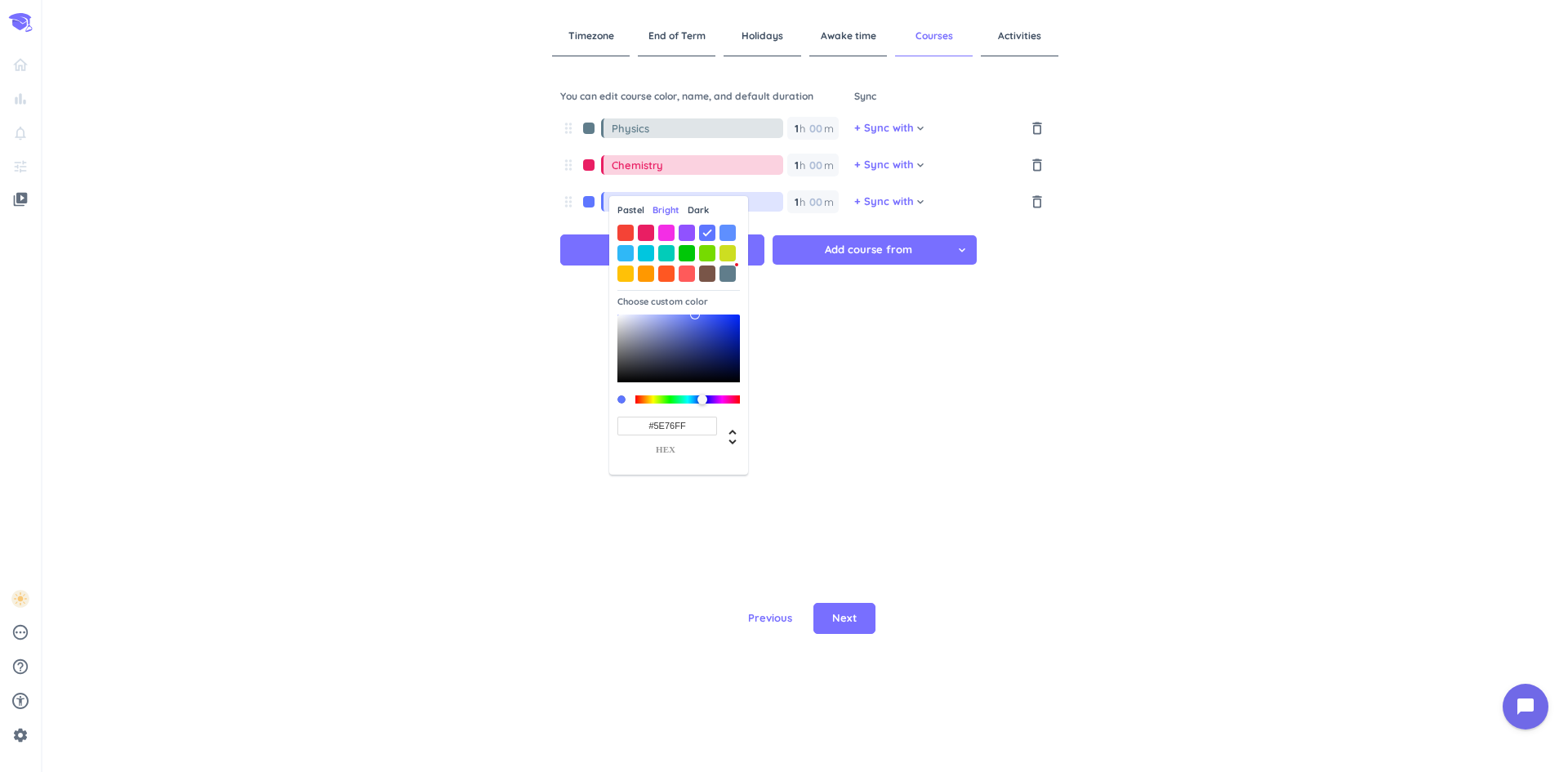 click at bounding box center [589, 128] 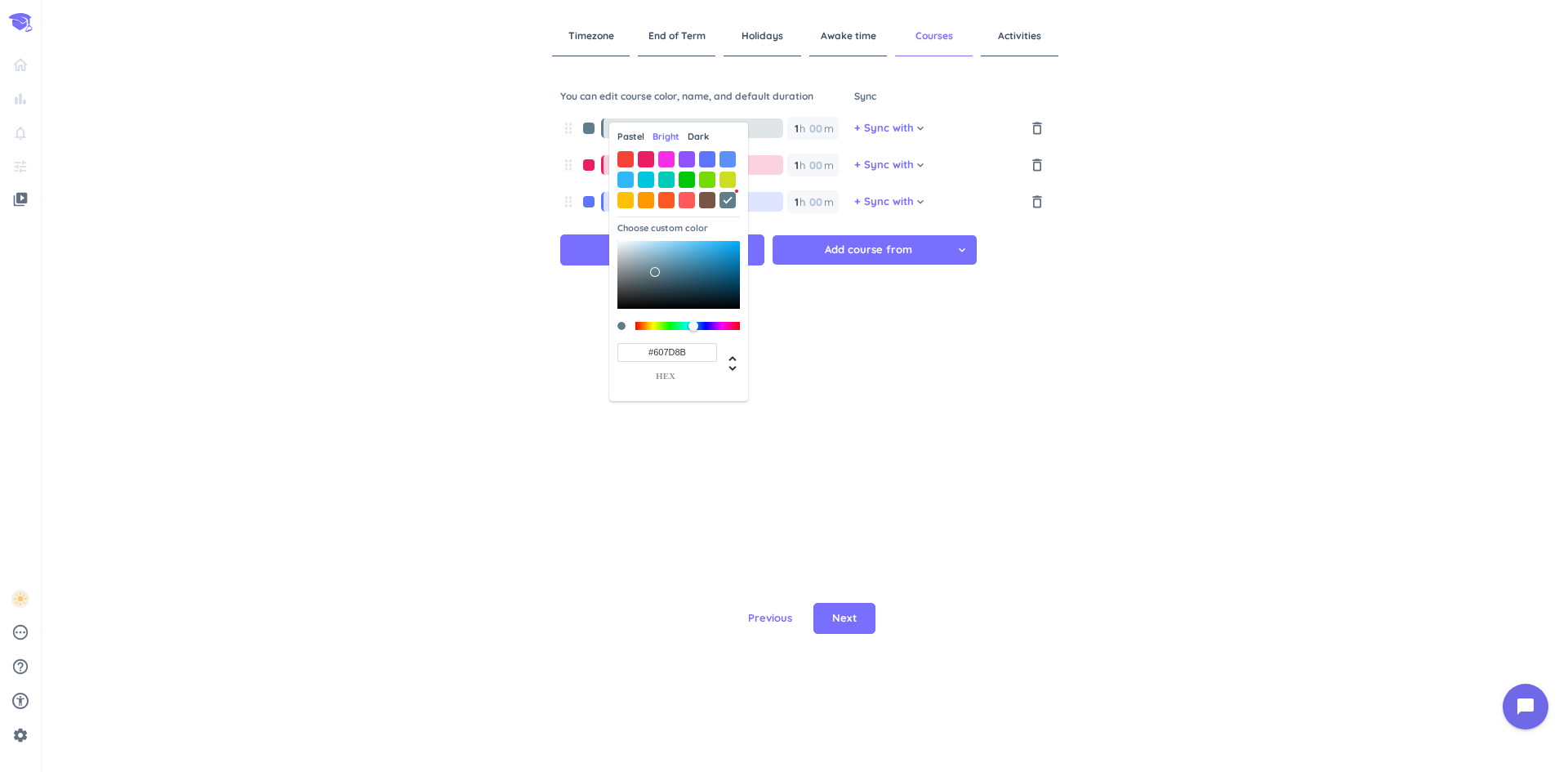 click on "Dark" at bounding box center [698, 136] 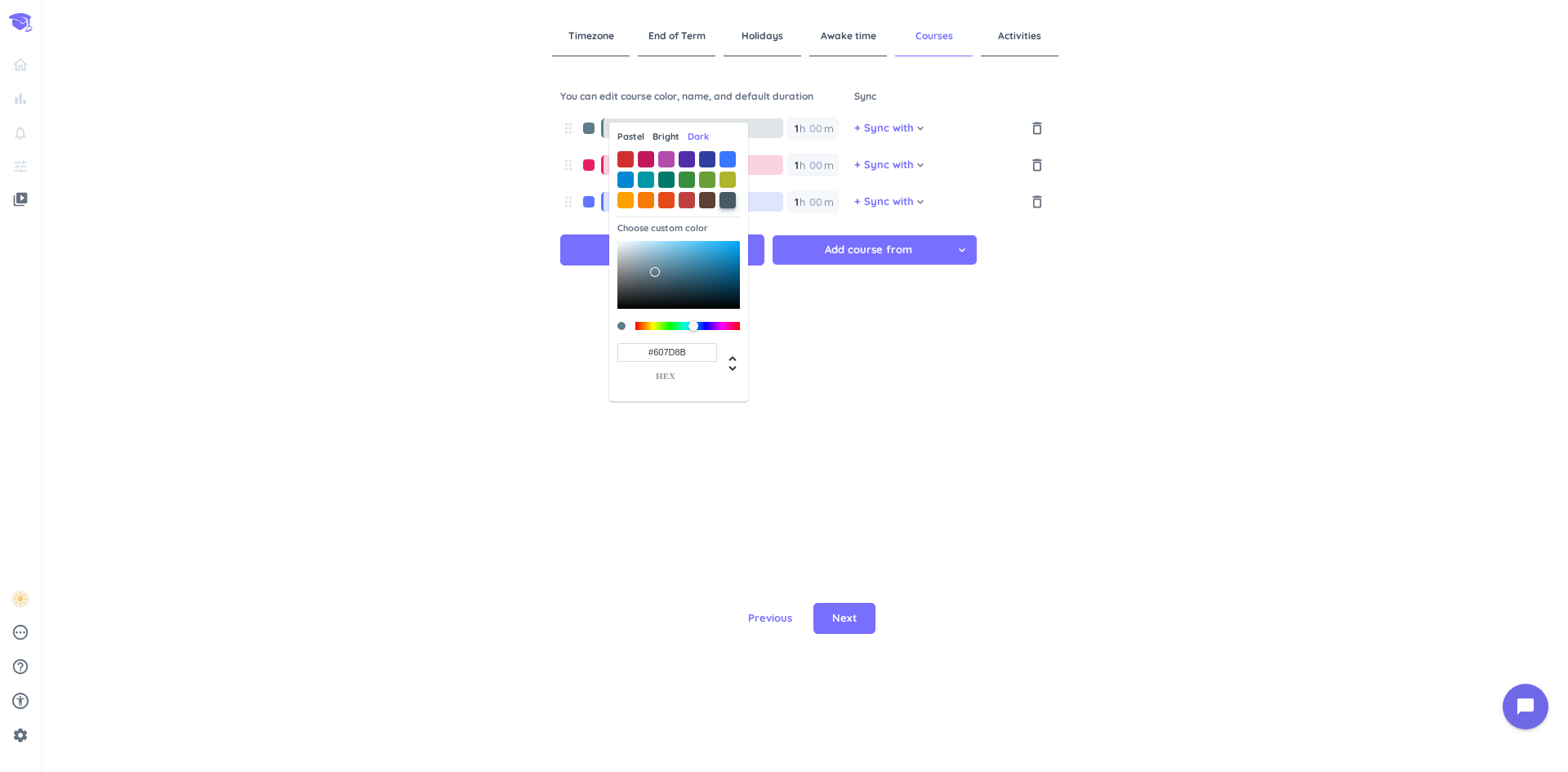 click at bounding box center [728, 200] 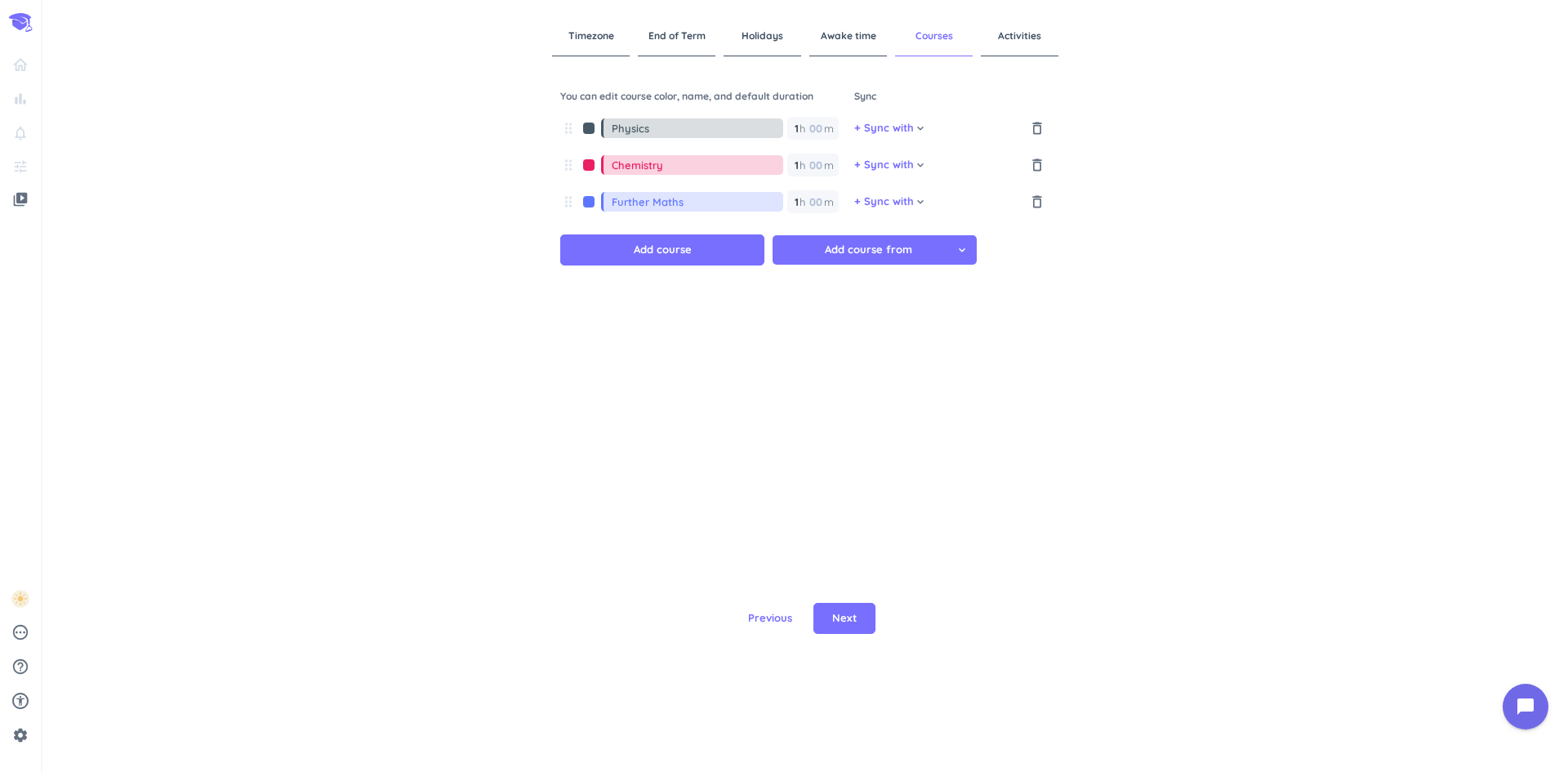 click at bounding box center [589, 165] 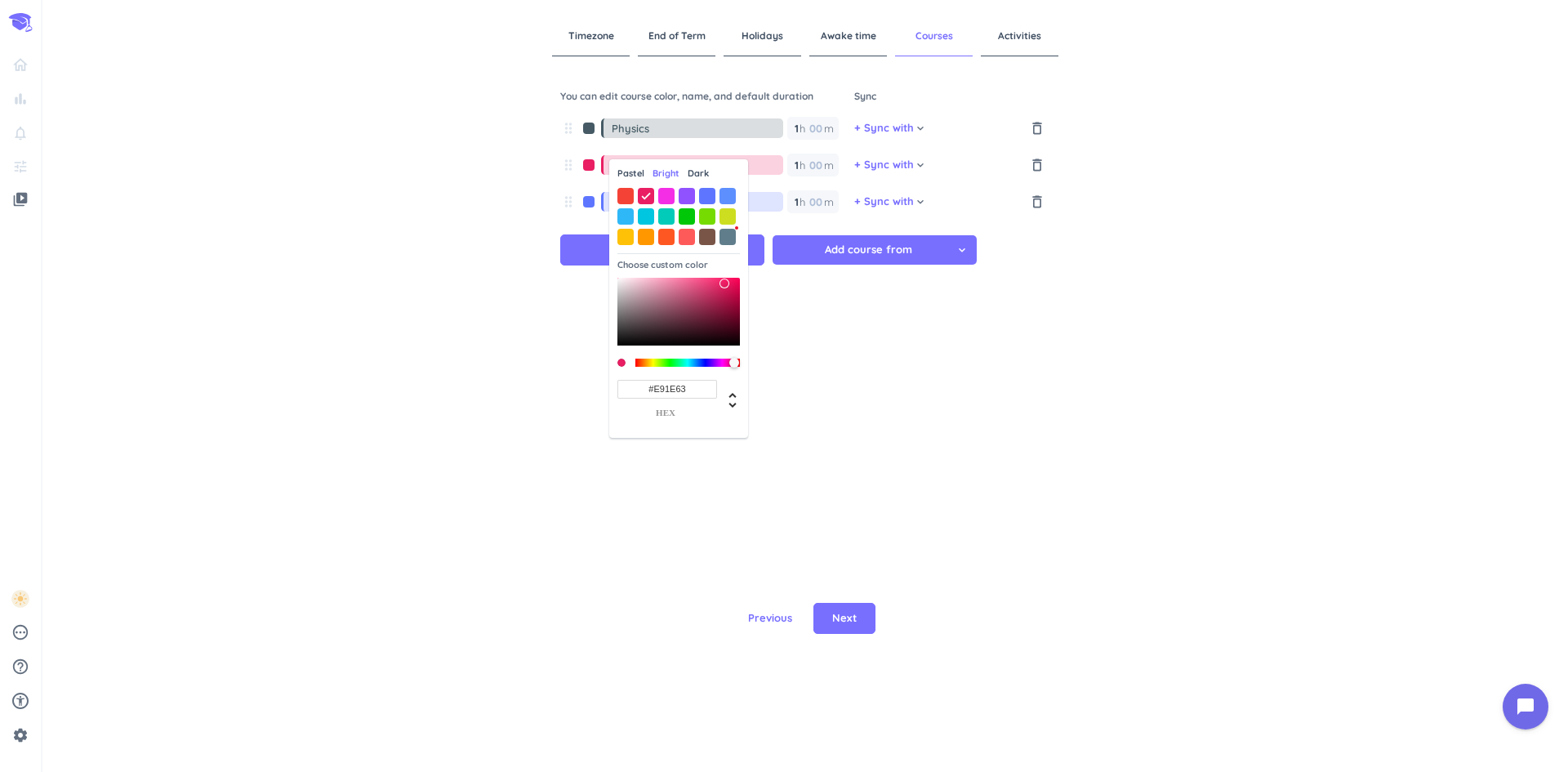 click on "Dark" at bounding box center (698, 173) 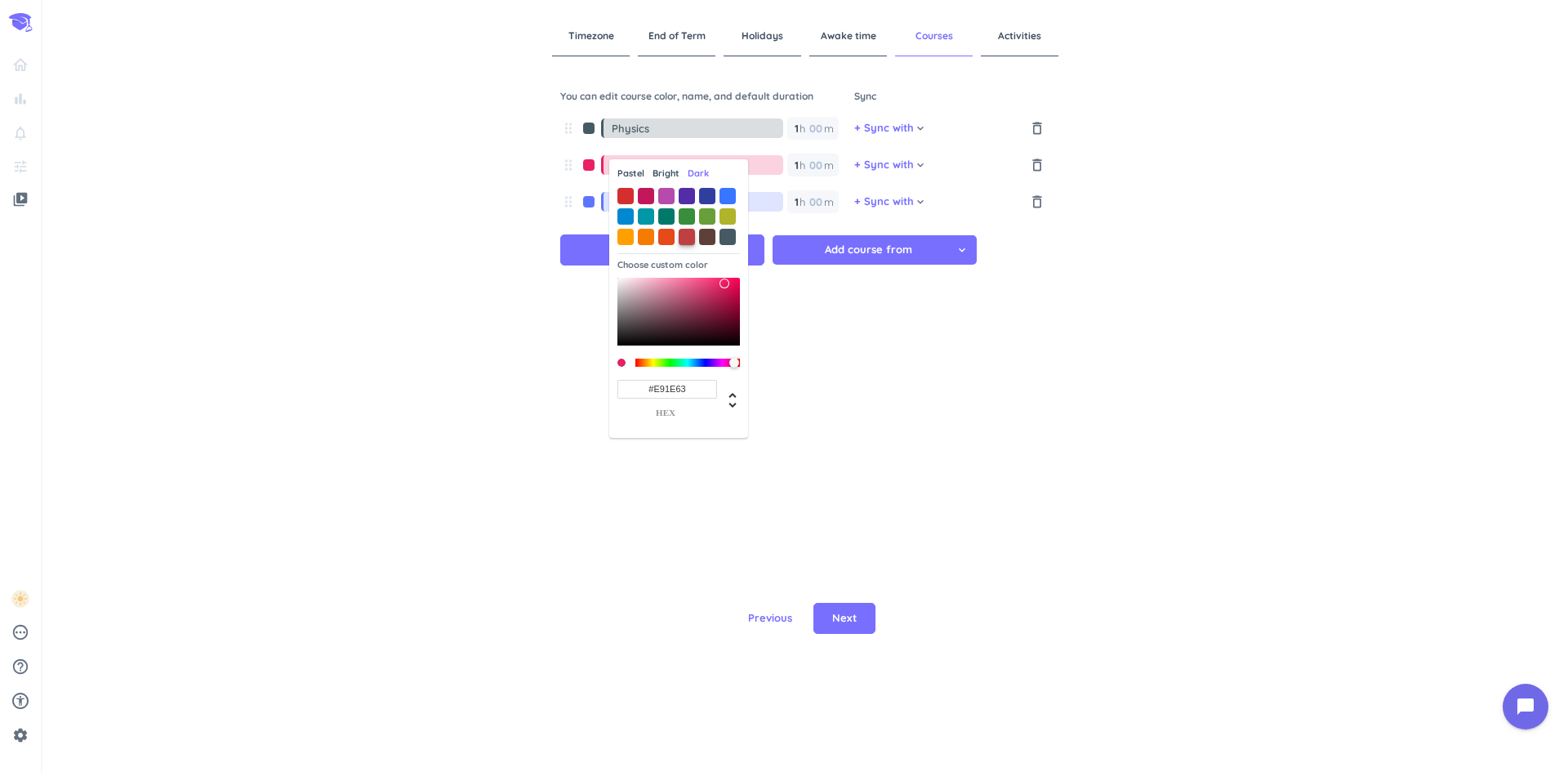 click at bounding box center [687, 237] 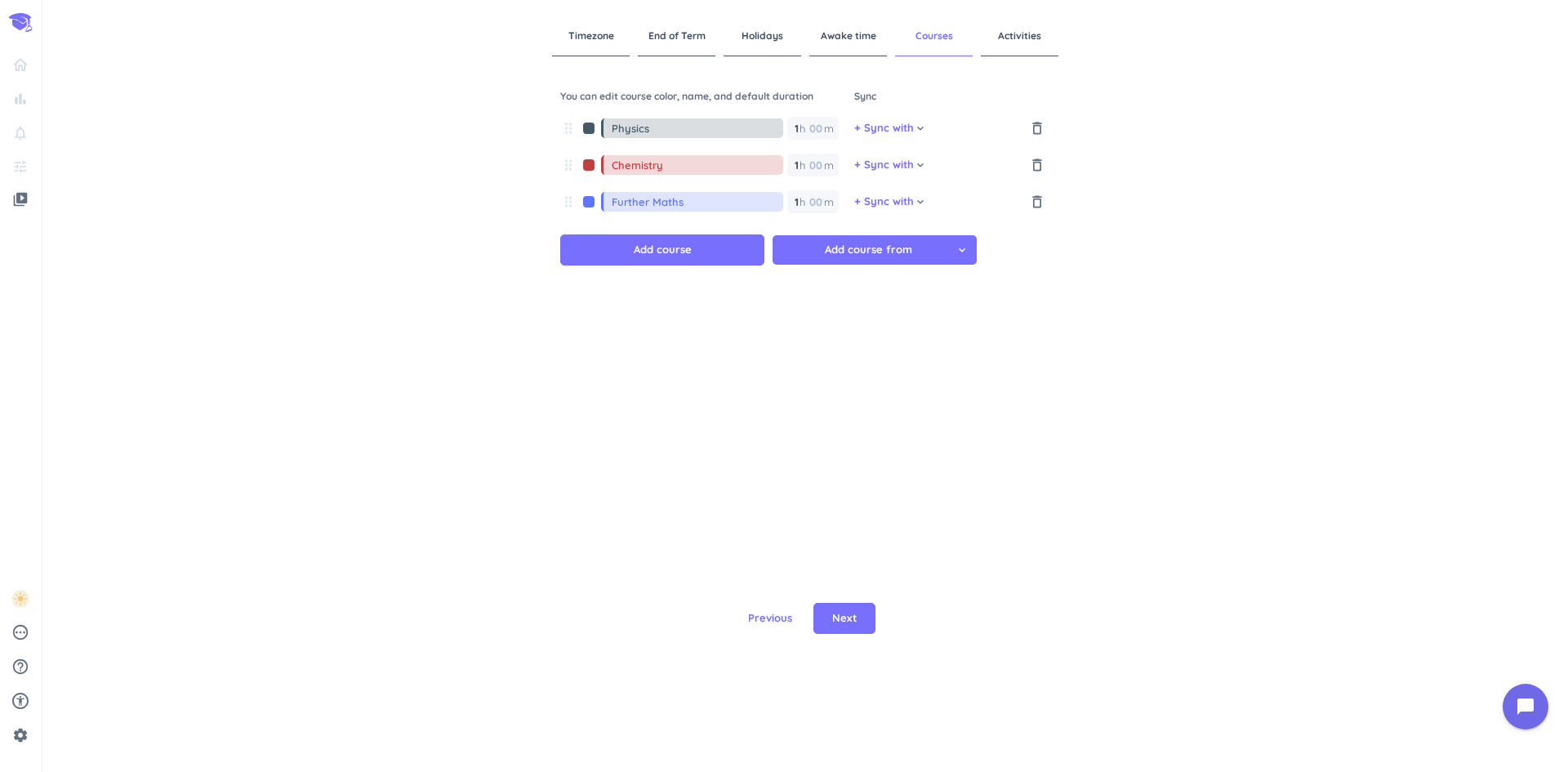 click at bounding box center [589, 202] 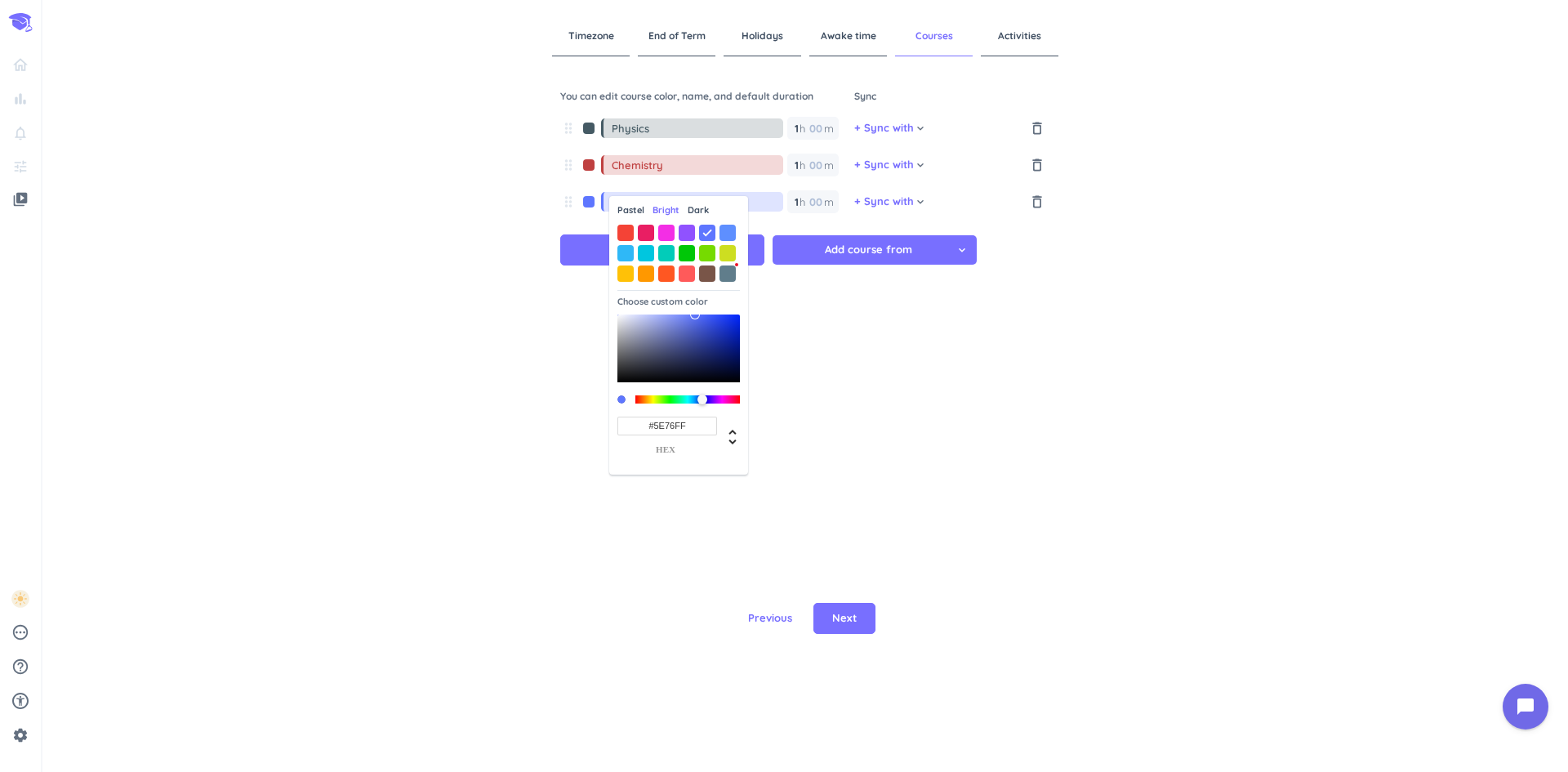 click on "Dark" at bounding box center [698, 210] 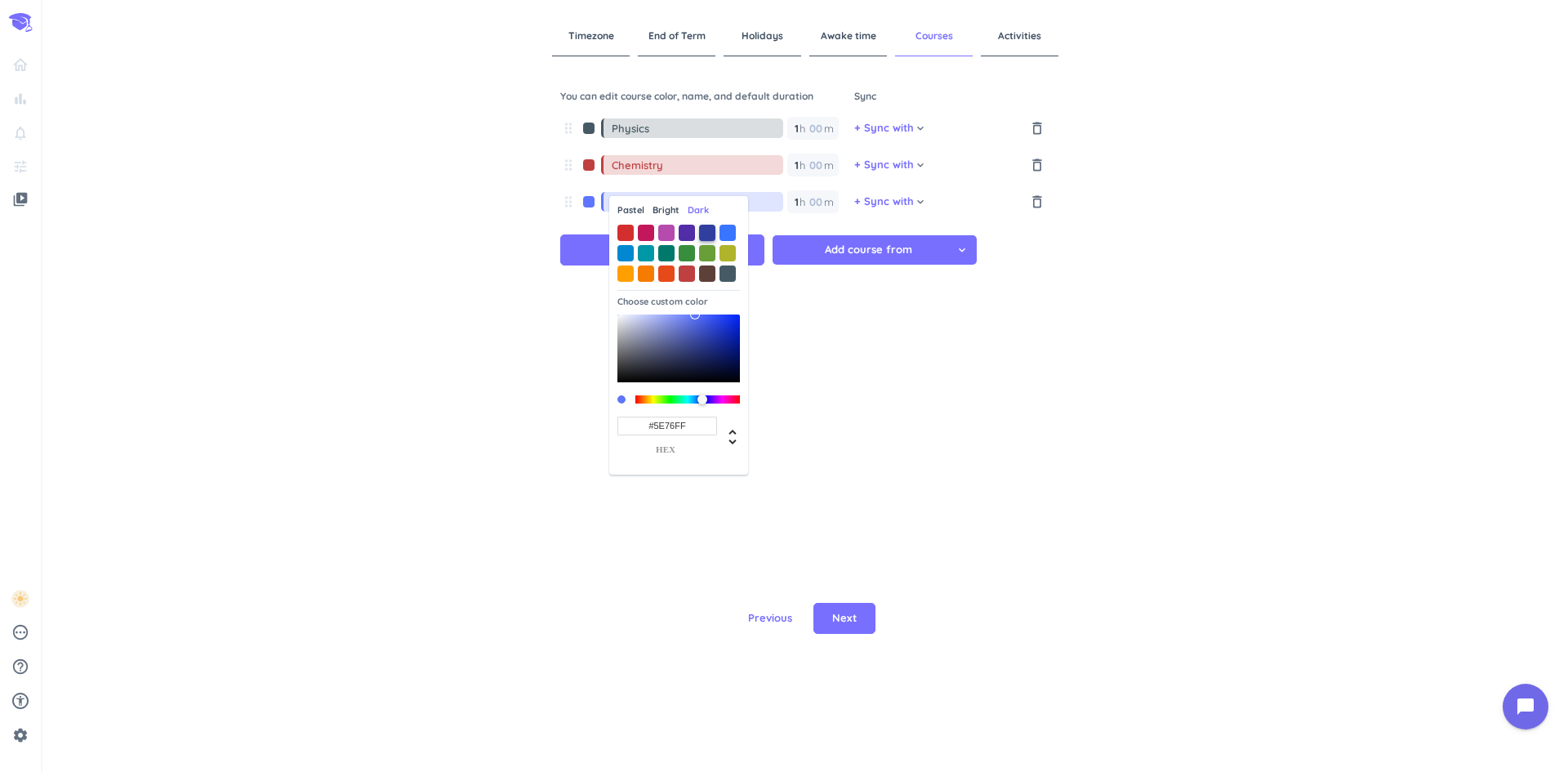 click at bounding box center (707, 233) 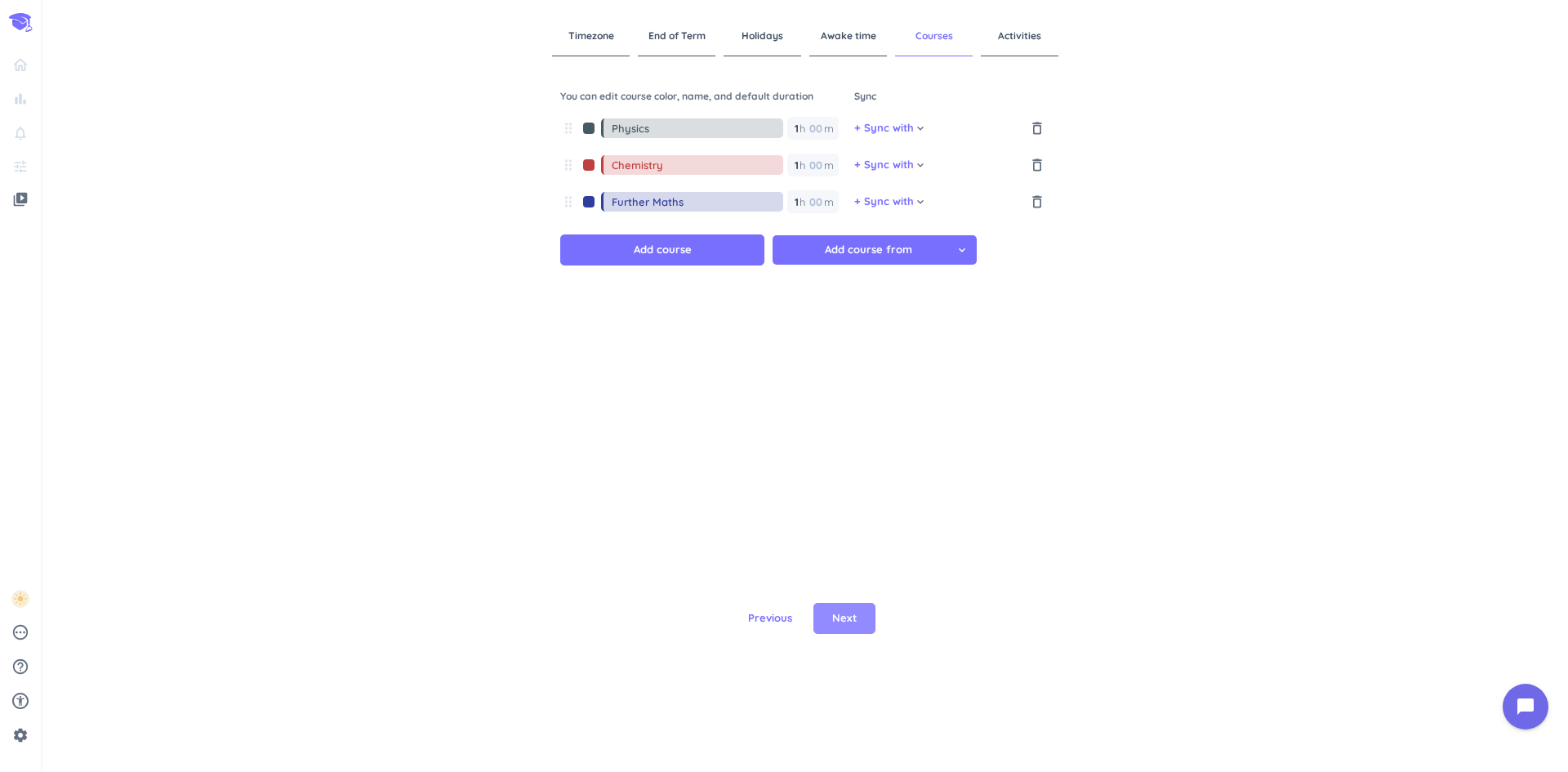 click on "Next" at bounding box center (844, 618) 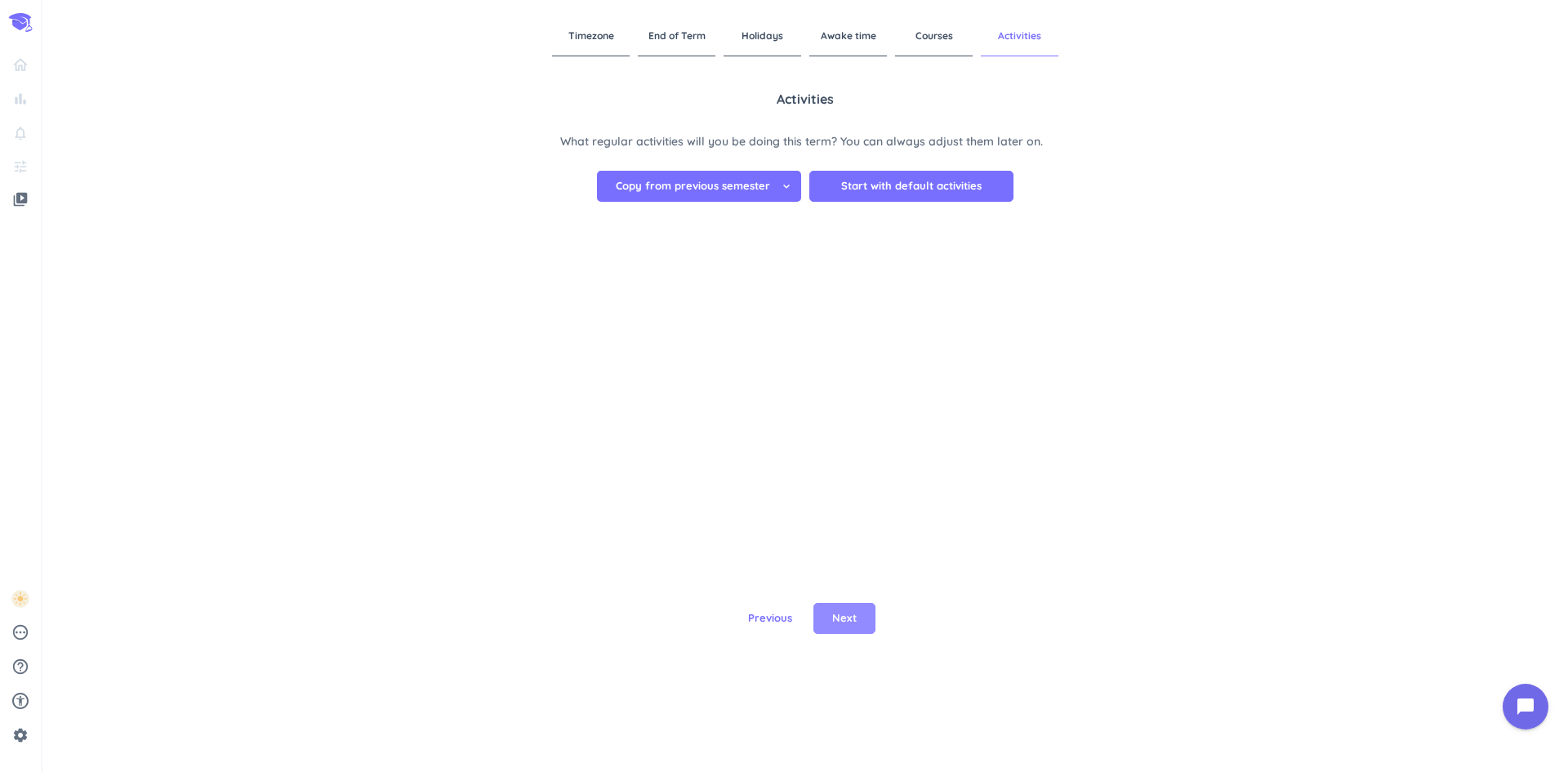 click on "Next" at bounding box center (844, 618) 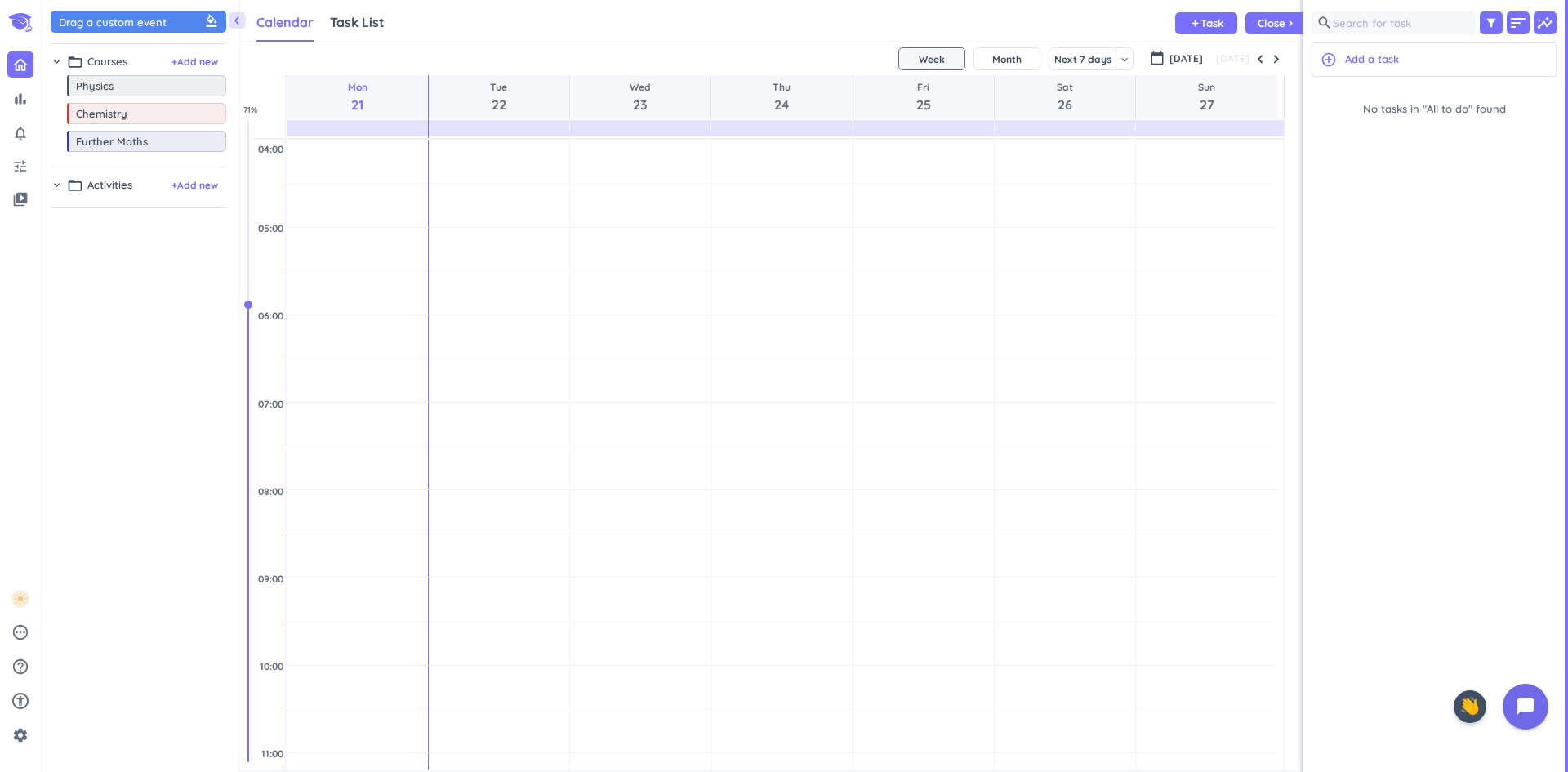 scroll, scrollTop: 7, scrollLeft: 7, axis: both 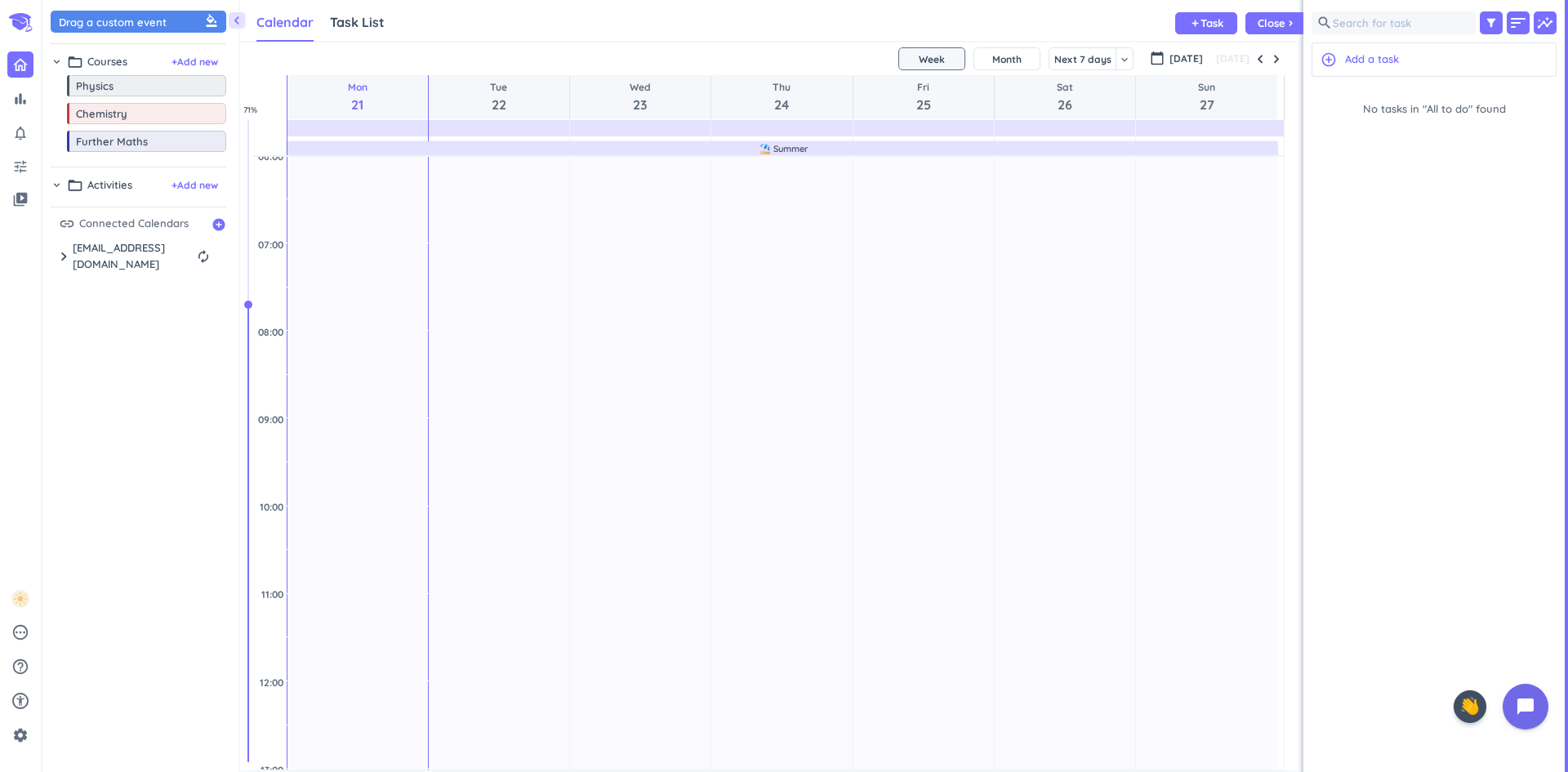 click on "chevron_right" at bounding box center (56, 185) 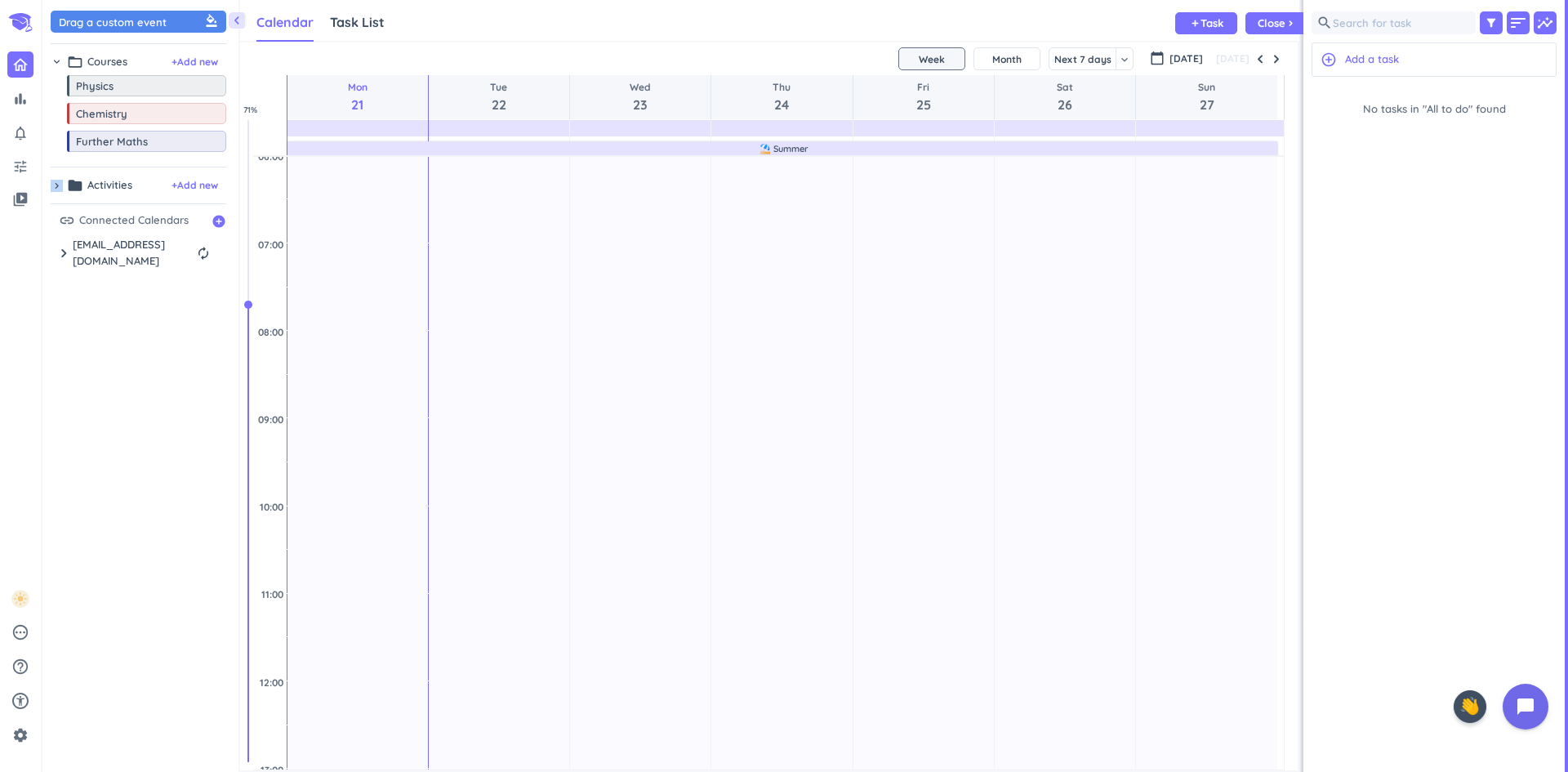 click on "chevron_right" at bounding box center [56, 185] 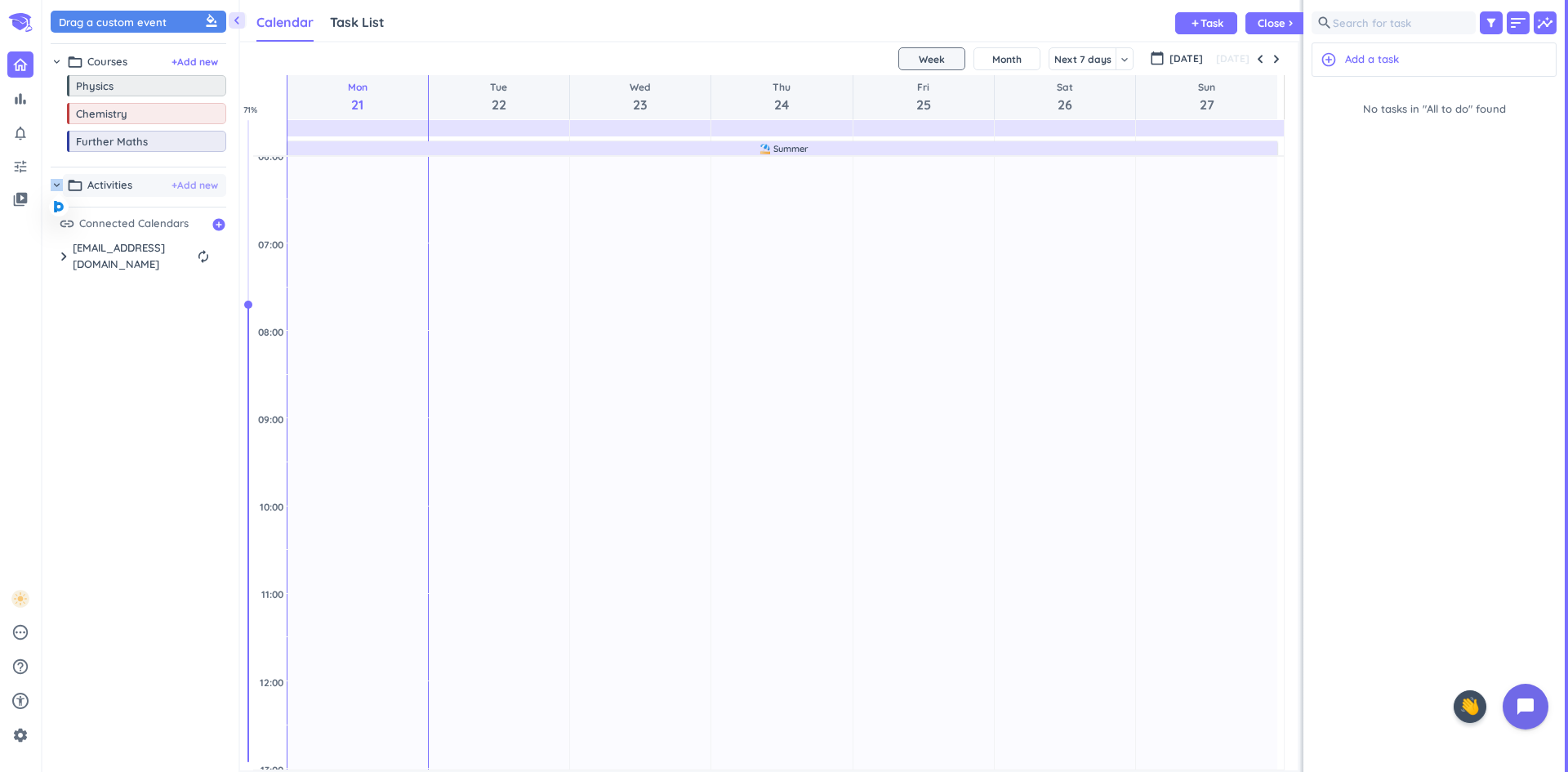 click on "+  Add new" at bounding box center (194, 185) 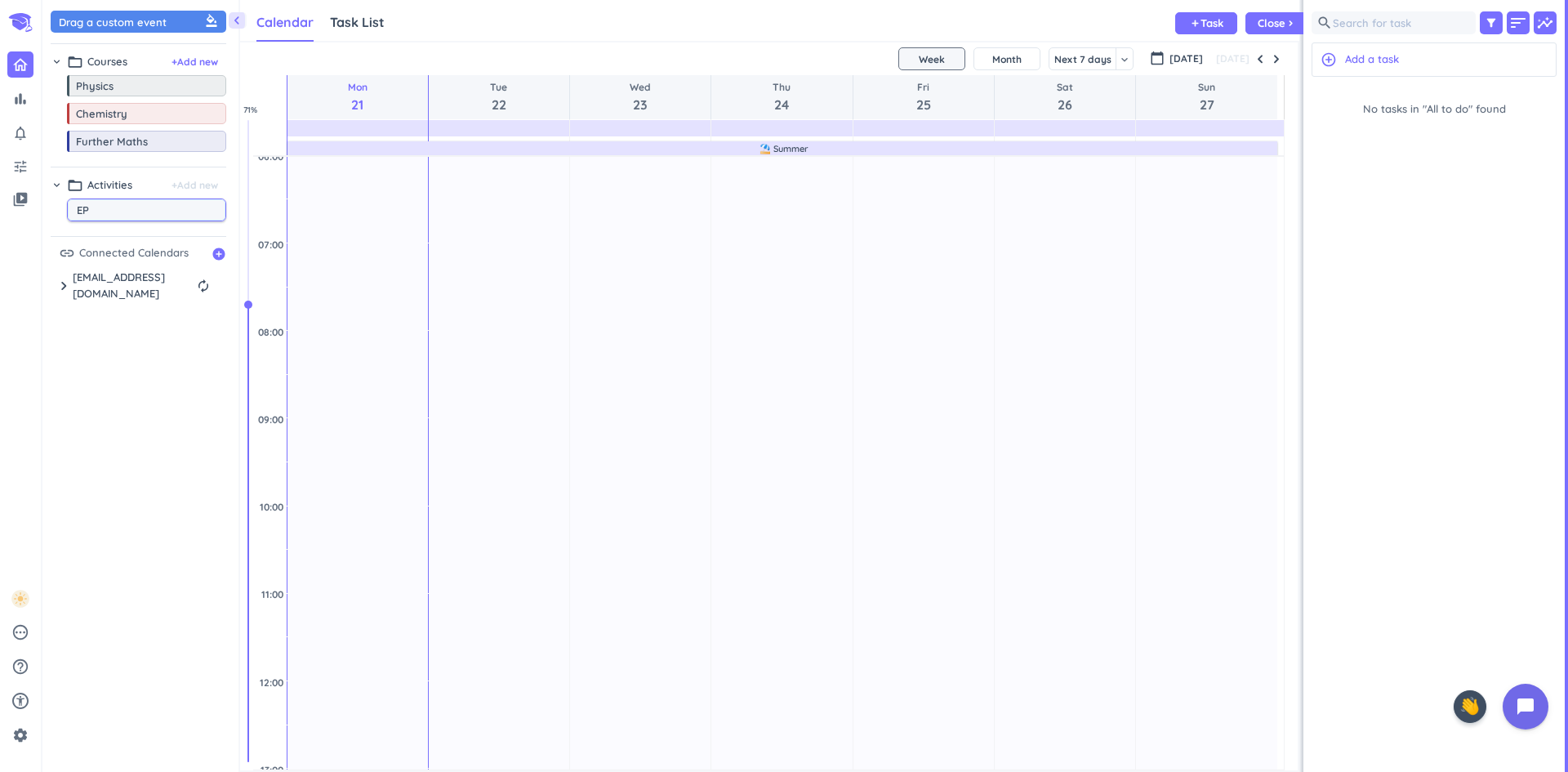 type on "EPQ" 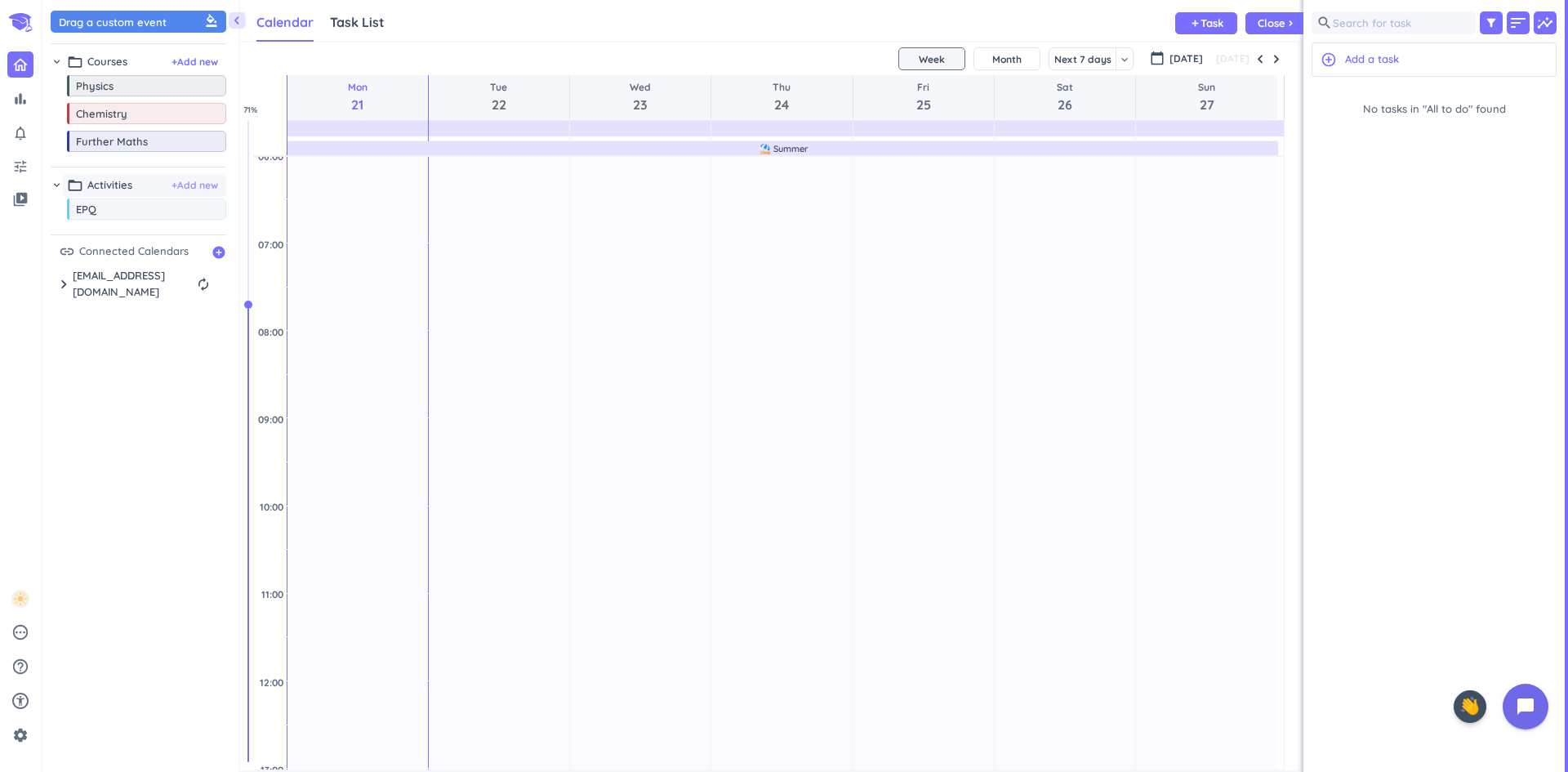 click on "+  Add new" at bounding box center (194, 185) 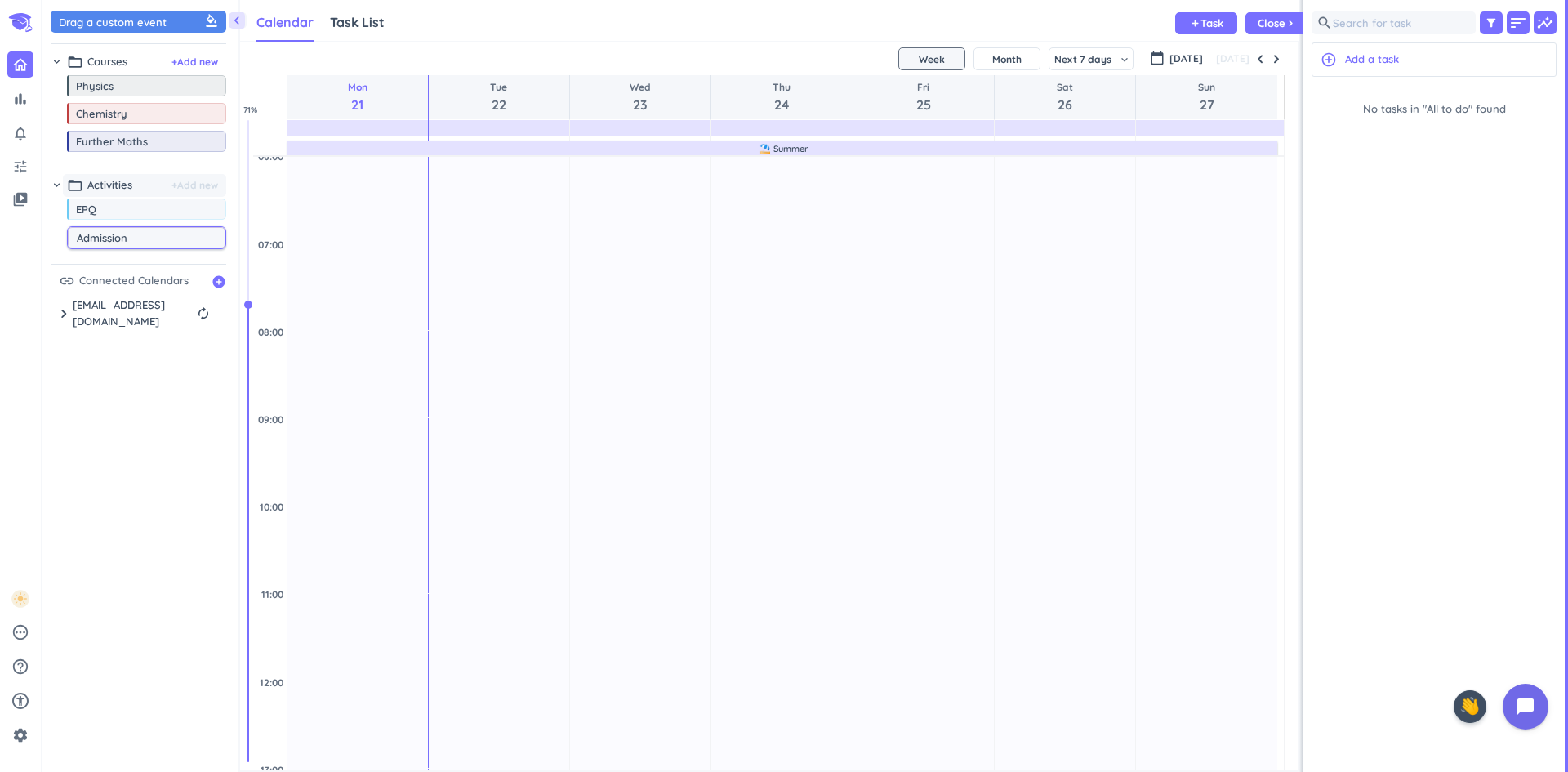 type on "Admissions" 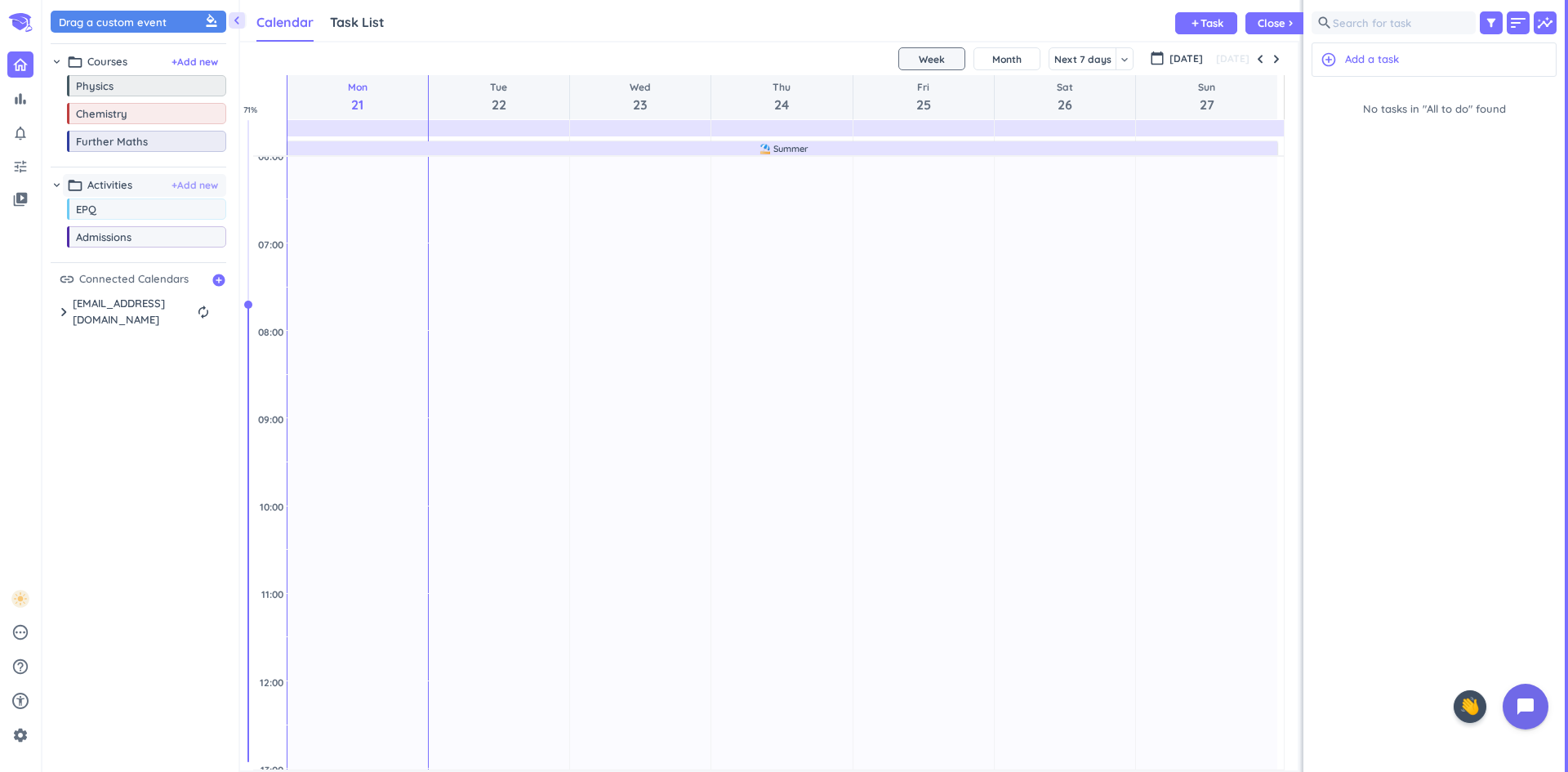 click on "+  Add new" at bounding box center [194, 185] 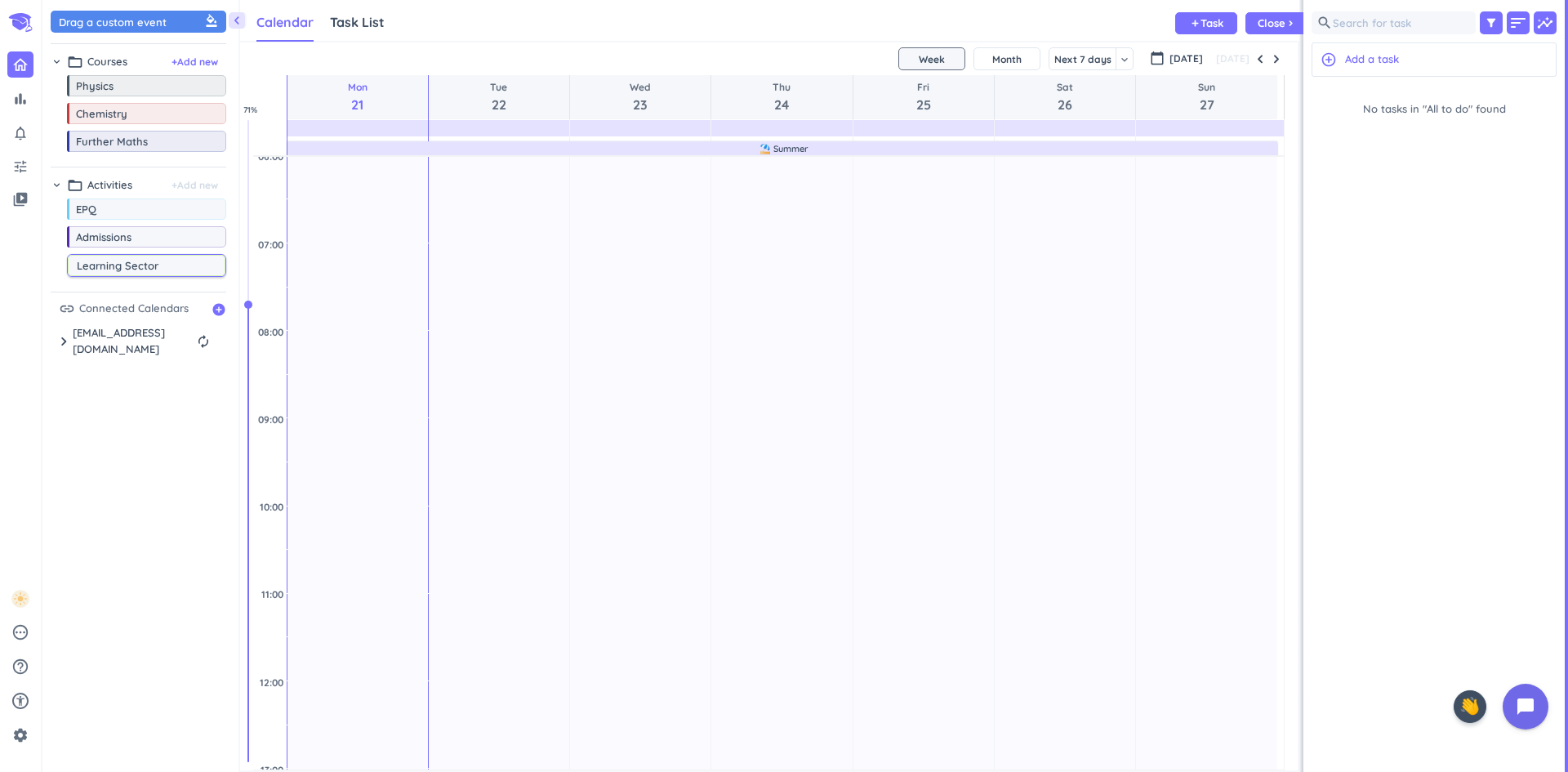 type on "Learning Sectors" 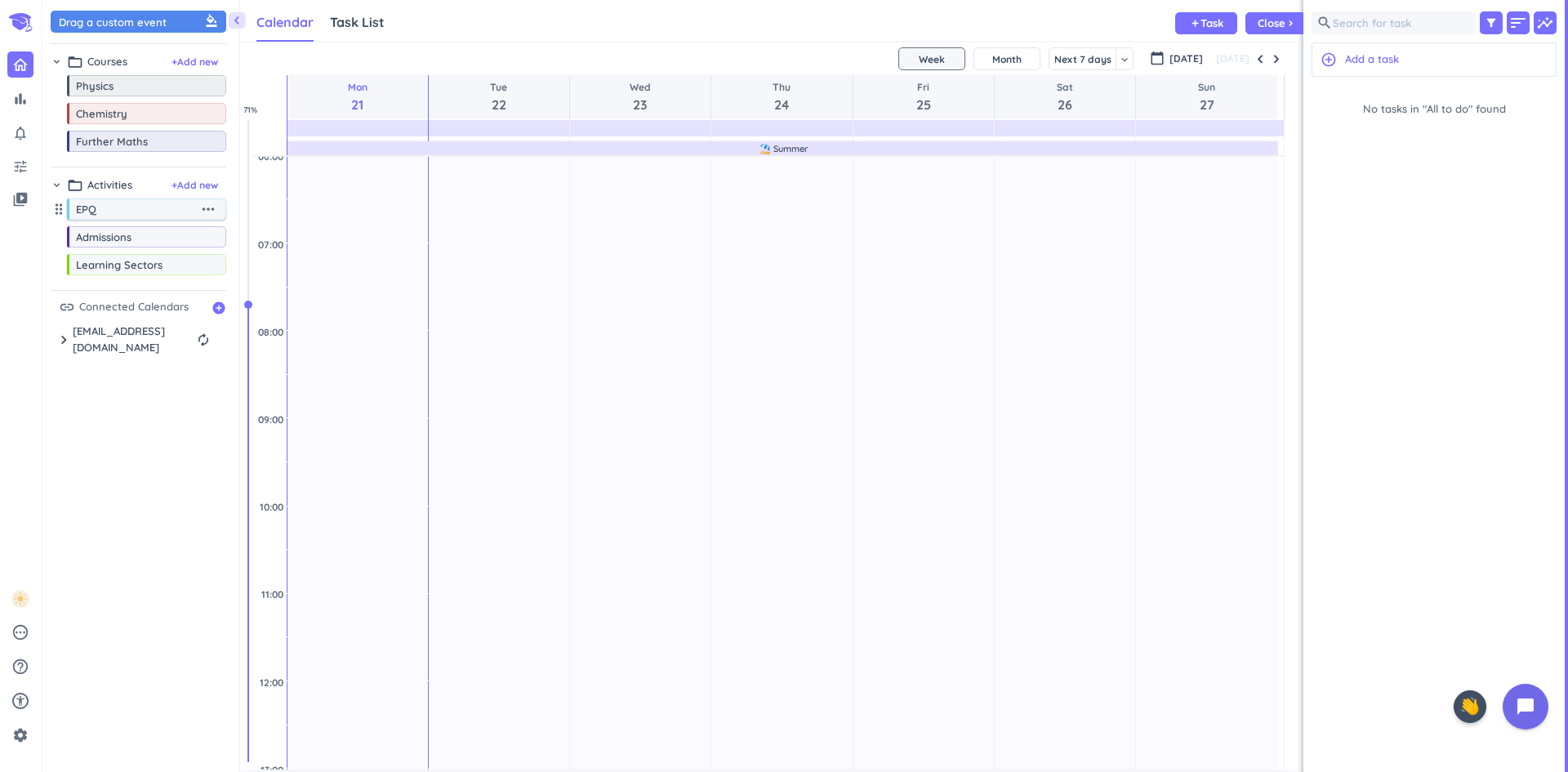 click on "more_horiz" at bounding box center [208, 209] 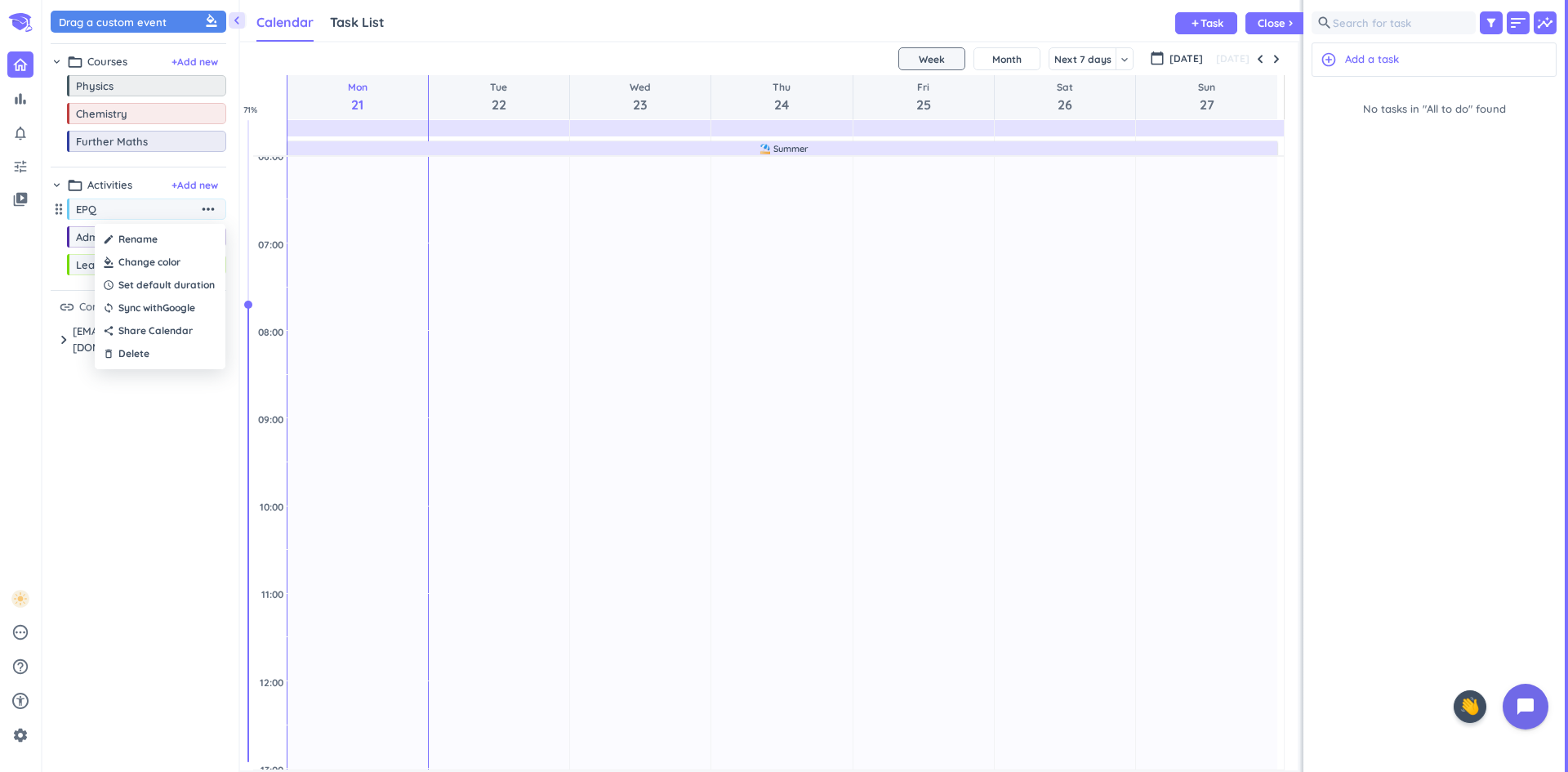 click at bounding box center (160, 262) 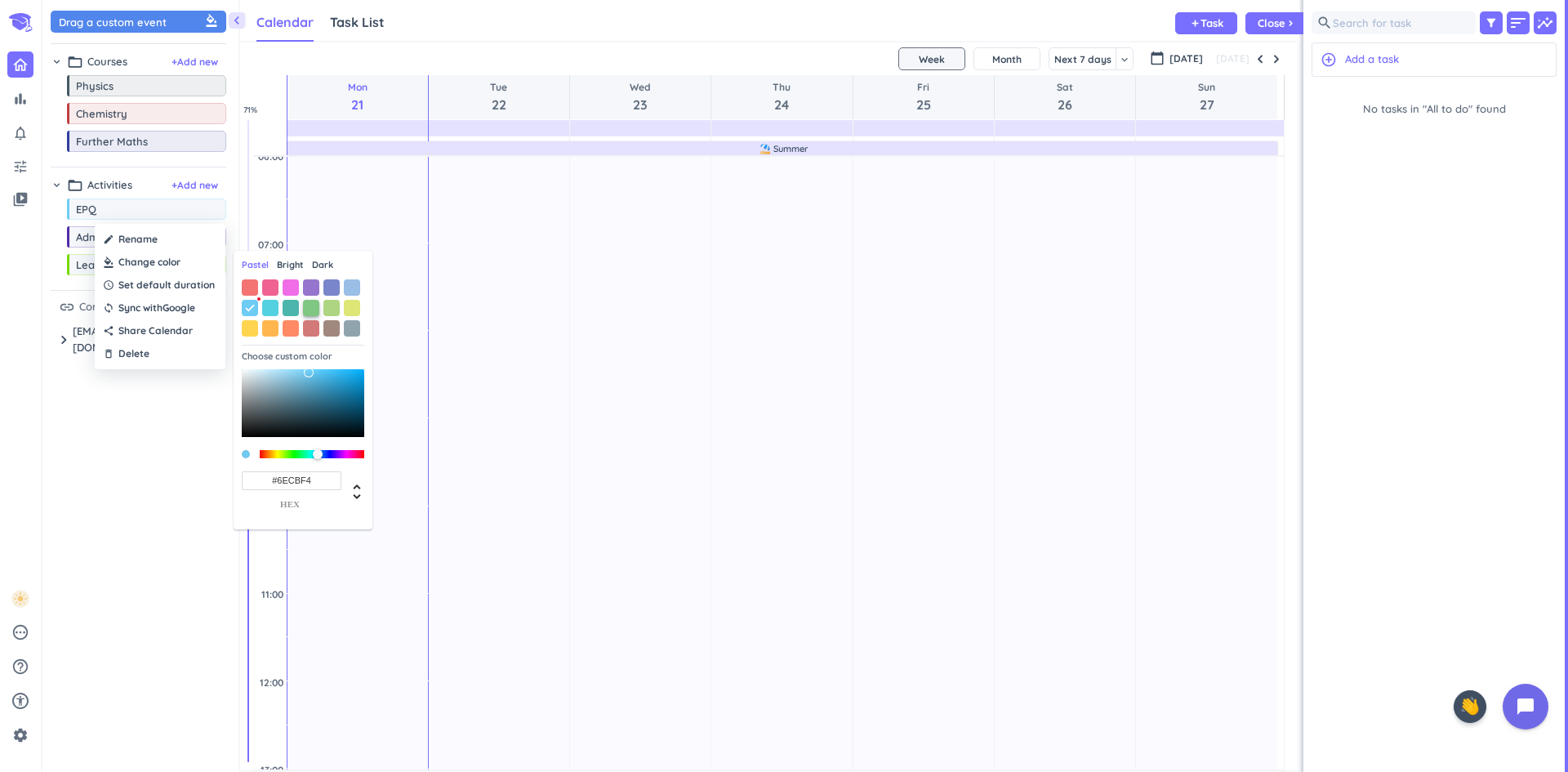 click at bounding box center [311, 308] 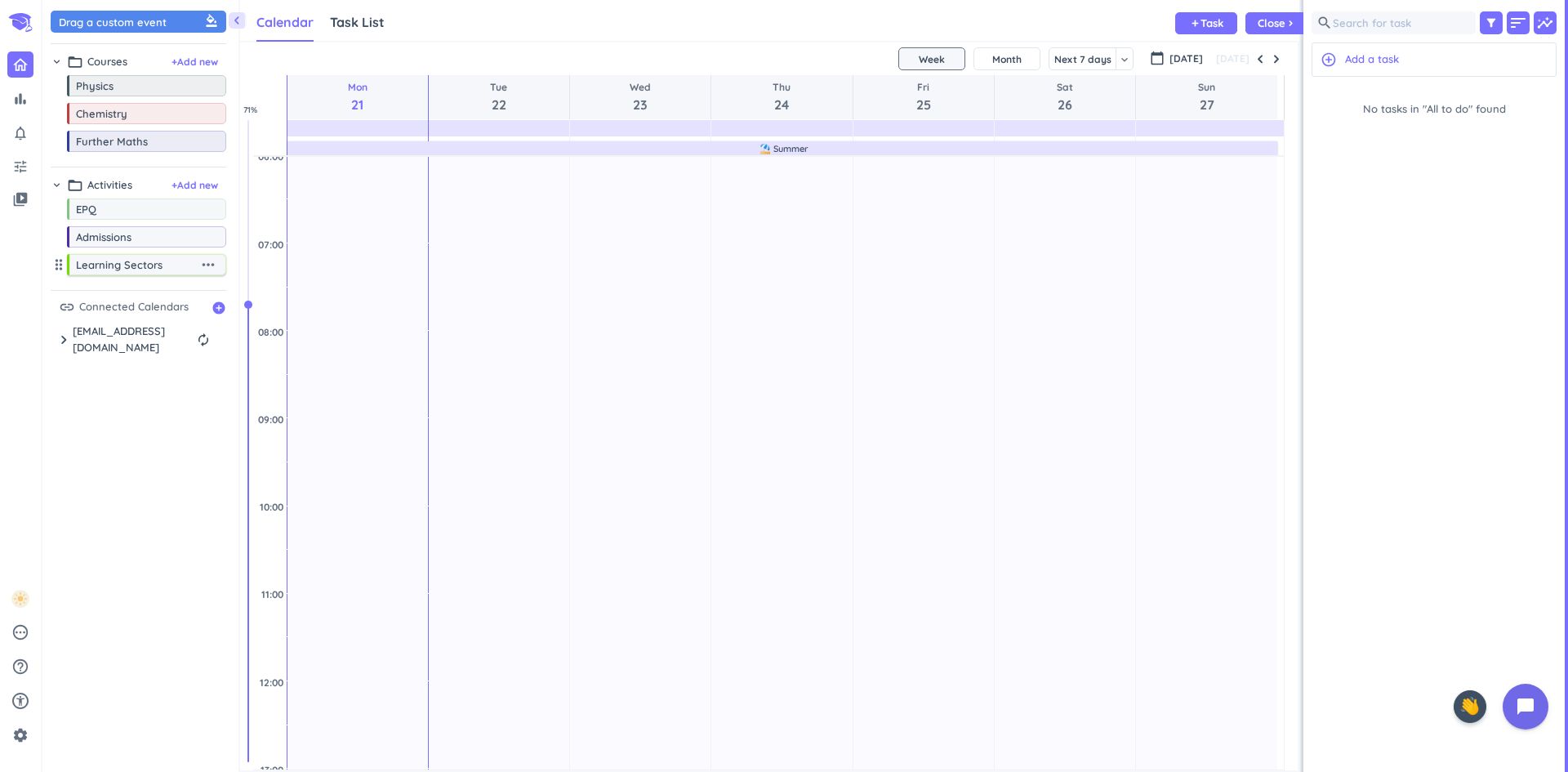 click on "more_horiz" at bounding box center (208, 265) 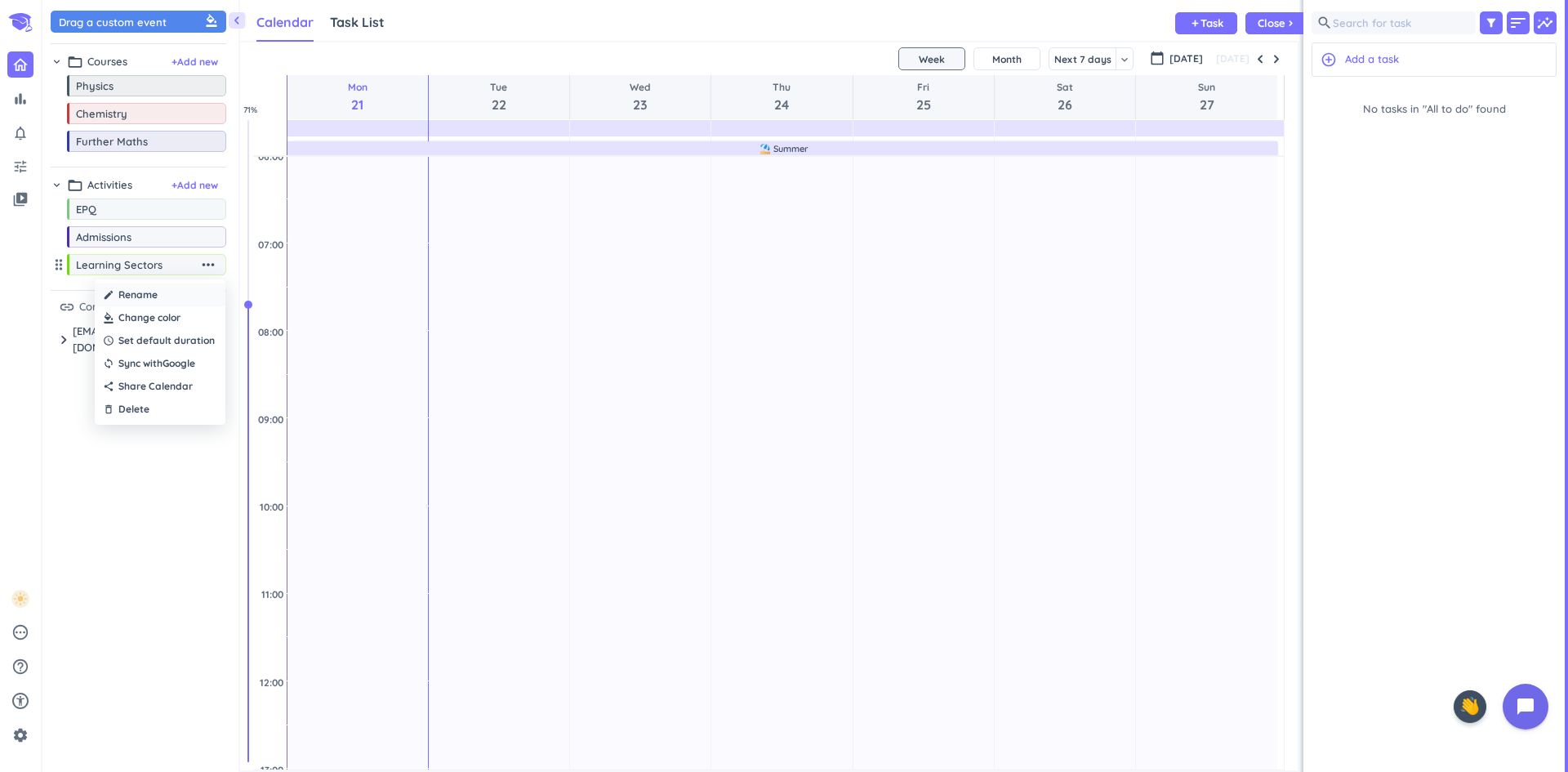 click on "create Rename" at bounding box center (160, 295) 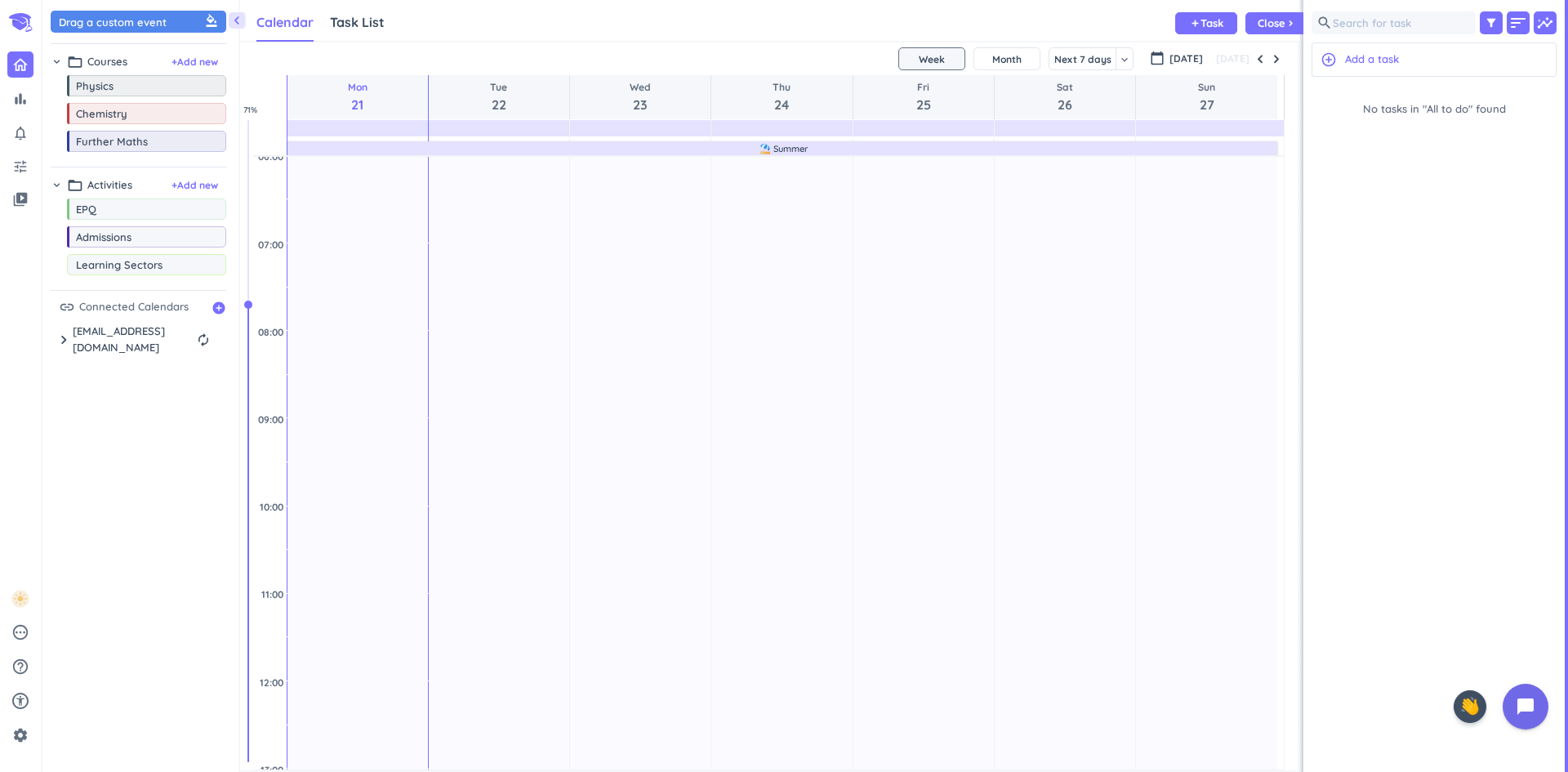 click on "Learning Sectors" at bounding box center [150, 265] 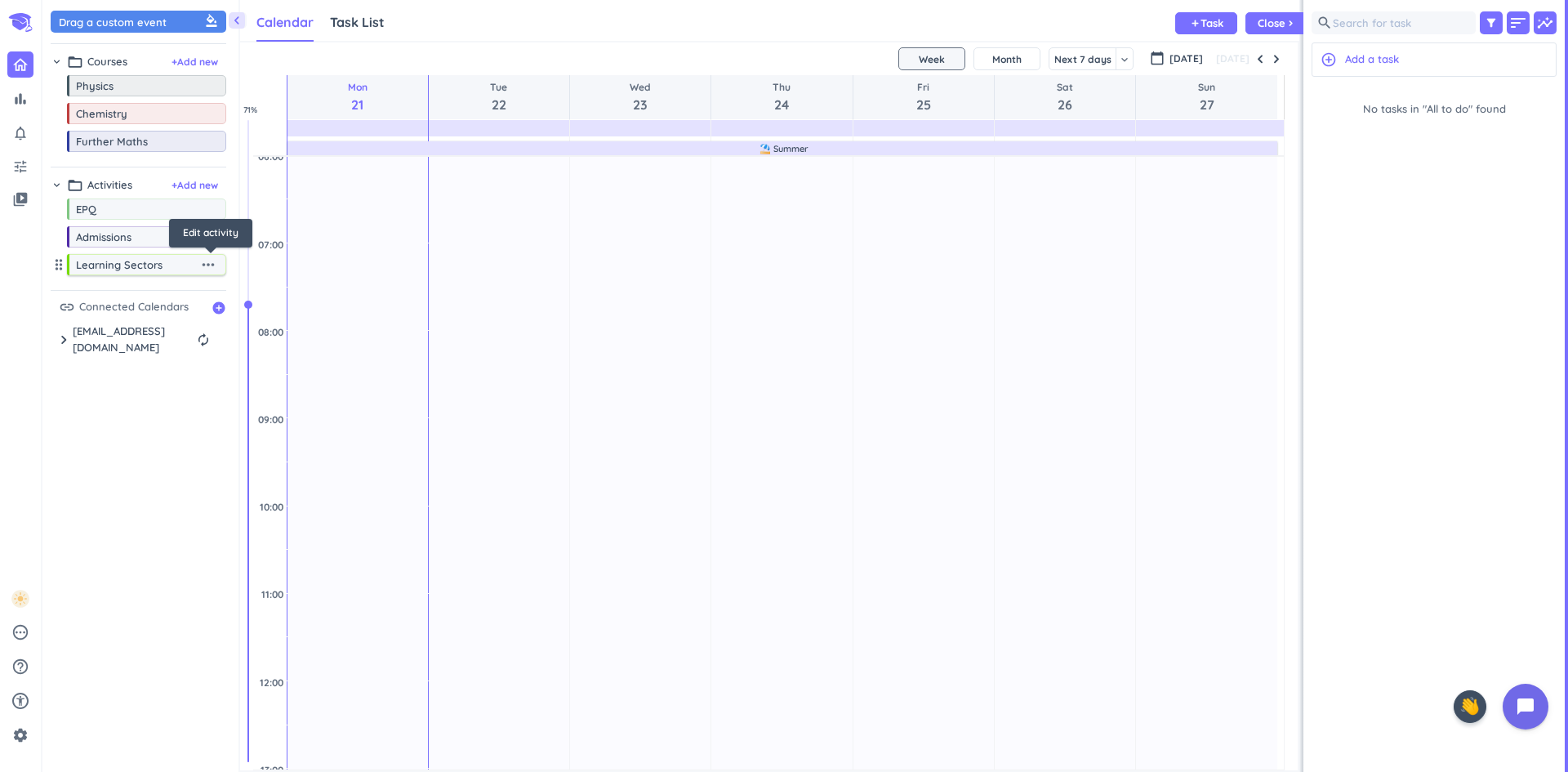 click on "more_horiz" at bounding box center [208, 265] 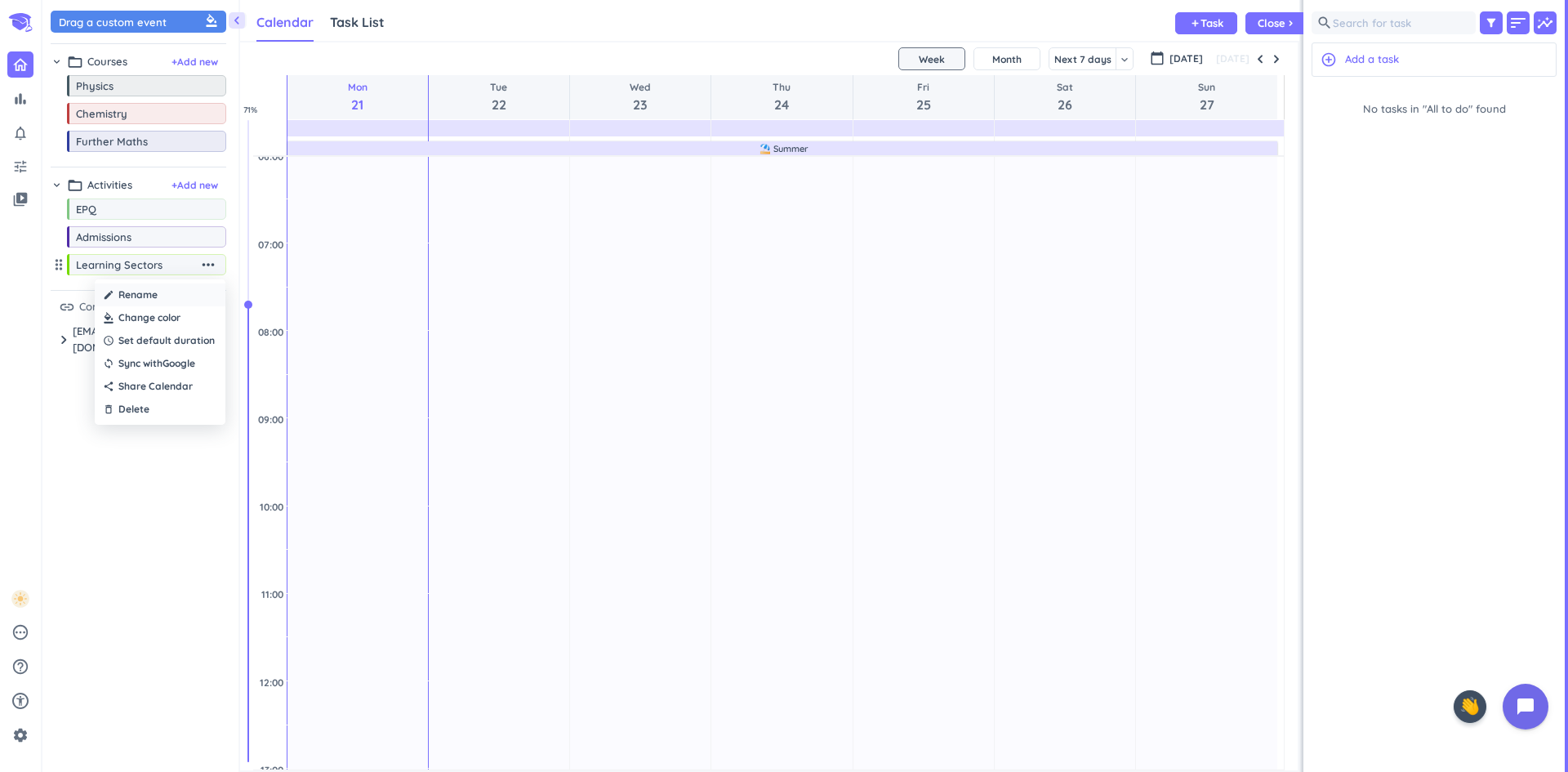 click on "create Rename" at bounding box center (160, 295) 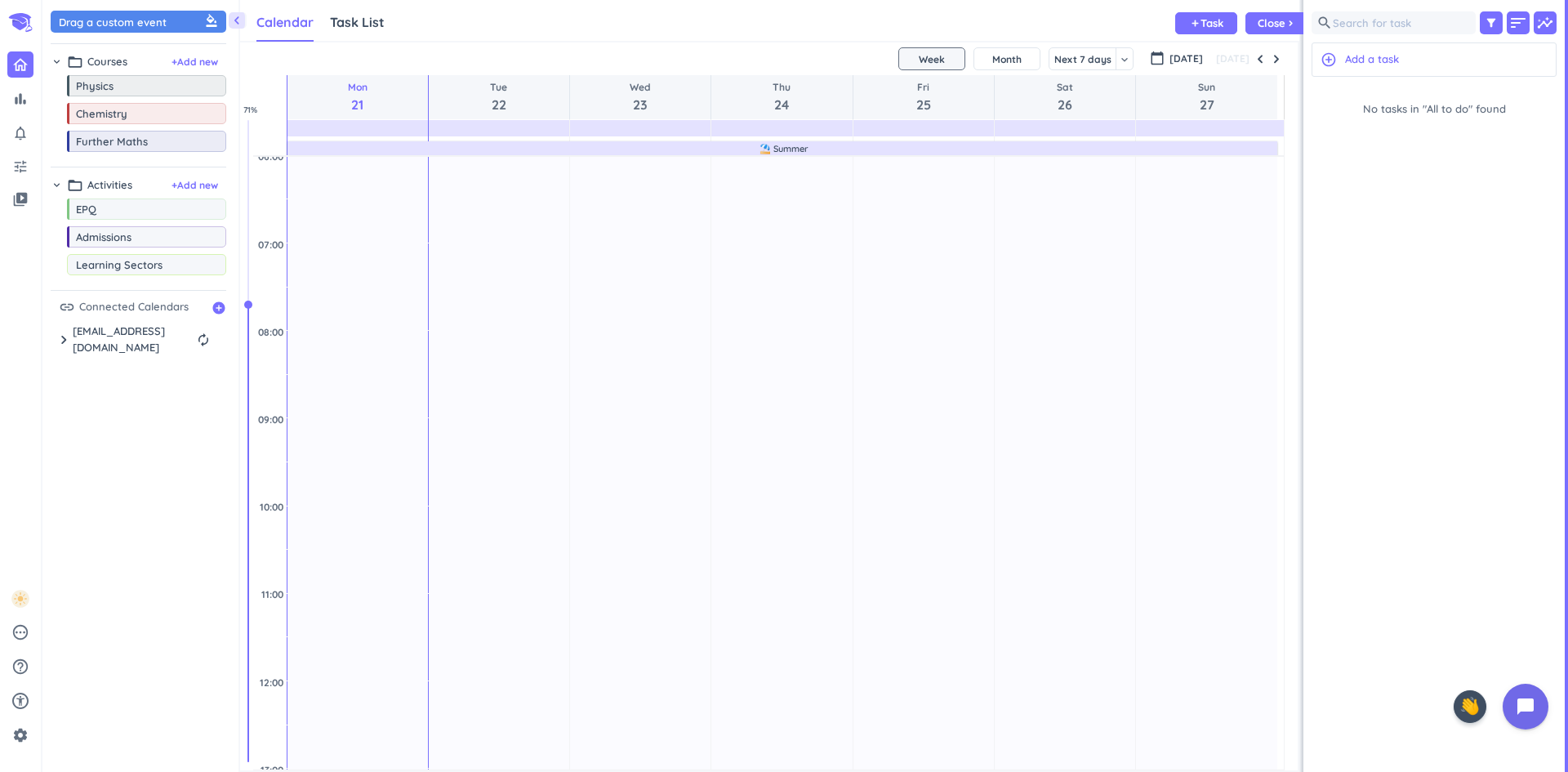 drag, startPoint x: 181, startPoint y: 385, endPoint x: 214, endPoint y: 281, distance: 109.11004 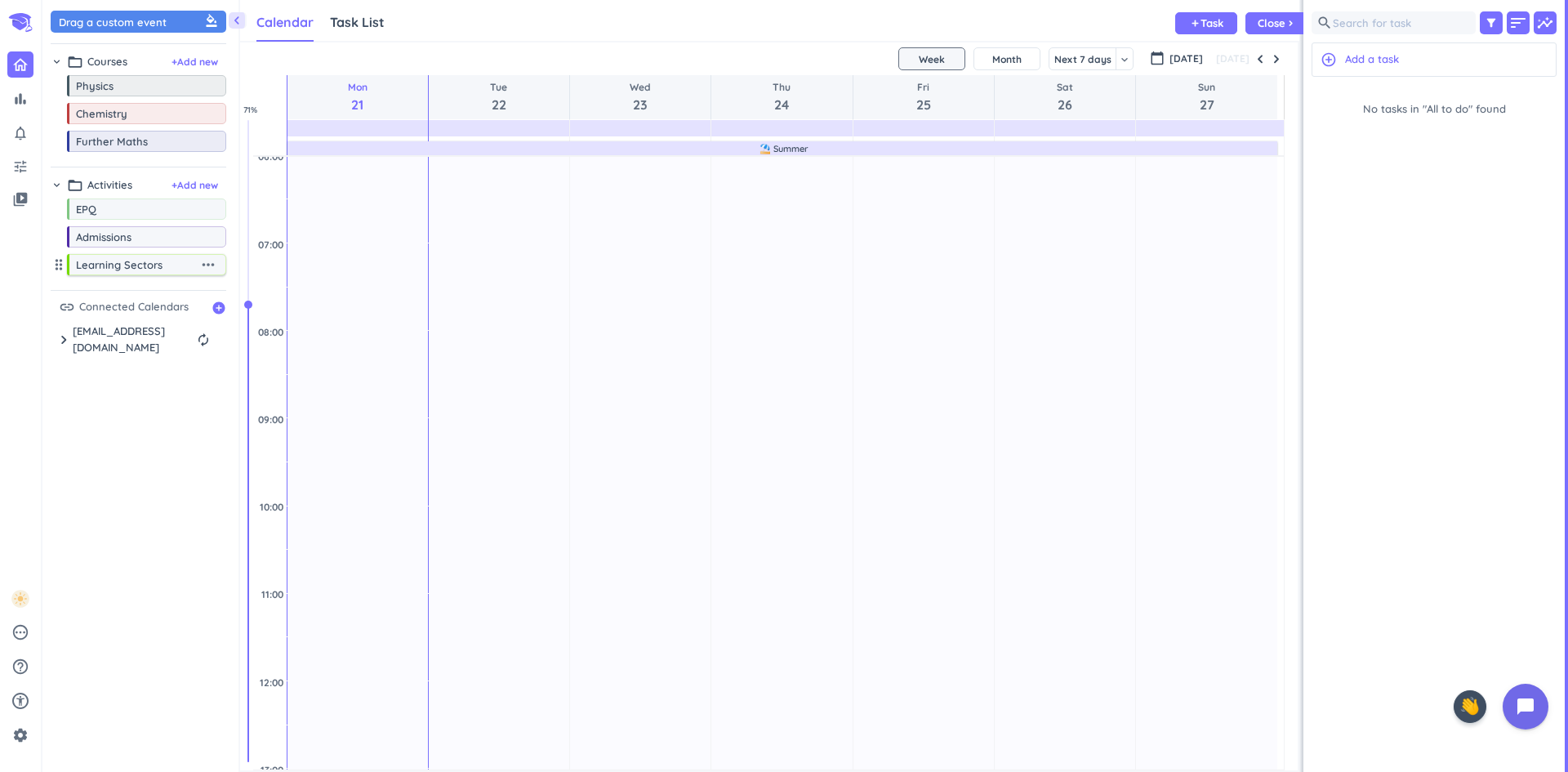 click on "more_horiz" at bounding box center [208, 265] 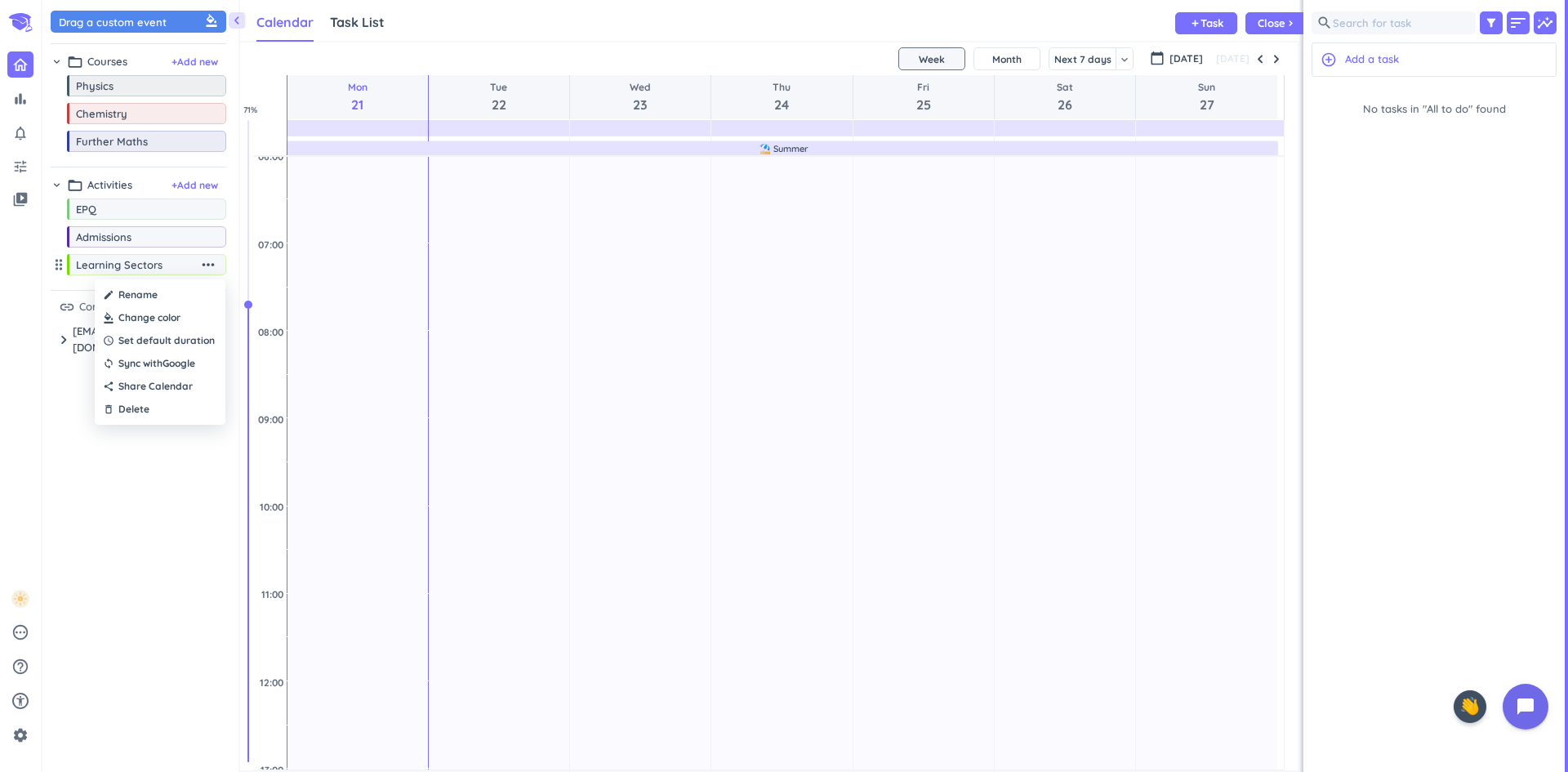 click at bounding box center (160, 318) 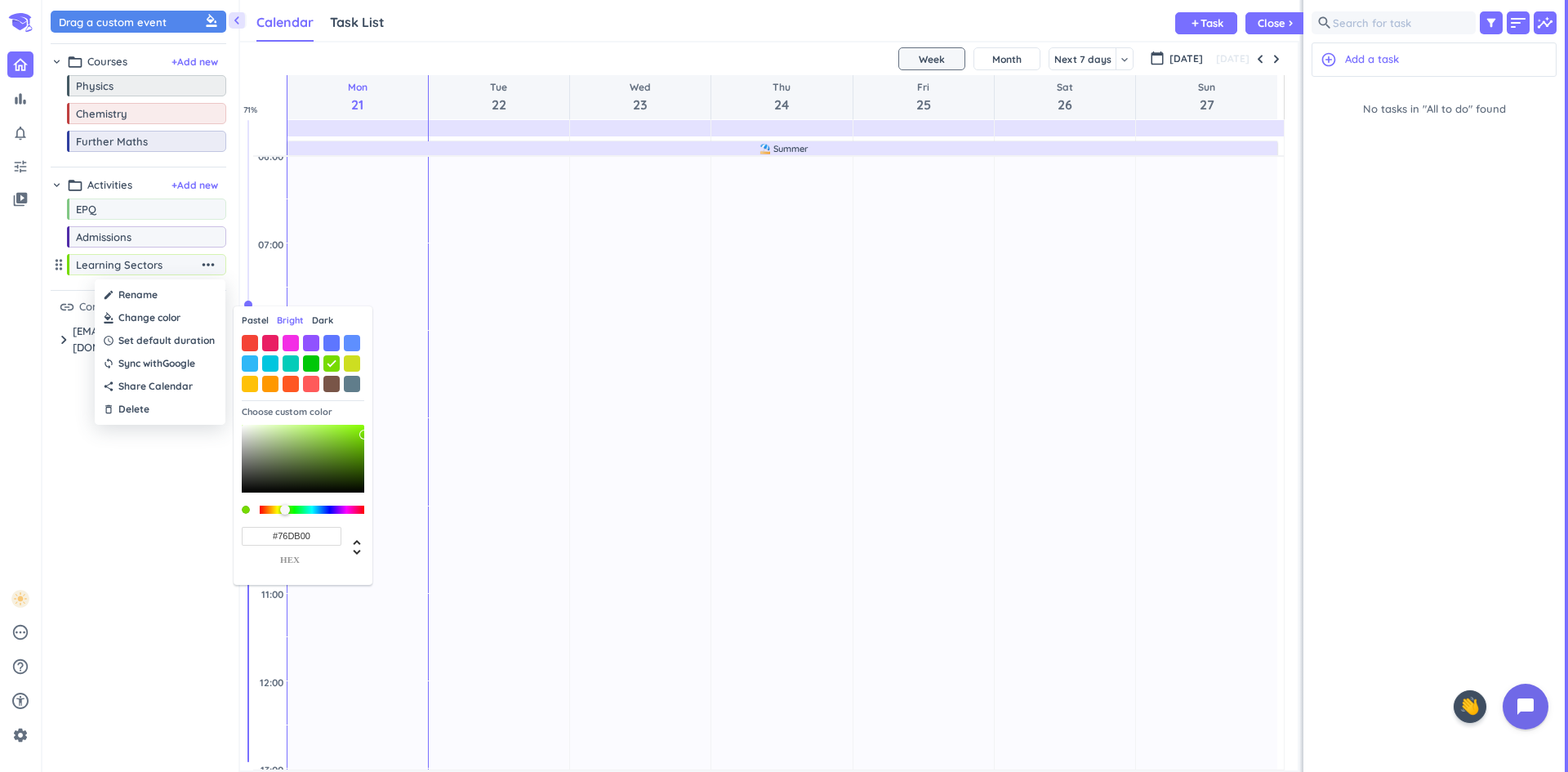 click at bounding box center [160, 318] 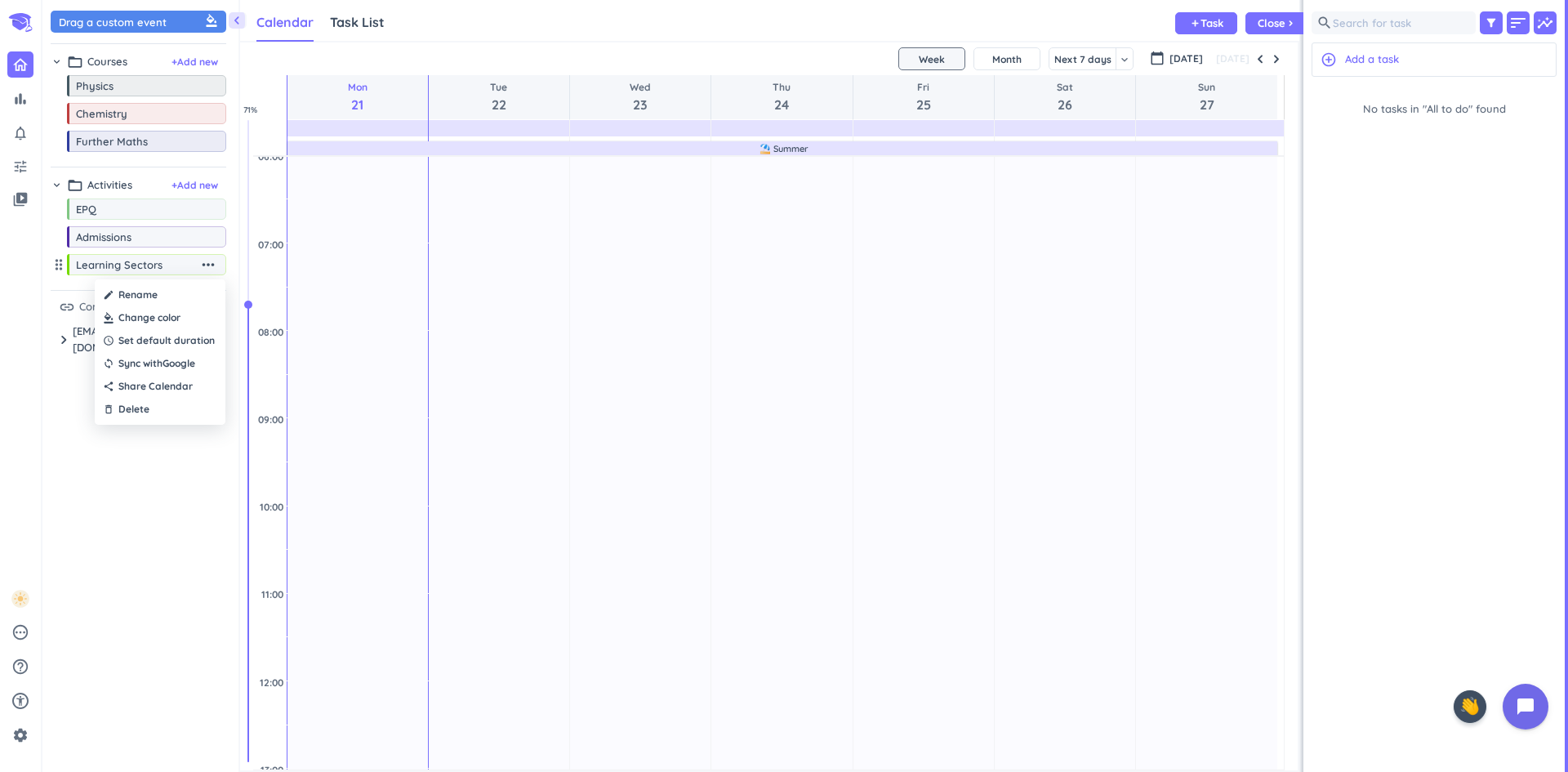 click at bounding box center (160, 318) 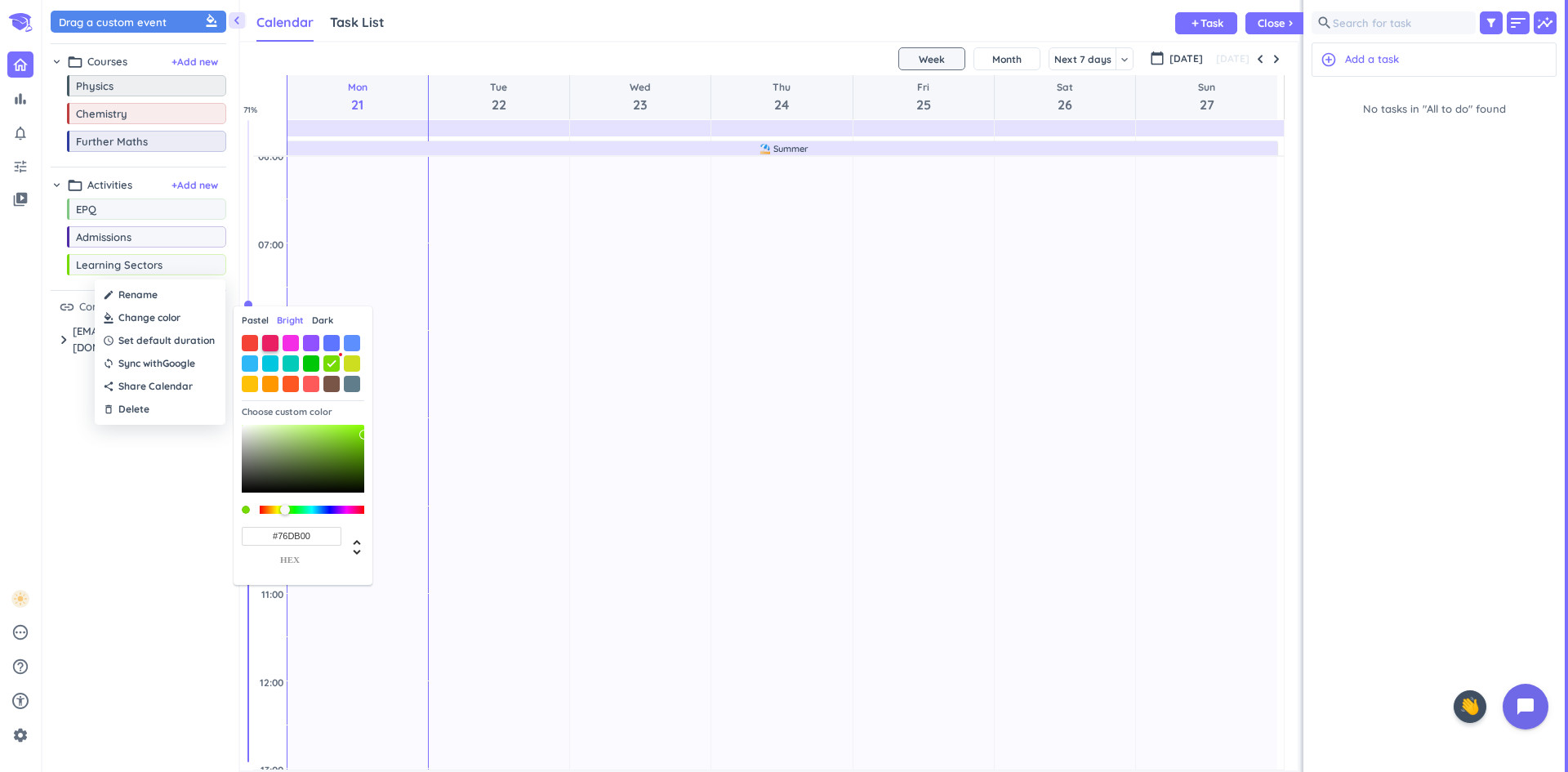 click at bounding box center (270, 343) 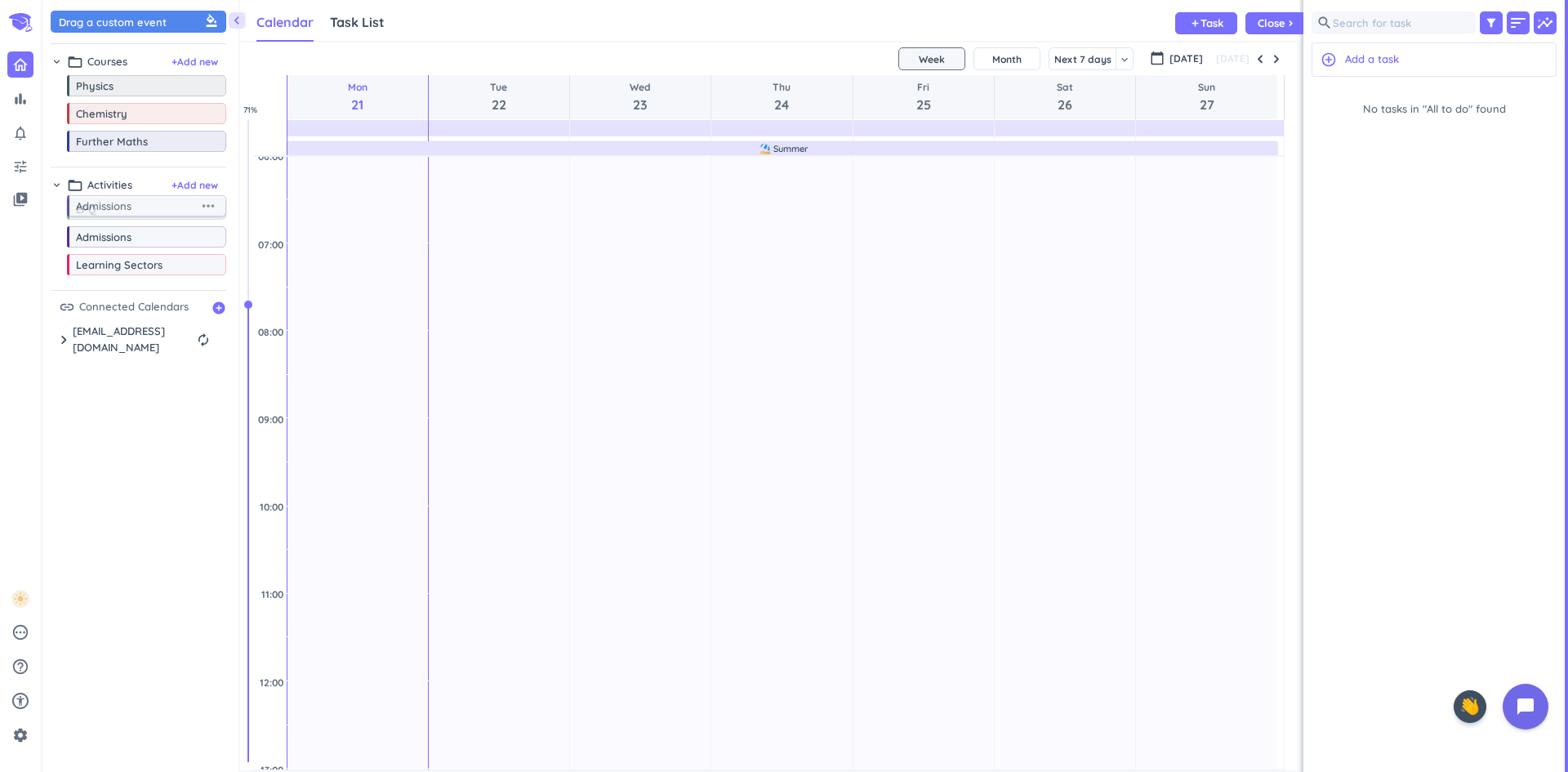 drag, startPoint x: 145, startPoint y: 237, endPoint x: 145, endPoint y: 205, distance: 32 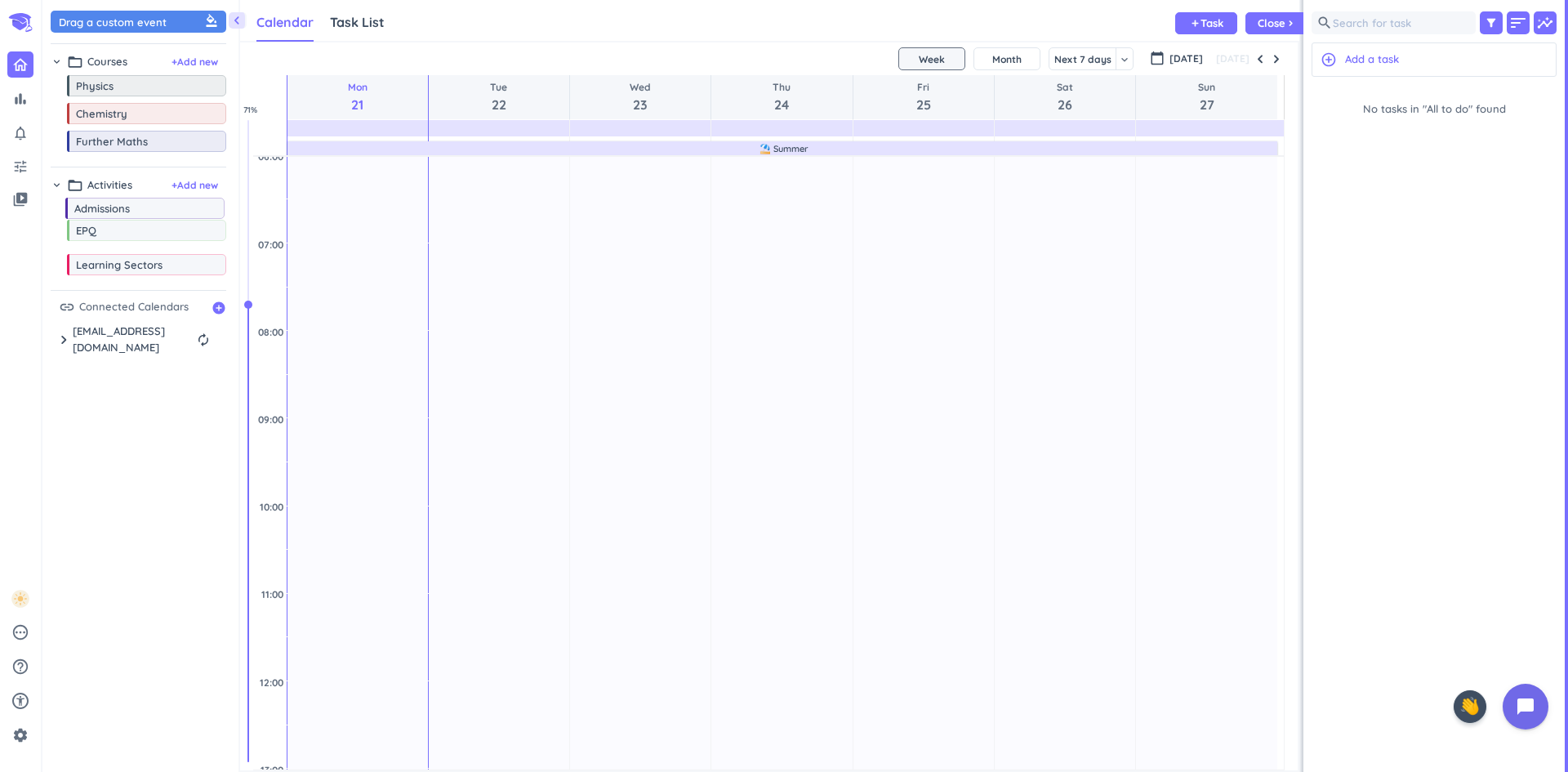drag, startPoint x: 63, startPoint y: 242, endPoint x: 61, endPoint y: 208, distance: 34.05877 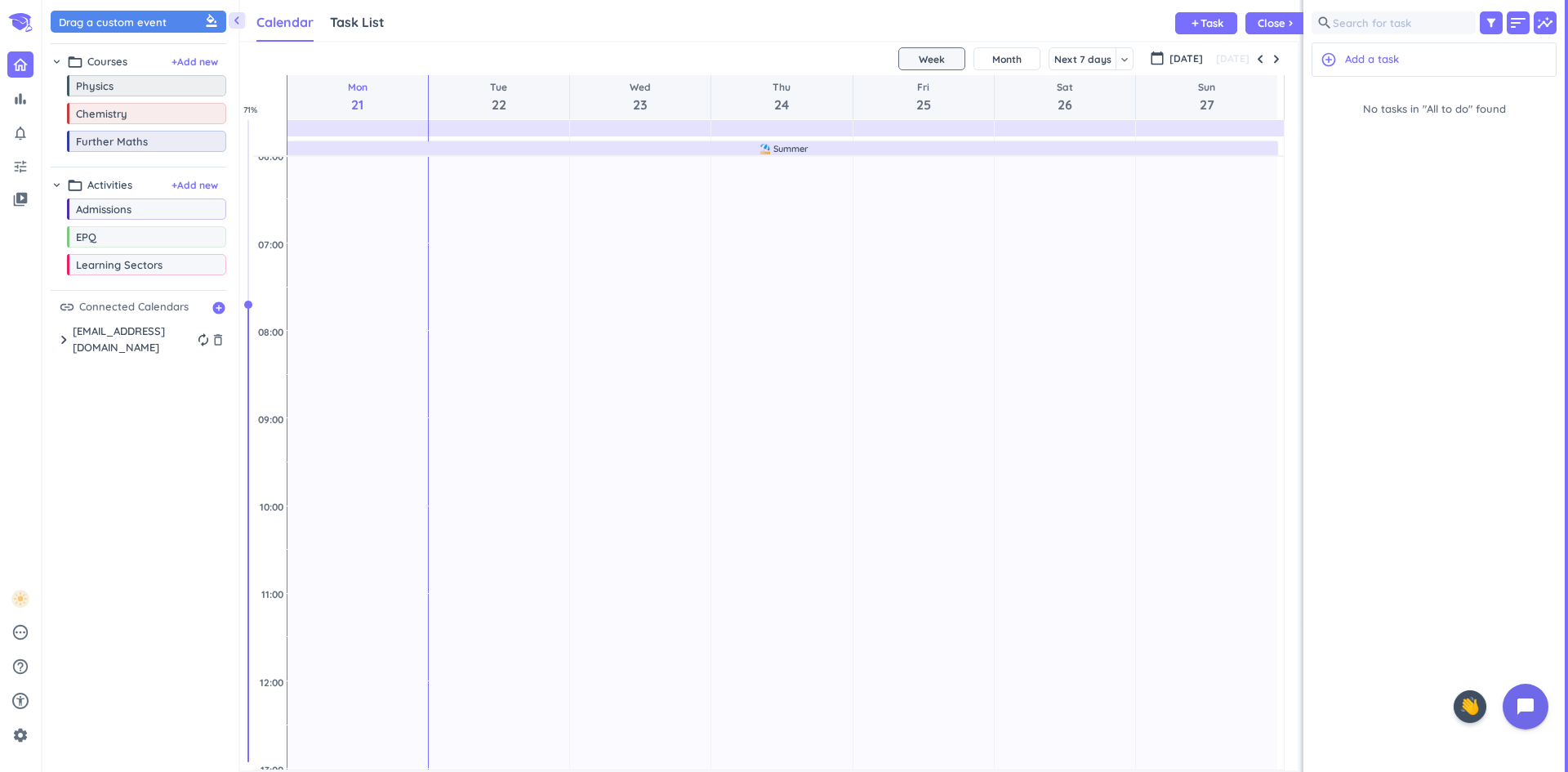 click on "chevron_right" at bounding box center (64, 340) 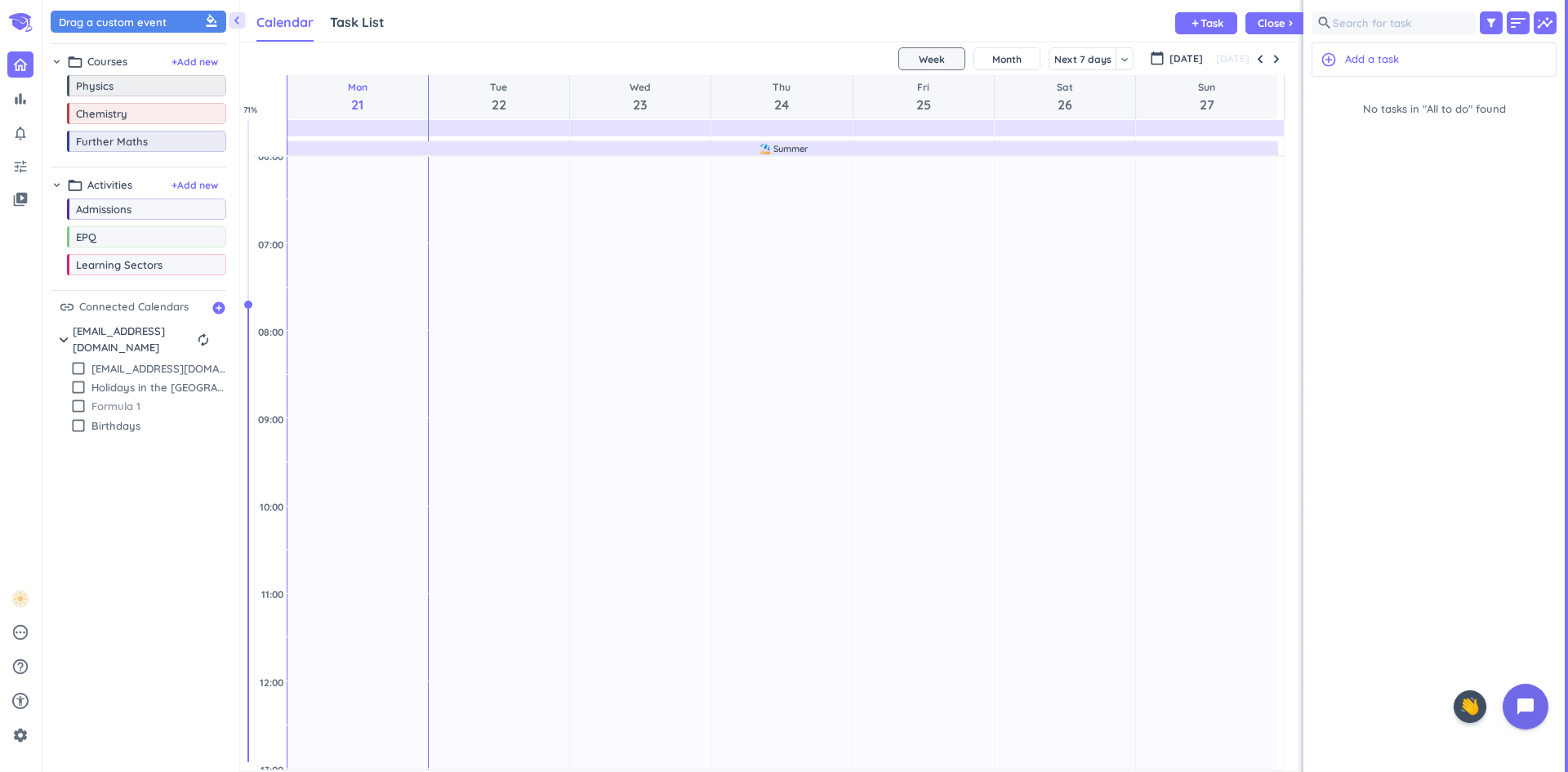 click on "check_box_outline_blank" at bounding box center (78, 406) 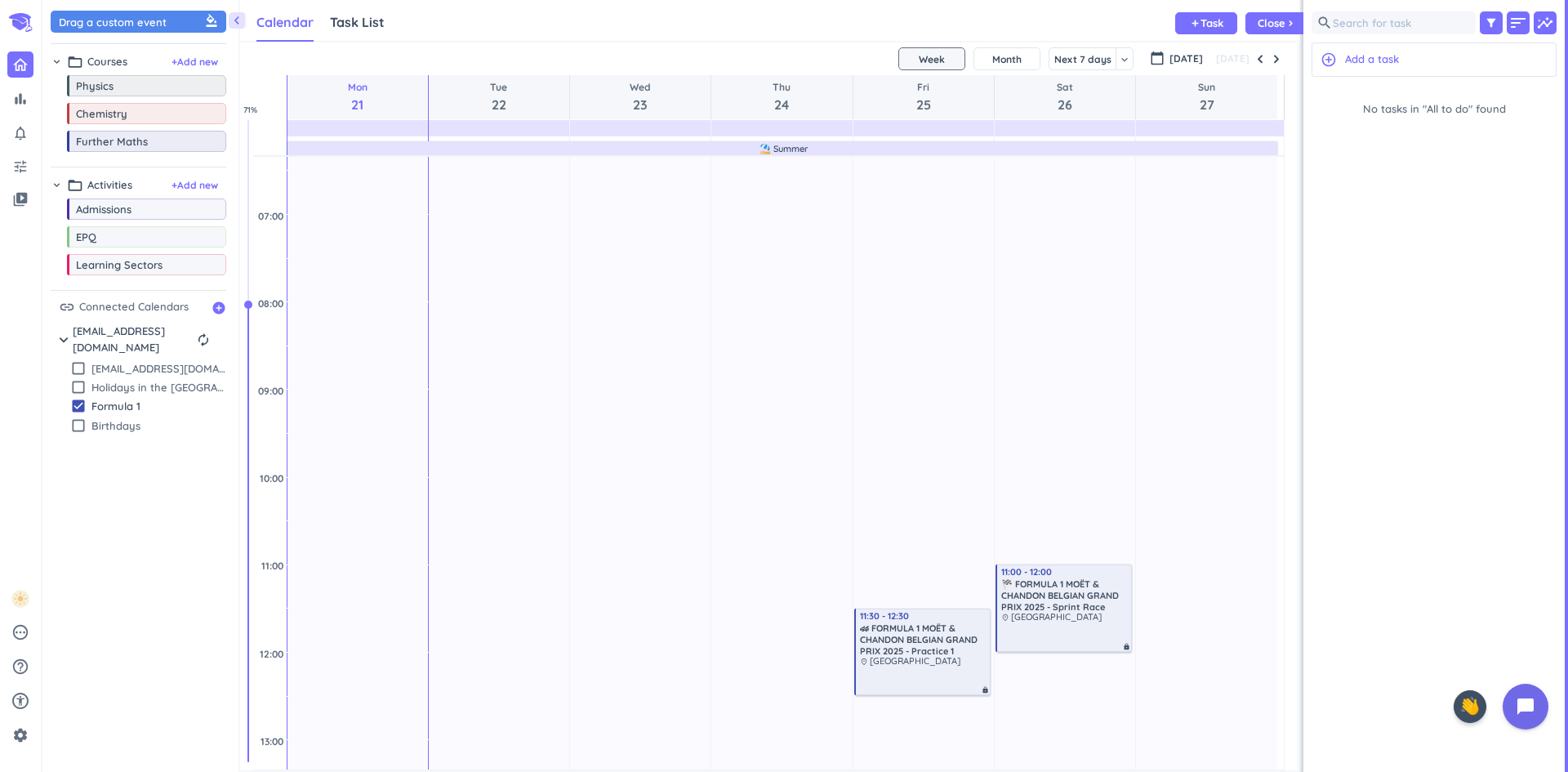 scroll, scrollTop: 176, scrollLeft: 0, axis: vertical 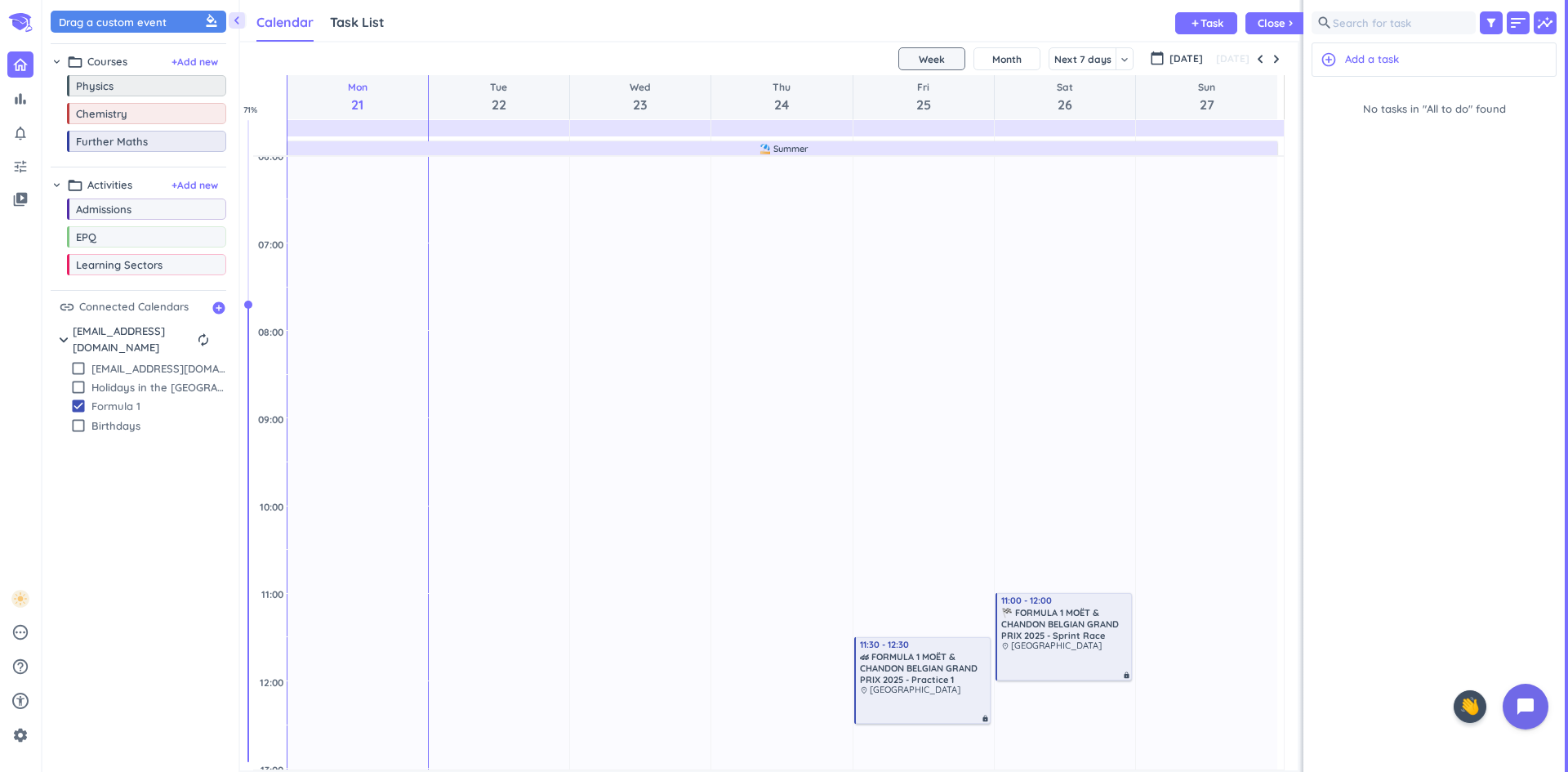click on "check_box" at bounding box center (78, 406) 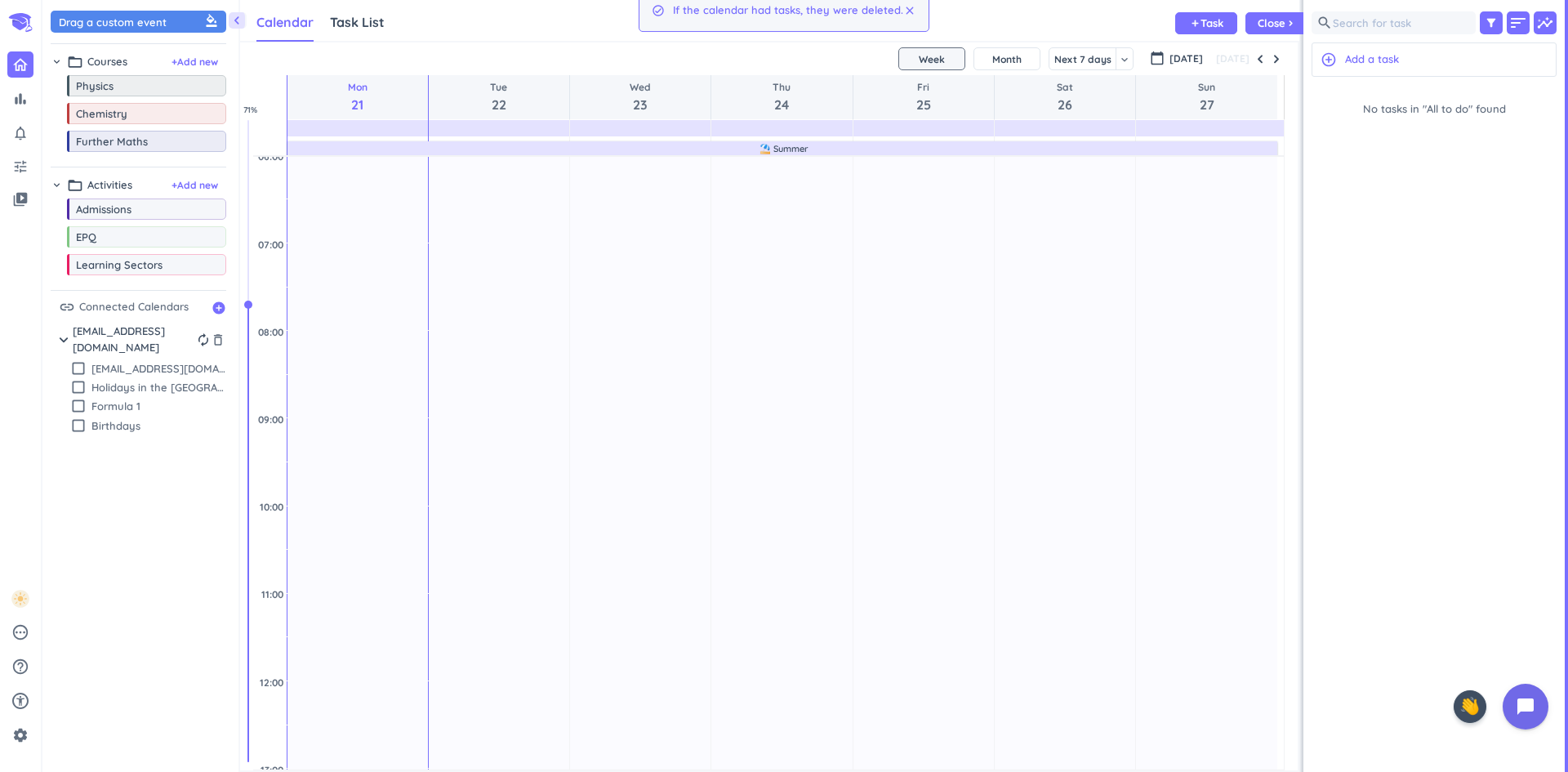 click on "chevron_right" at bounding box center (64, 340) 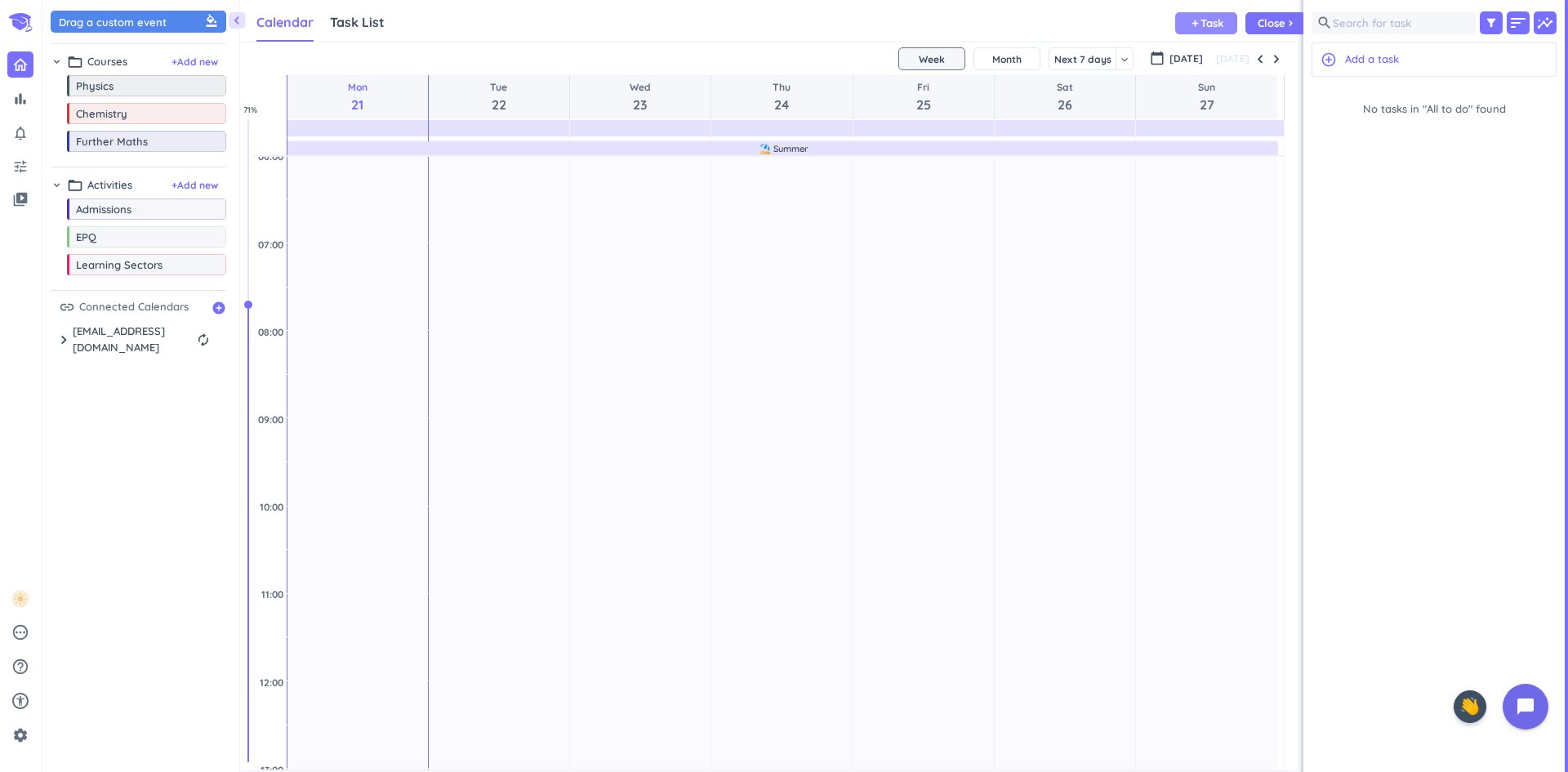 click on "Task" at bounding box center [1212, 23] 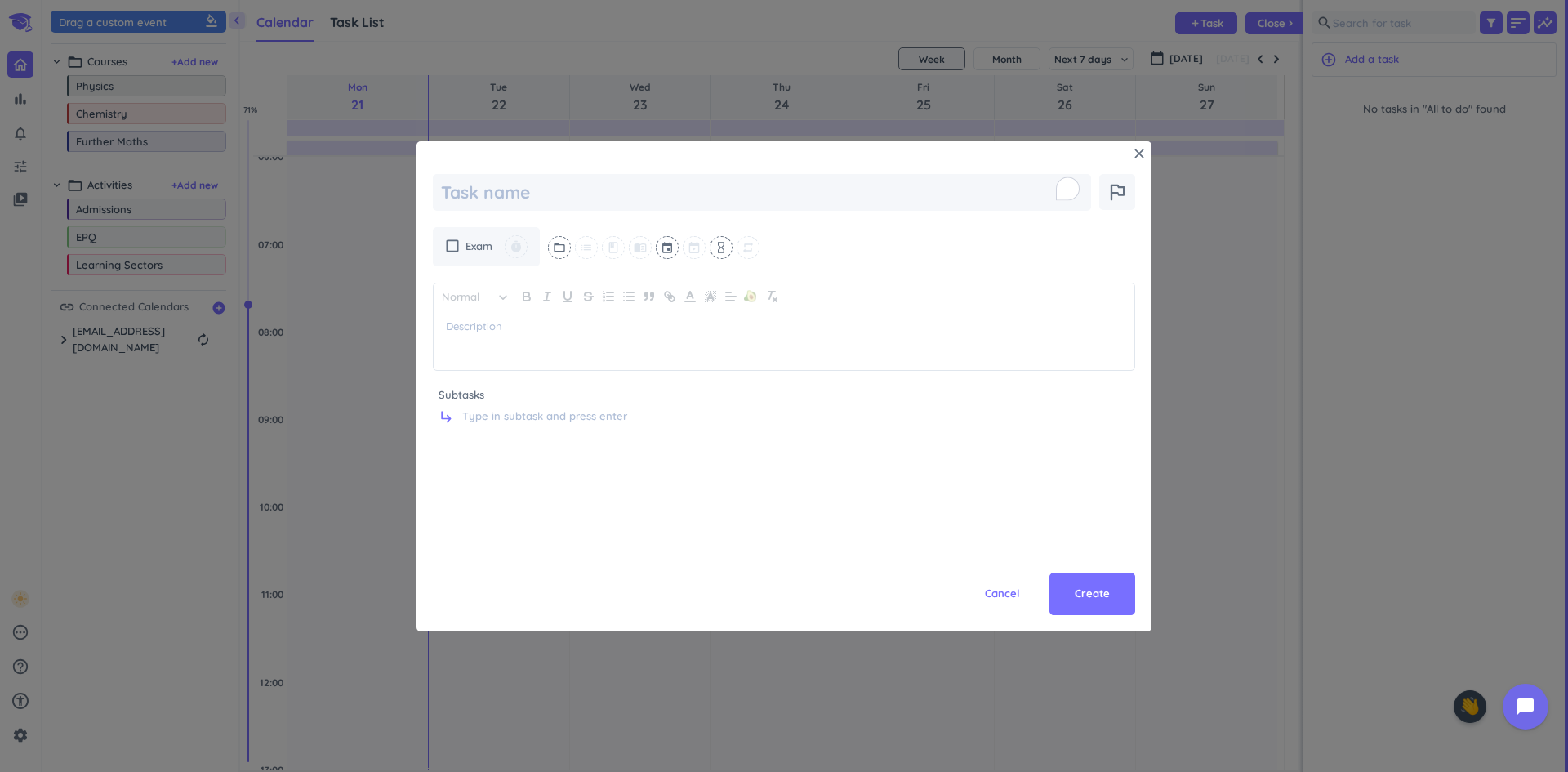 type on "x" 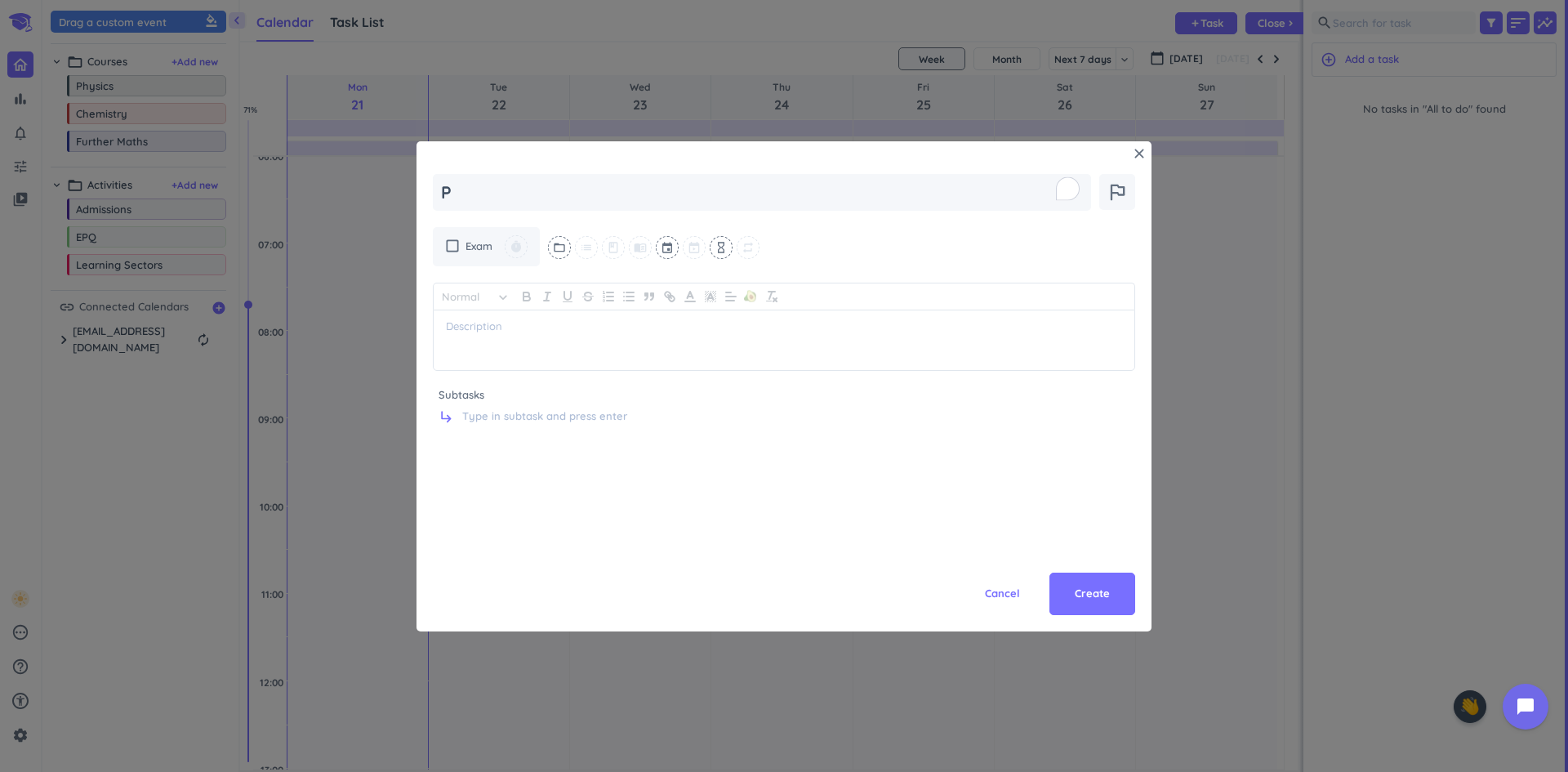 type on "x" 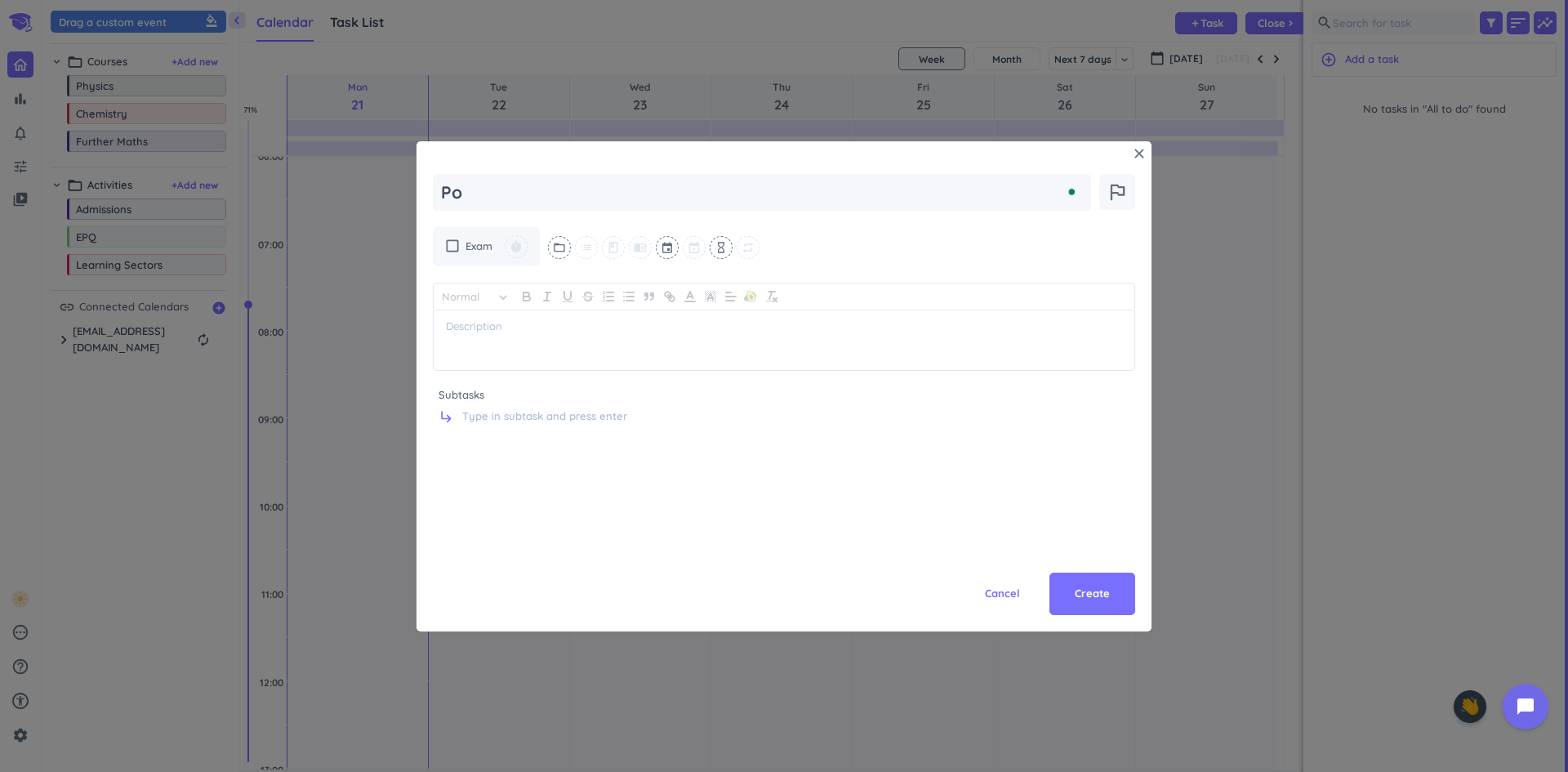 type on "x" 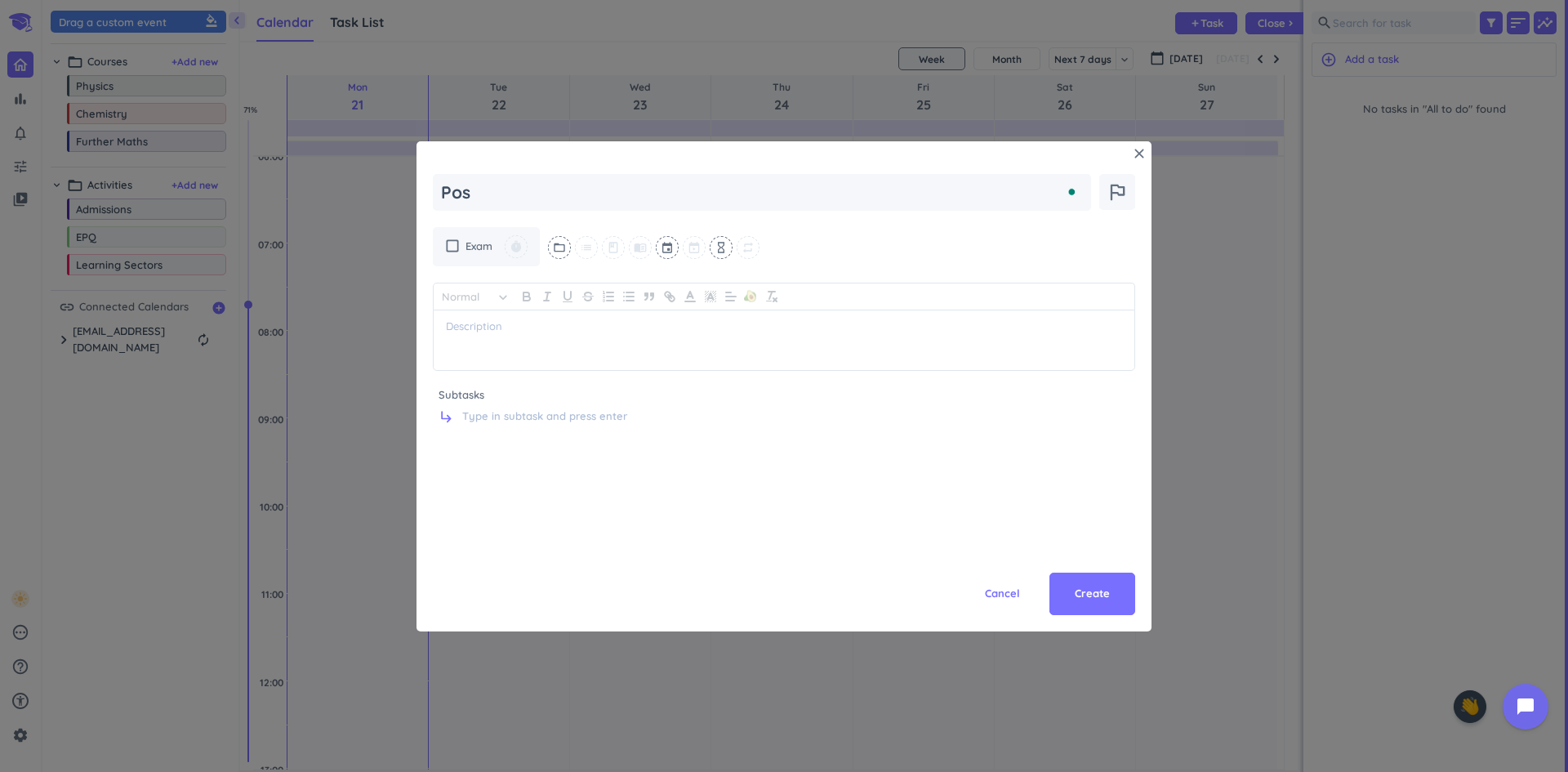 type on "x" 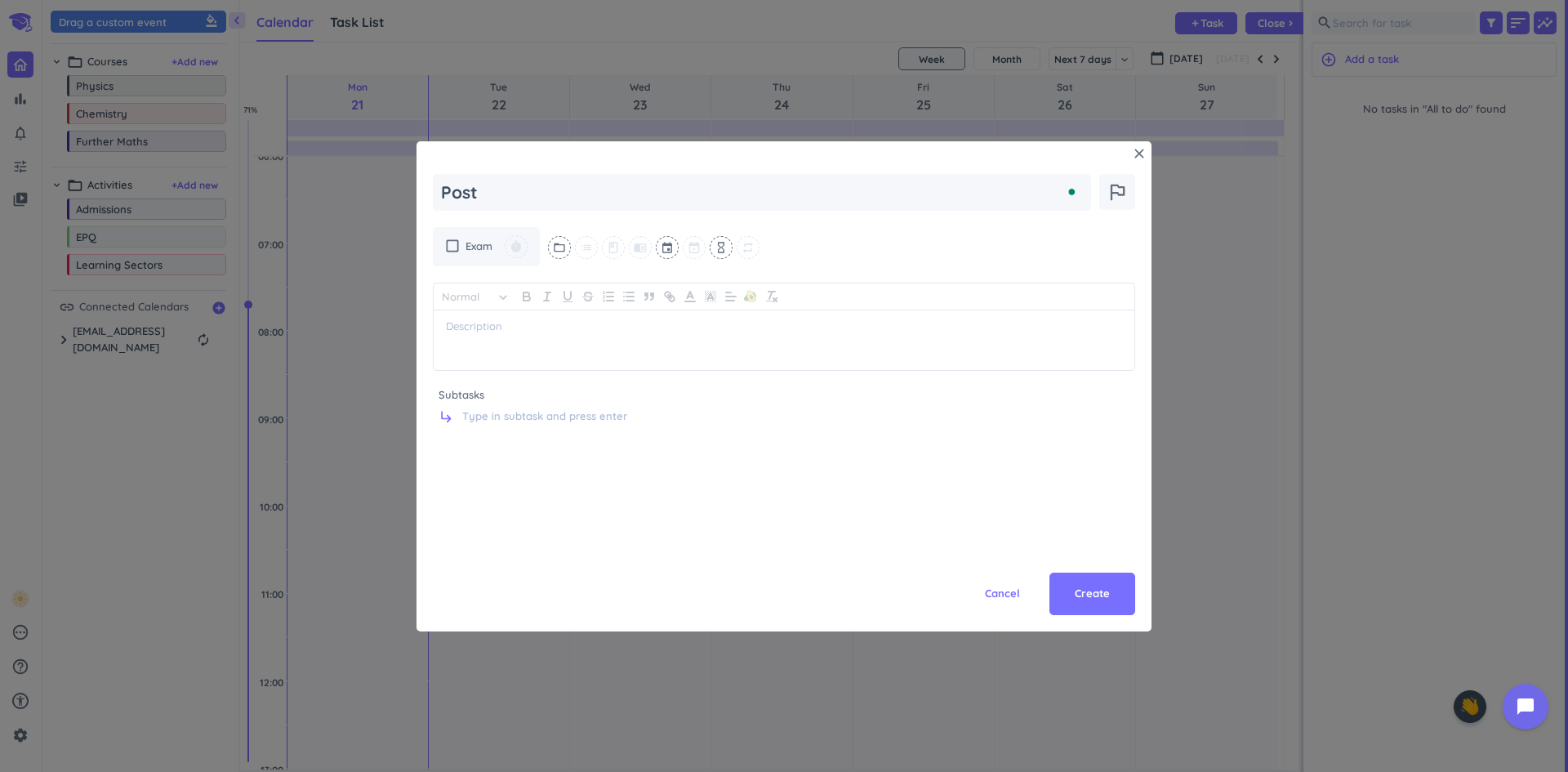 type on "x" 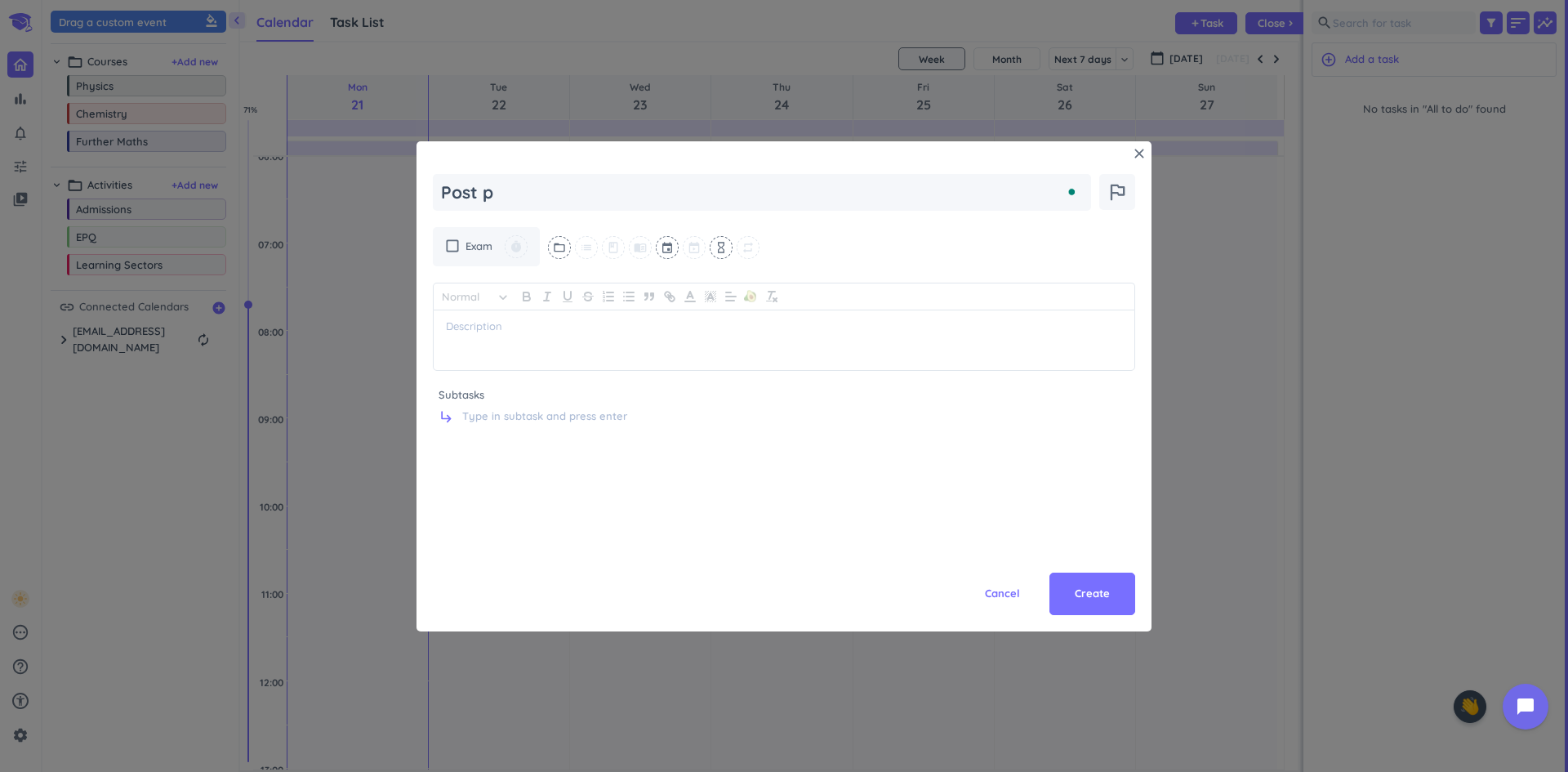 type on "x" 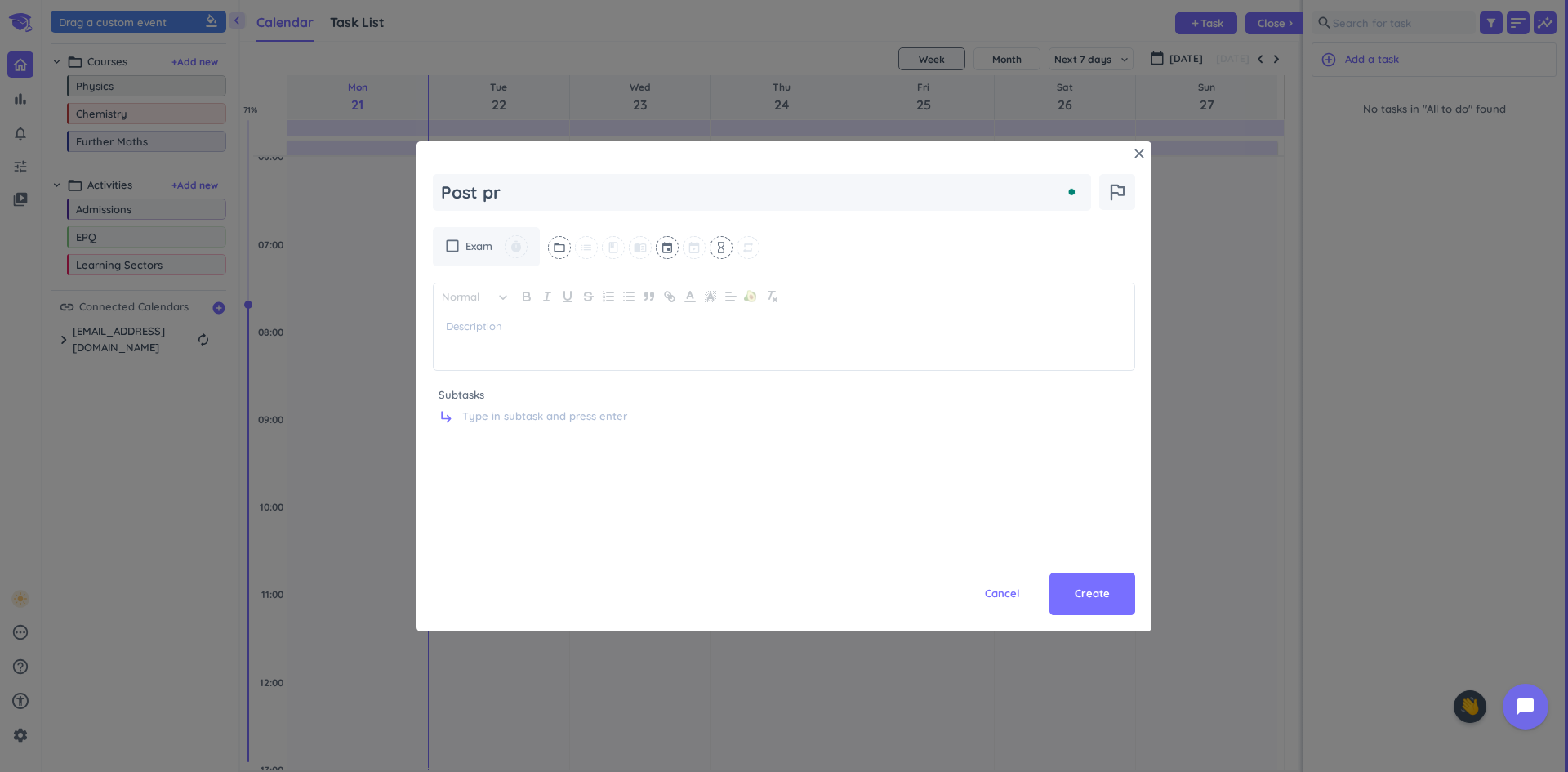 type on "x" 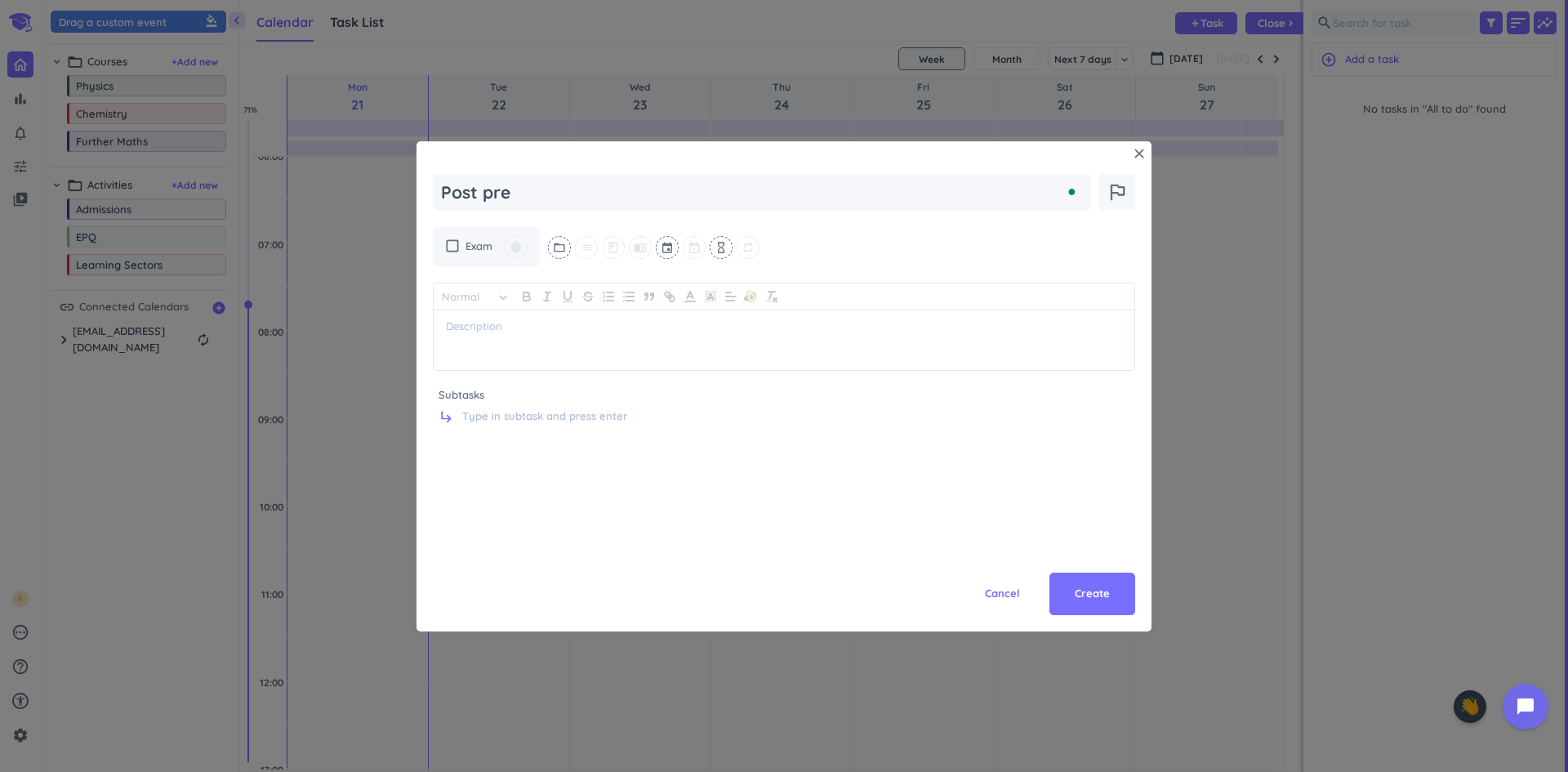 type on "x" 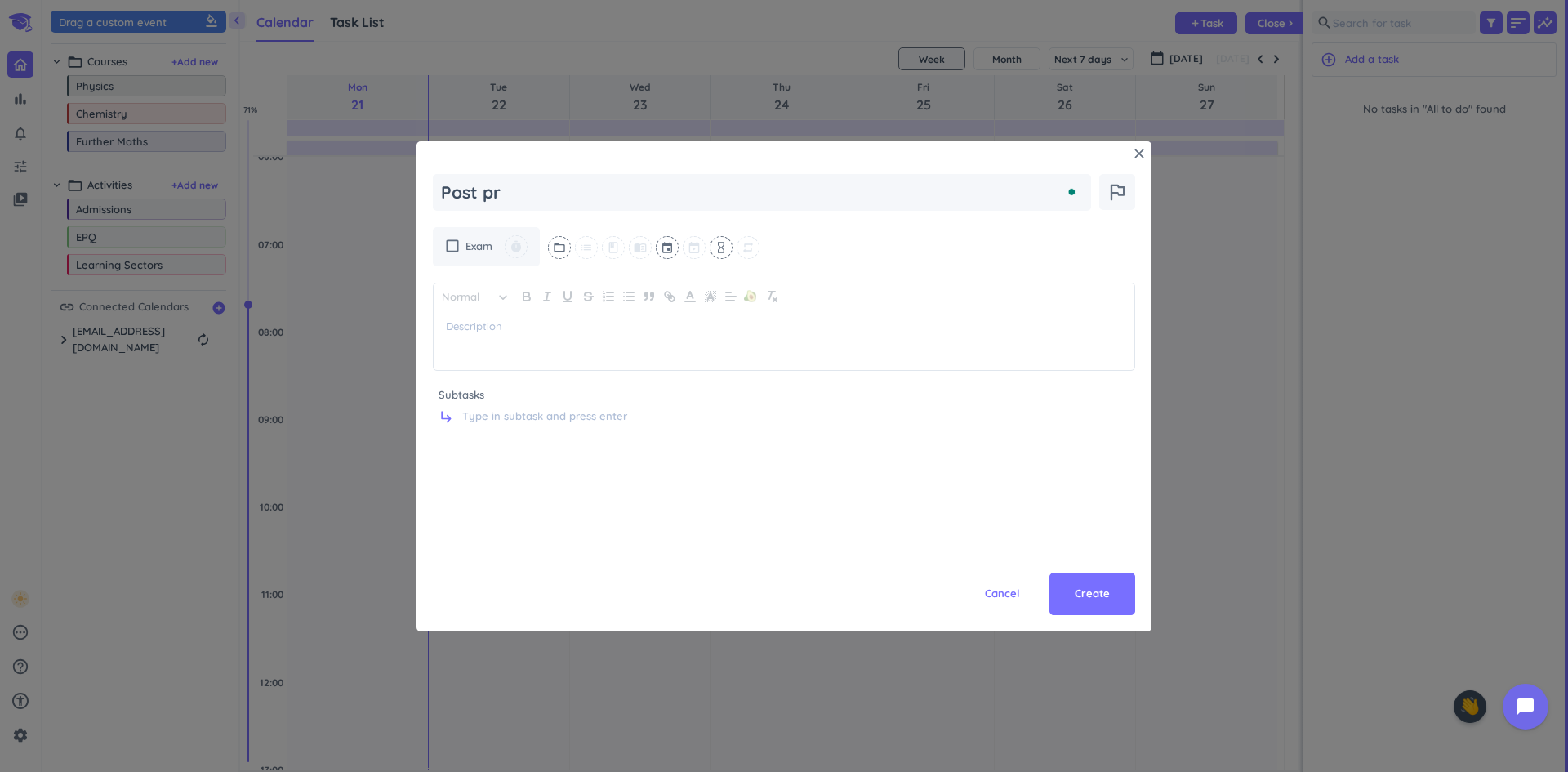 type on "x" 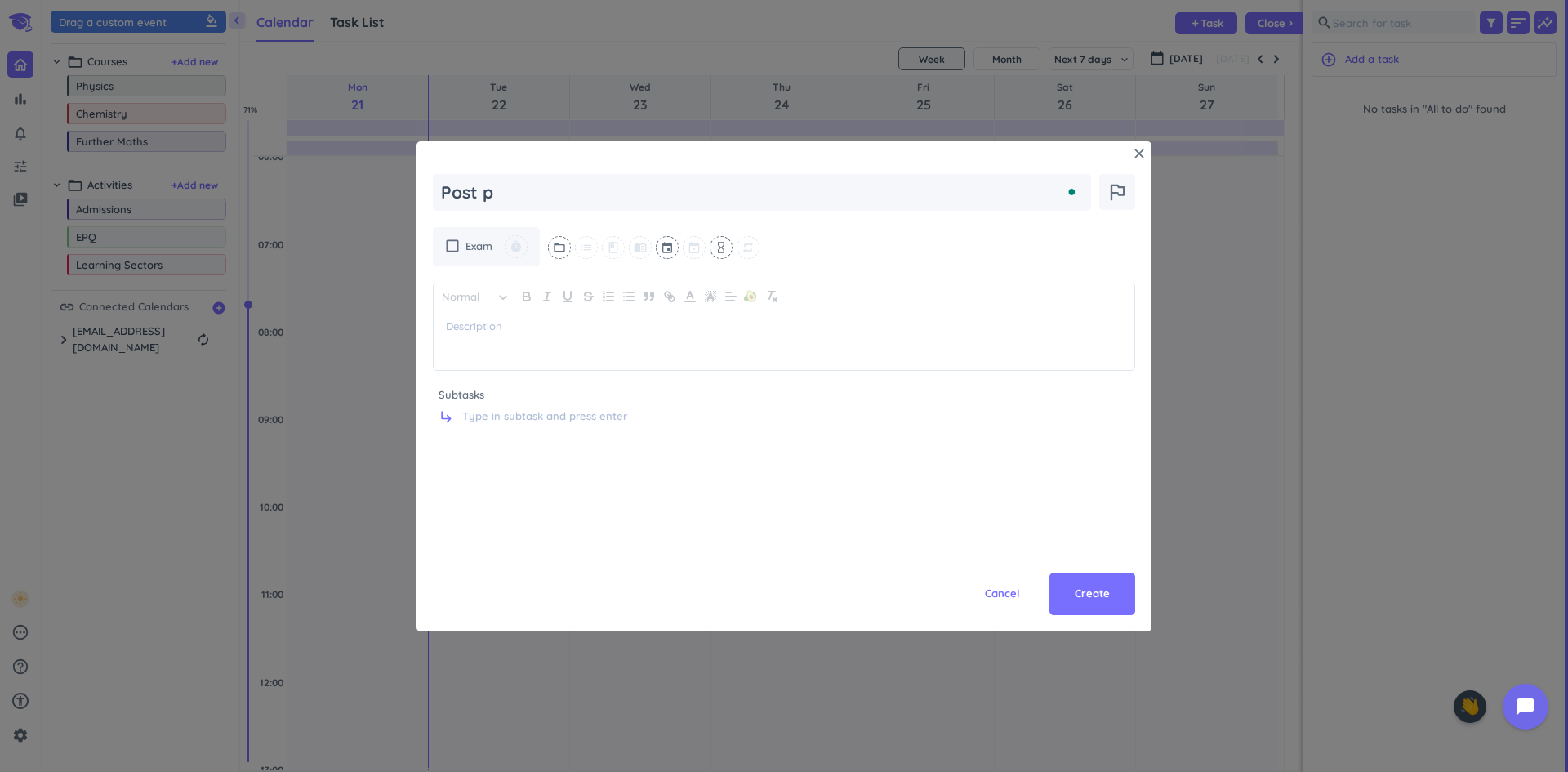 type on "x" 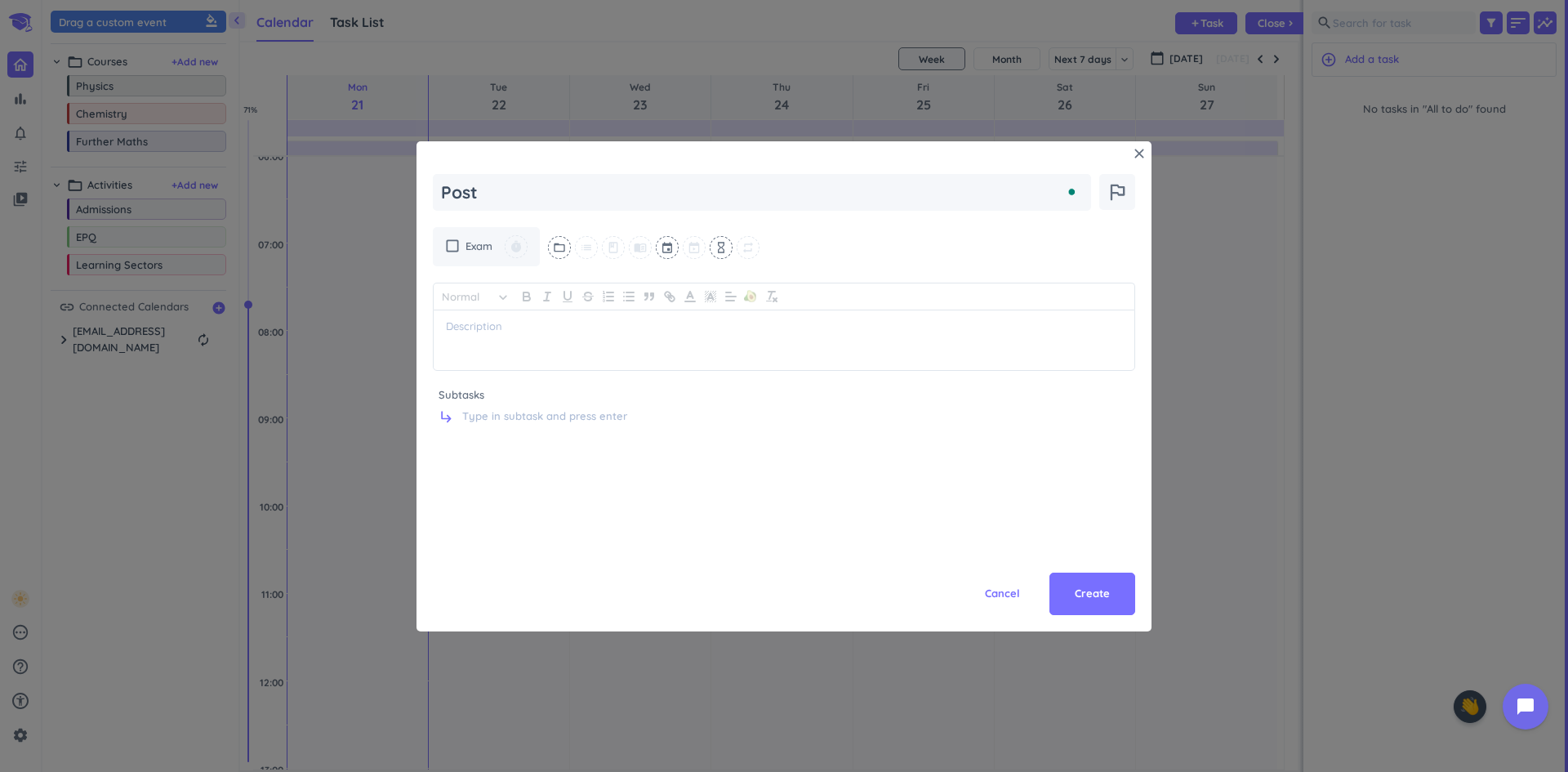 type on "x" 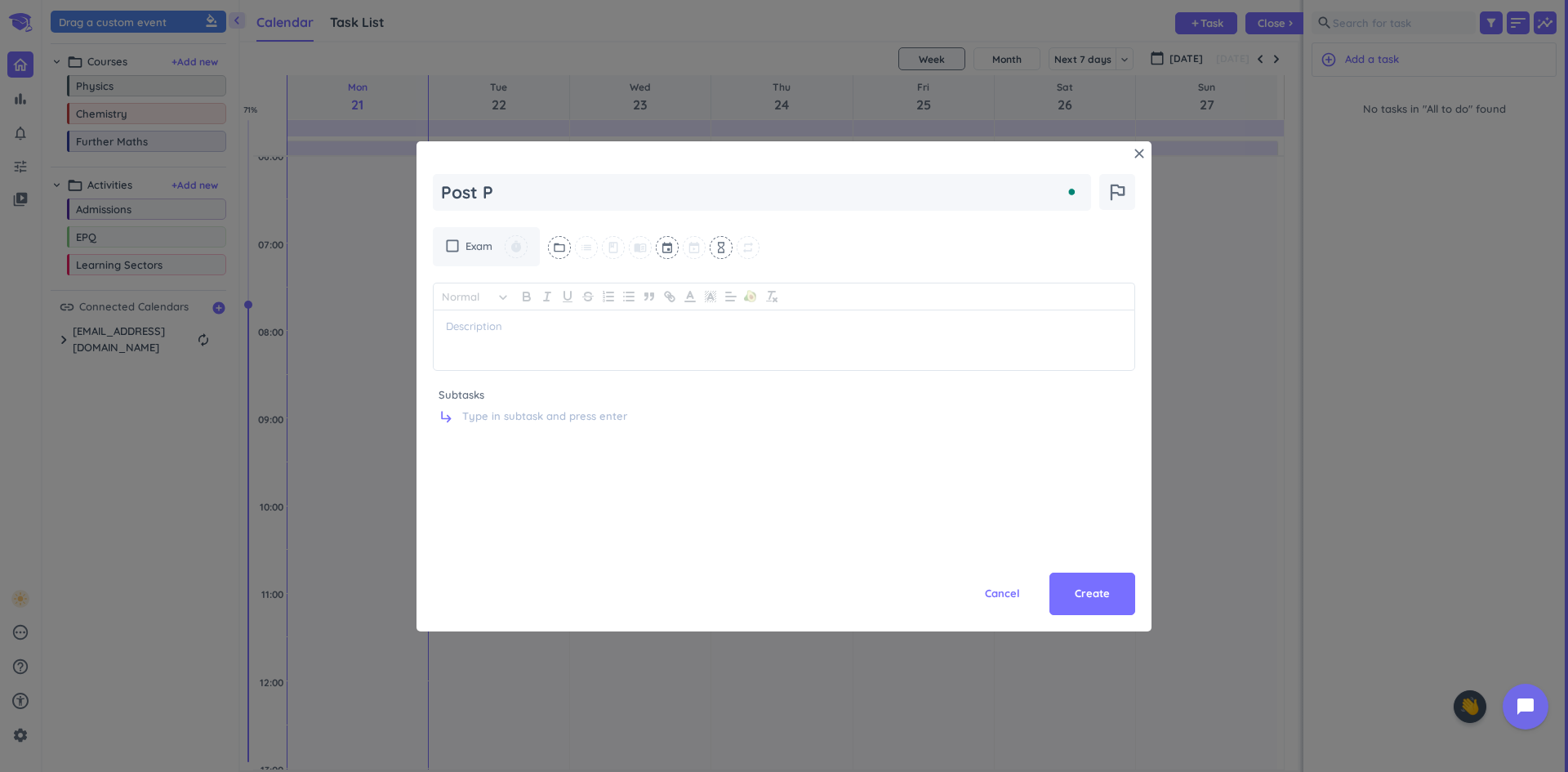 type on "x" 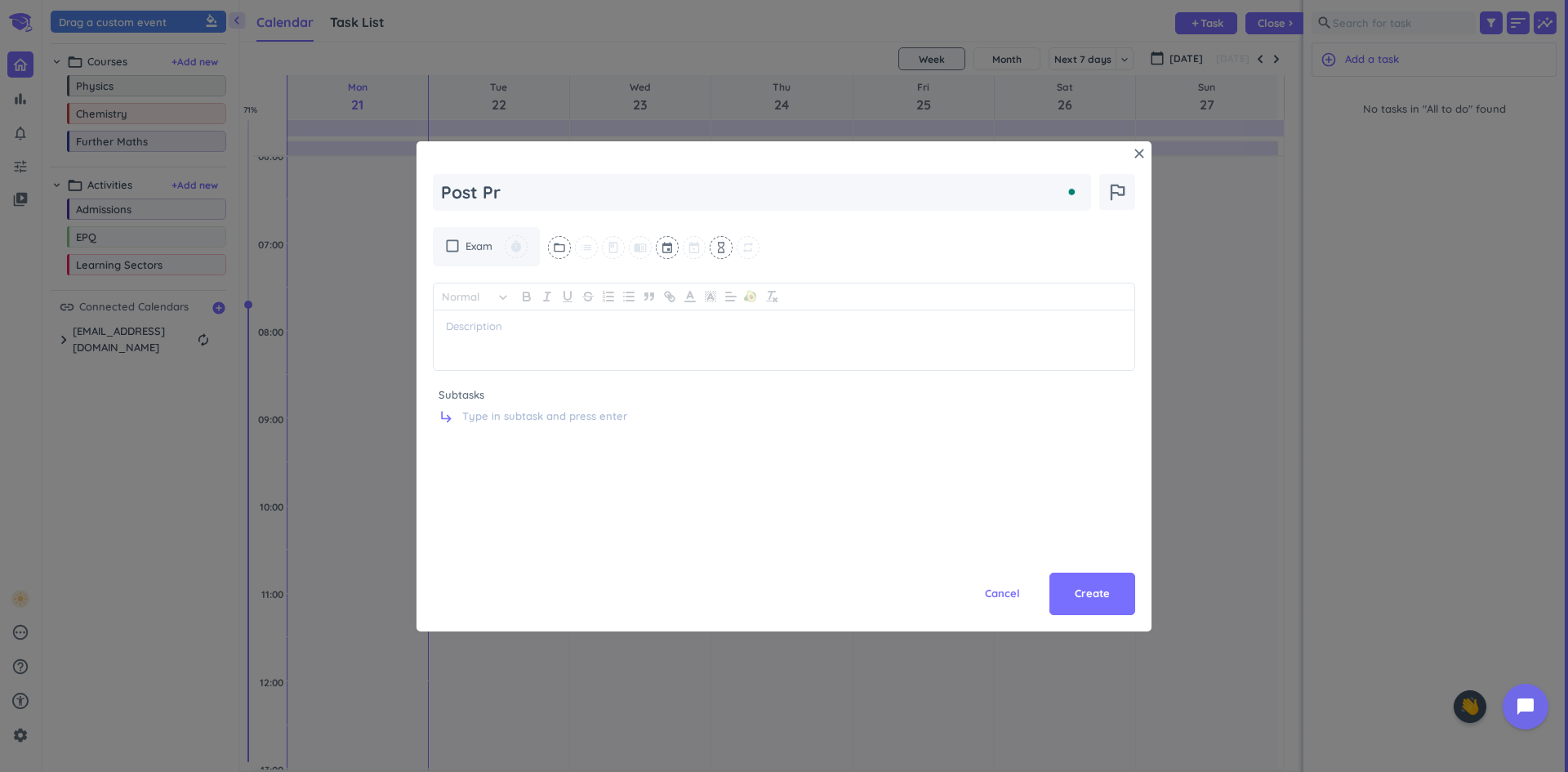 type on "x" 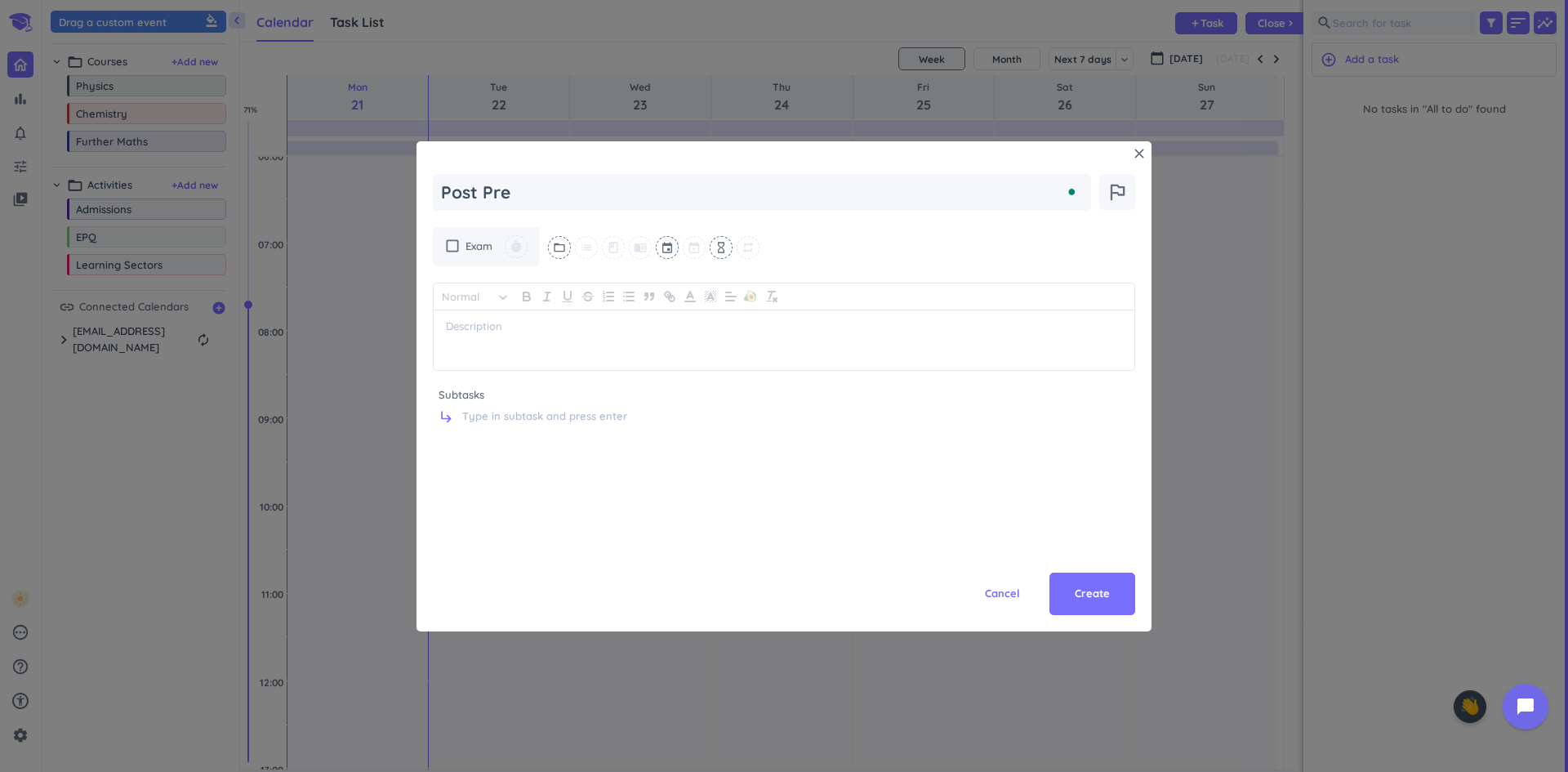 type on "x" 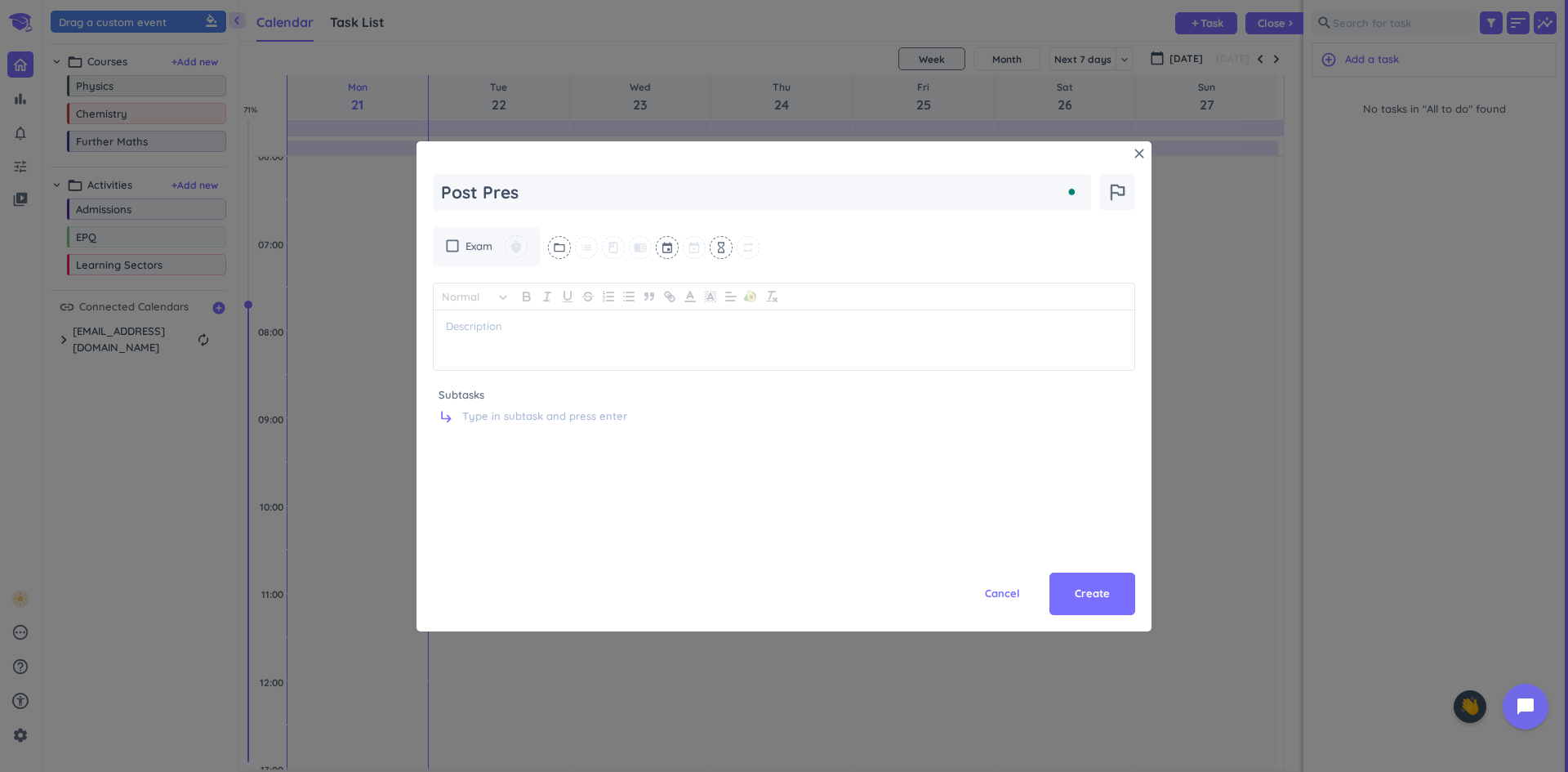 type on "x" 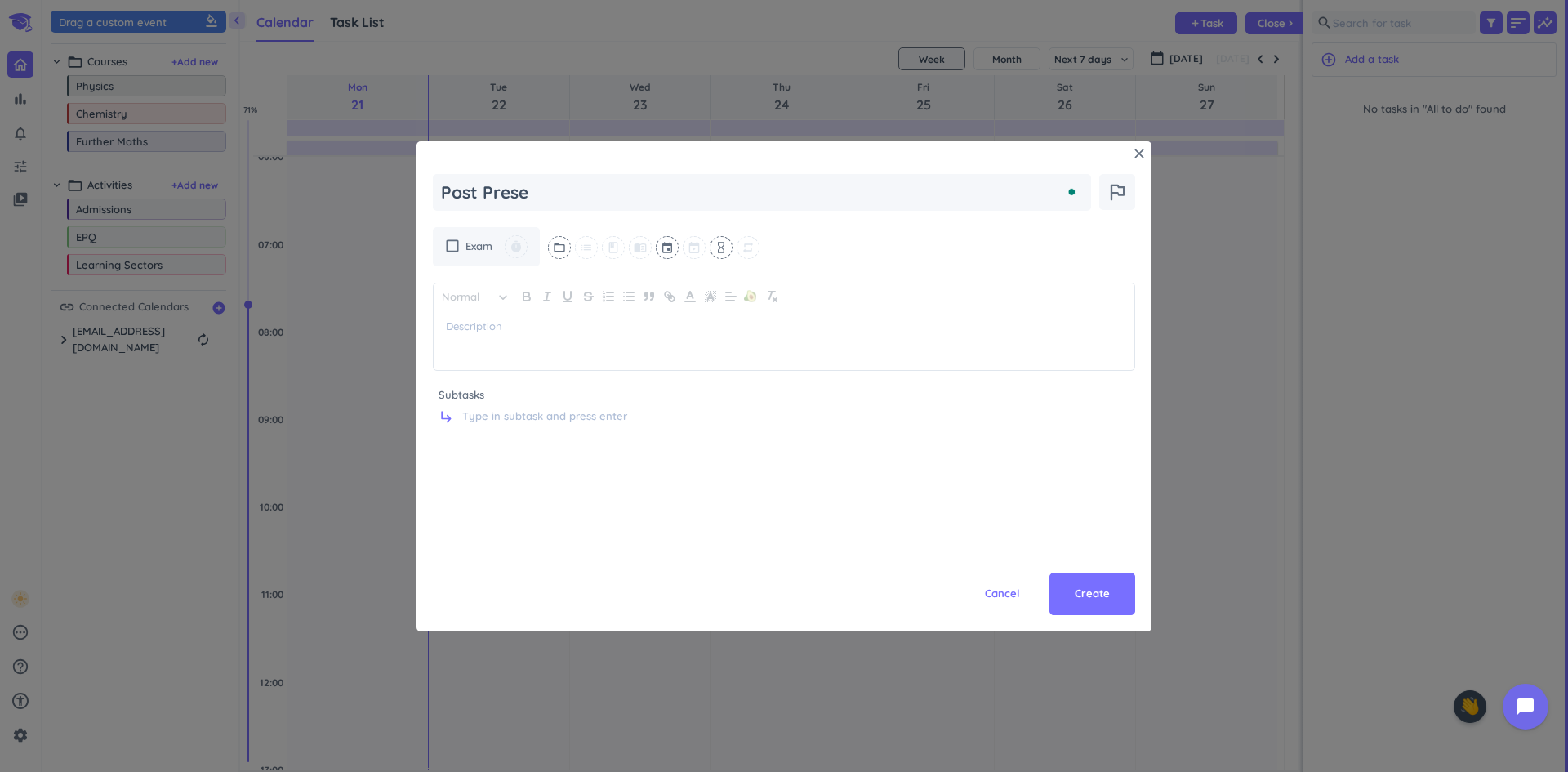 type on "x" 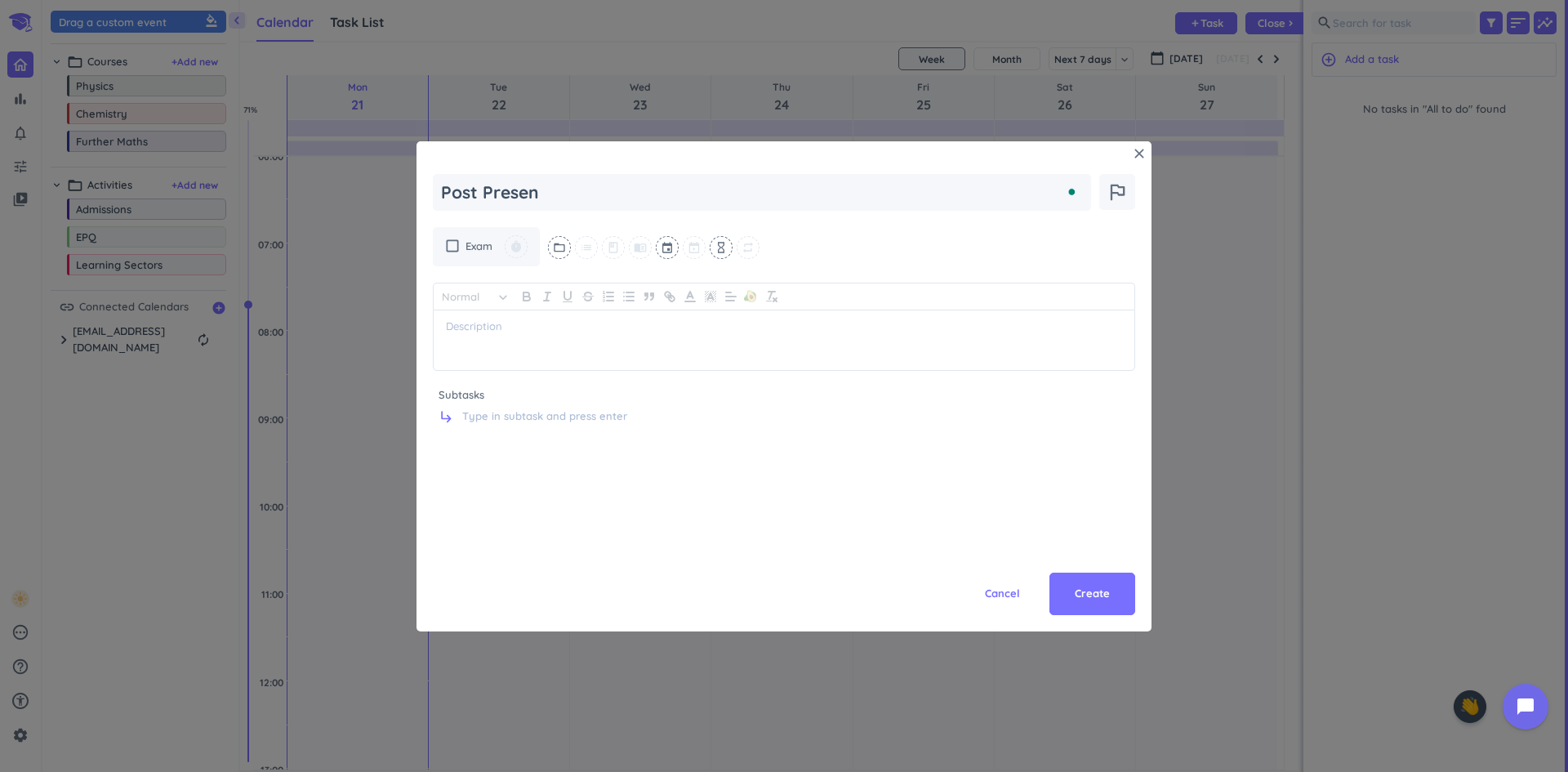 type on "x" 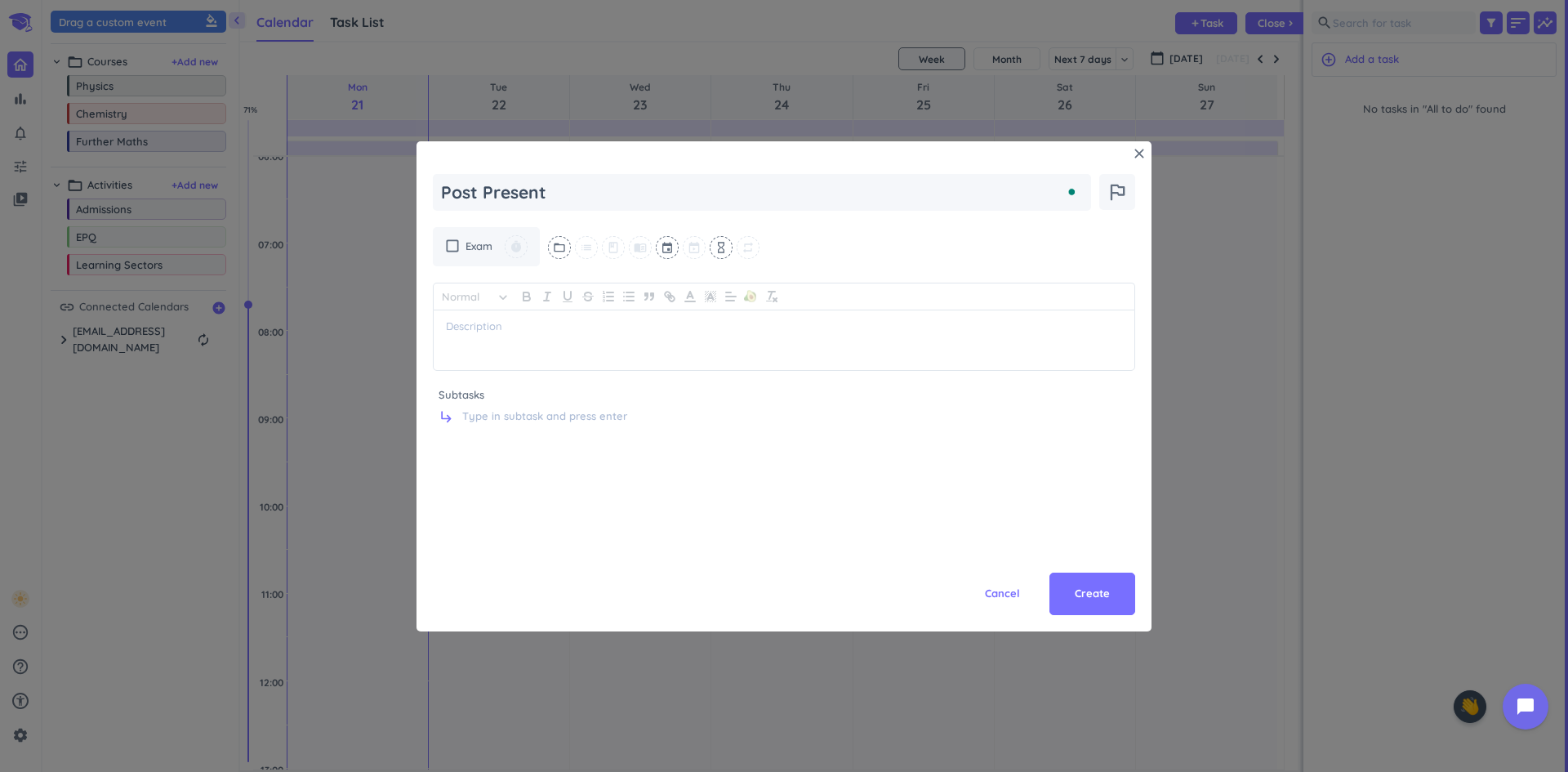 type on "x" 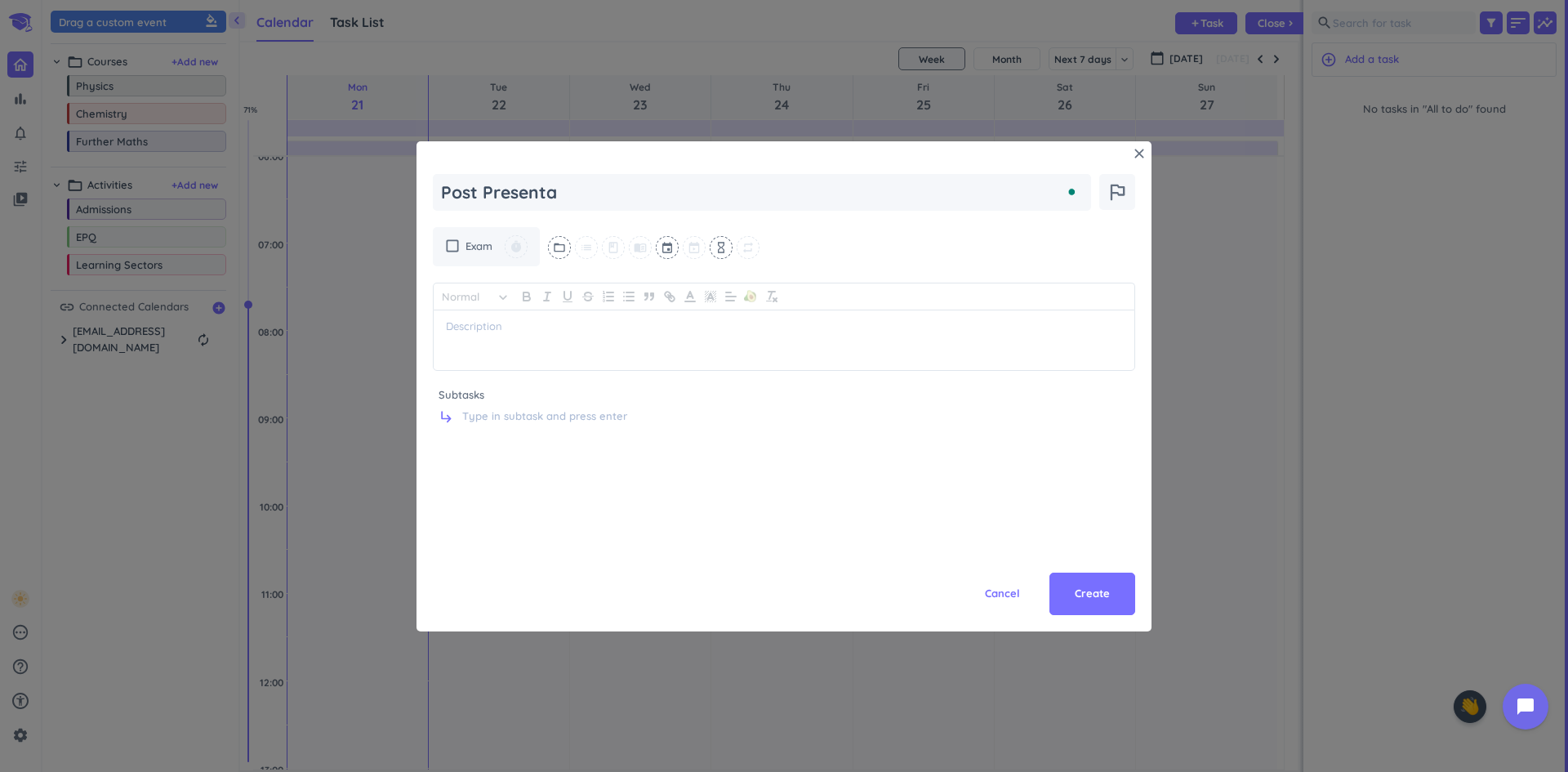 type on "x" 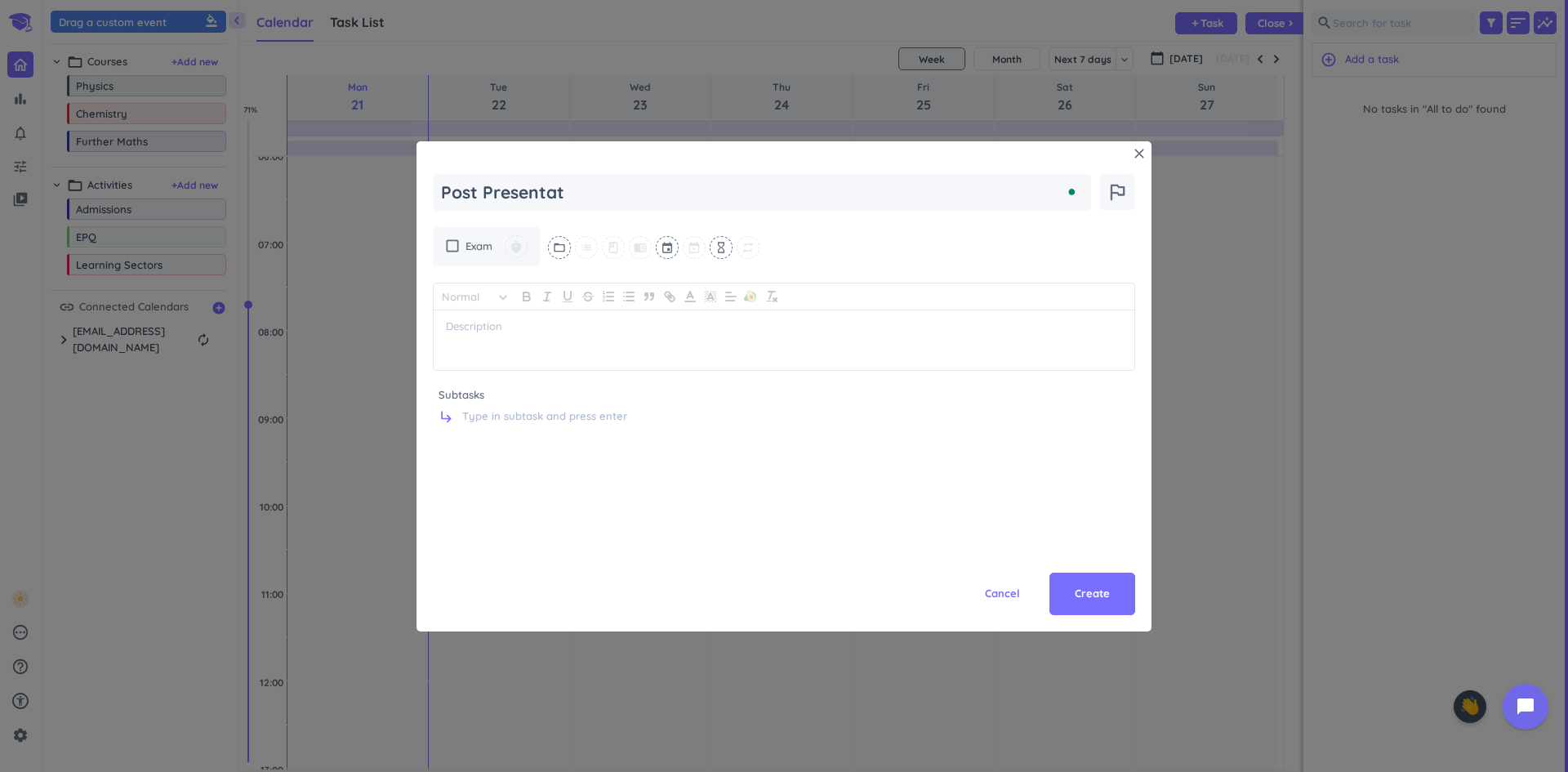 type on "x" 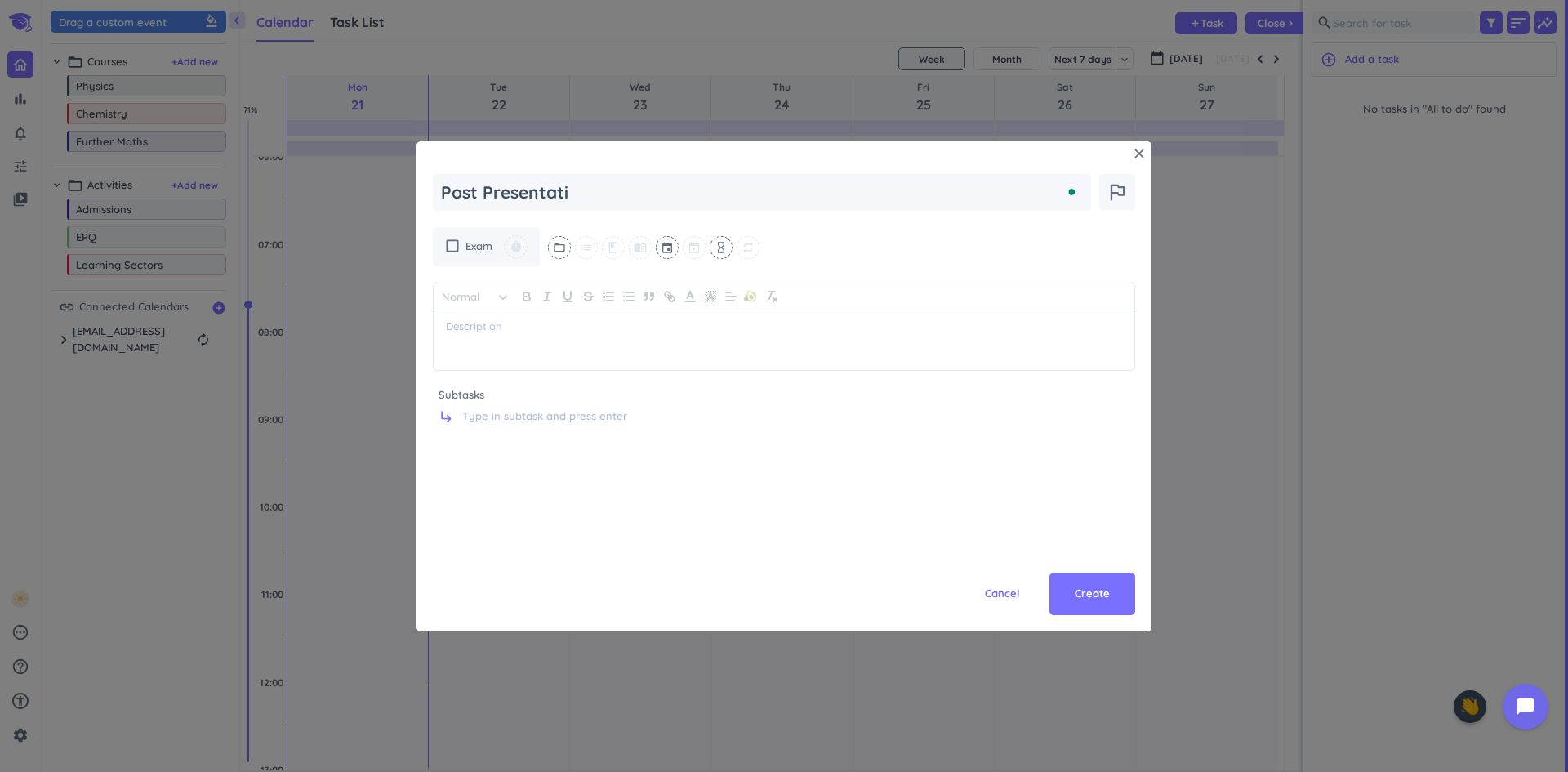type on "x" 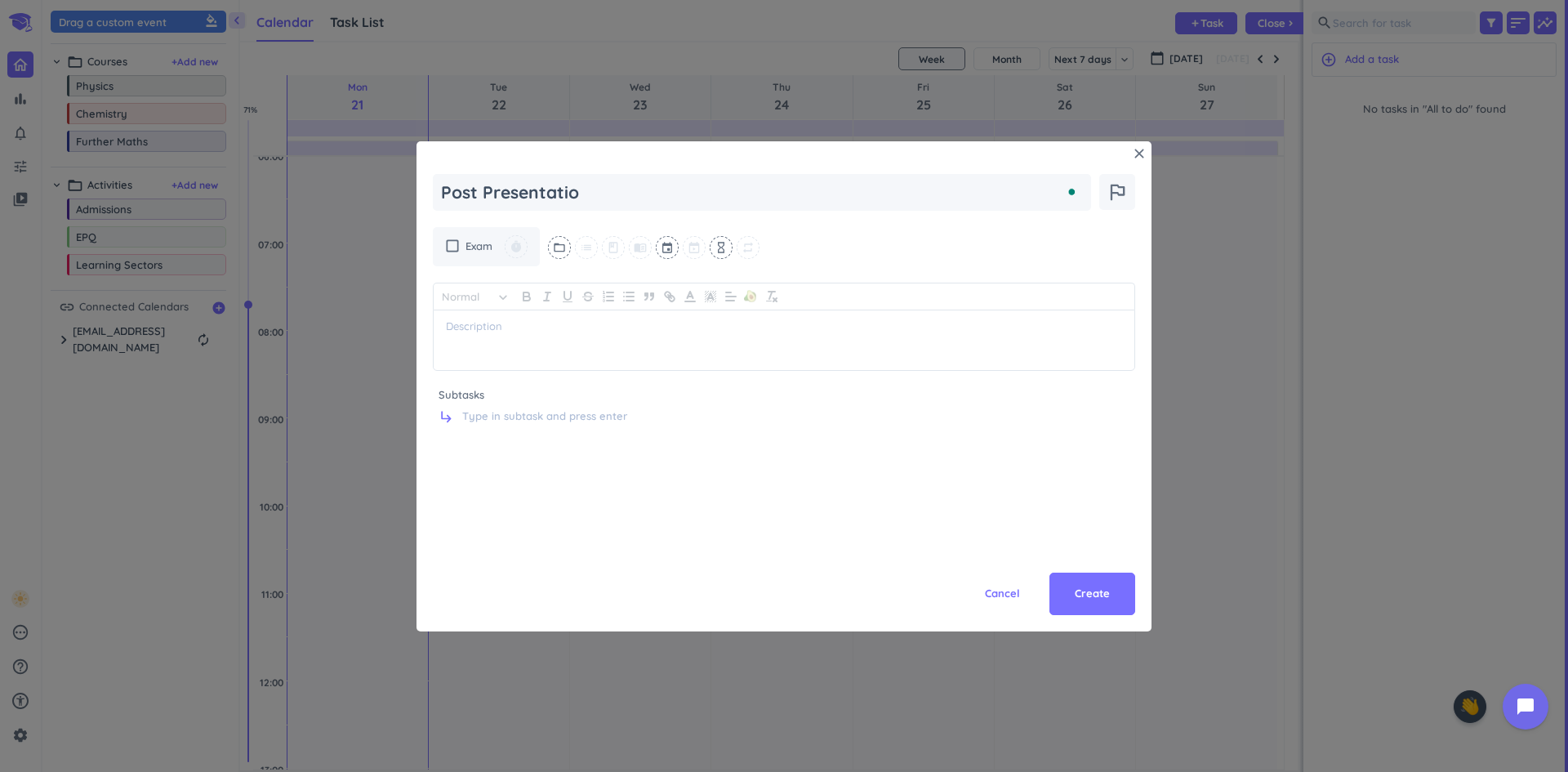 type on "x" 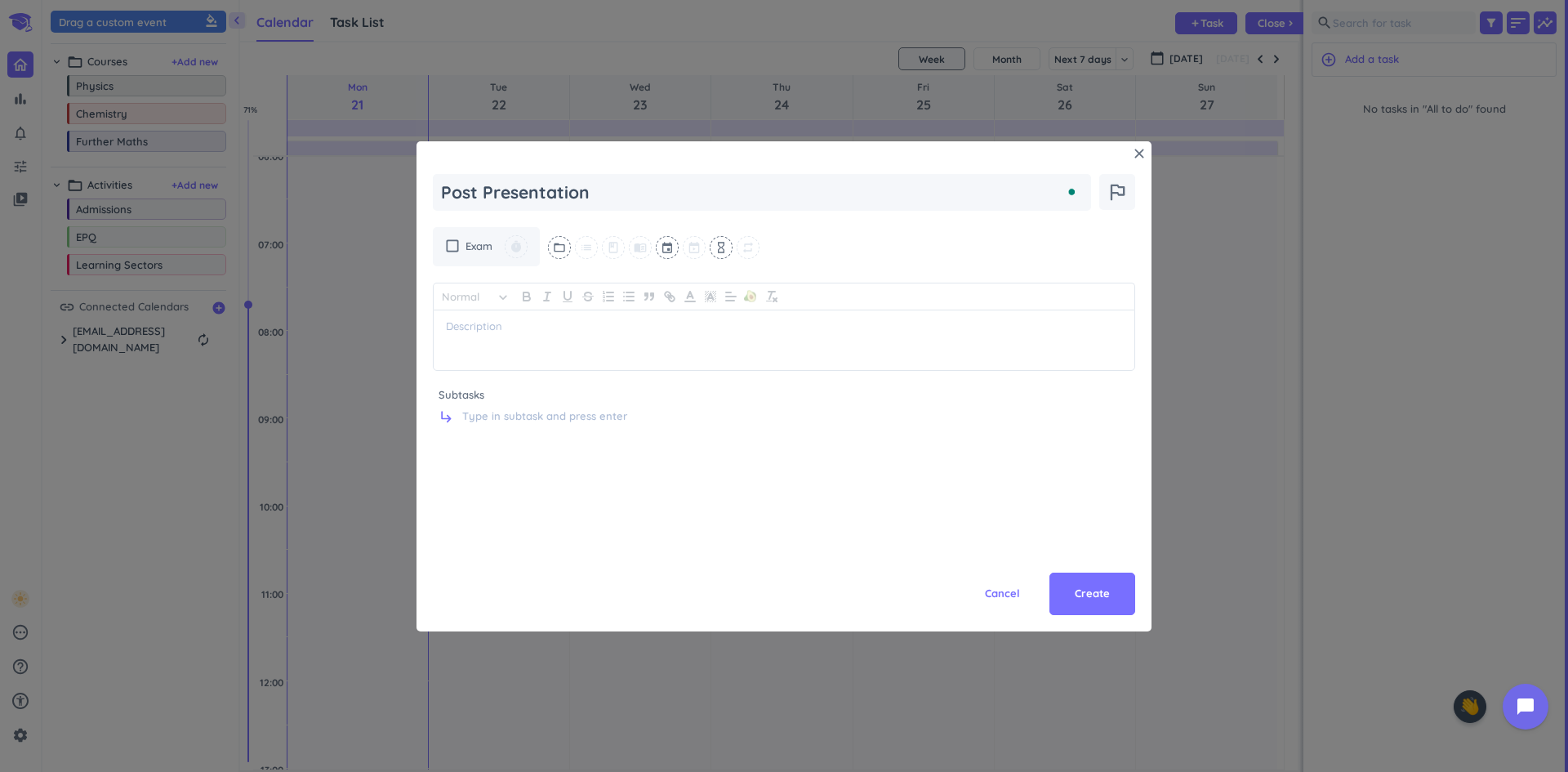 type on "x" 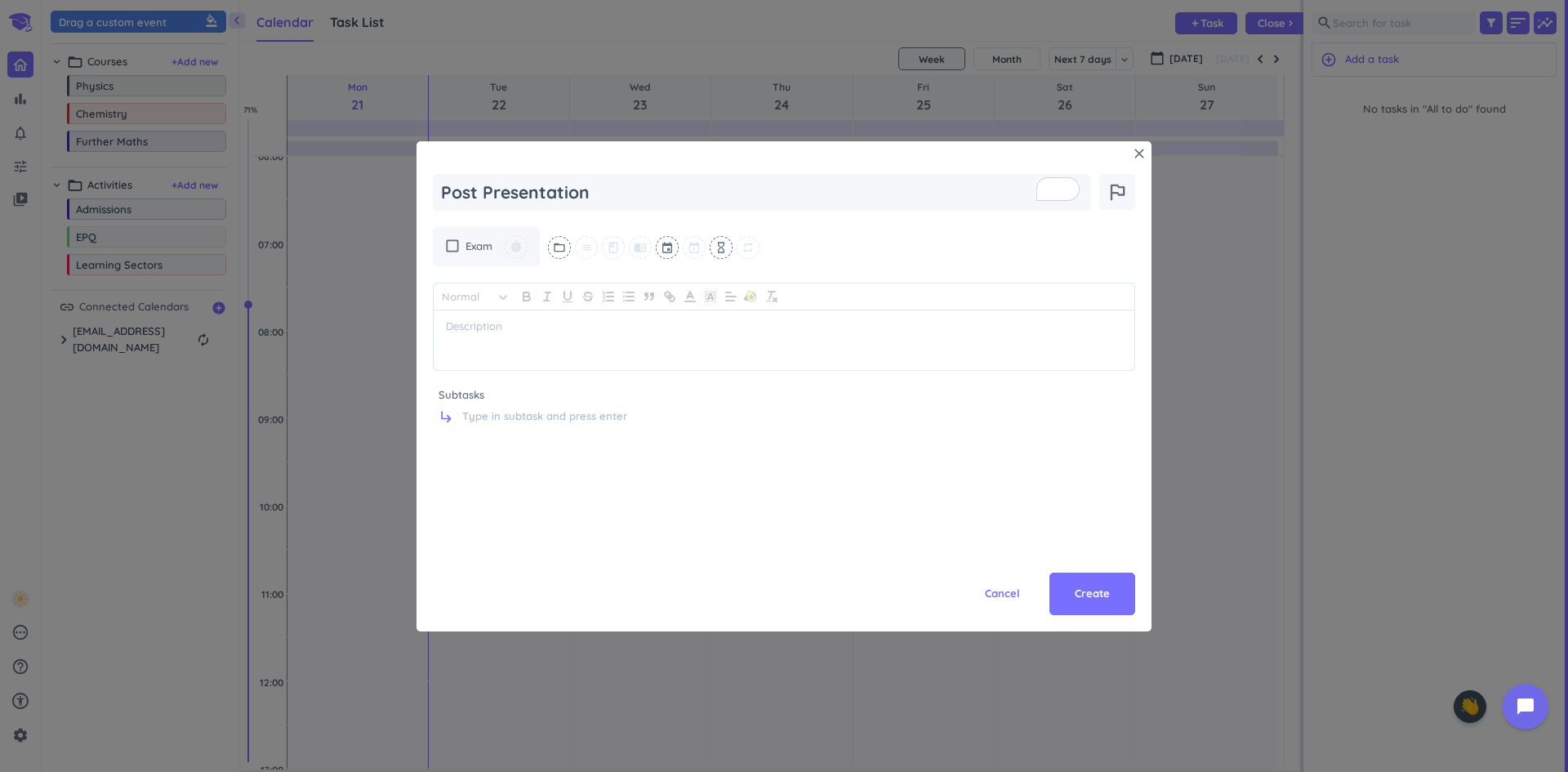 type on "x" 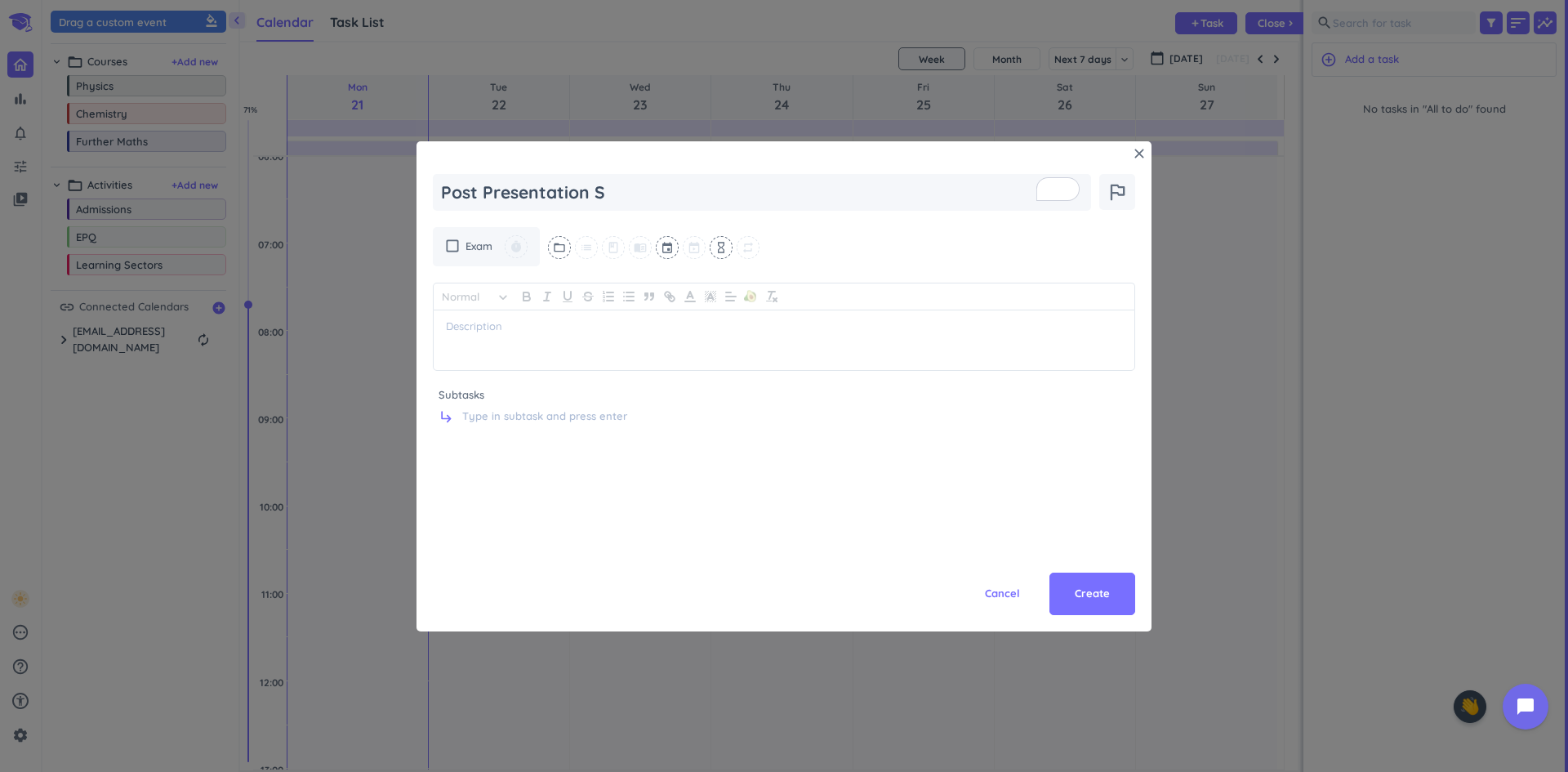 type on "x" 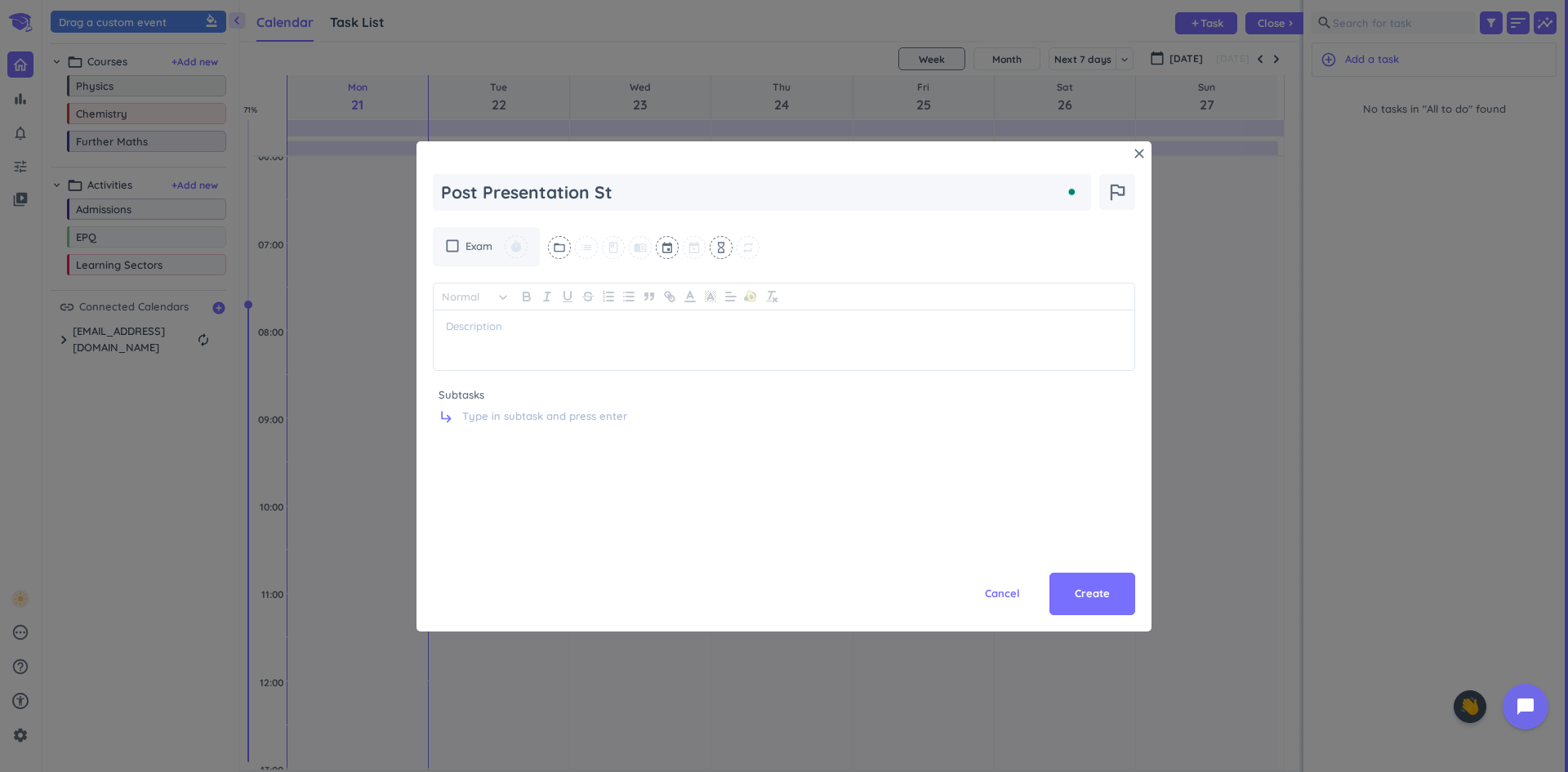 type on "x" 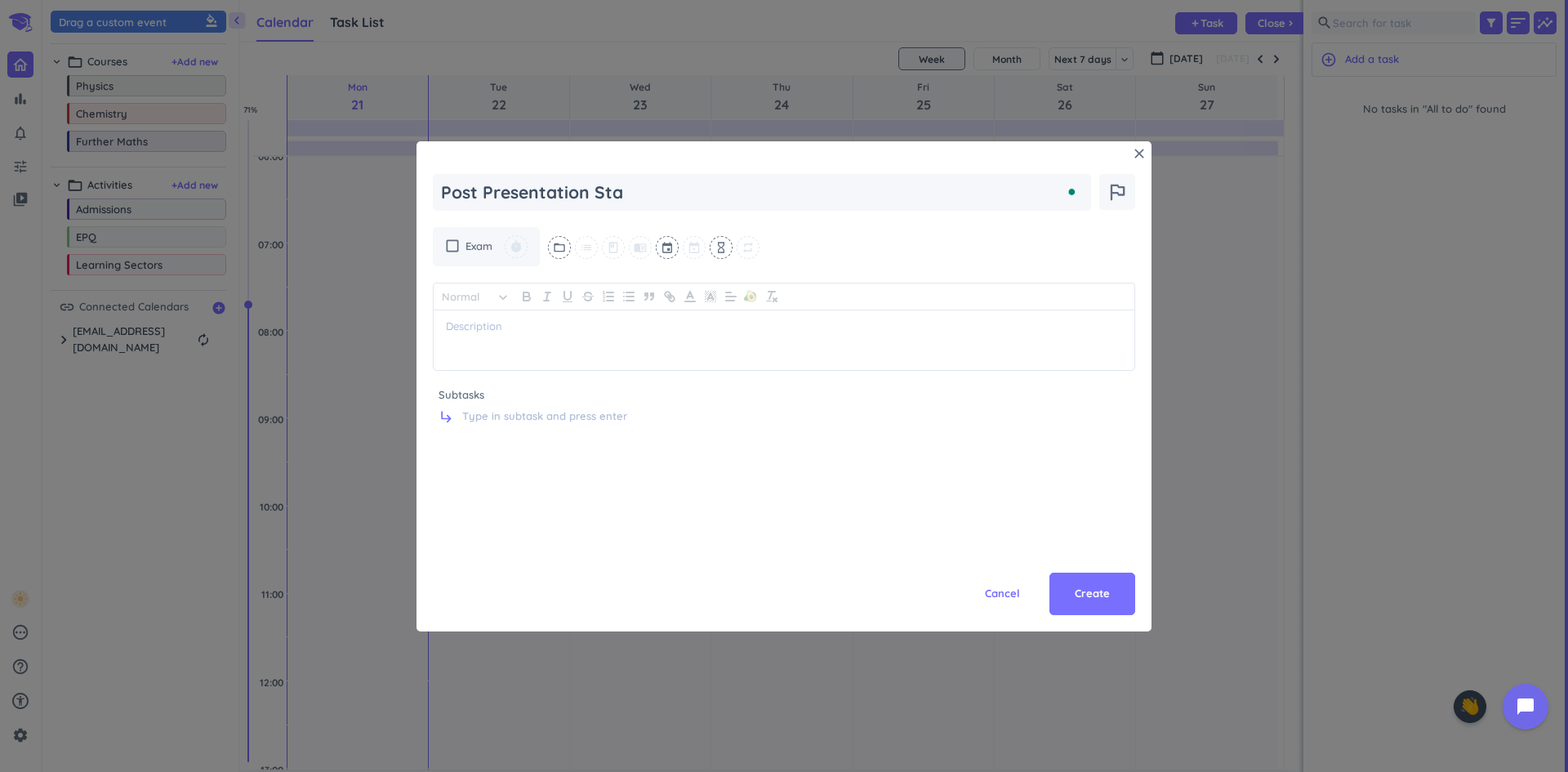 type on "x" 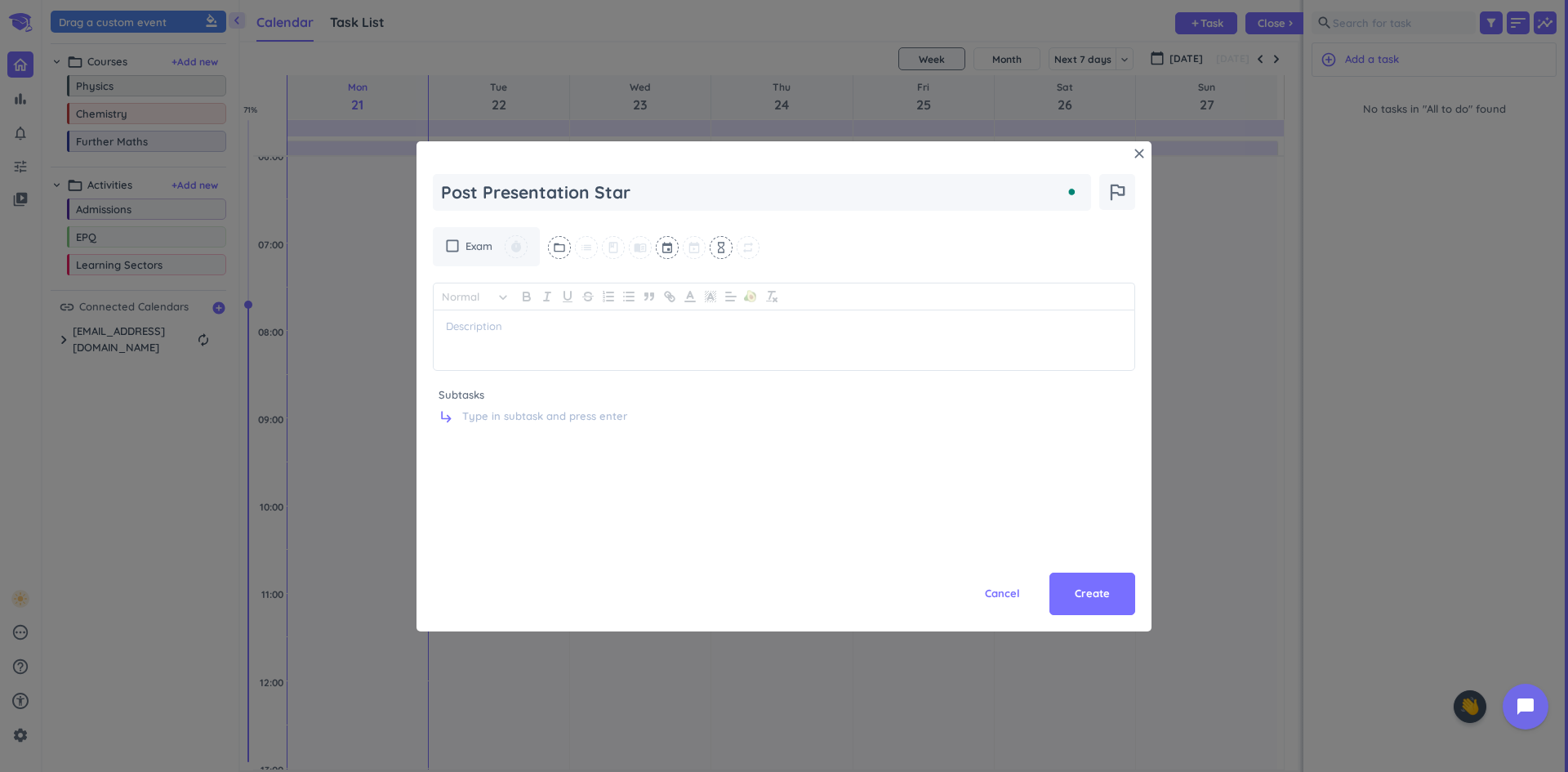 type on "x" 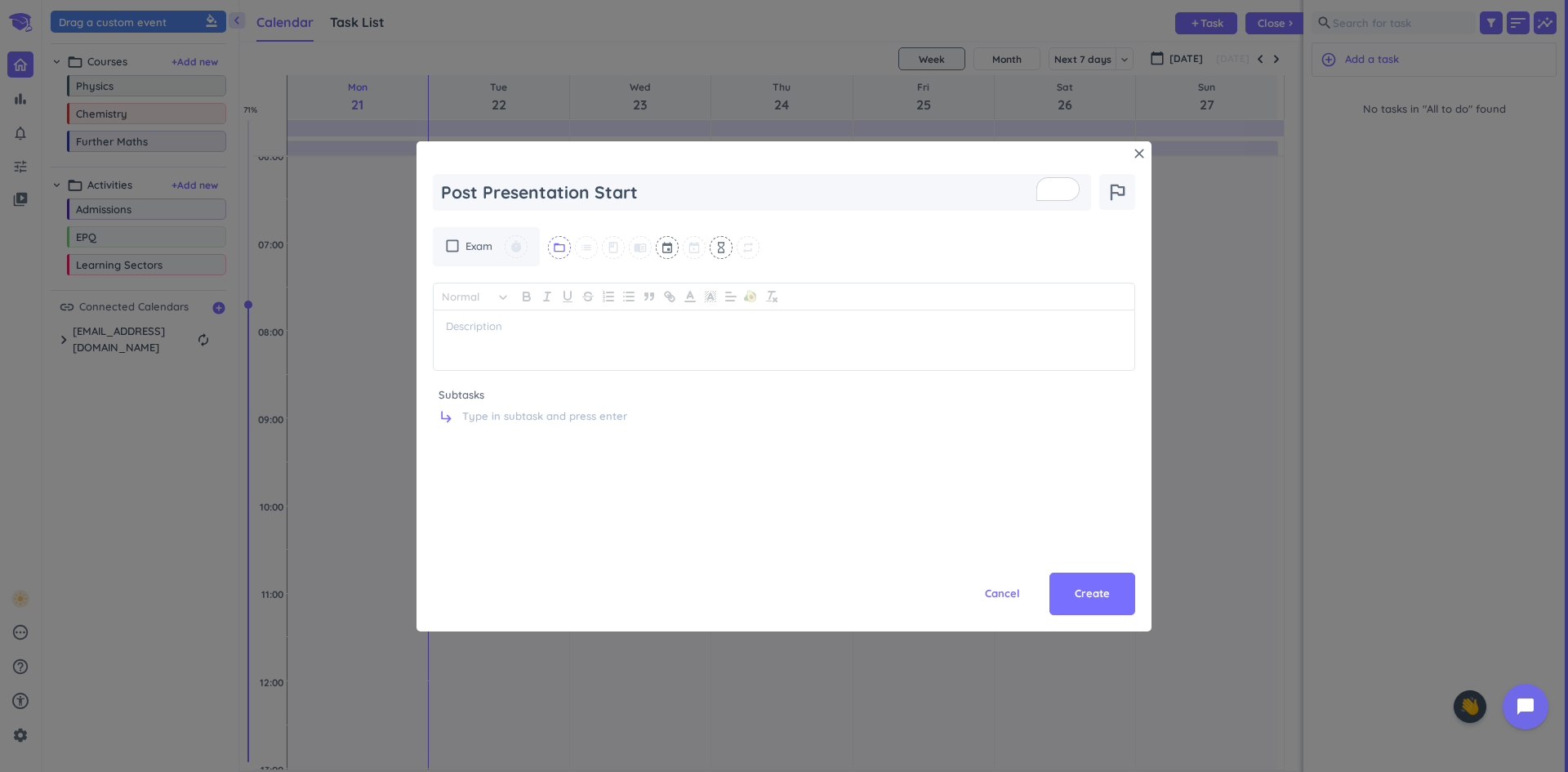 type on "Post Presentation Start" 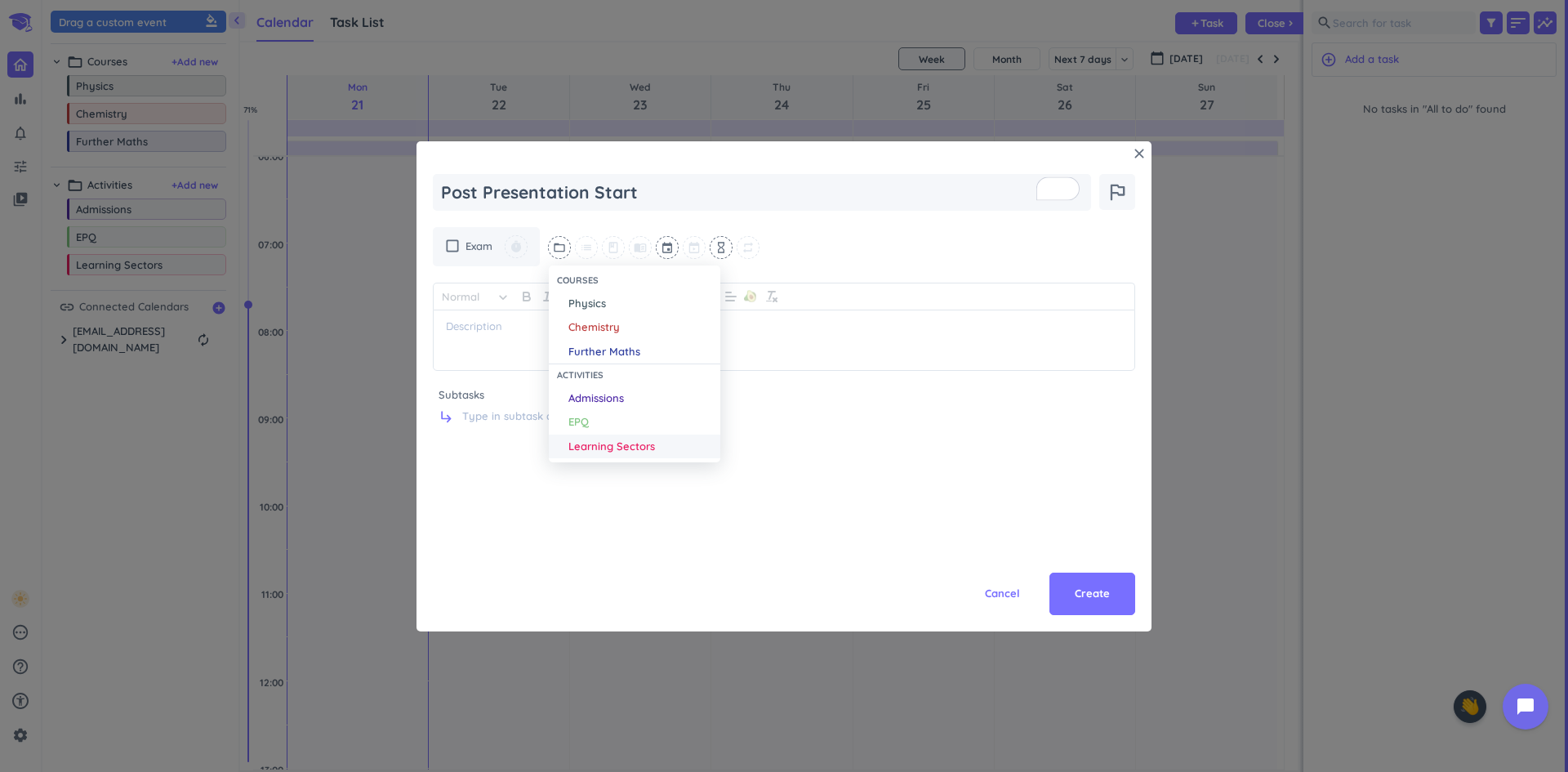 click on "Learning Sectors" at bounding box center [612, 447] 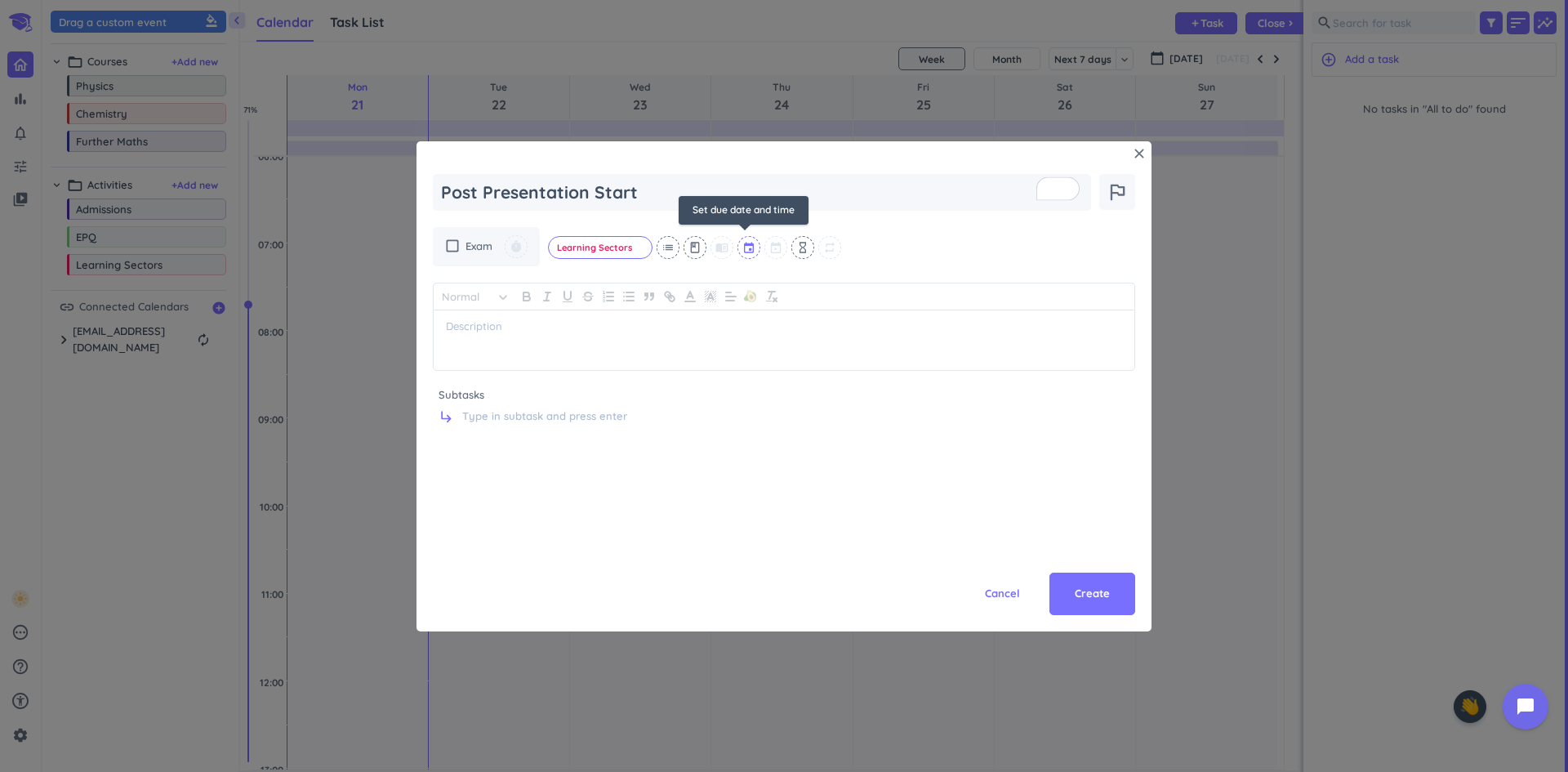click at bounding box center (750, 248) 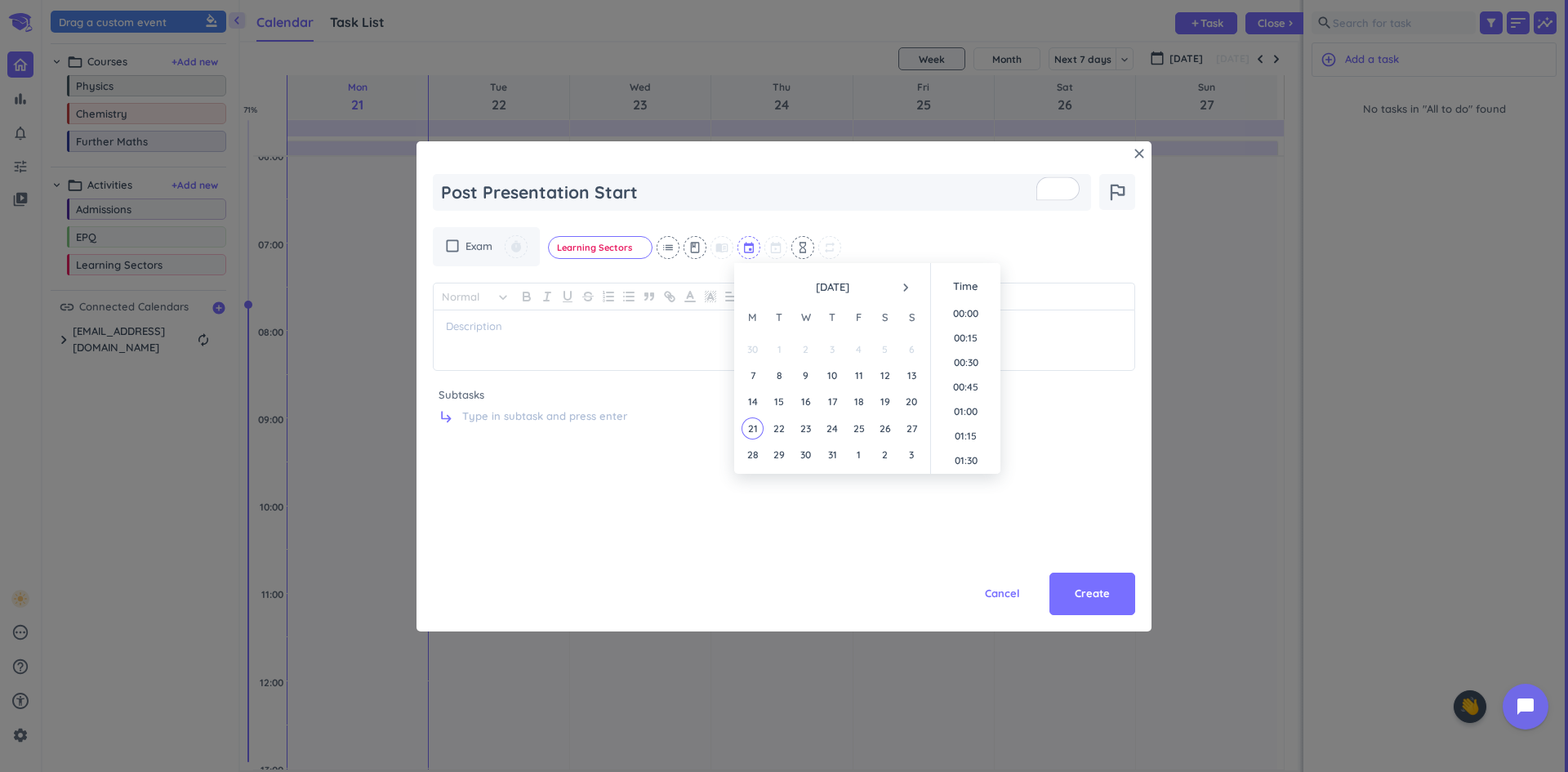 scroll, scrollTop: 1911, scrollLeft: 0, axis: vertical 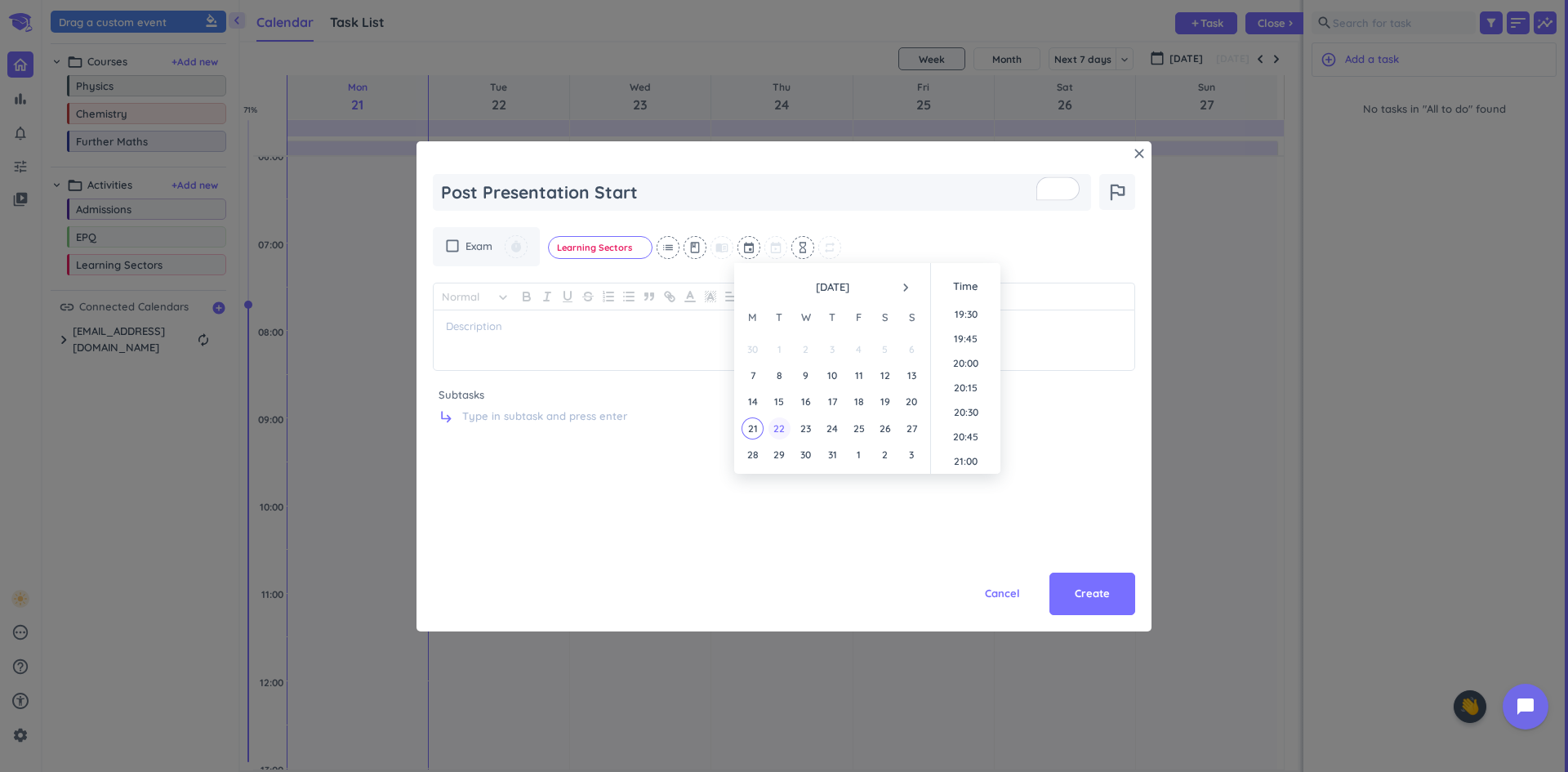 click on "22" at bounding box center (779, 428) 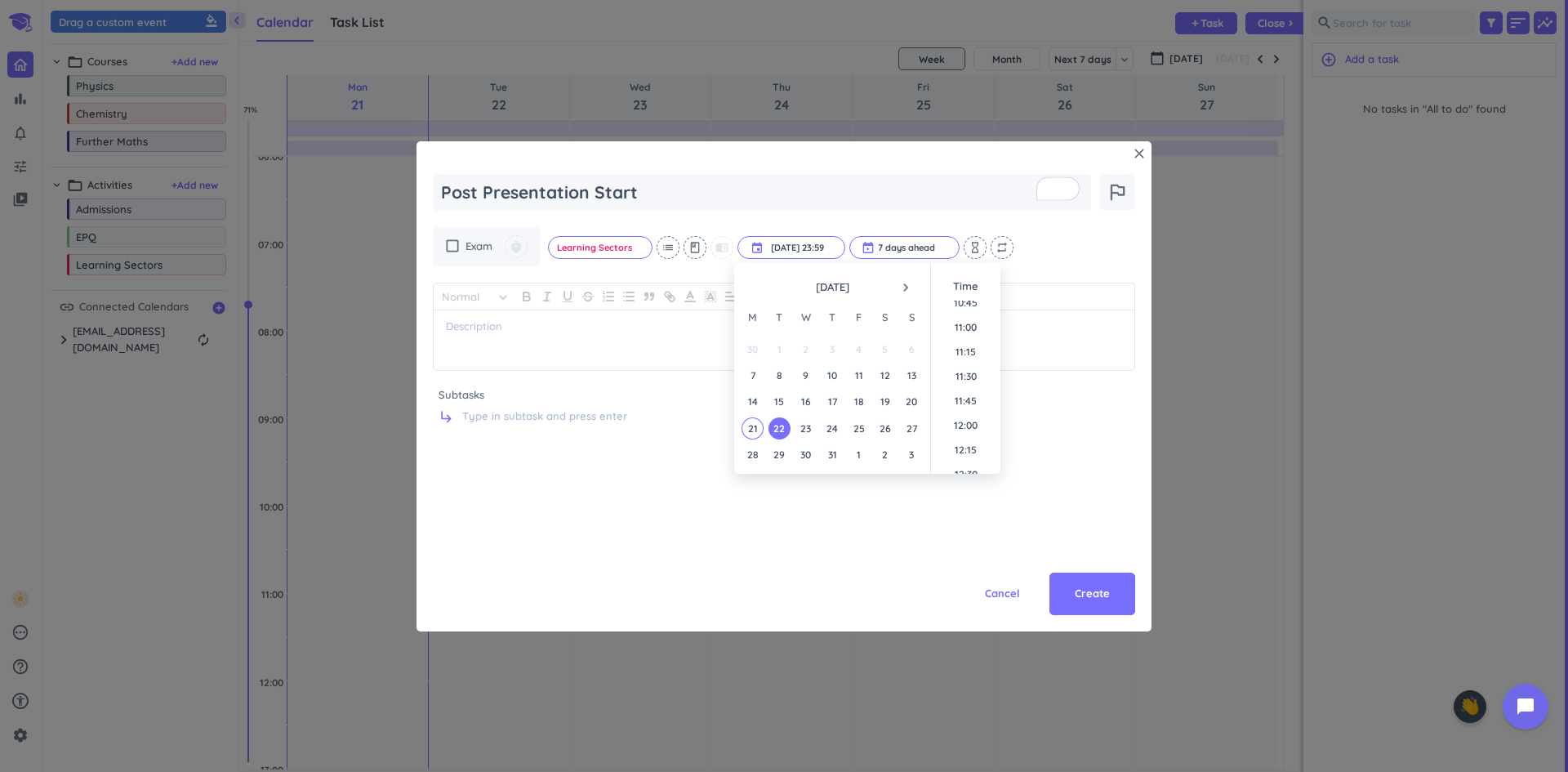 scroll, scrollTop: 979, scrollLeft: 0, axis: vertical 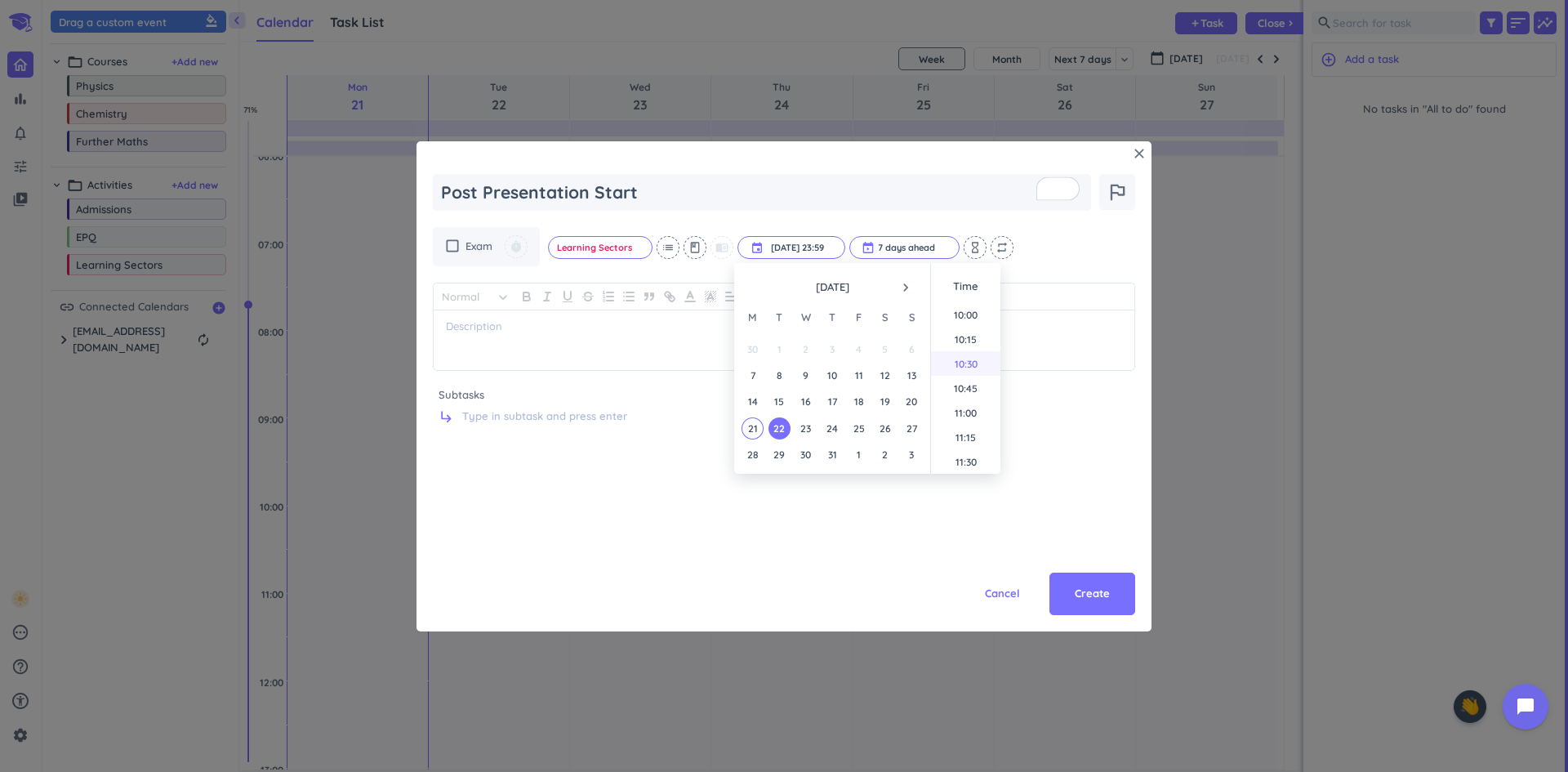 click on "10:30" at bounding box center [965, 364] 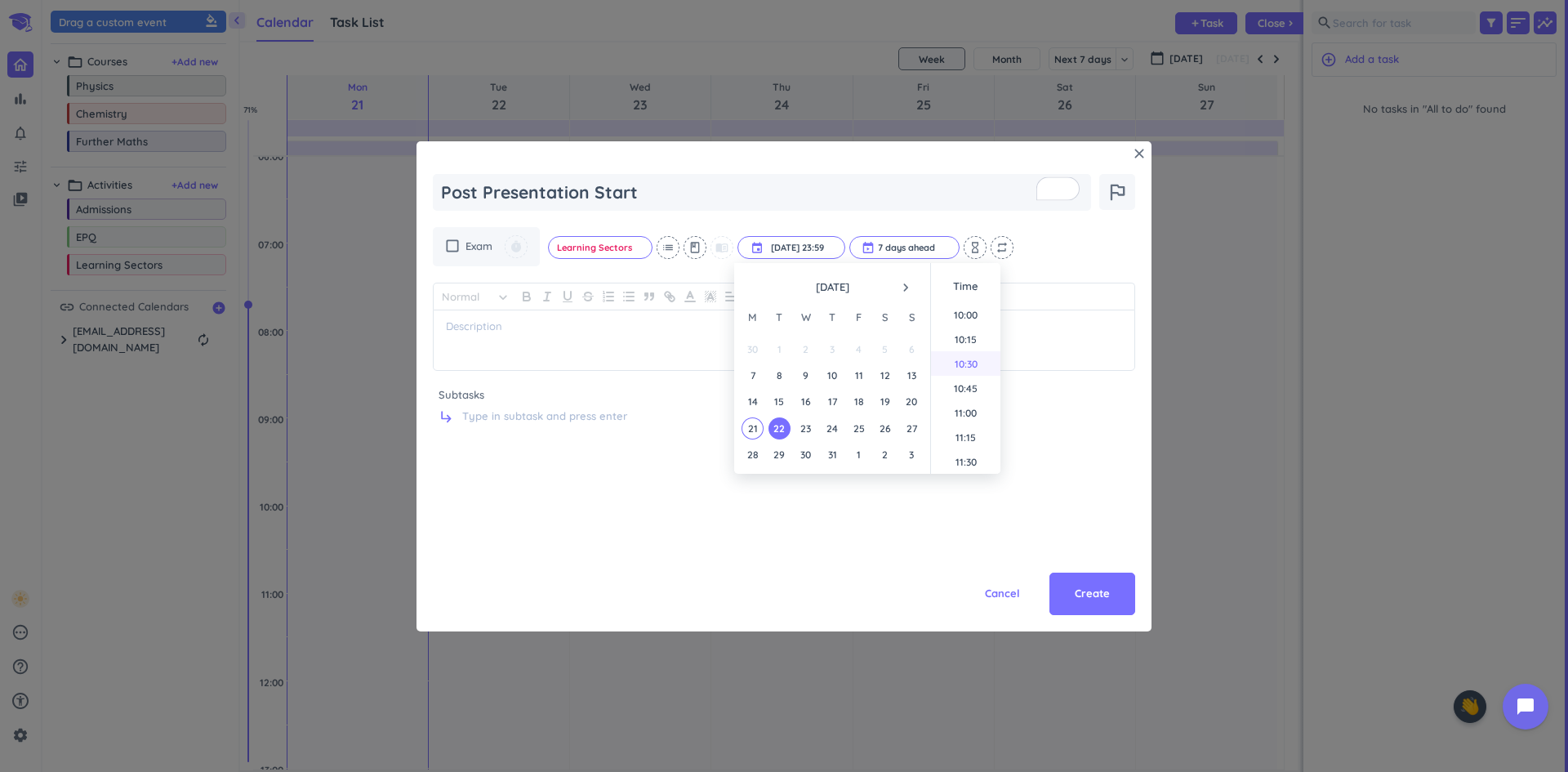 type on "x" 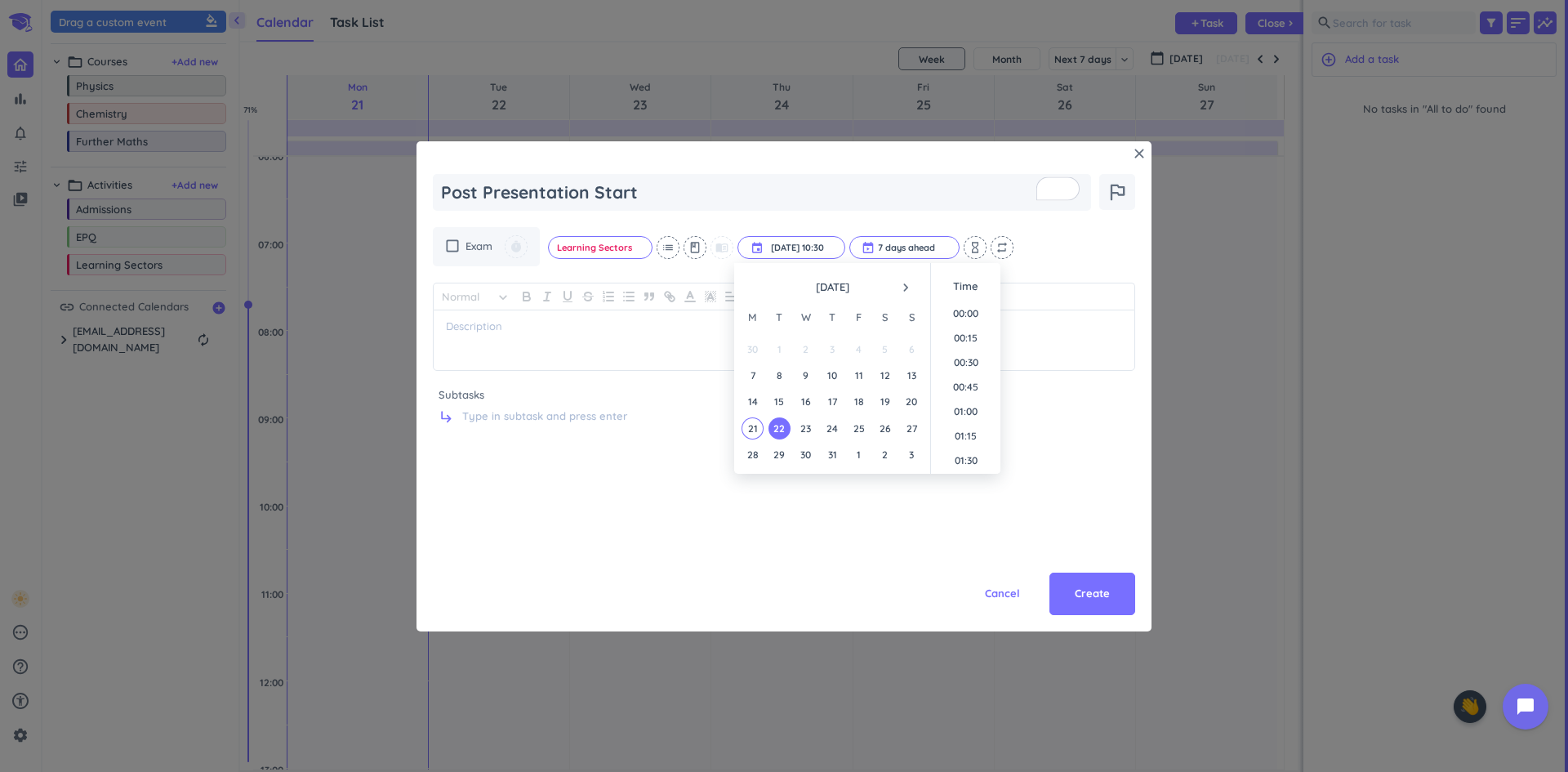 scroll, scrollTop: 955, scrollLeft: 0, axis: vertical 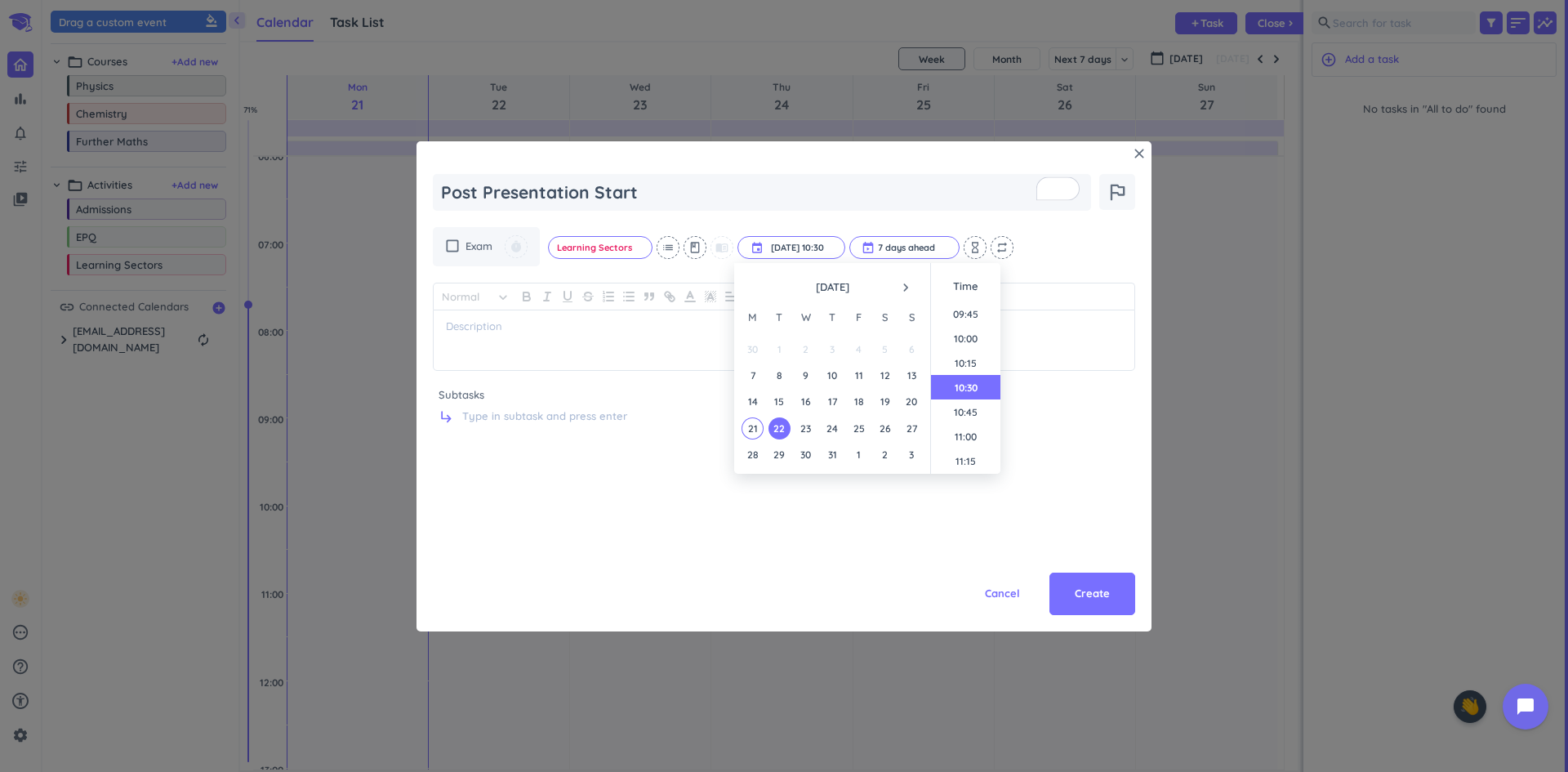 click on "Cancel Create" at bounding box center (784, 558) 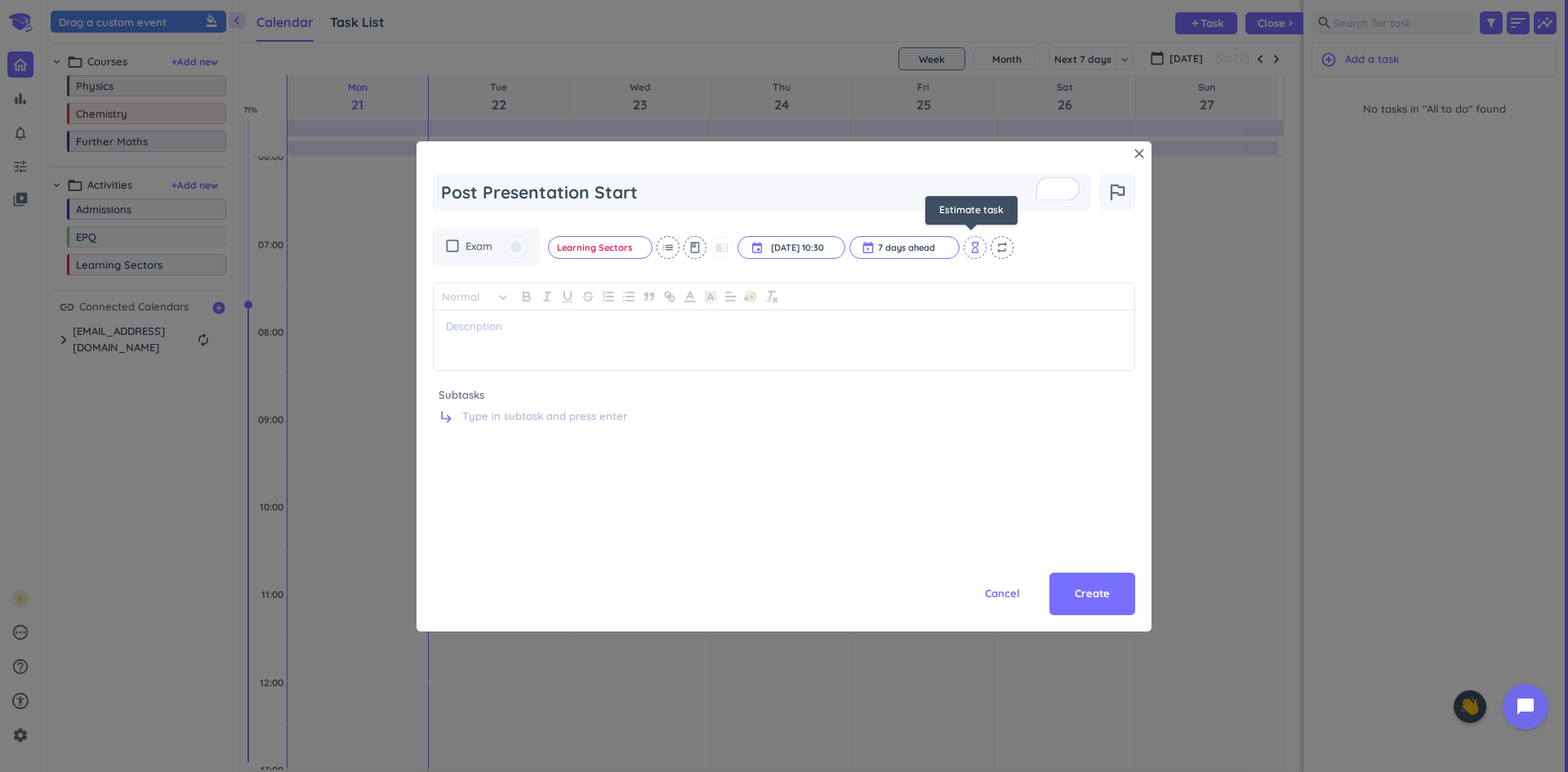 click on "hourglass_empty" at bounding box center (975, 248) 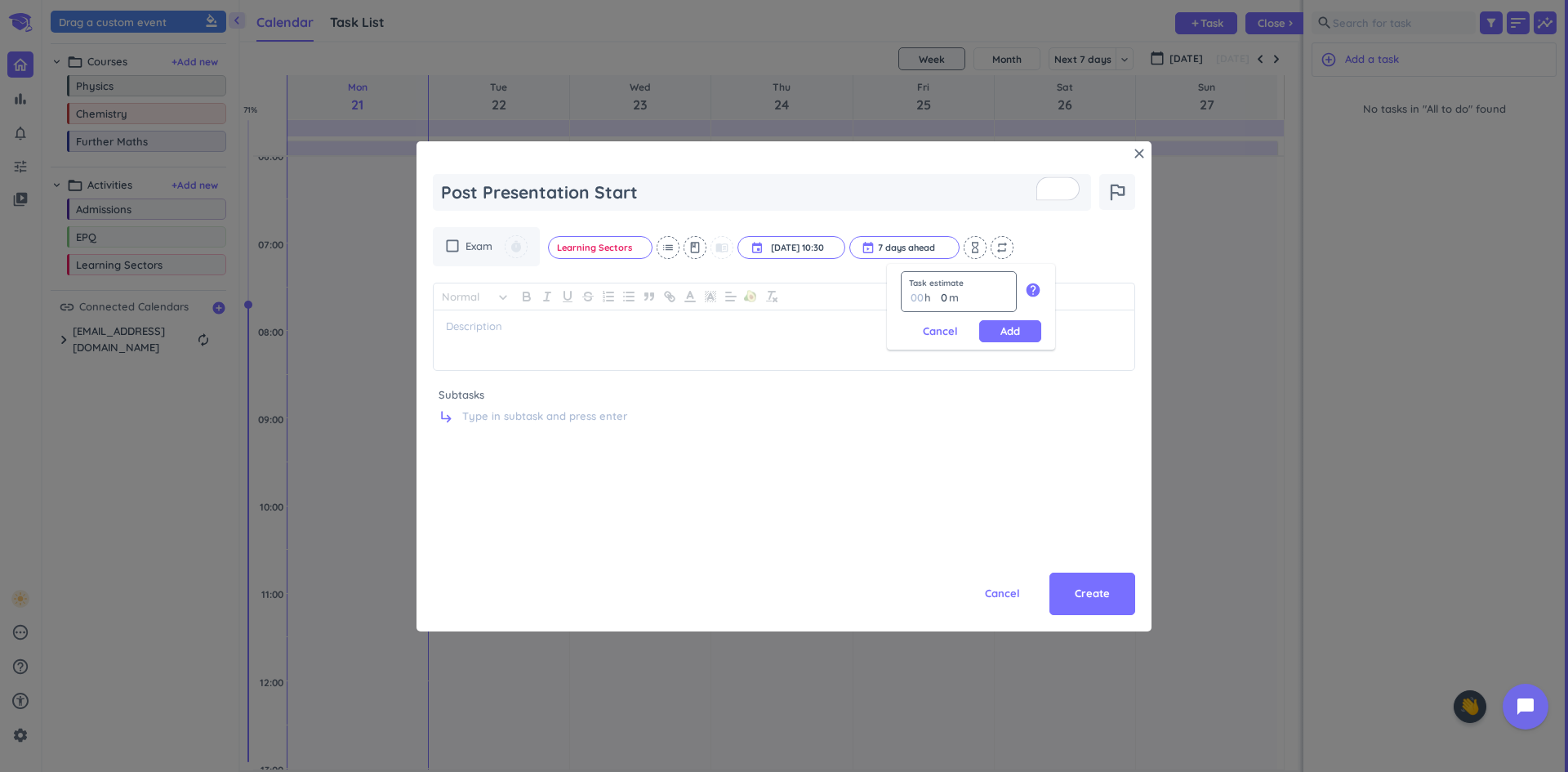 type on "2" 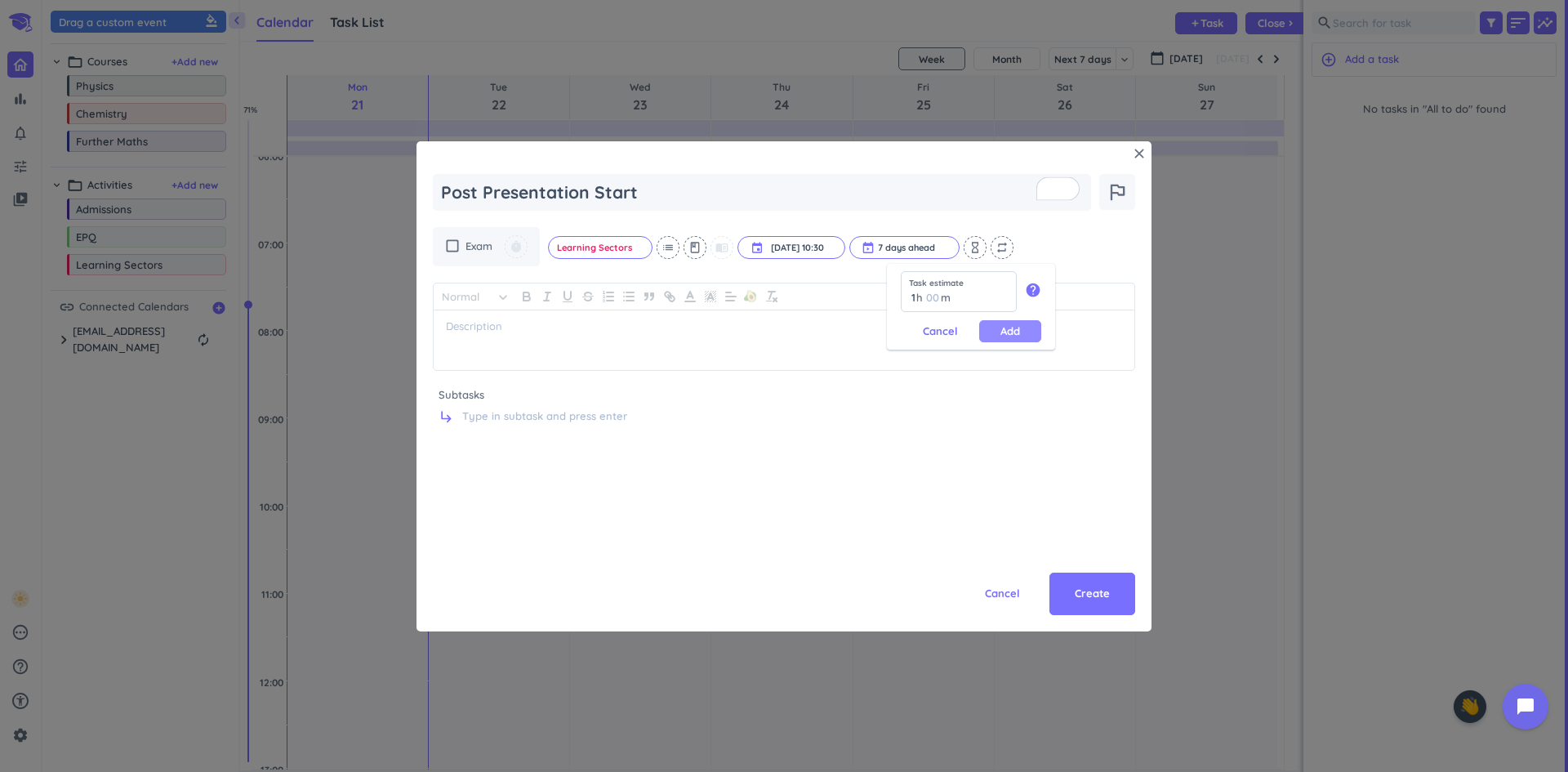 type on "1" 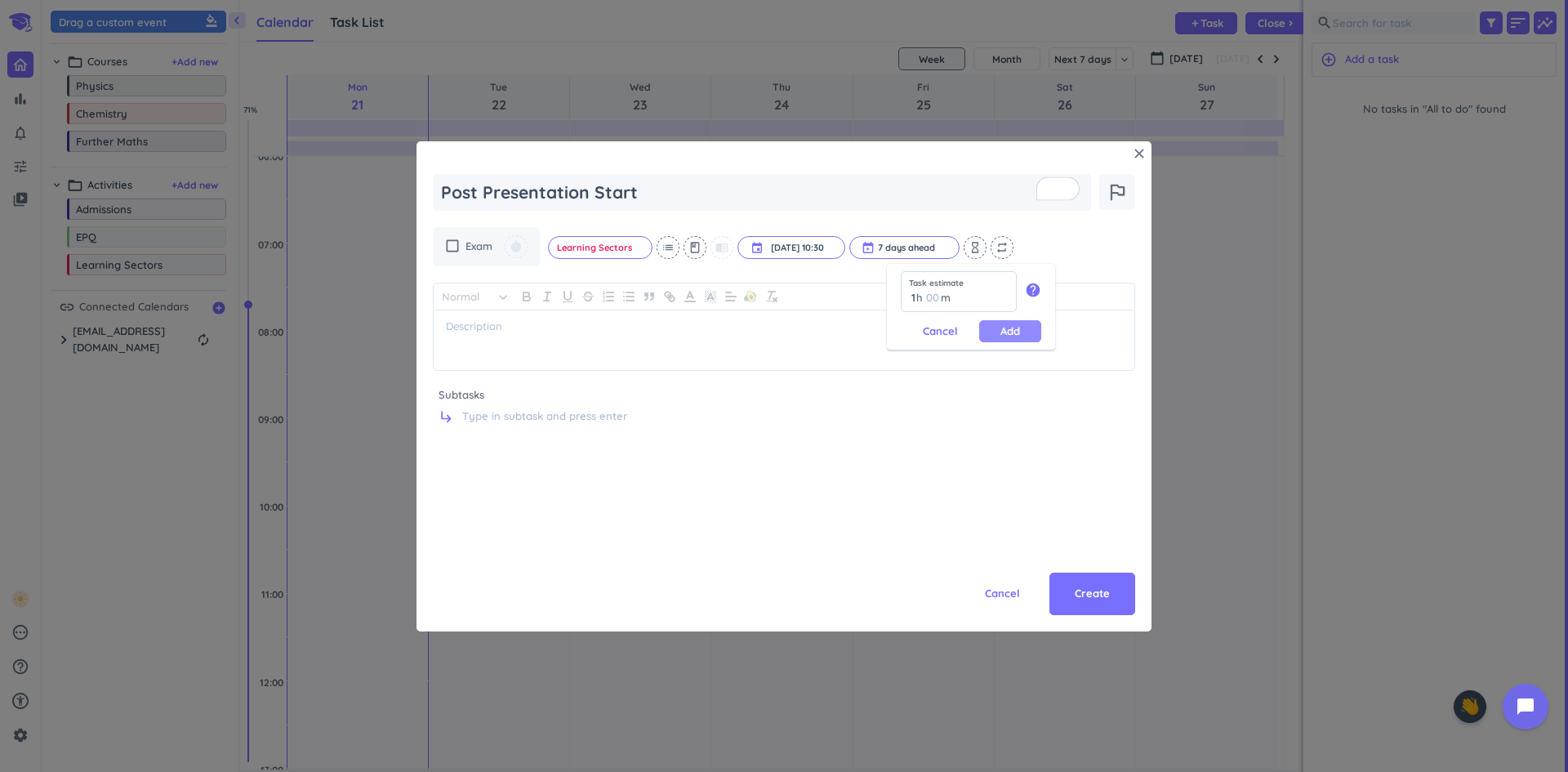 click on "Add" at bounding box center (1010, 331) 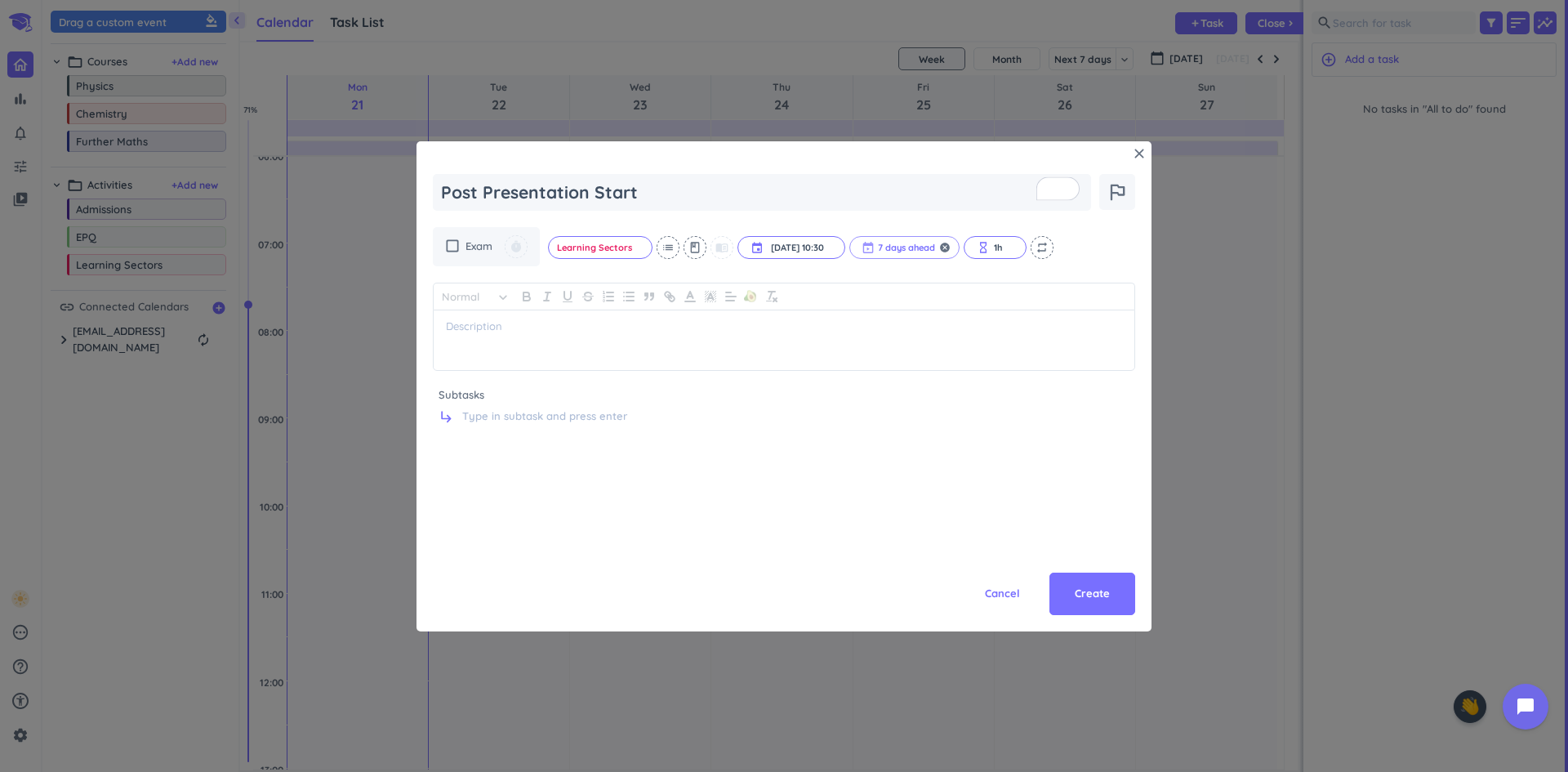 click at bounding box center [904, 248] 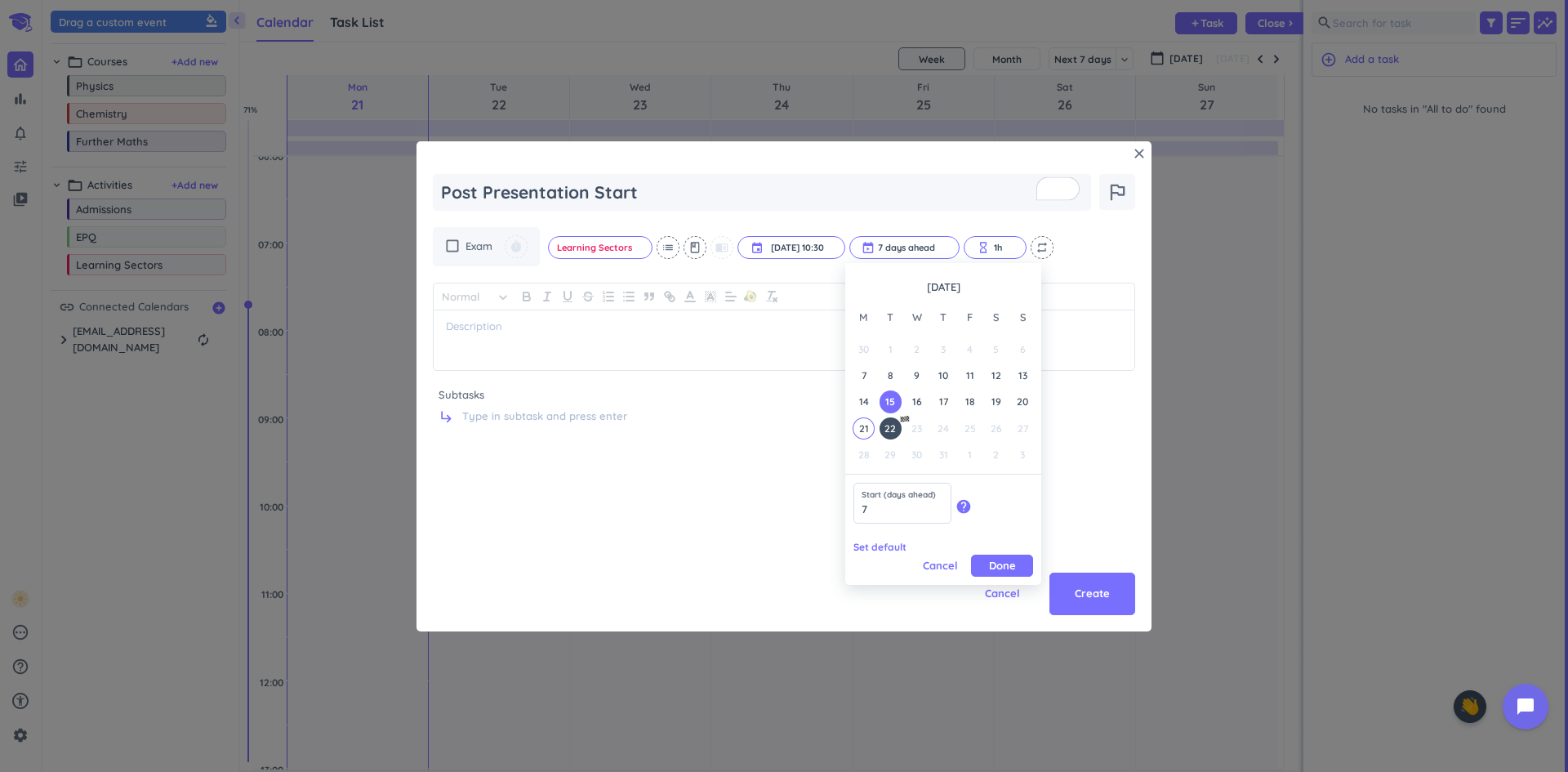 click on "22" at bounding box center [890, 428] 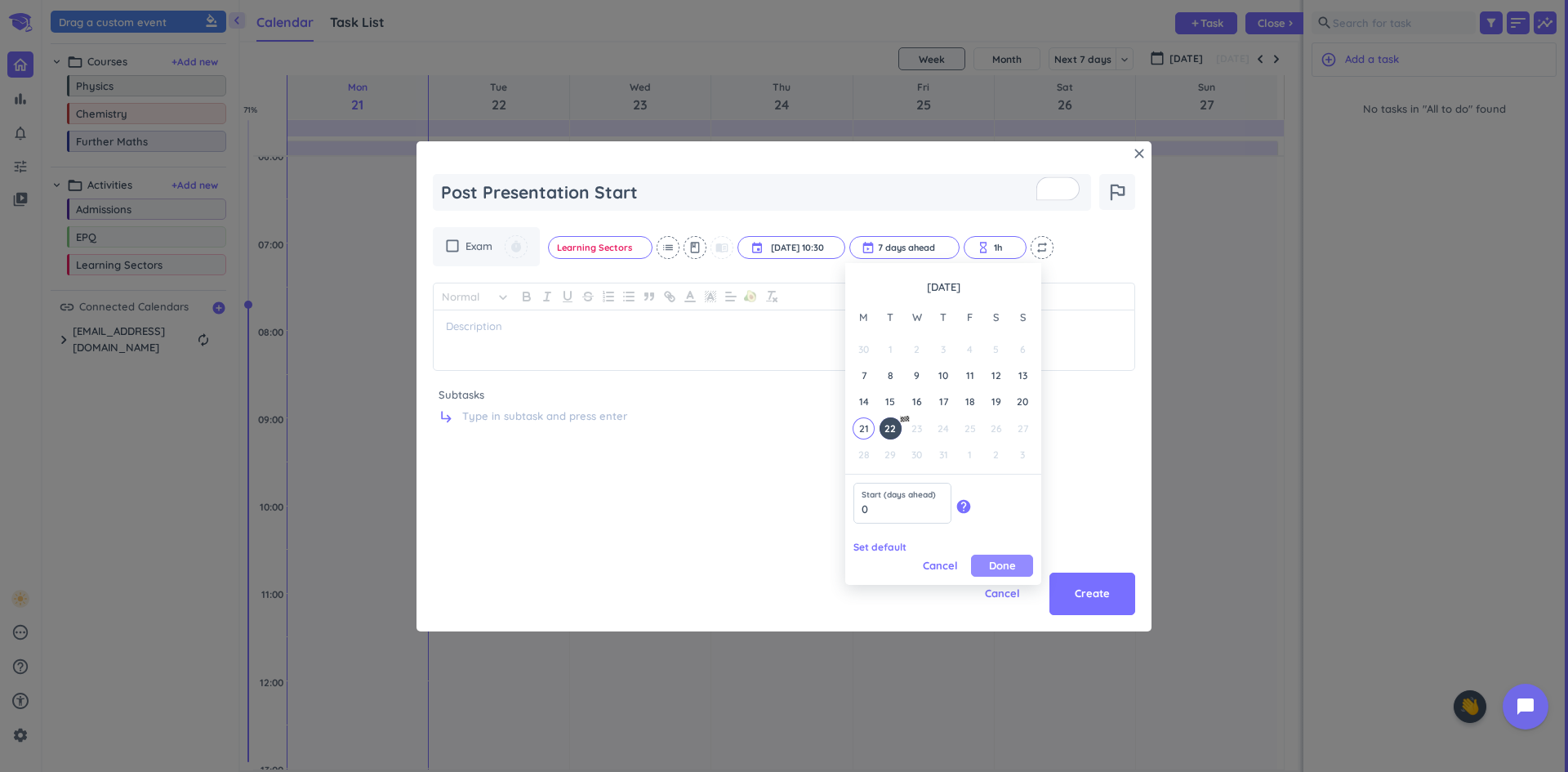 click on "Done" at bounding box center [1002, 565] 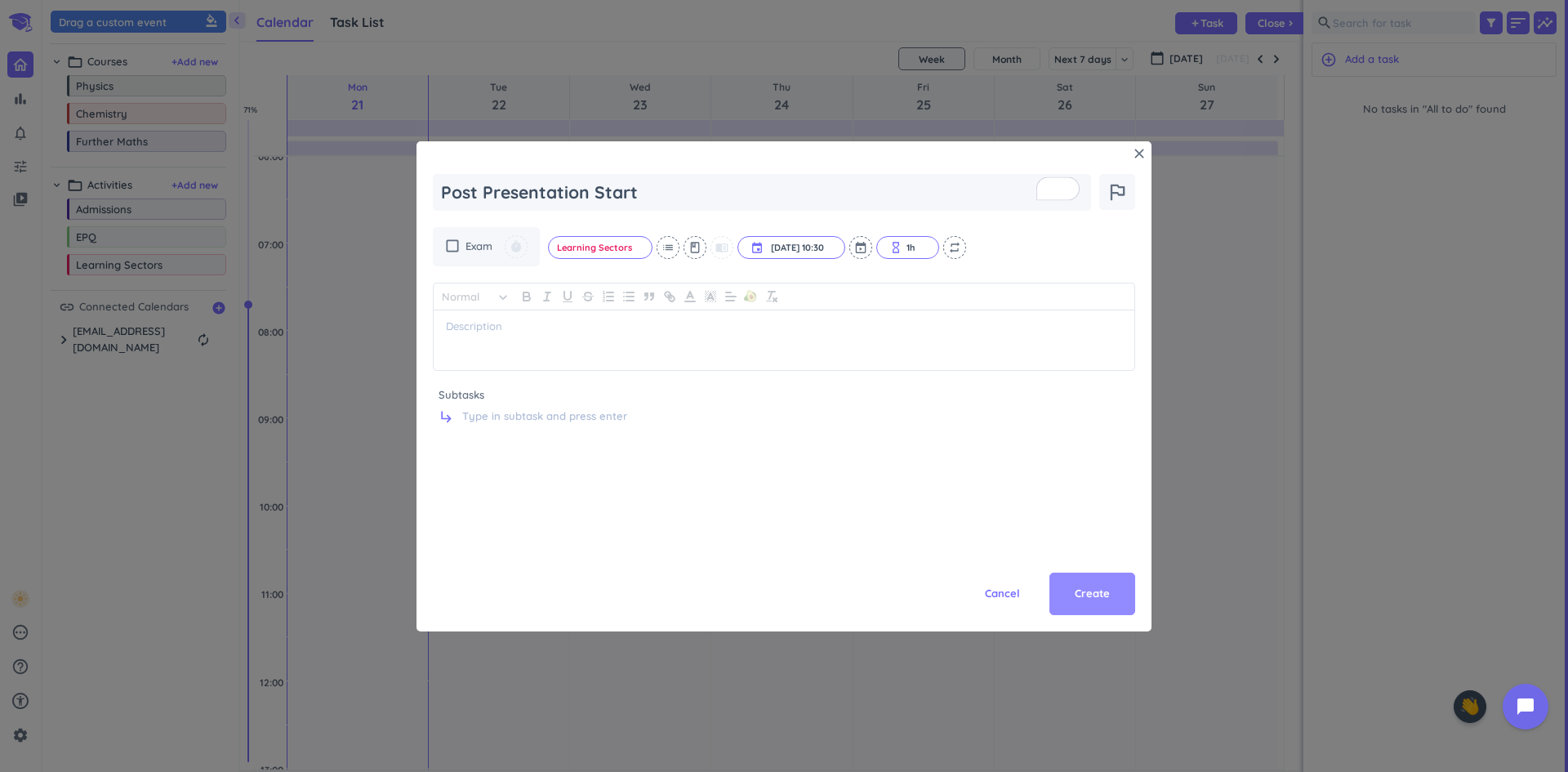 click on "Create" at bounding box center (1092, 594) 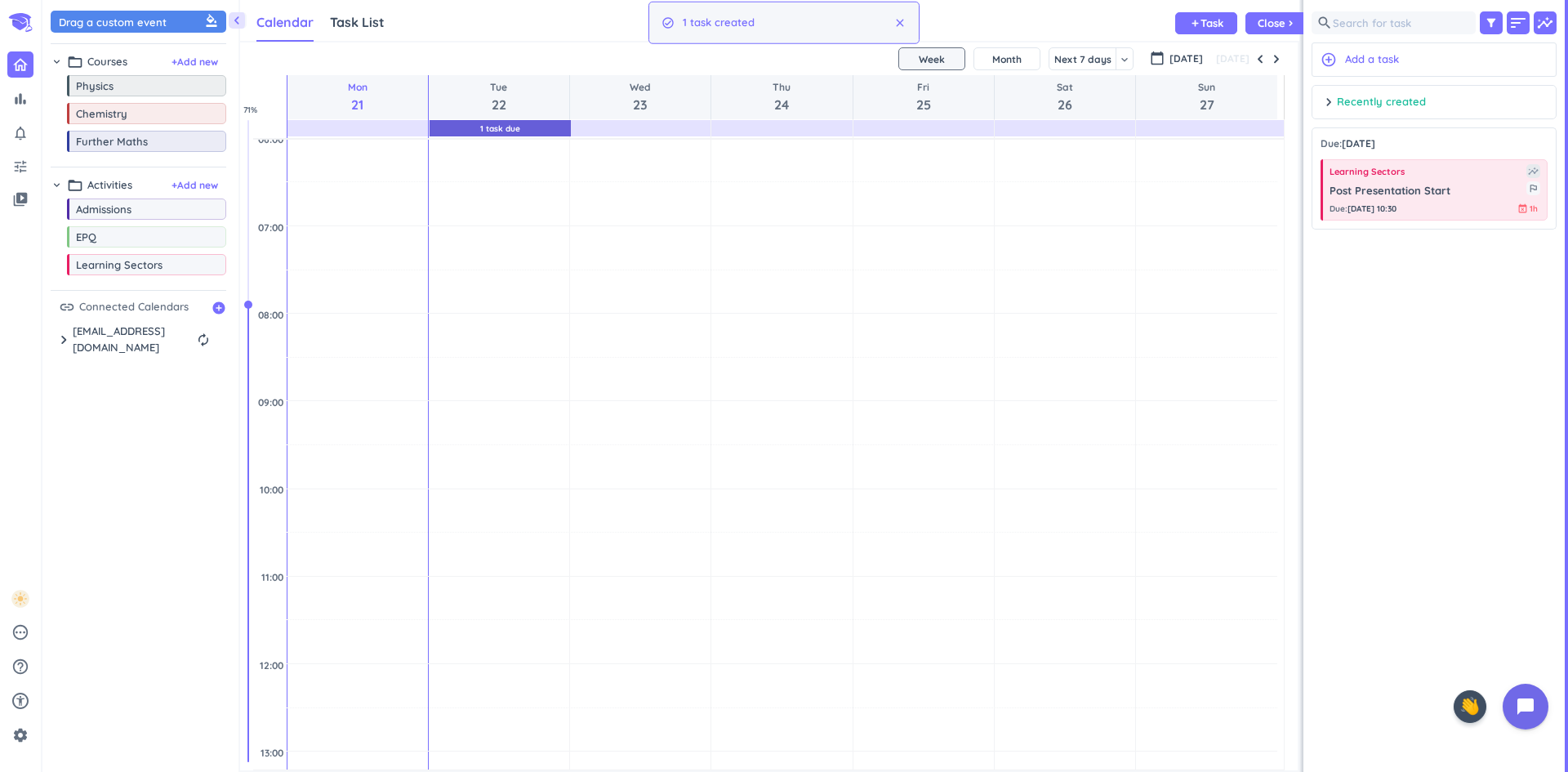 scroll, scrollTop: 7, scrollLeft: 7, axis: both 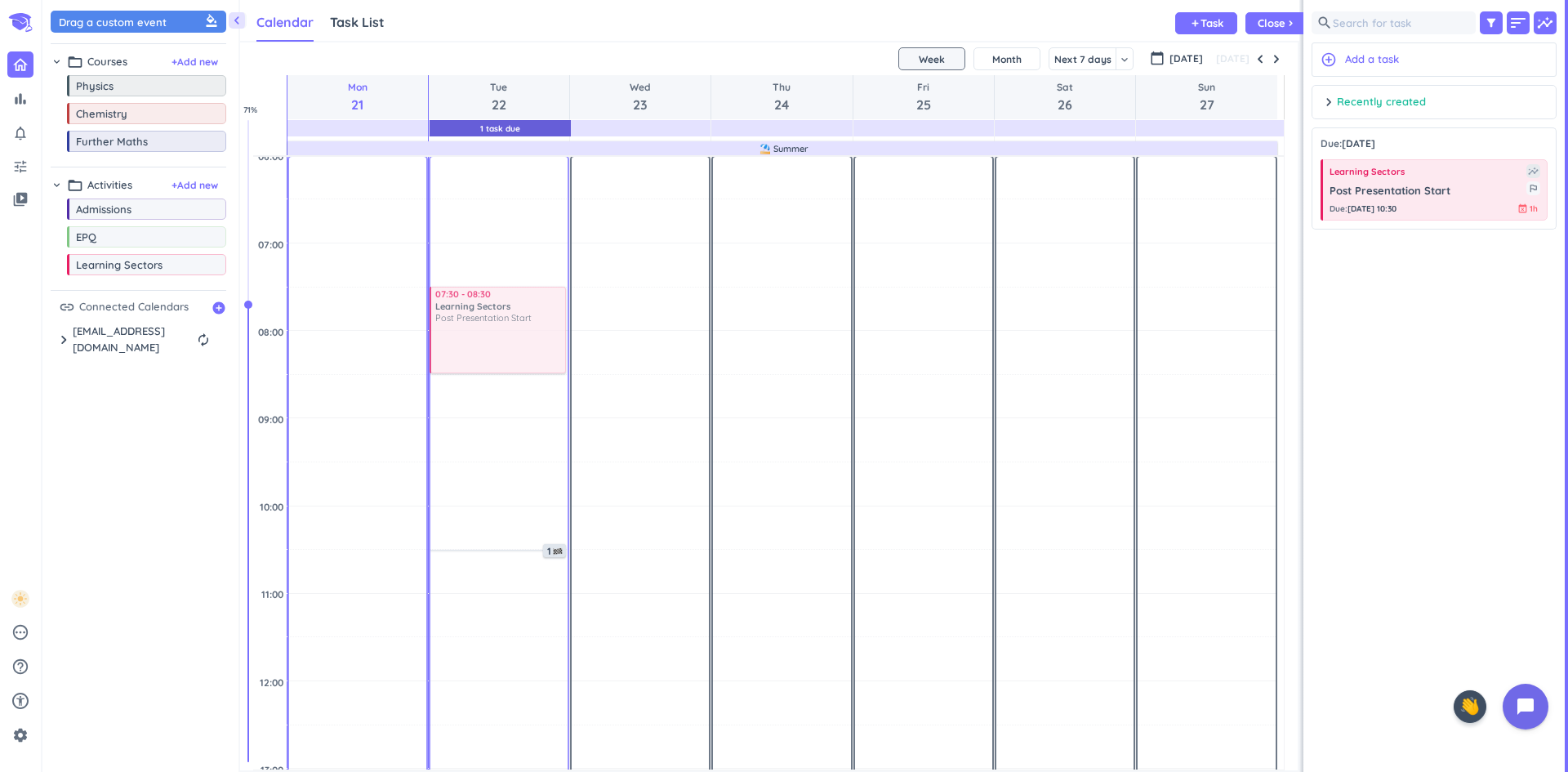 drag, startPoint x: 1373, startPoint y: 195, endPoint x: 544, endPoint y: 294, distance: 834.8904 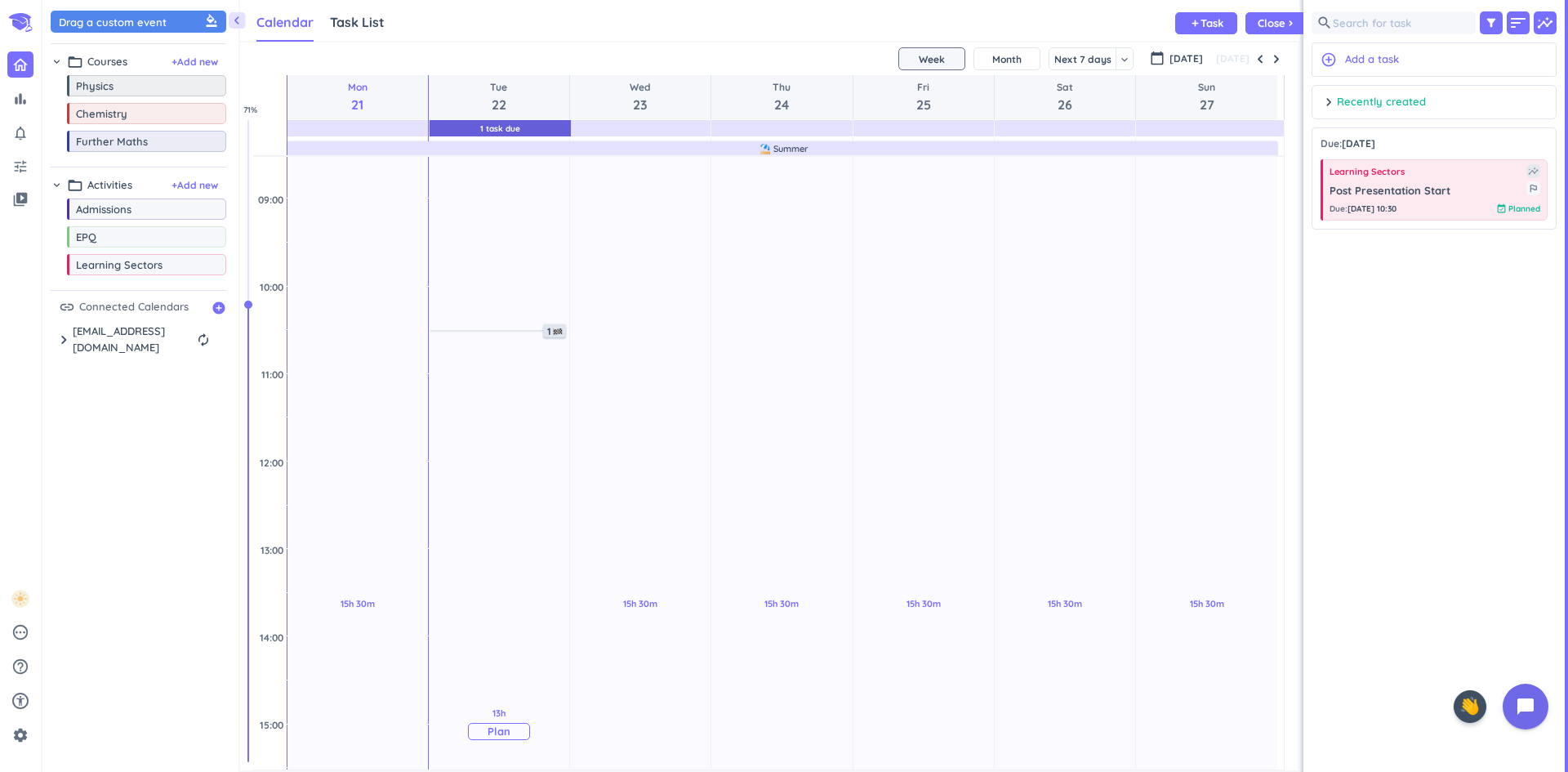scroll, scrollTop: 422, scrollLeft: 0, axis: vertical 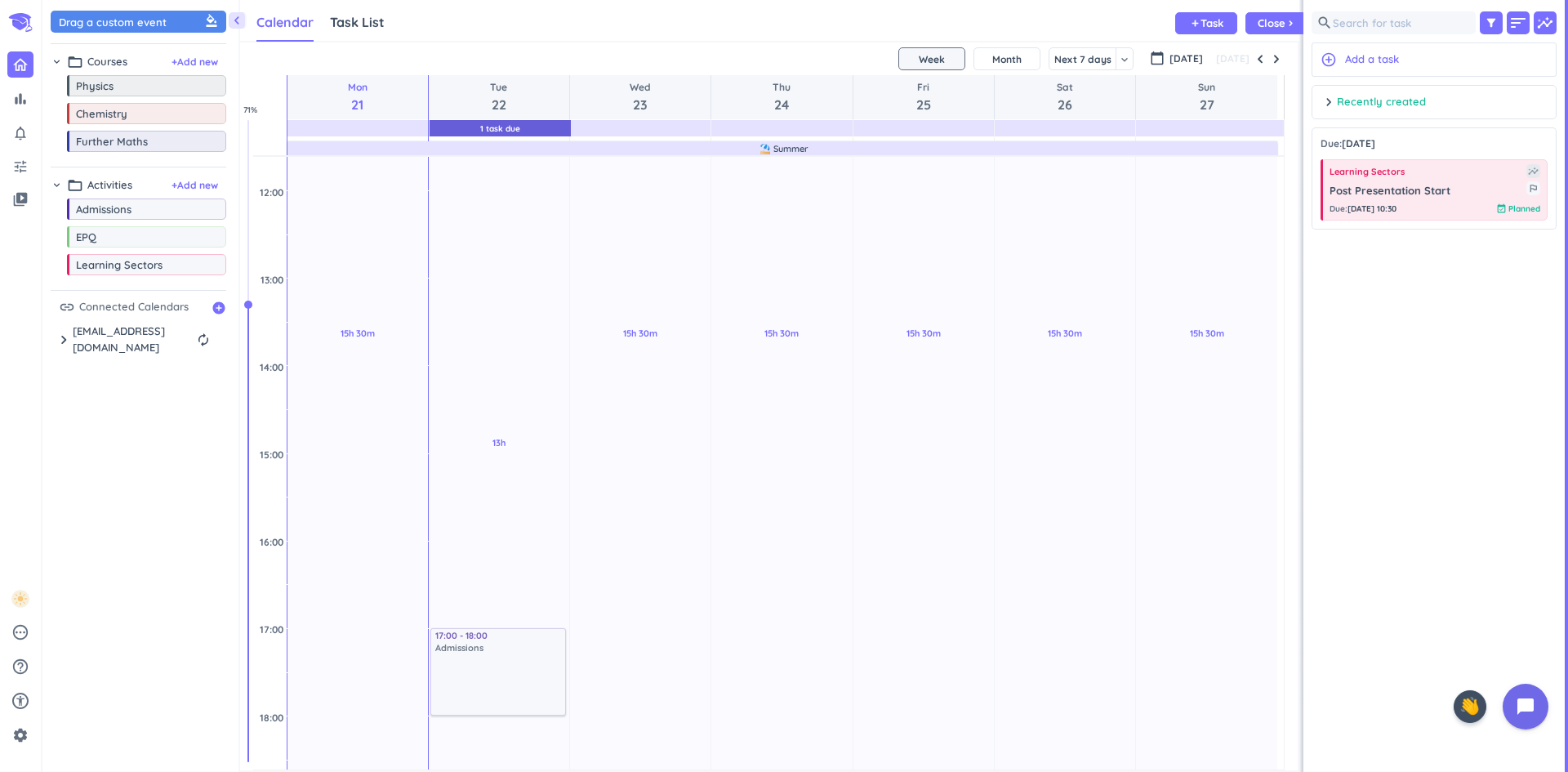 drag, startPoint x: 122, startPoint y: 206, endPoint x: 523, endPoint y: 631, distance: 584.317 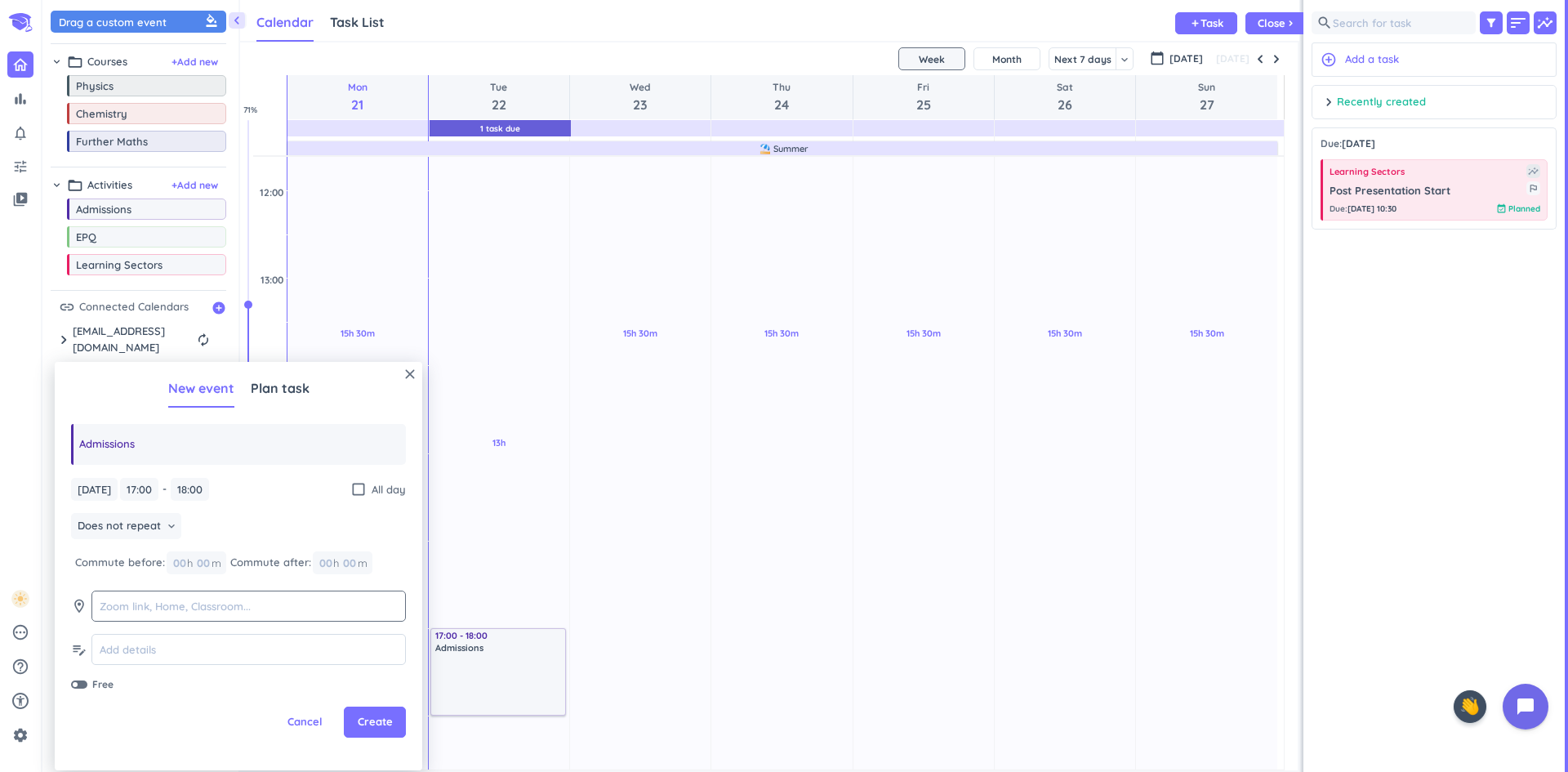 drag, startPoint x: 234, startPoint y: 619, endPoint x: 234, endPoint y: 609, distance: 10 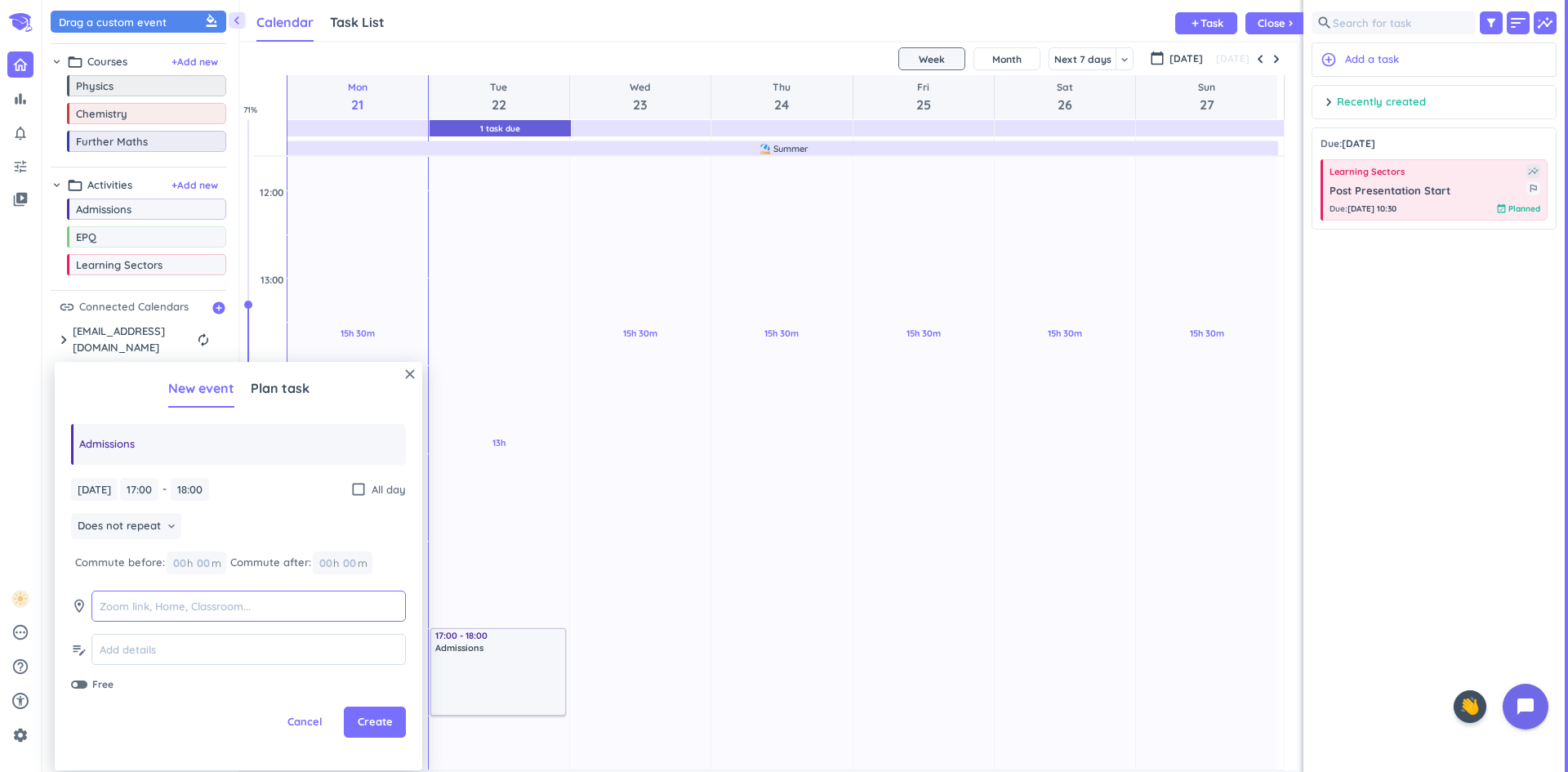 click at bounding box center [248, 606] 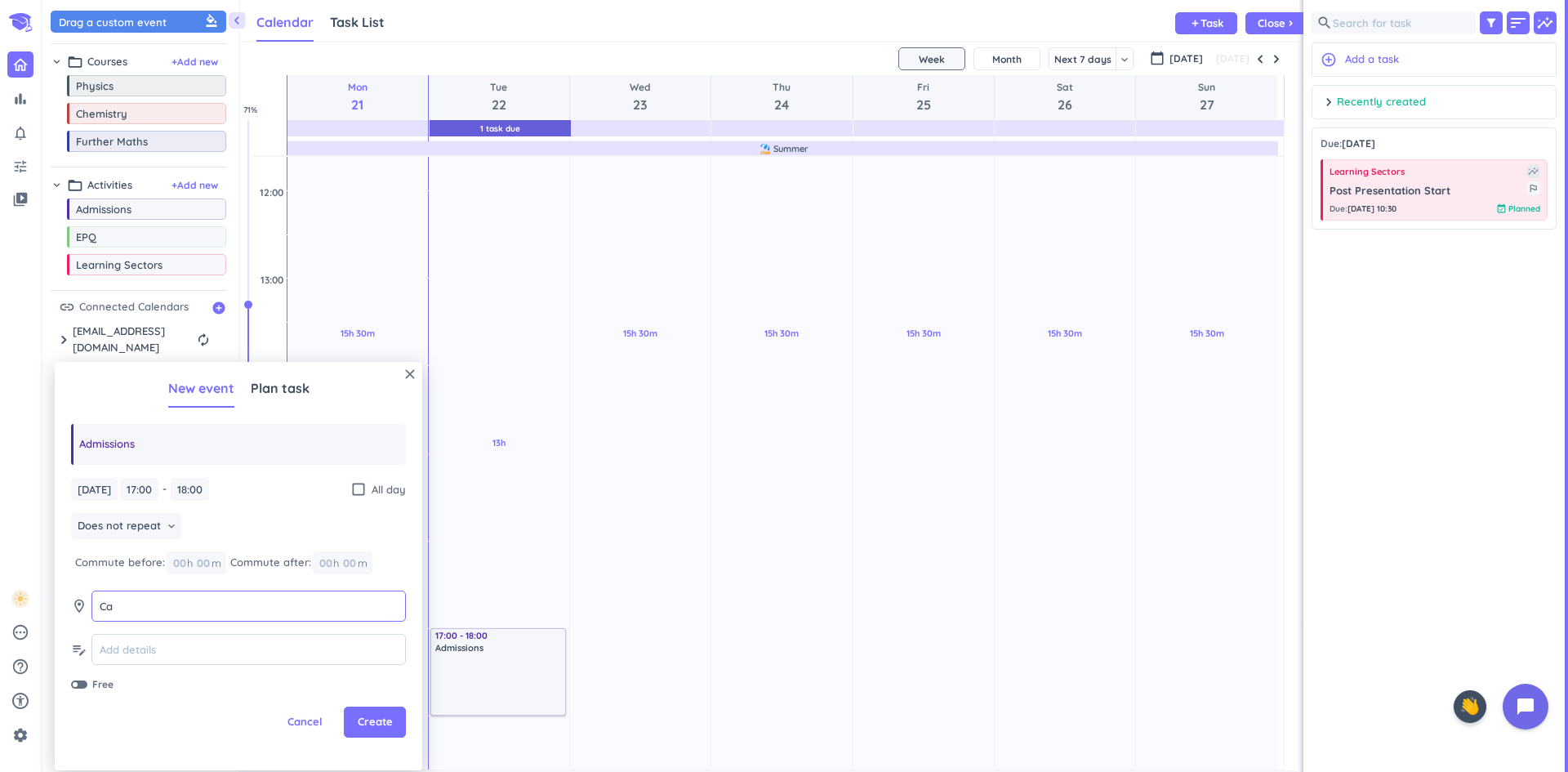type on "C" 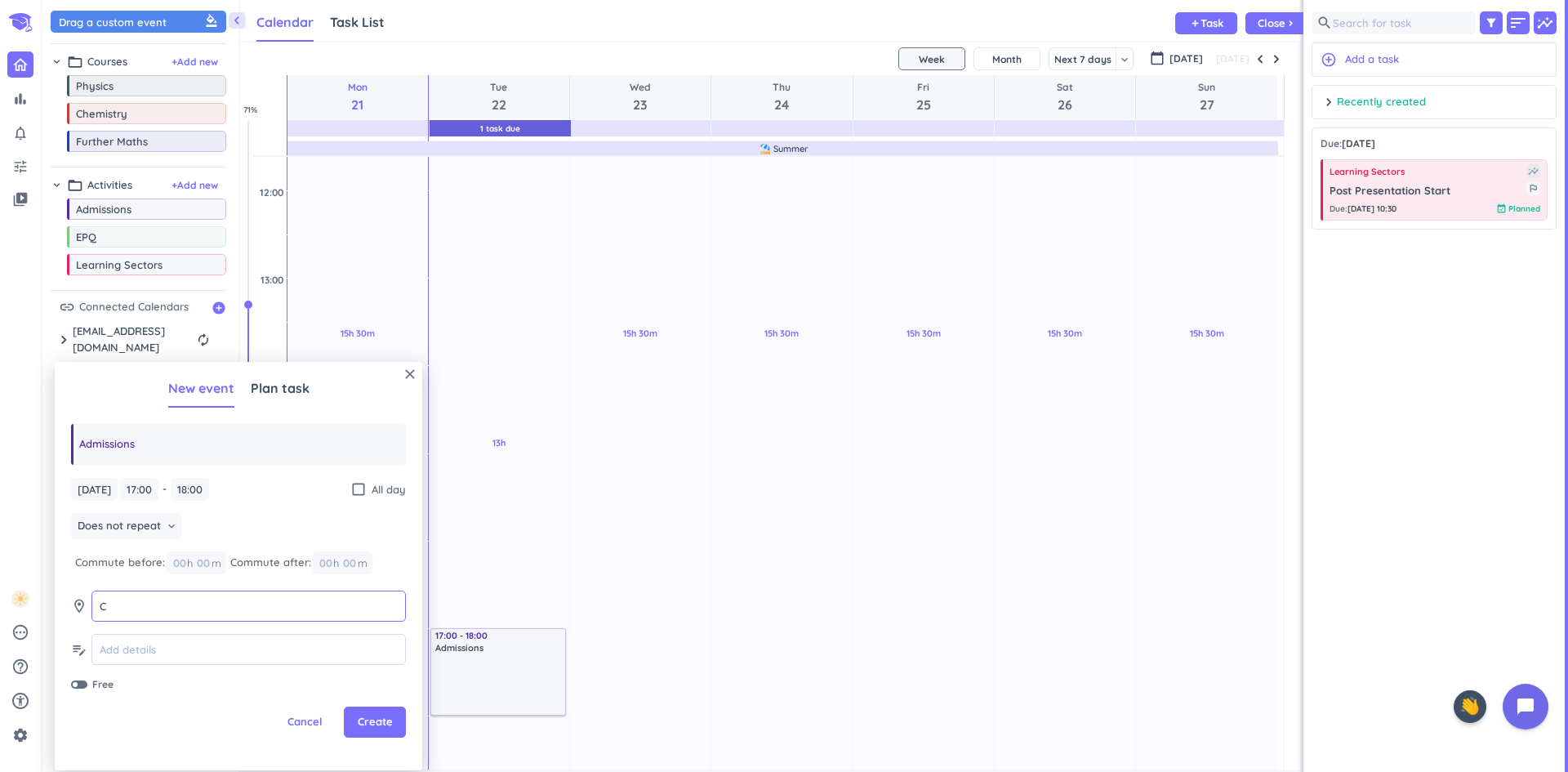 type 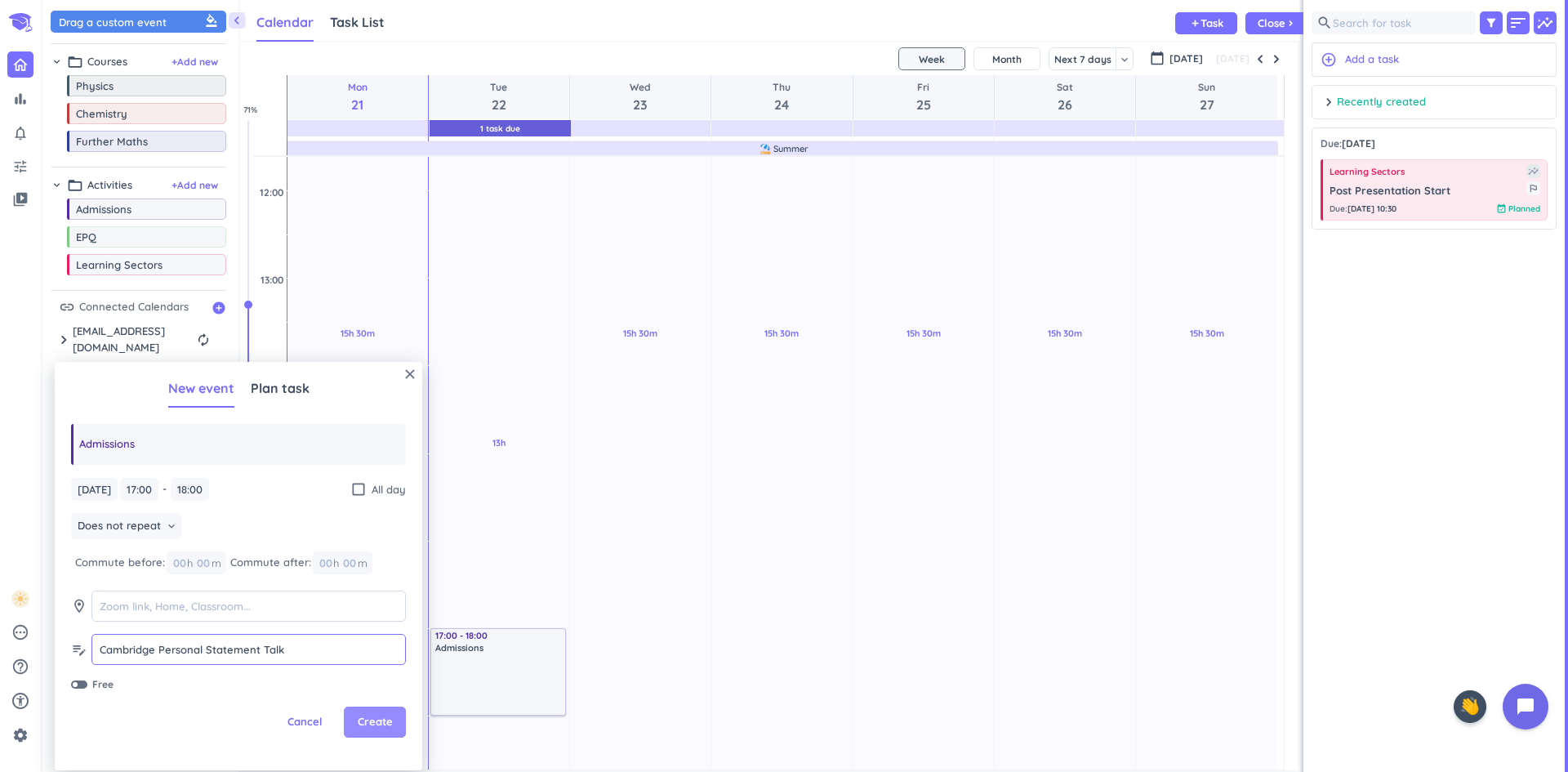 type on "Cambridge Personal Statement Talk" 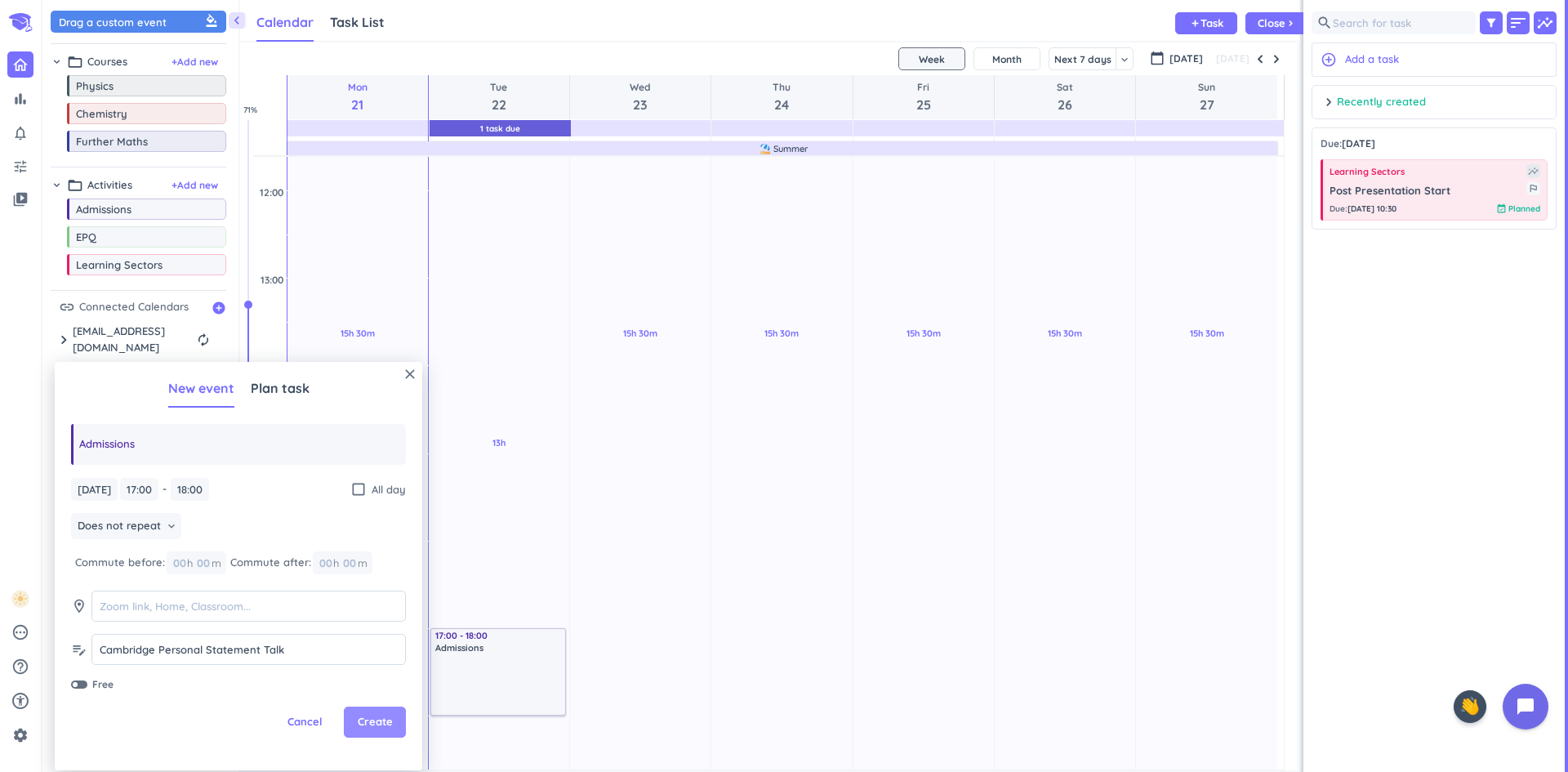 click on "Create" at bounding box center (375, 722) 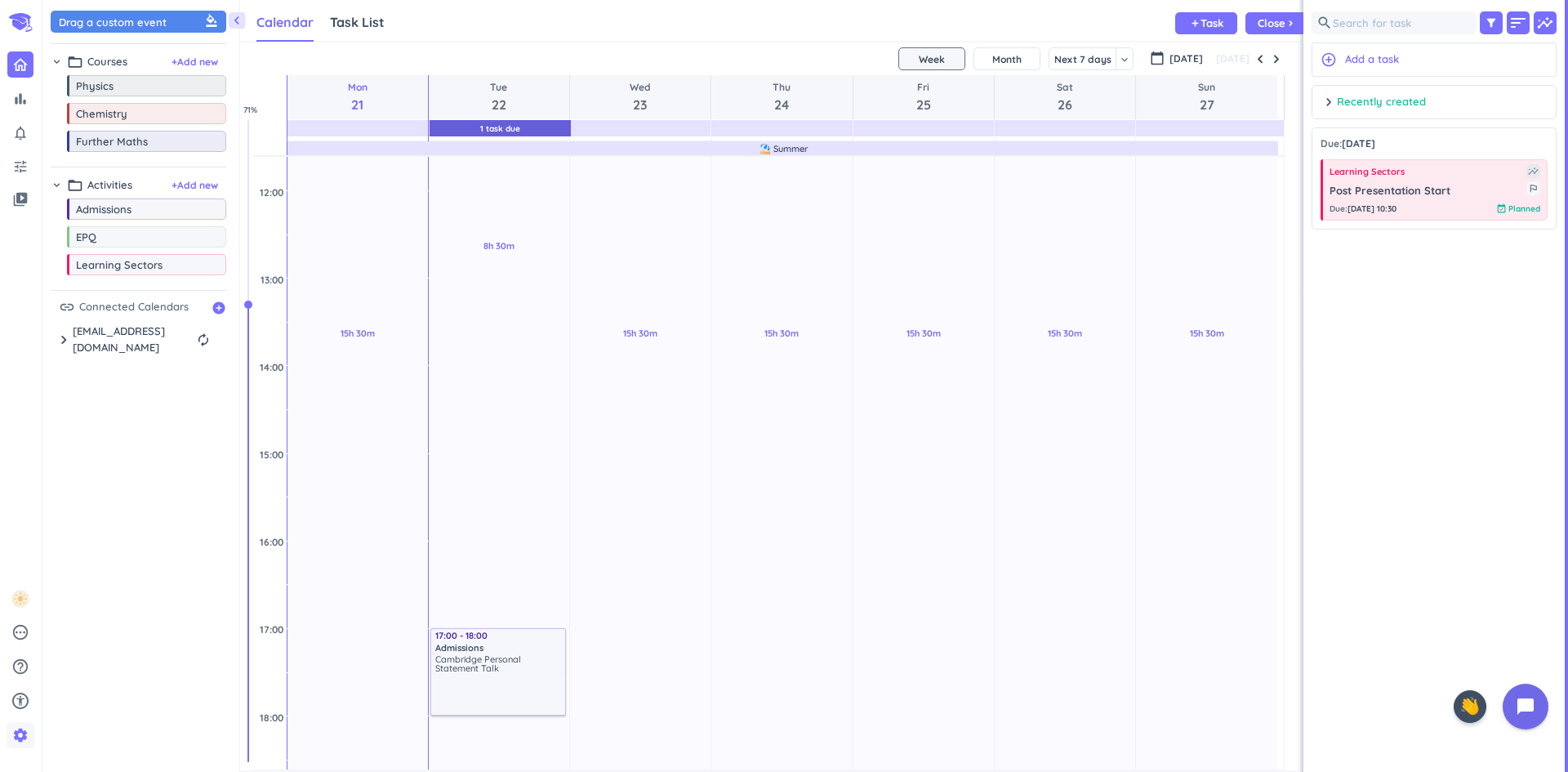 click on "settings" at bounding box center [20, 735] 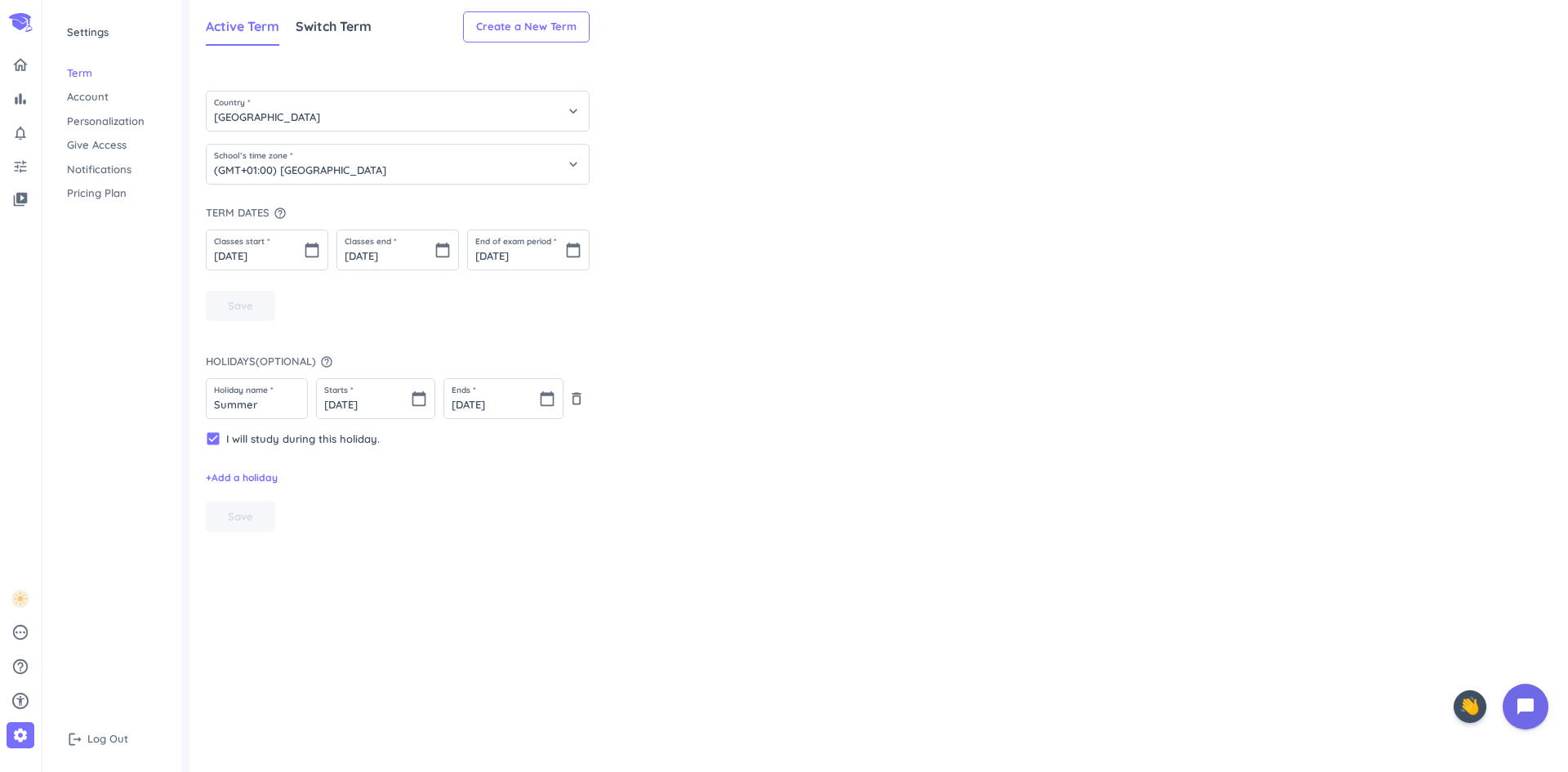 click on "Personalization" at bounding box center [112, 122] 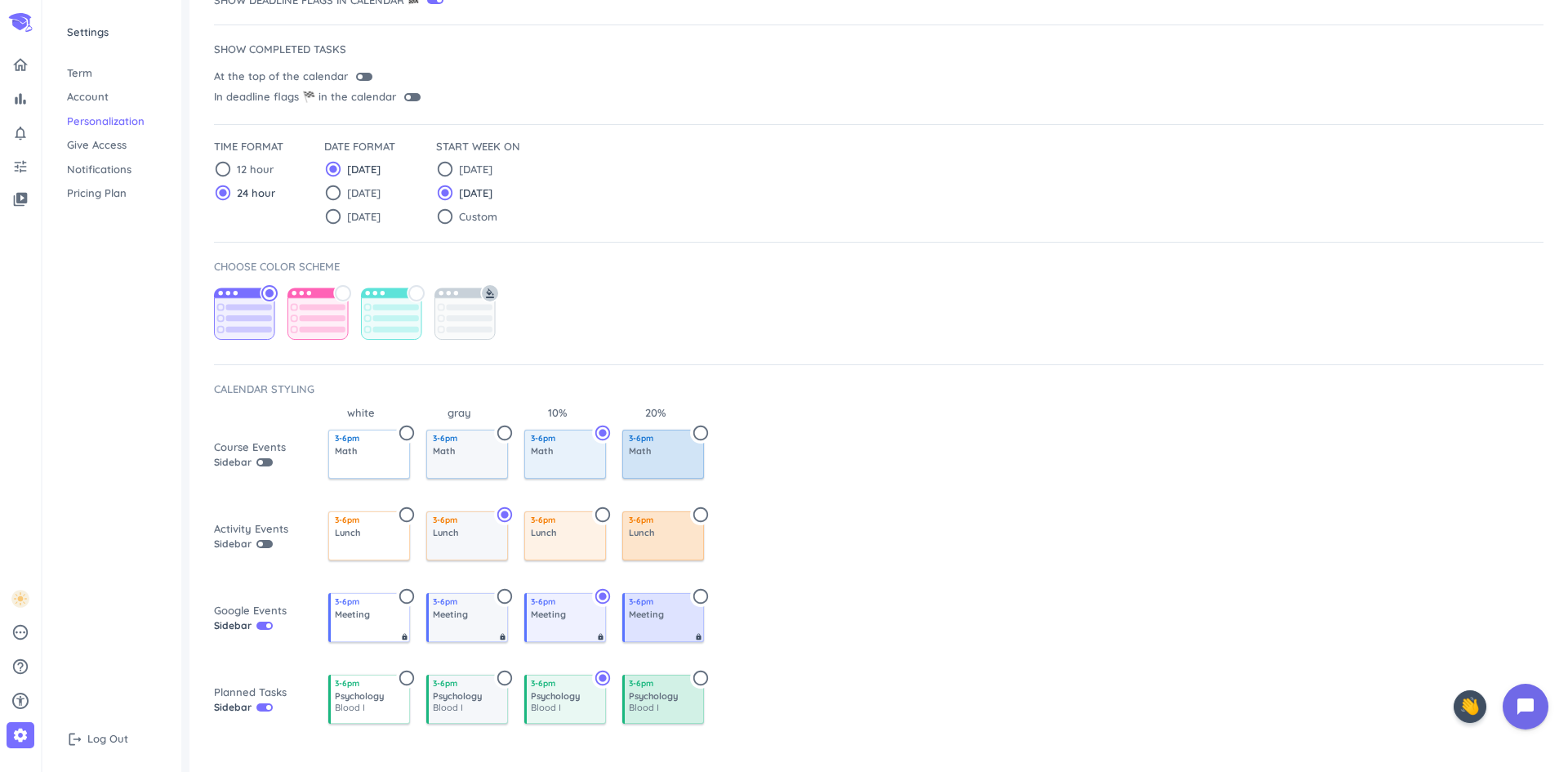 scroll, scrollTop: 239, scrollLeft: 0, axis: vertical 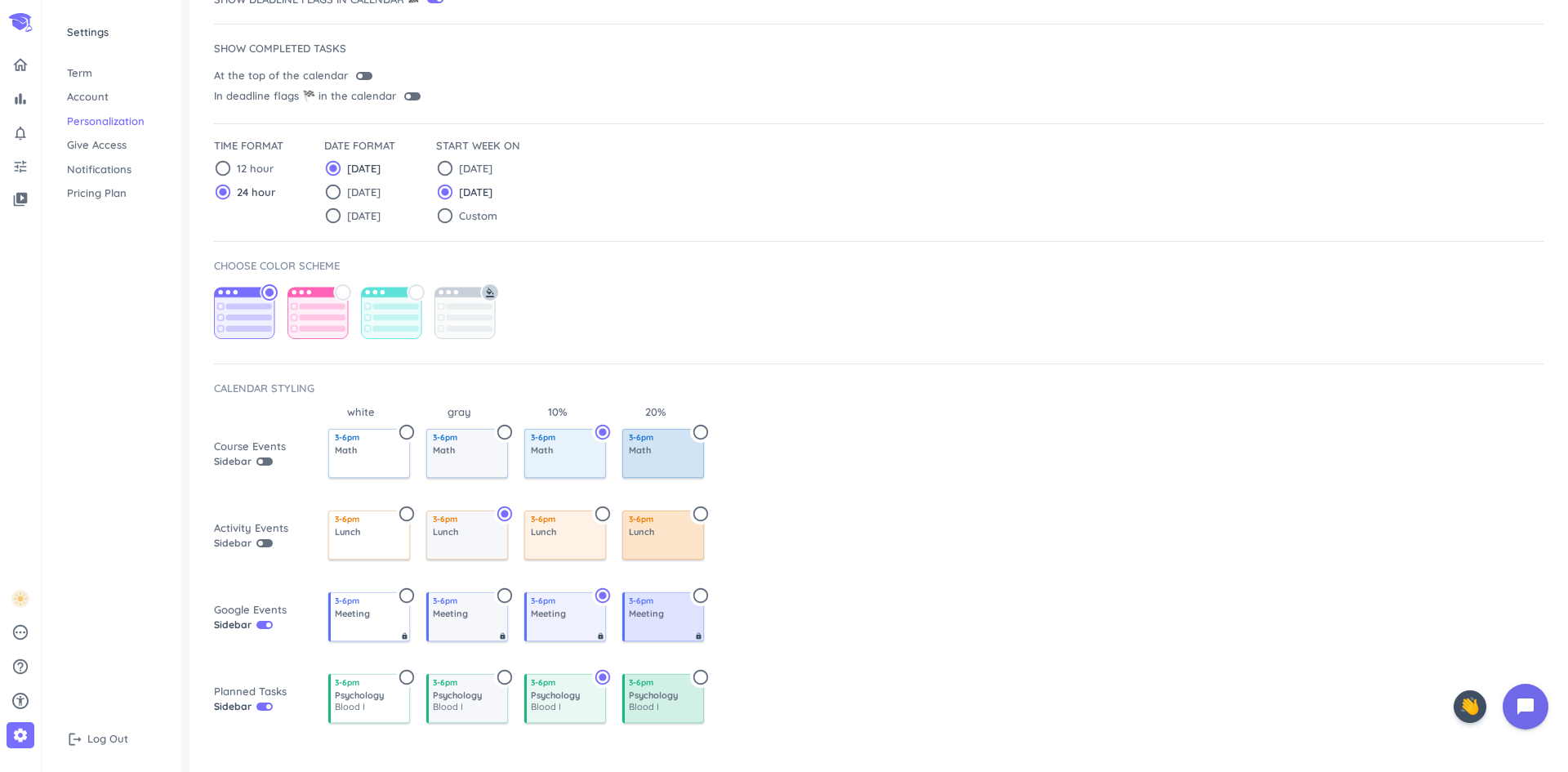 click at bounding box center [269, 625] 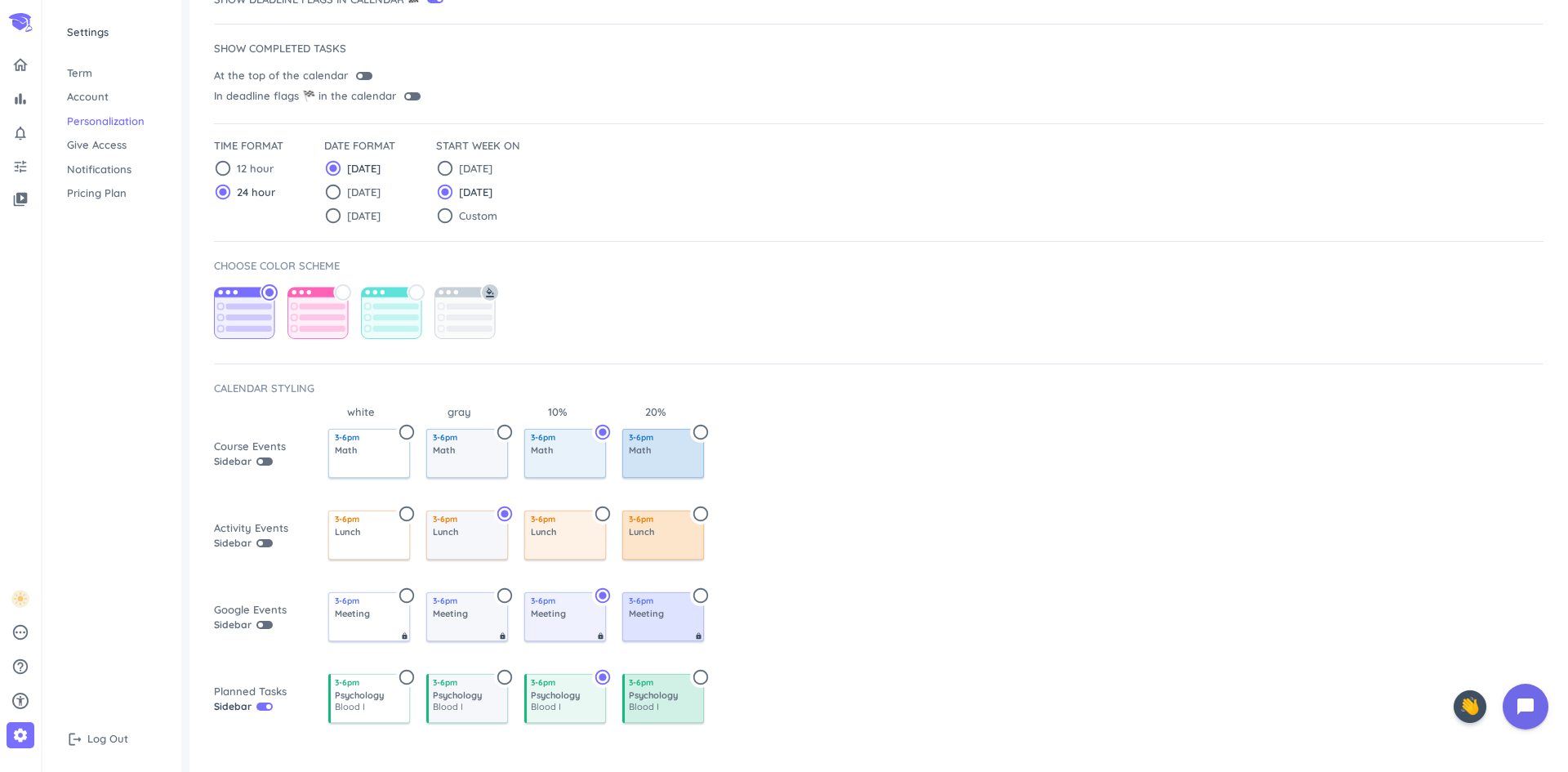 click at bounding box center (265, 625) 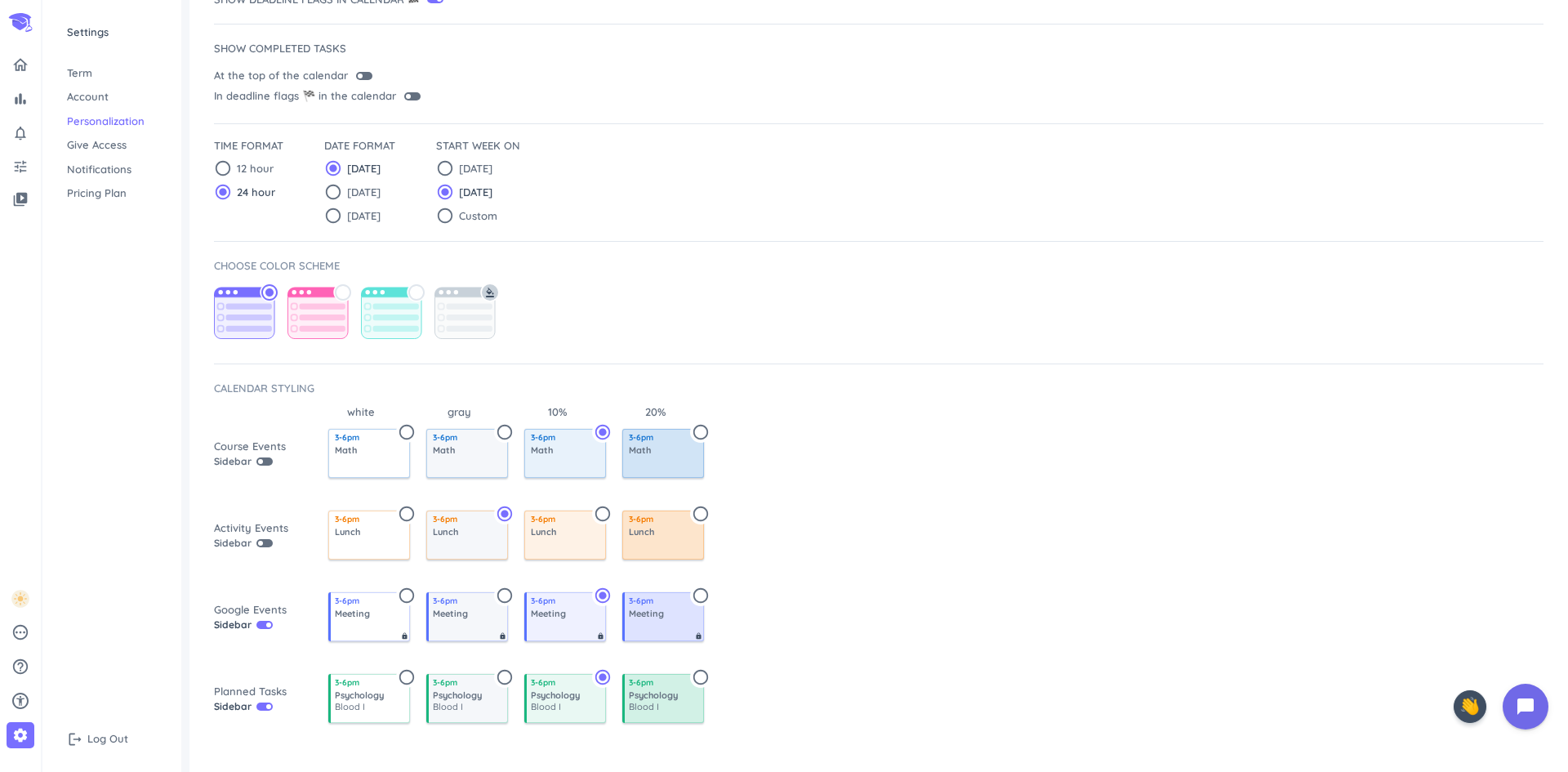 click at bounding box center [269, 625] 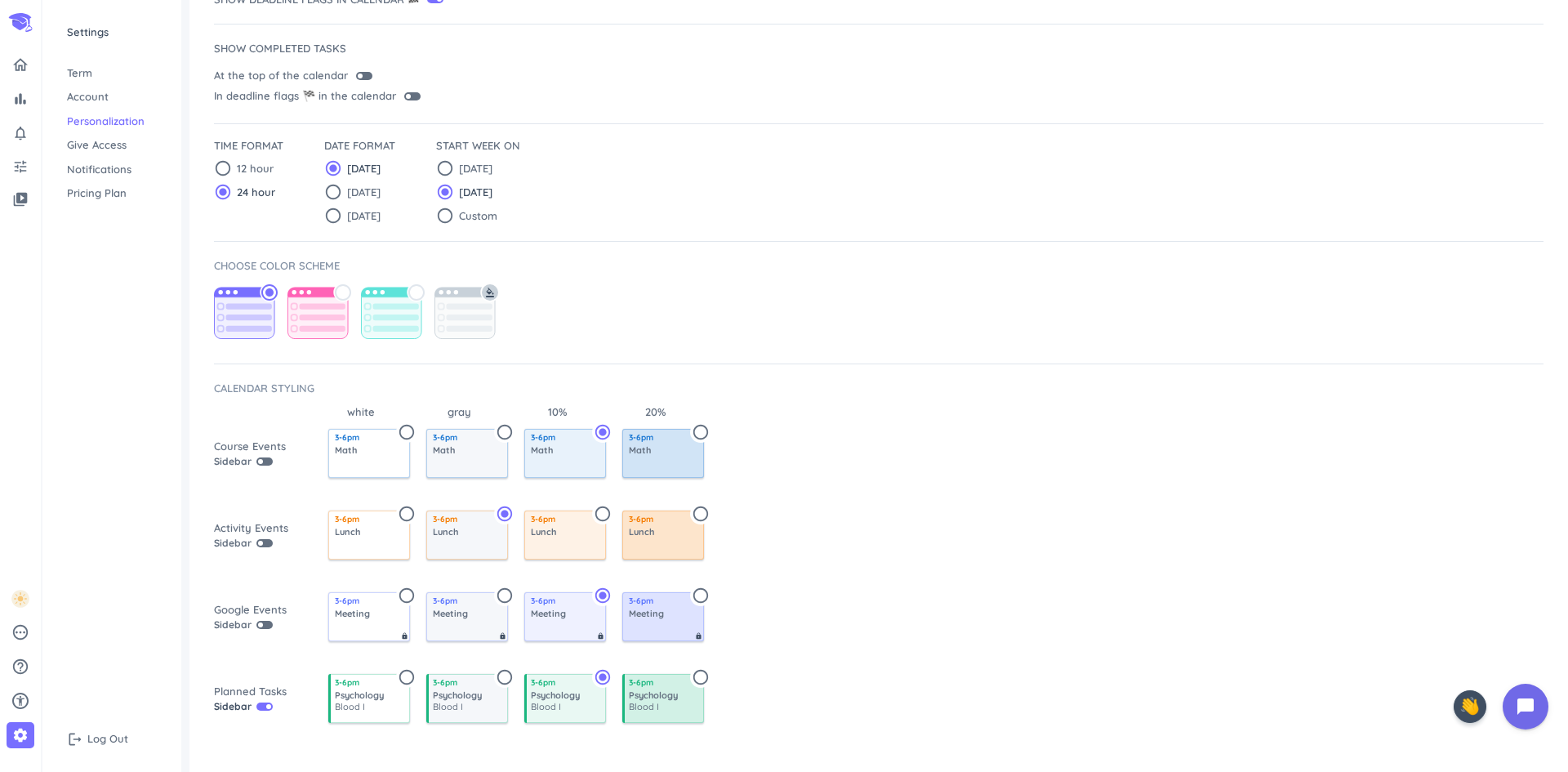 click at bounding box center (265, 543) 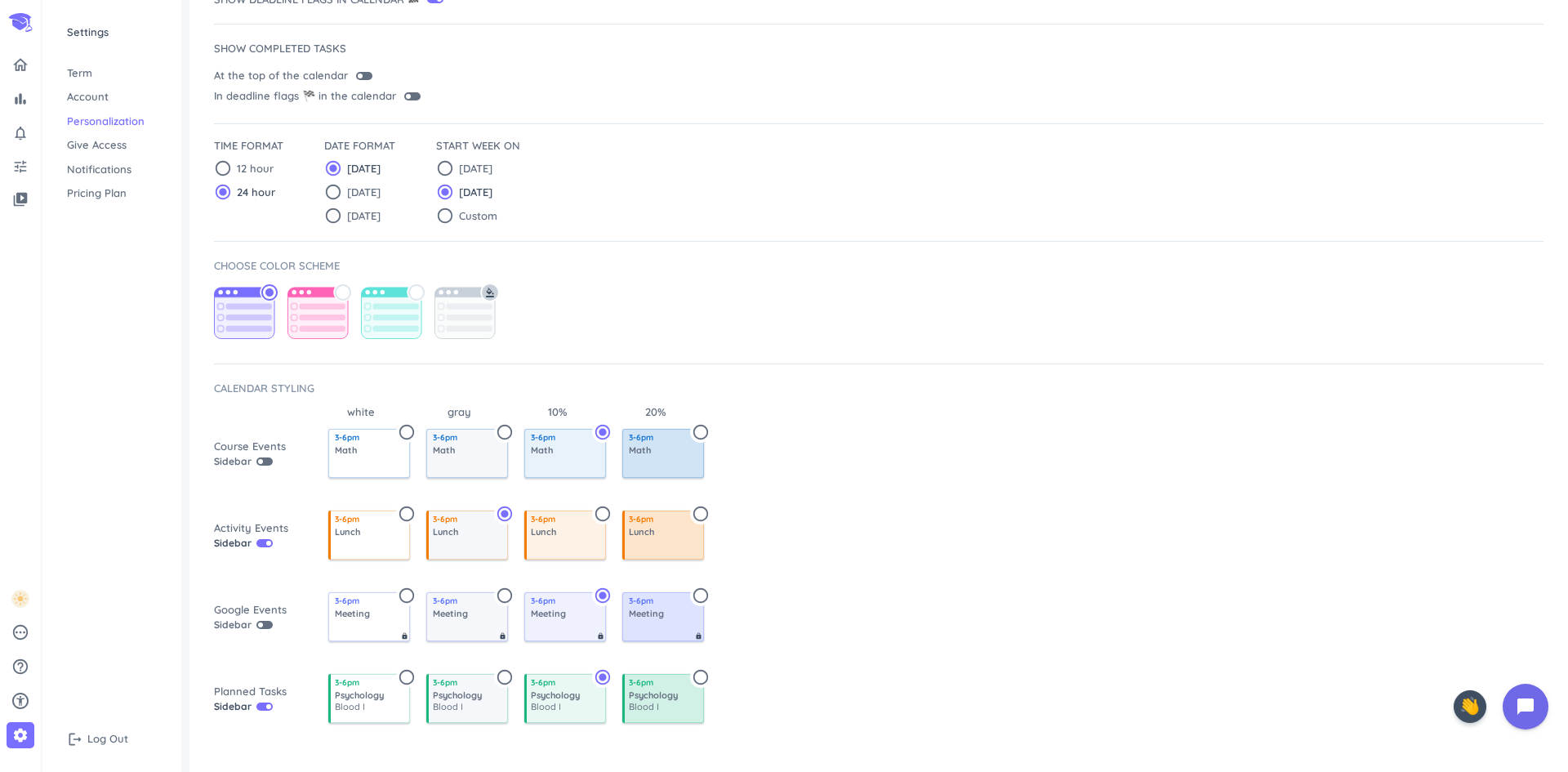 click on "3-6pm Lunch radio_button_unchecked" at bounding box center (663, 535) 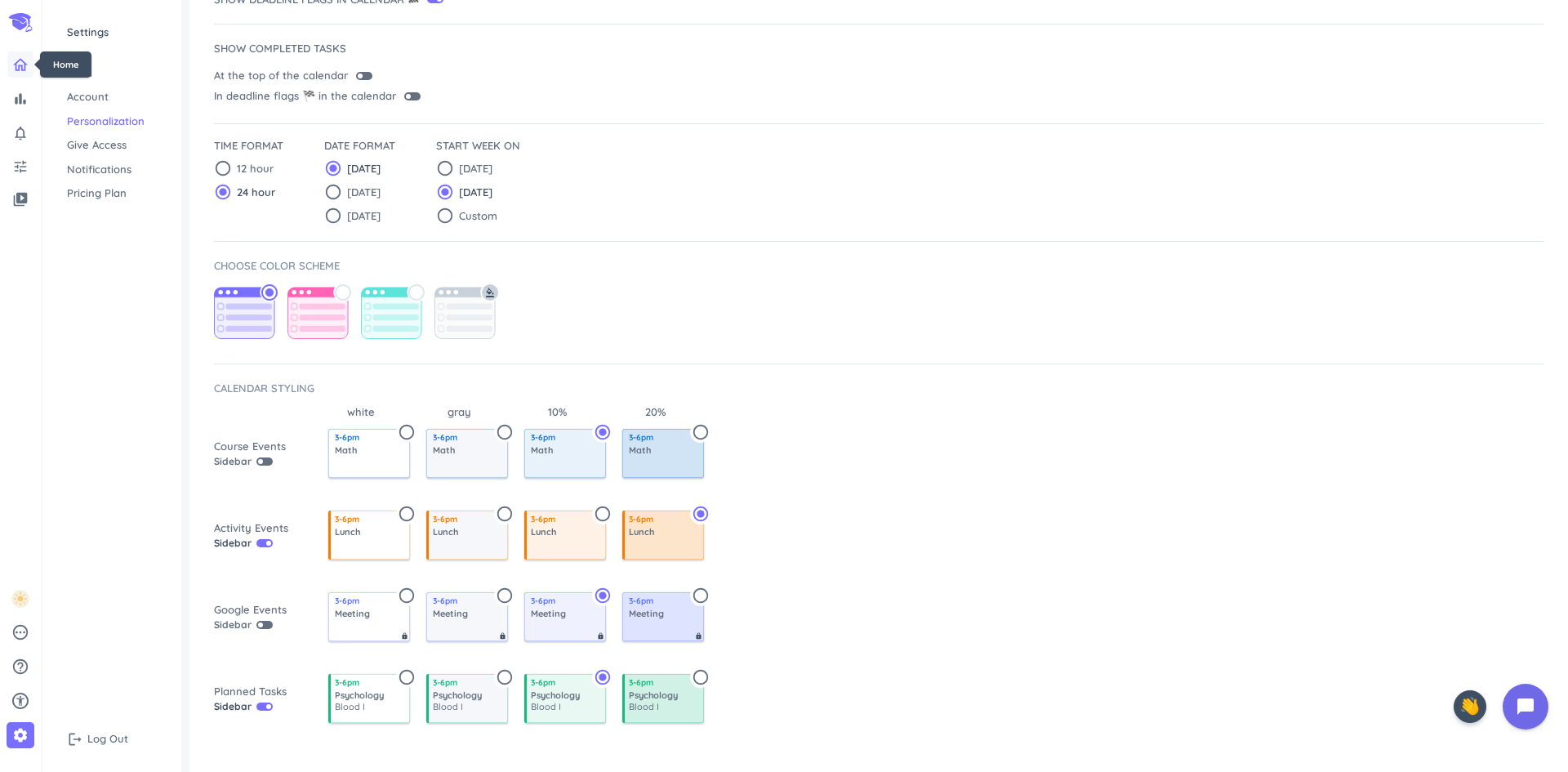 click 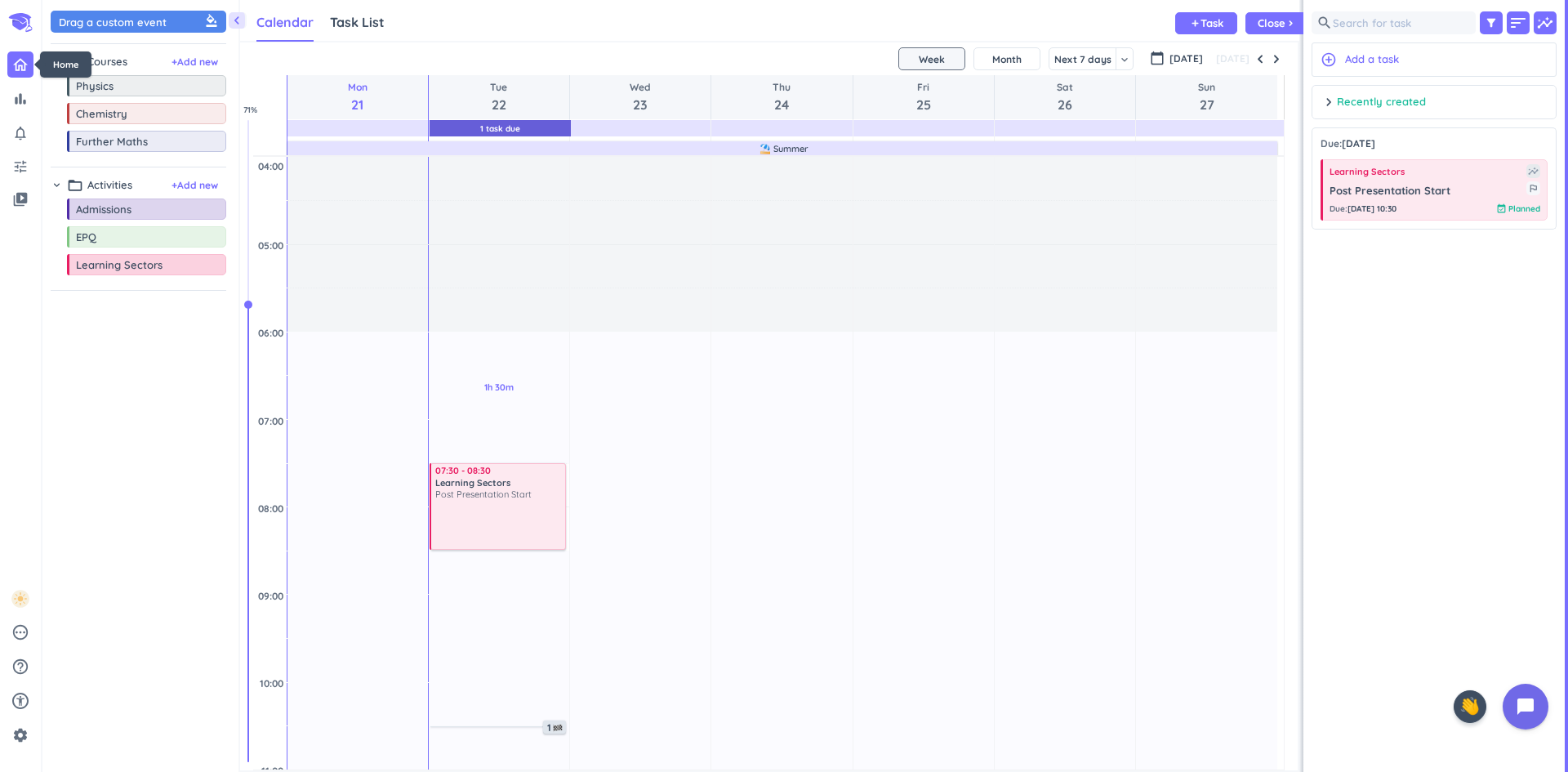 scroll, scrollTop: 7, scrollLeft: 7, axis: both 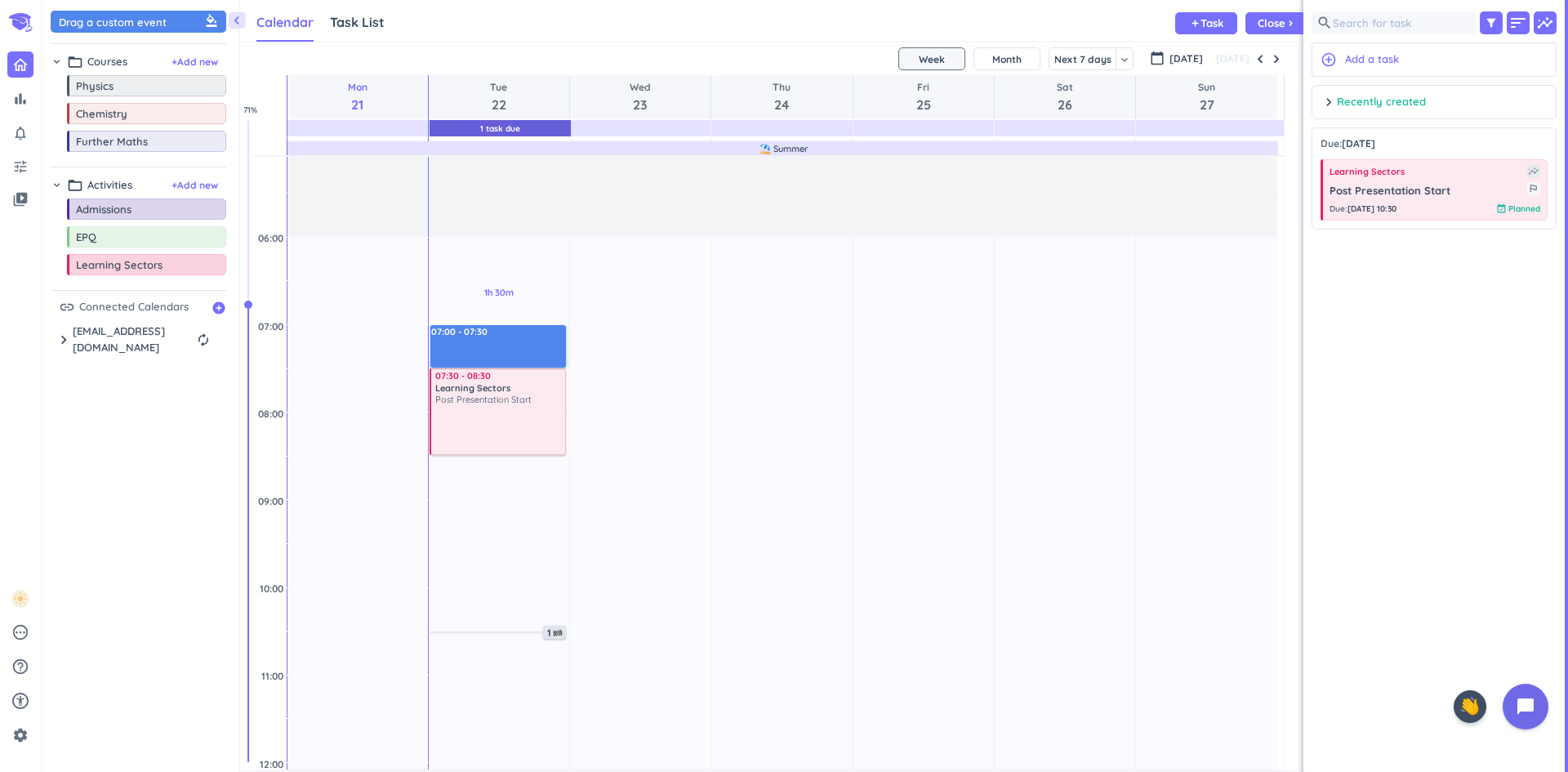 drag, startPoint x: 553, startPoint y: 331, endPoint x: 553, endPoint y: 364, distance: 33 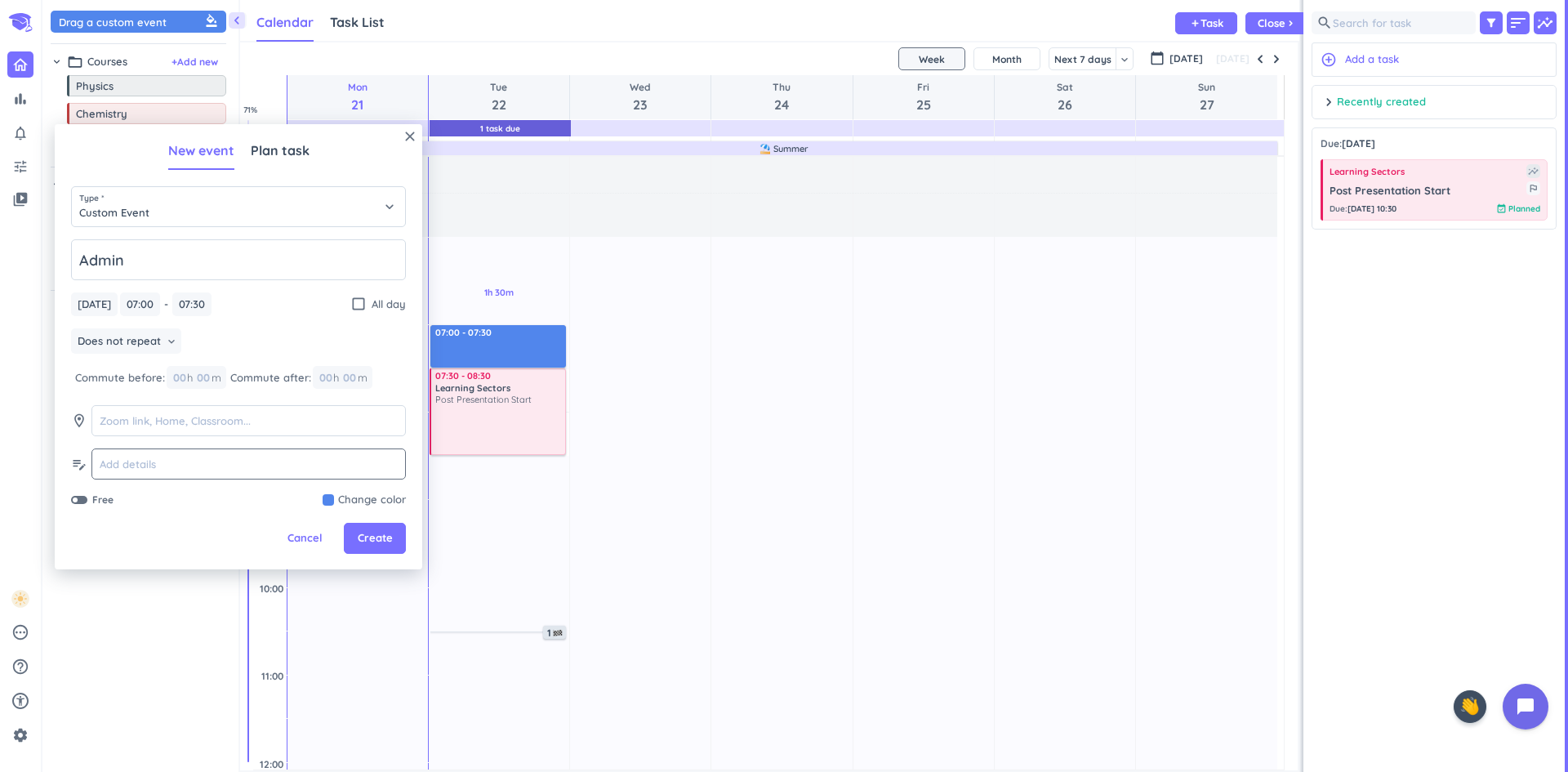 type on "Admin" 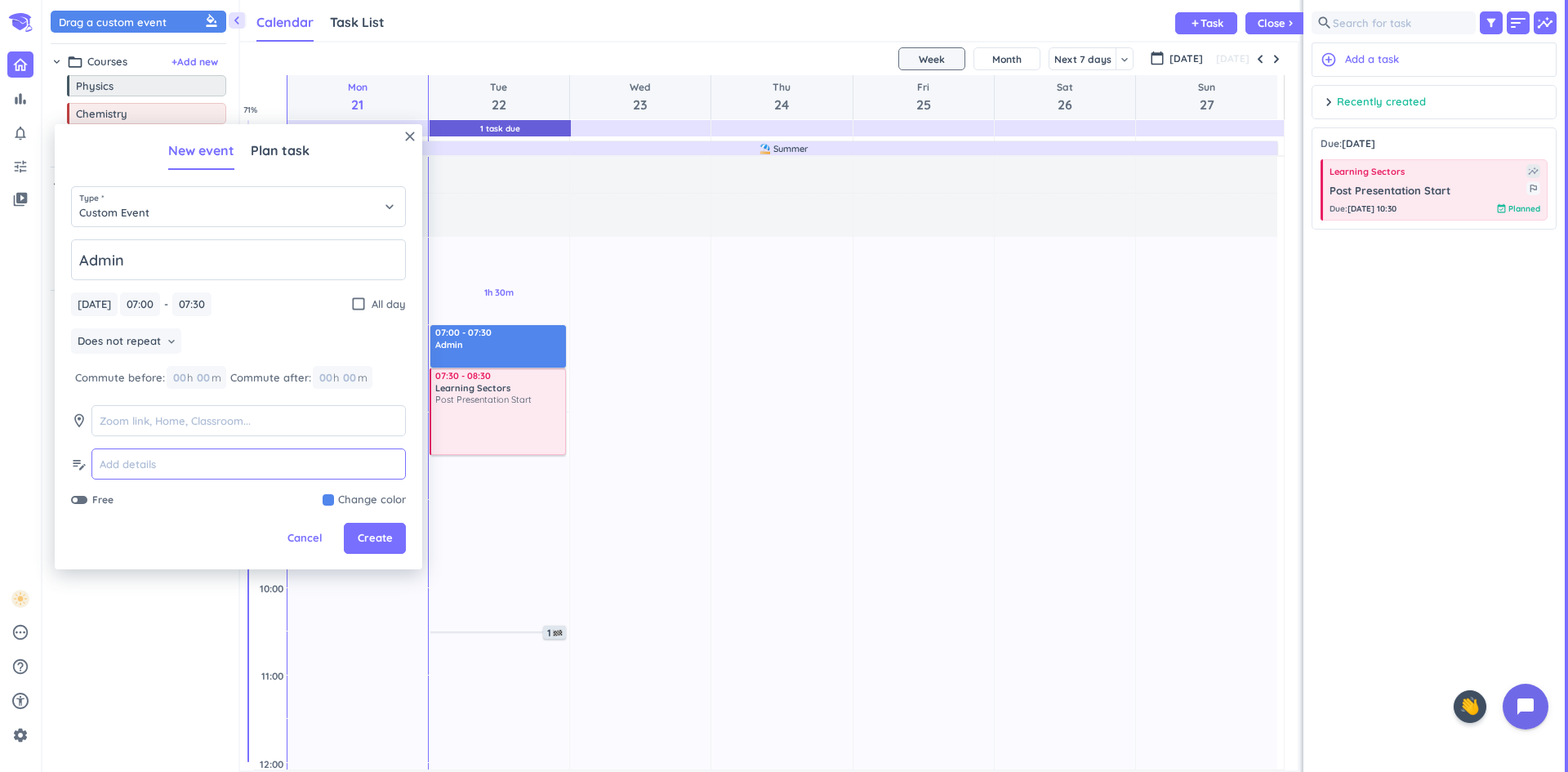 click at bounding box center (248, 464) 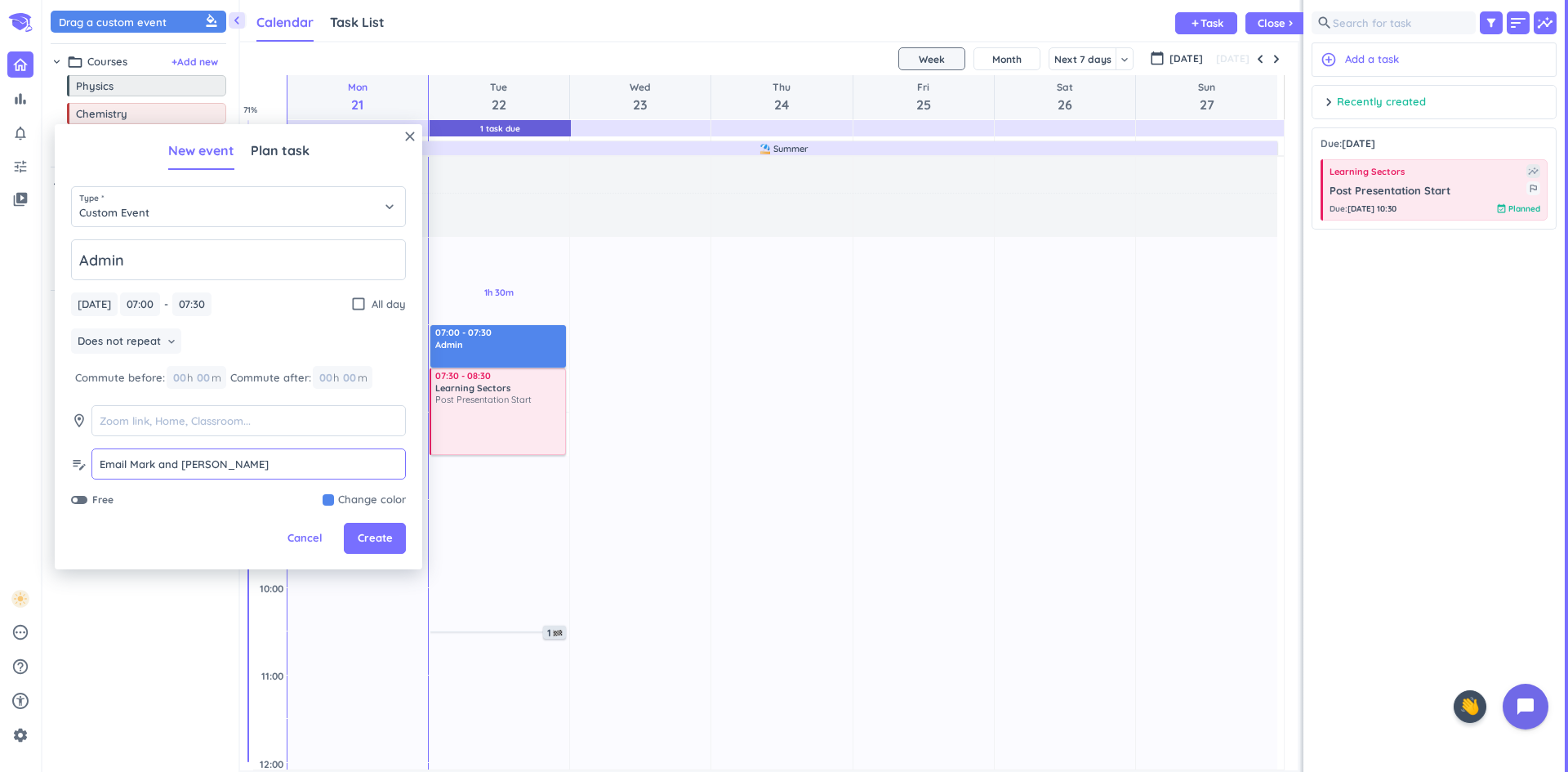 type on "Email Mark and [PERSON_NAME]" 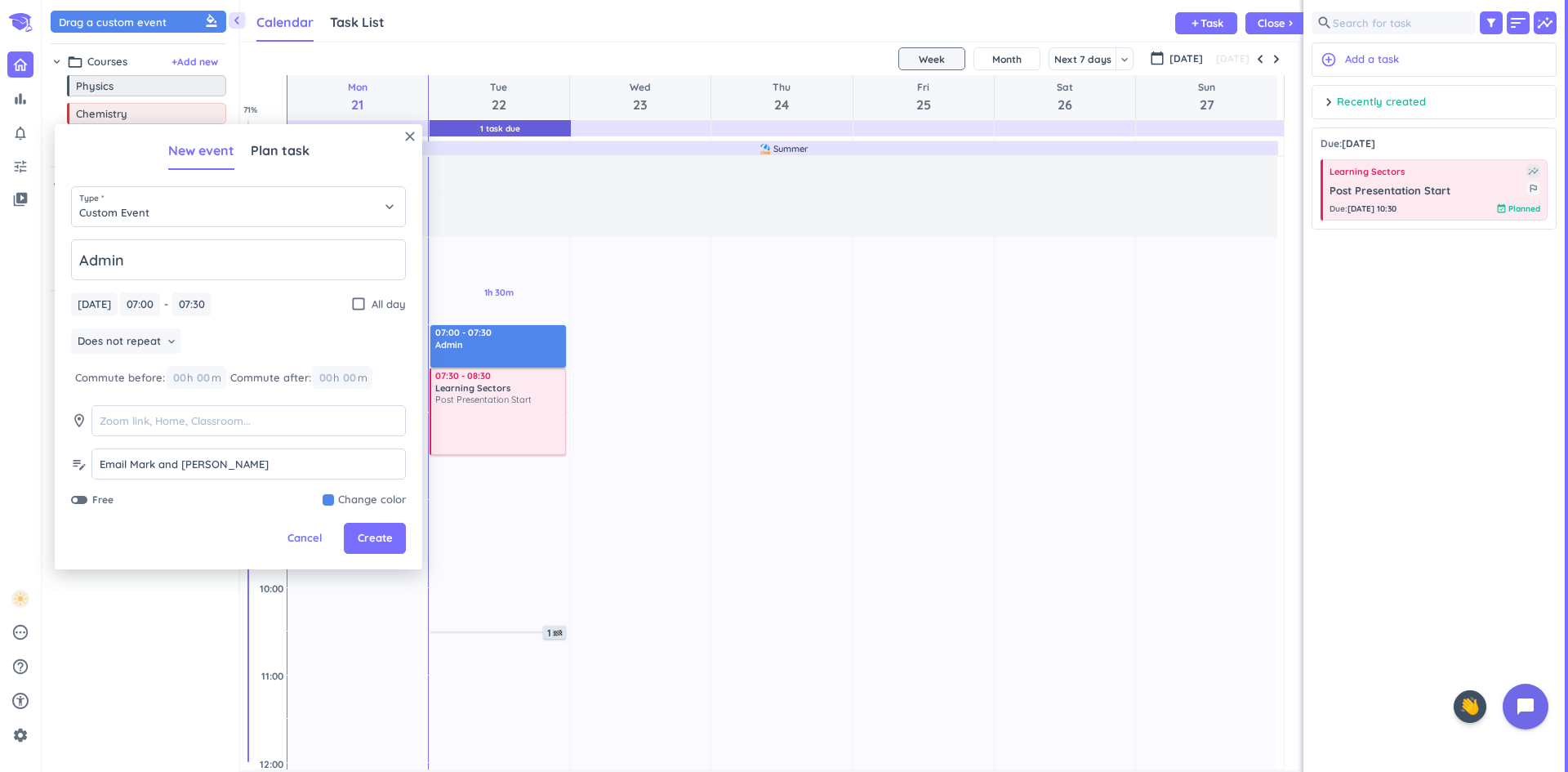 click at bounding box center (364, 500) 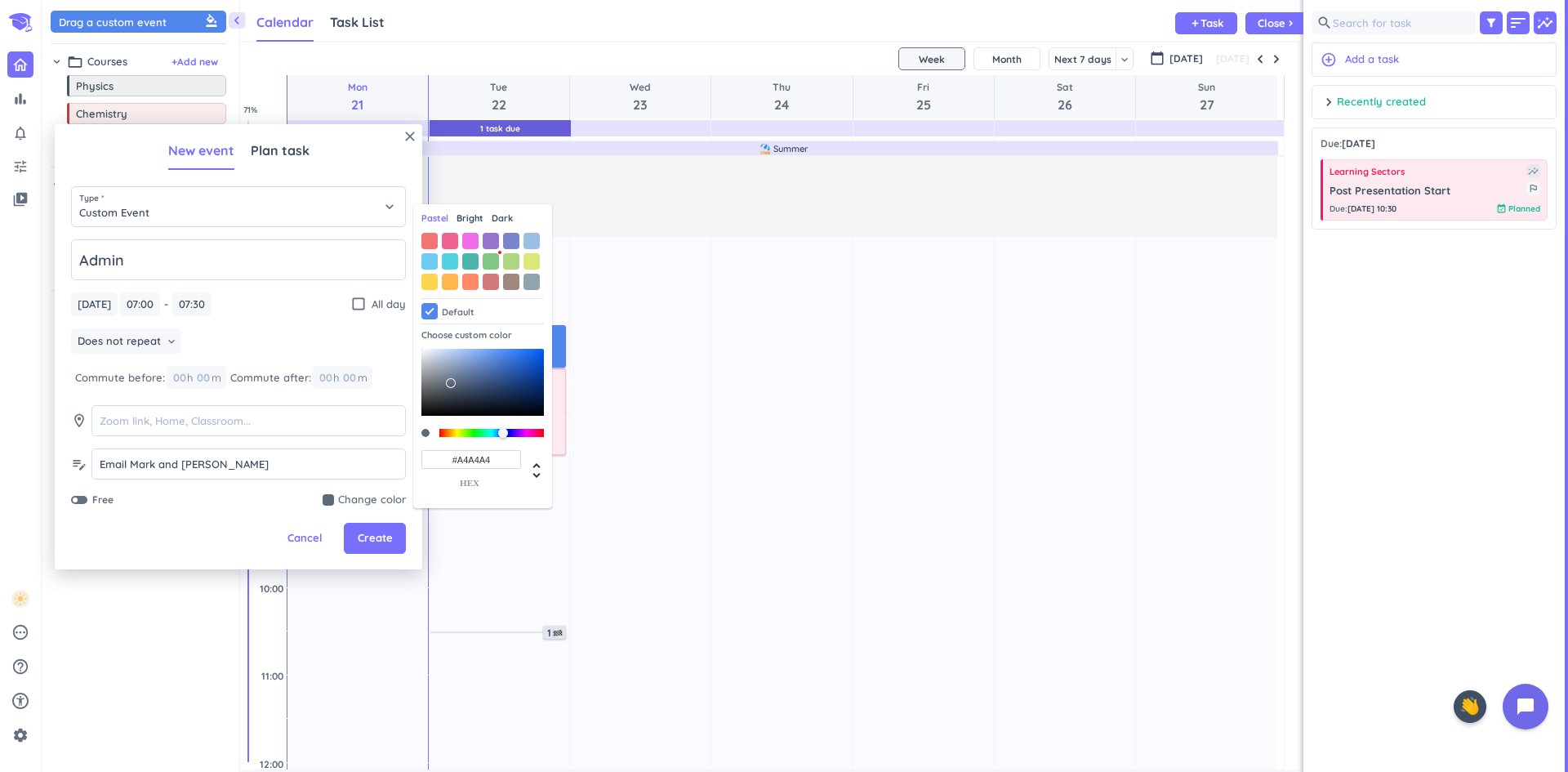 type on "#ABABAB" 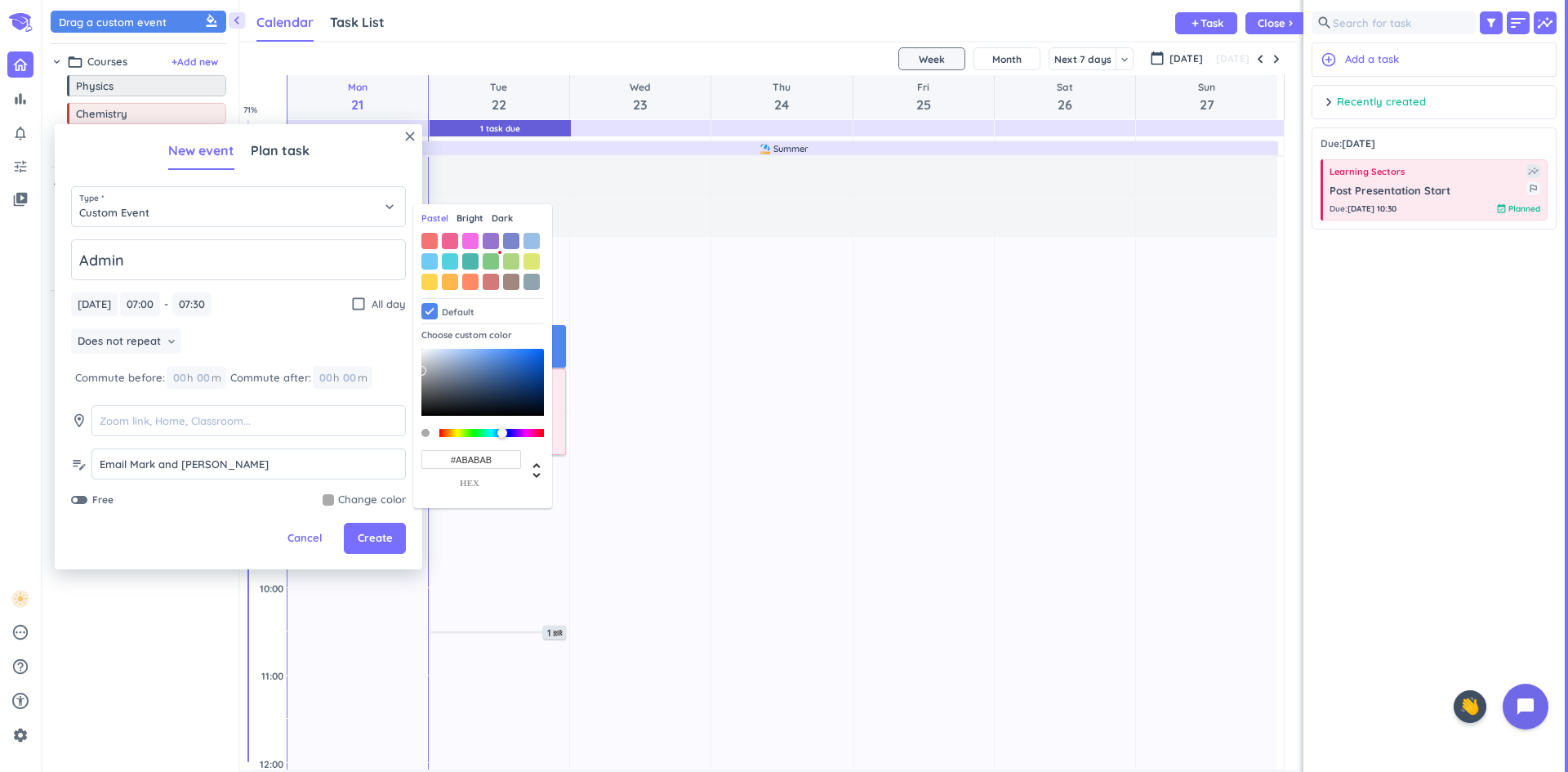 drag, startPoint x: 452, startPoint y: 383, endPoint x: 416, endPoint y: 371, distance: 37.947332 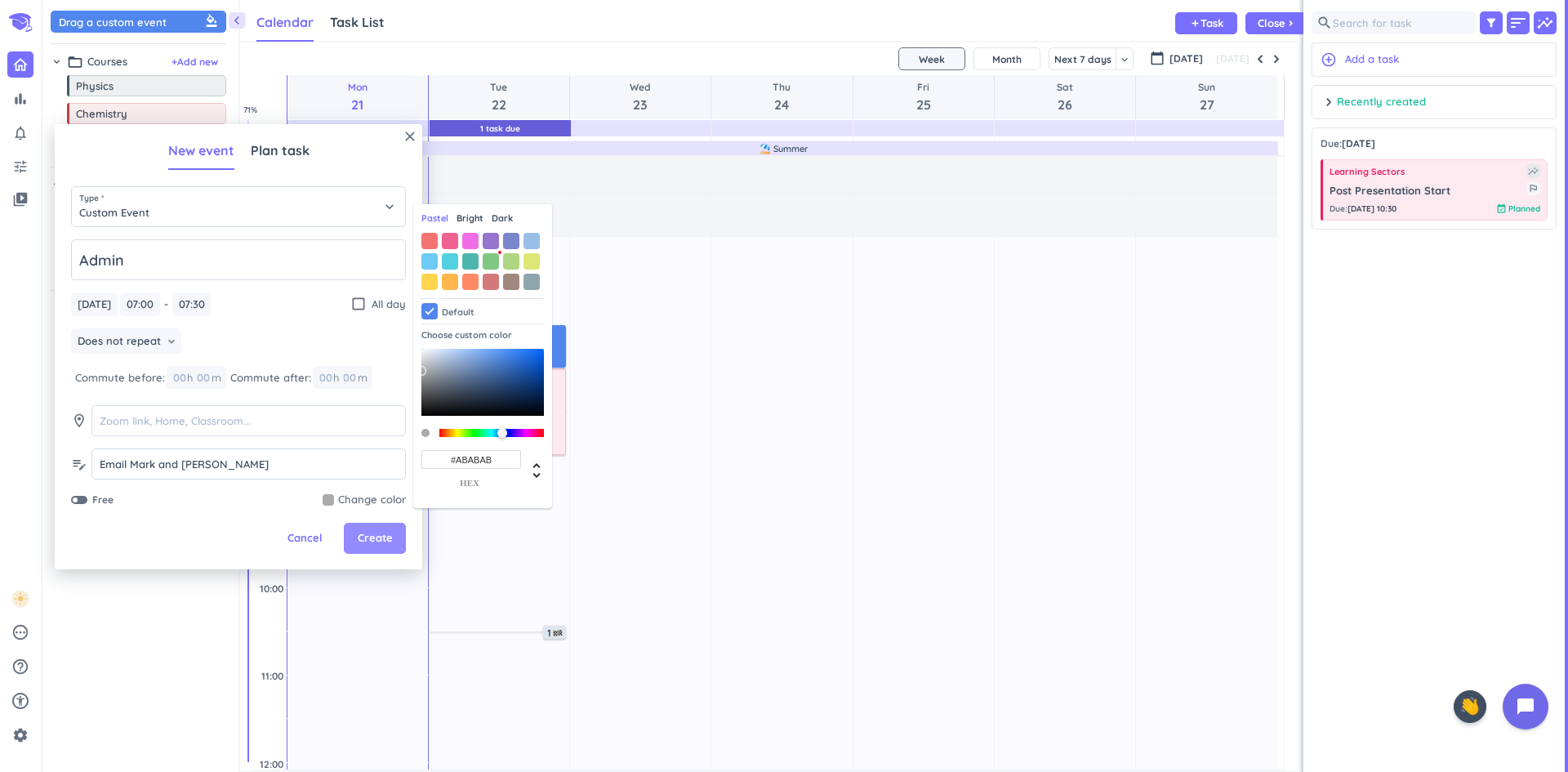click on "Create" at bounding box center (375, 538) 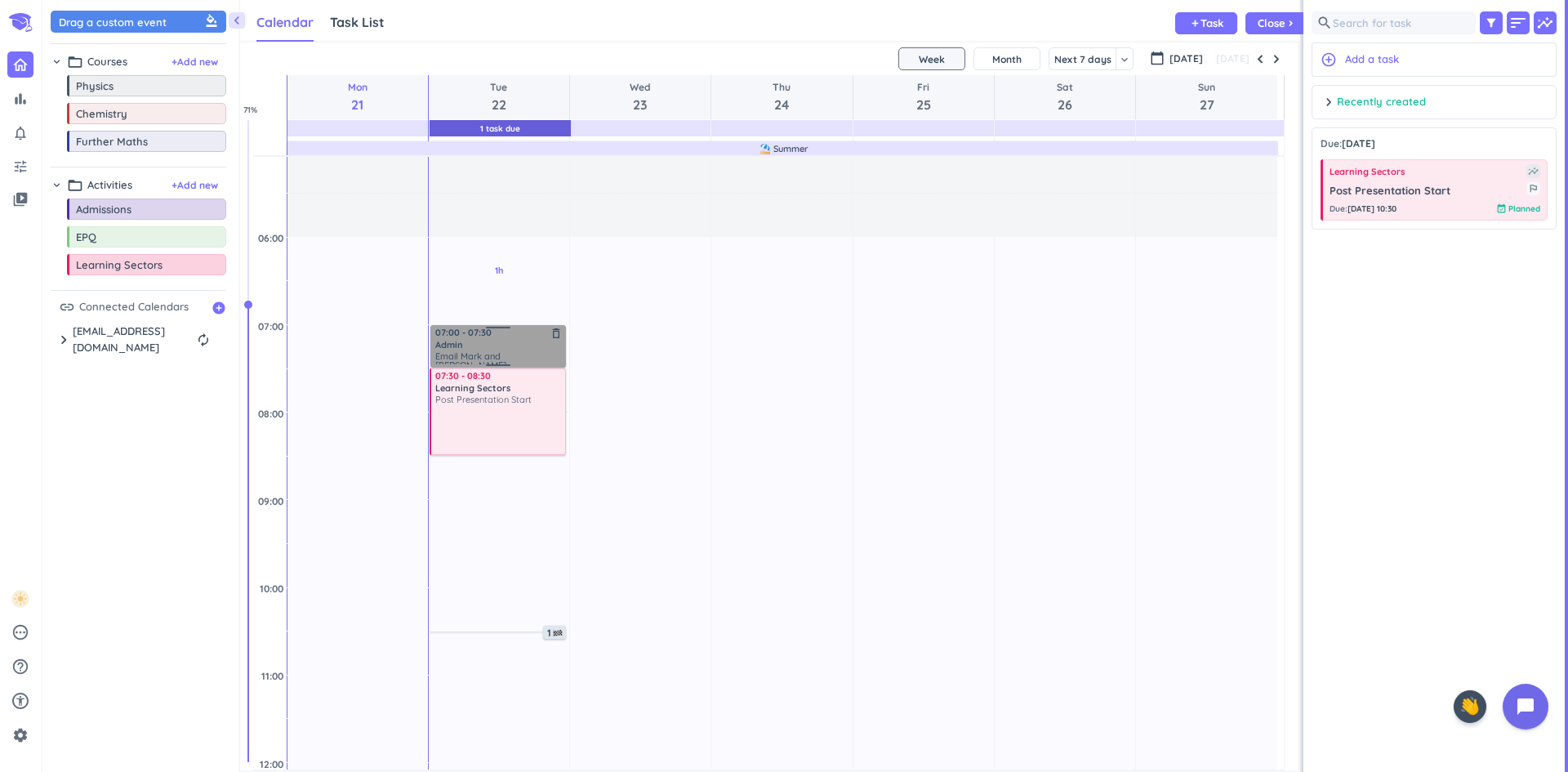 click on "Admin" at bounding box center [449, 345] 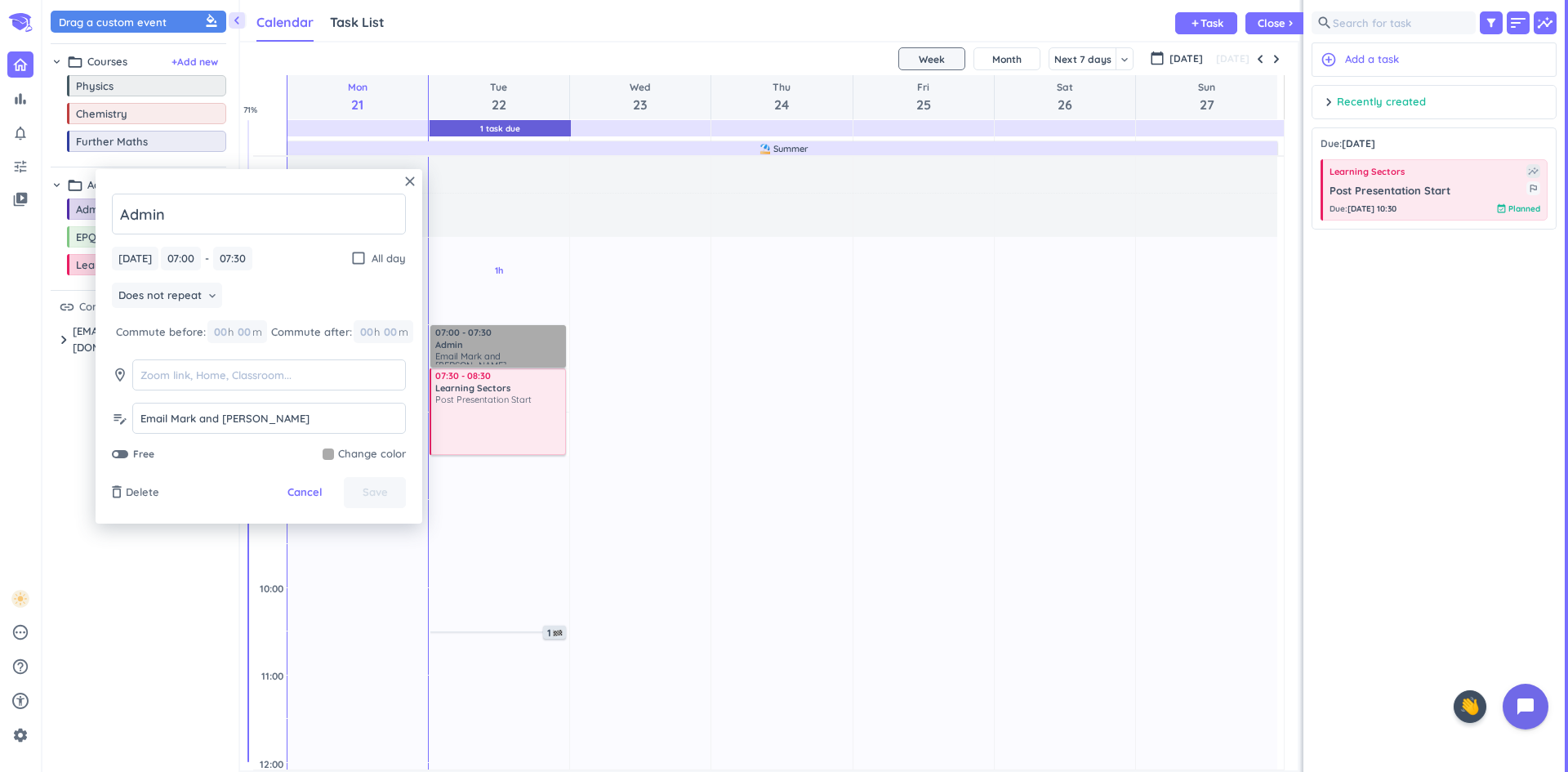 click on "close Admin [DATE] [DATE]   07:00 07:00 - 07:30 07:30 check_box_outline_blank All day Does not repeat keyboard_arrow_down Commute before: 00 h 00 m Commute after: 00 h 00 m room edit_note Email Mark and [PERSON_NAME] Email Mark and [PERSON_NAME] Free Change color delete_outline Delete Cancel Save" at bounding box center [259, 346] 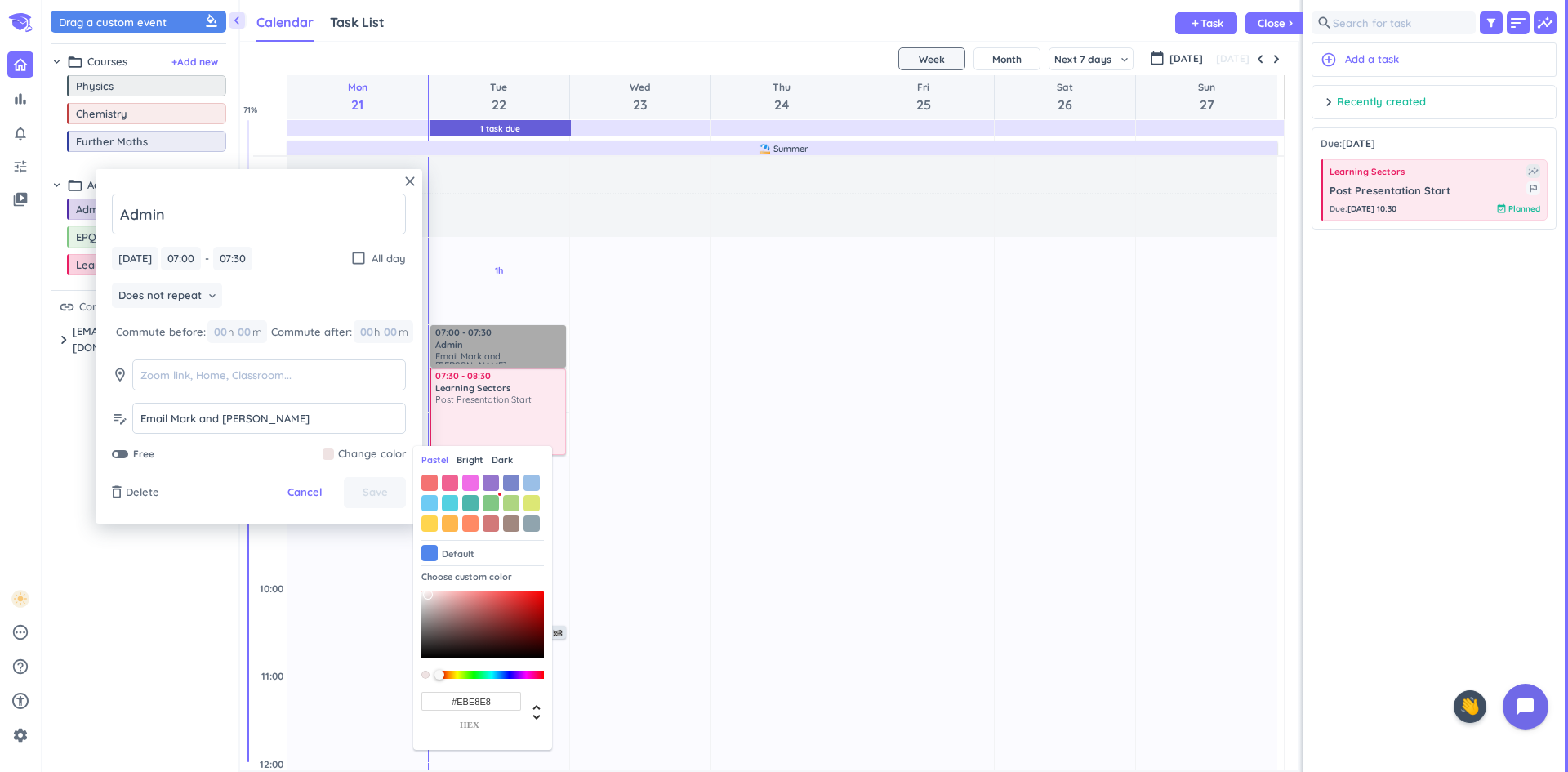 type on "#EBEBEB" 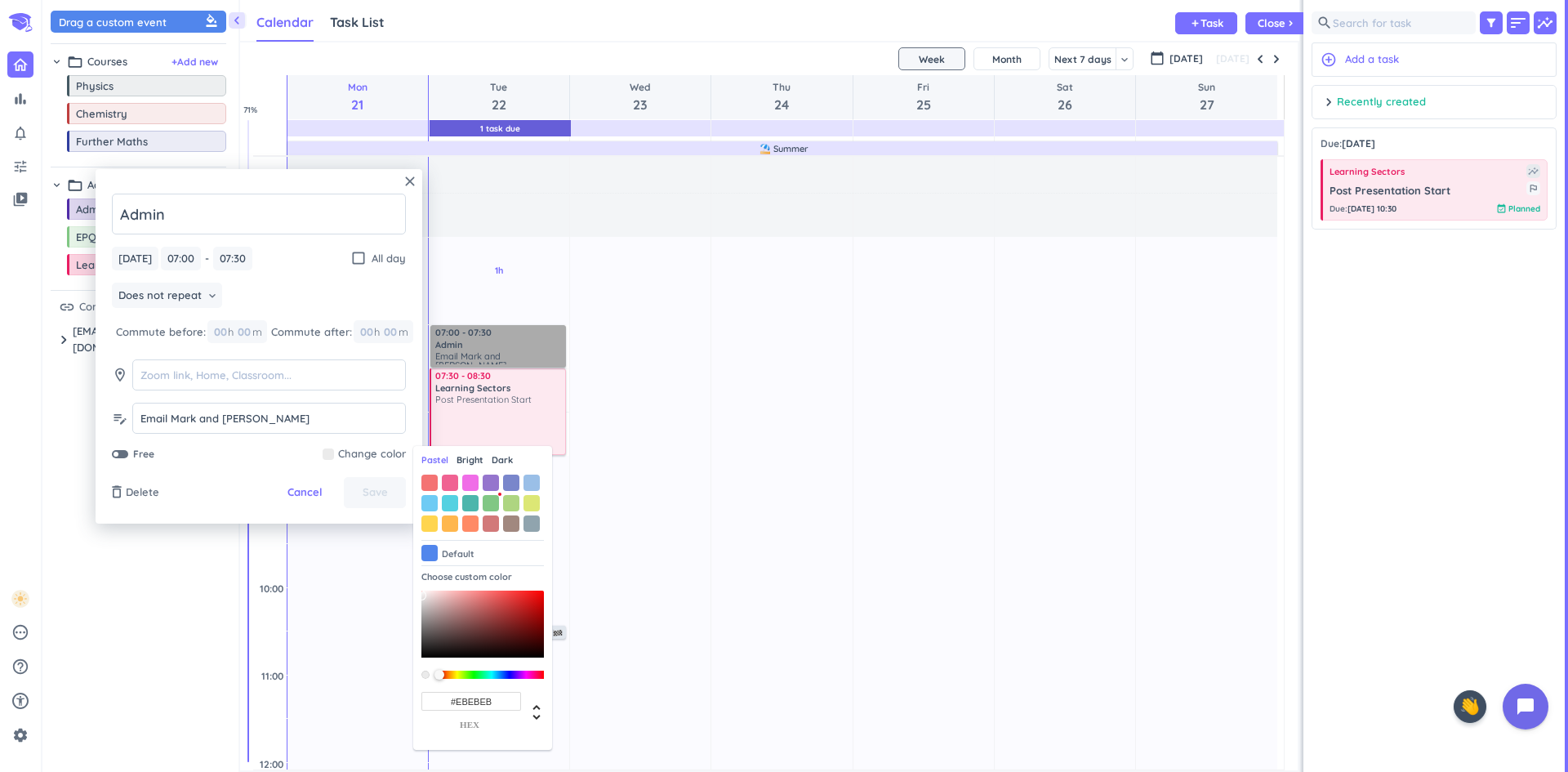 drag, startPoint x: 446, startPoint y: 600, endPoint x: 421, endPoint y: 596, distance: 25.317978 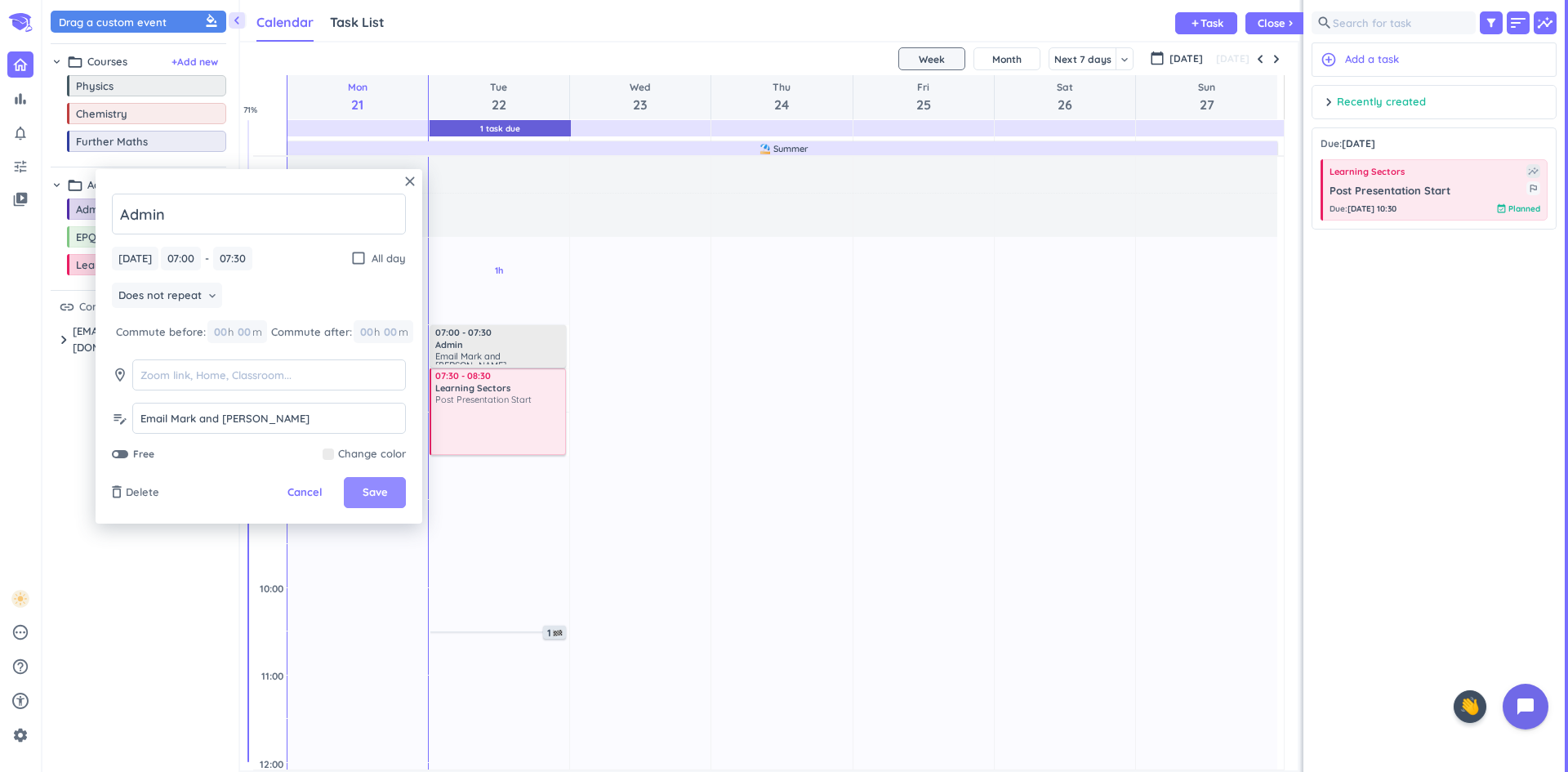 click on "Save" at bounding box center [375, 493] 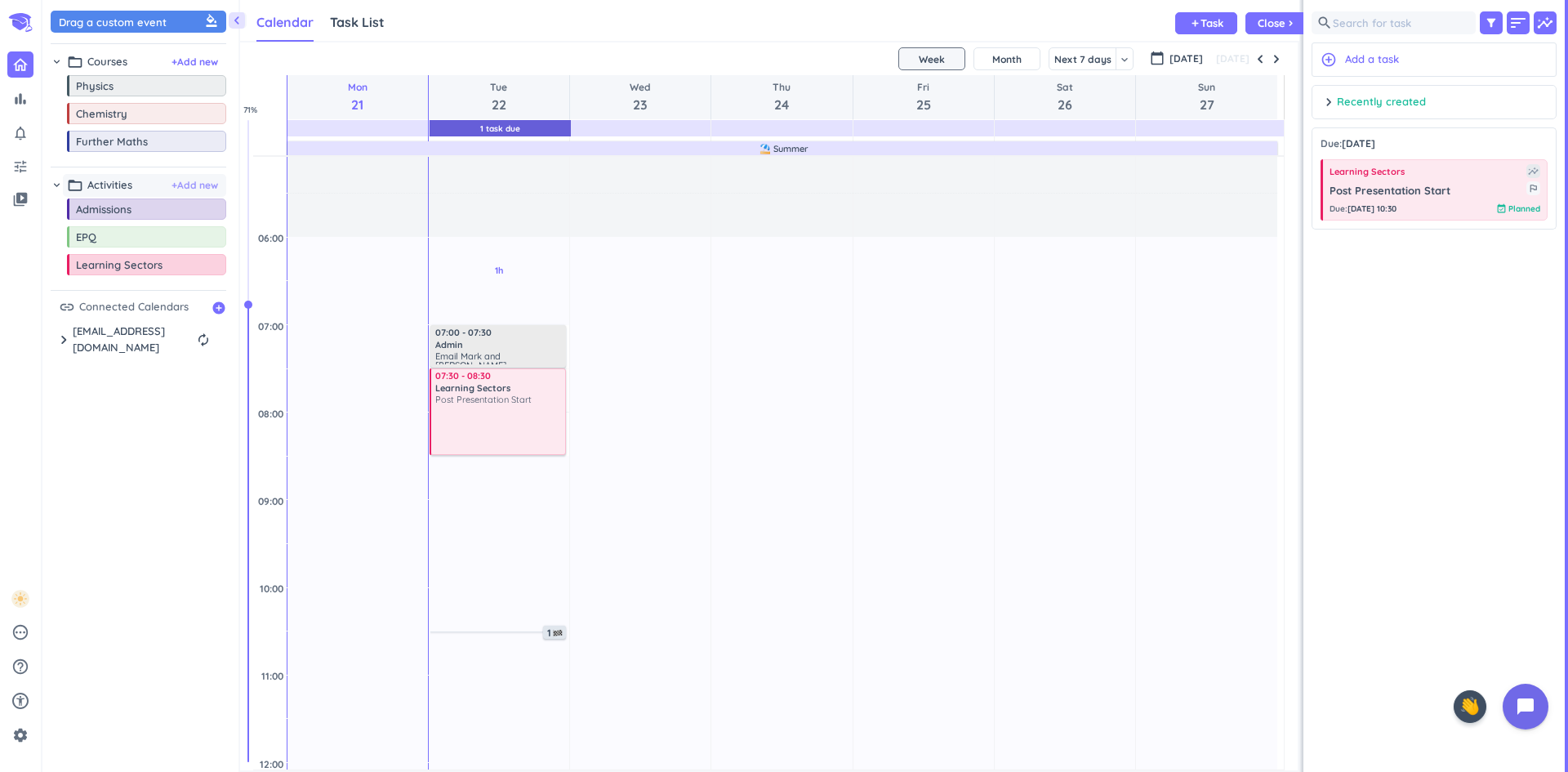 click on "+  Add new" at bounding box center (194, 185) 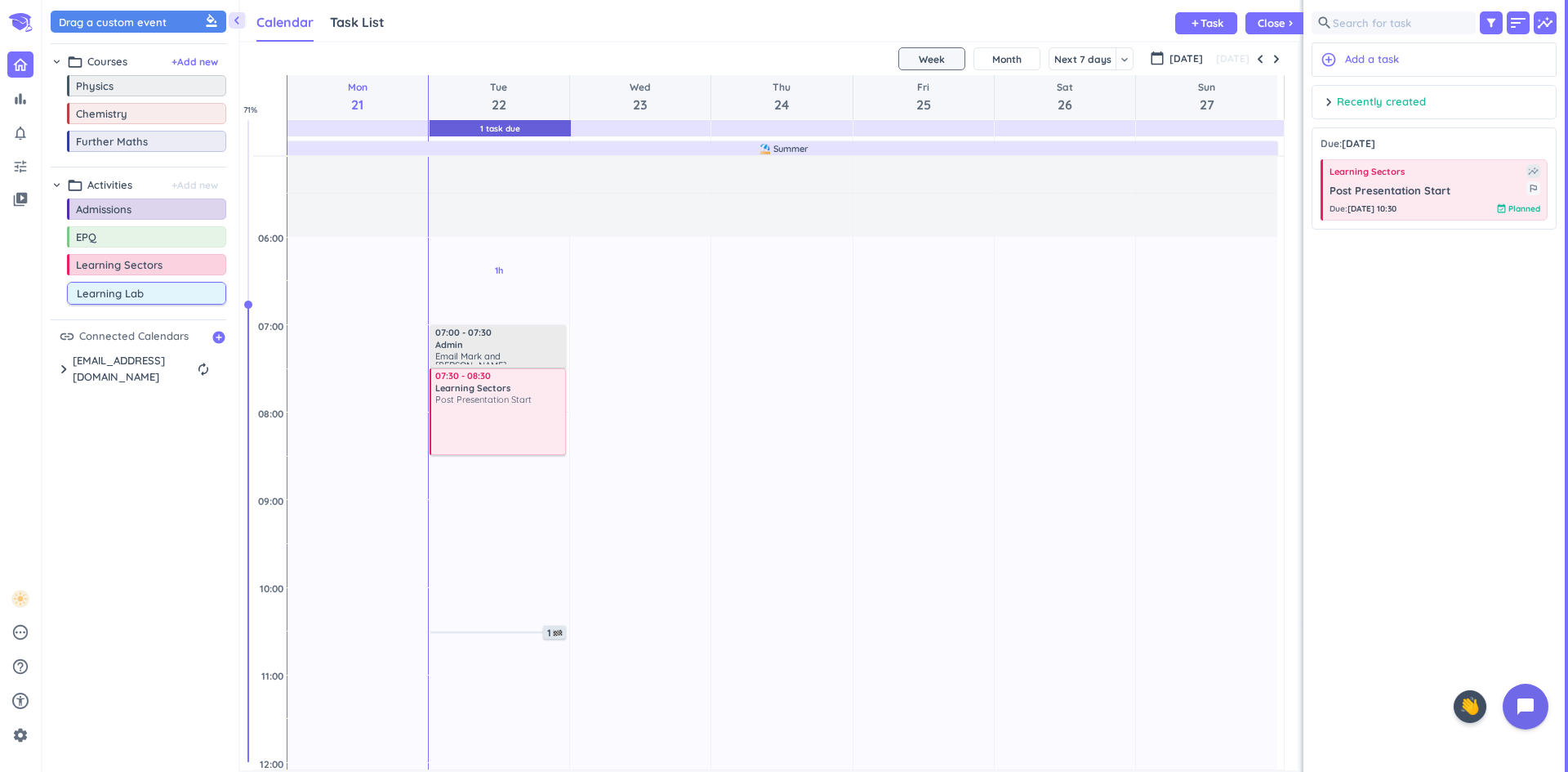 type on "Learning Labs" 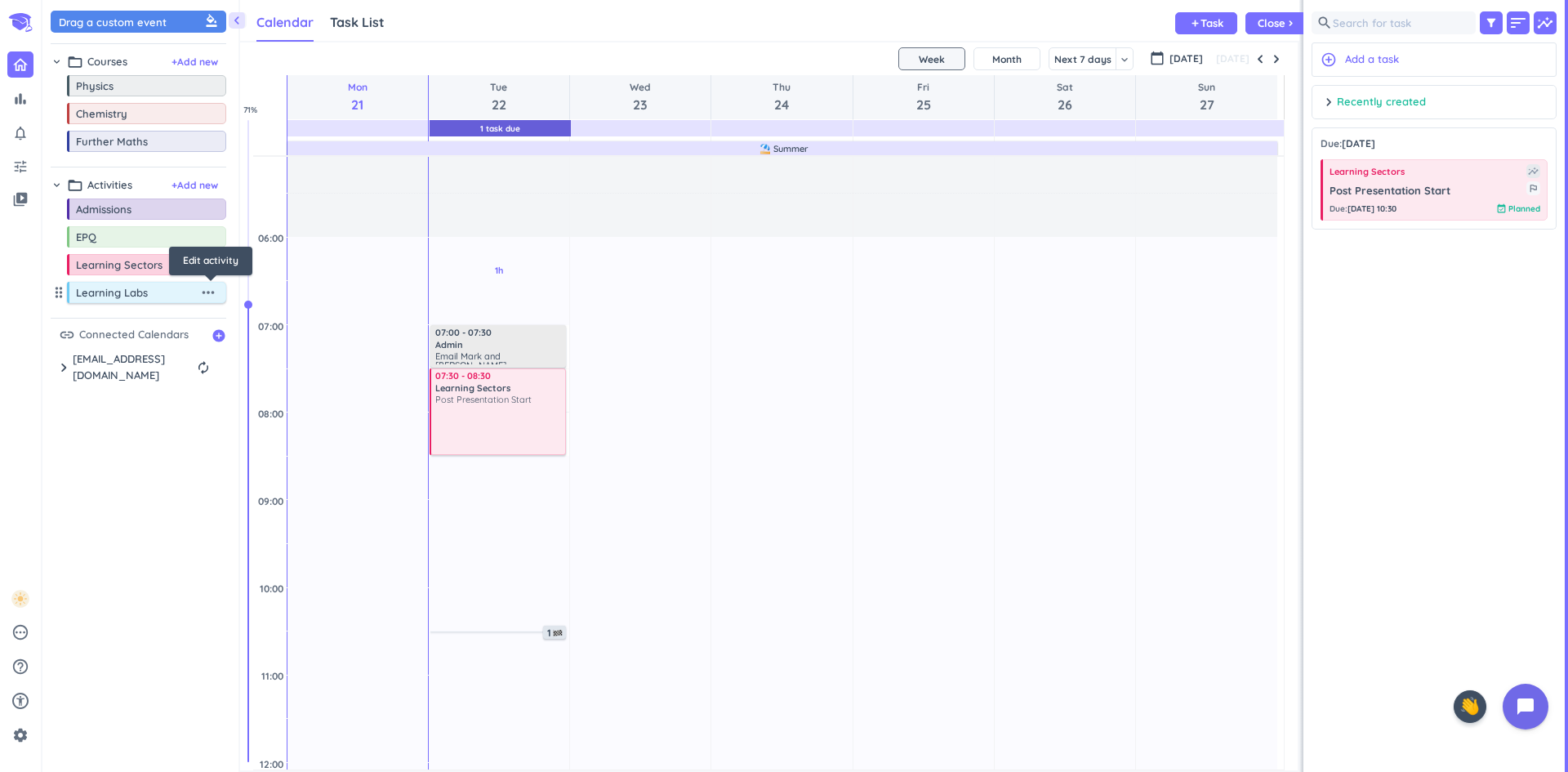 click on "more_horiz" at bounding box center (208, 292) 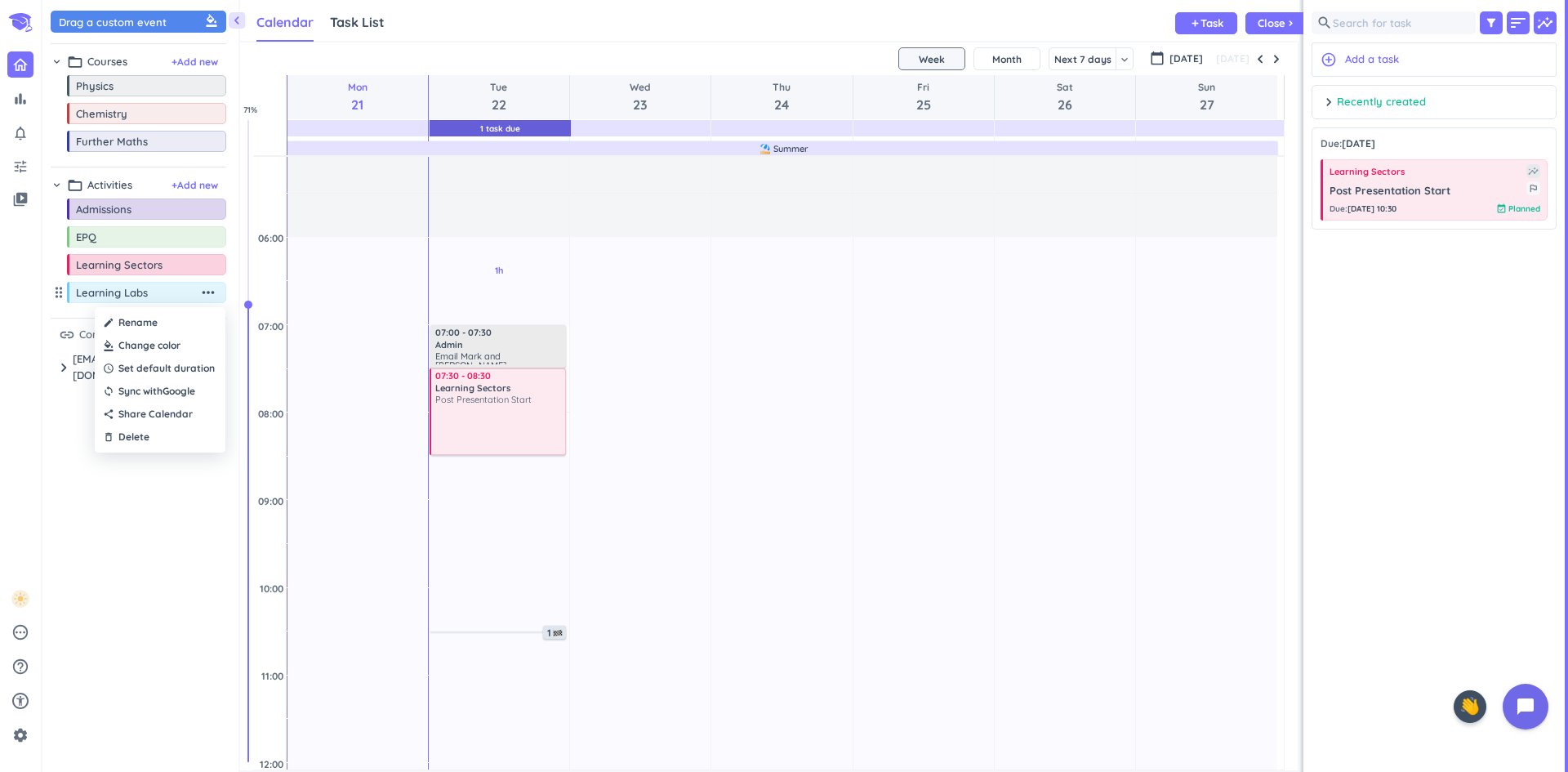 click at bounding box center (160, 346) 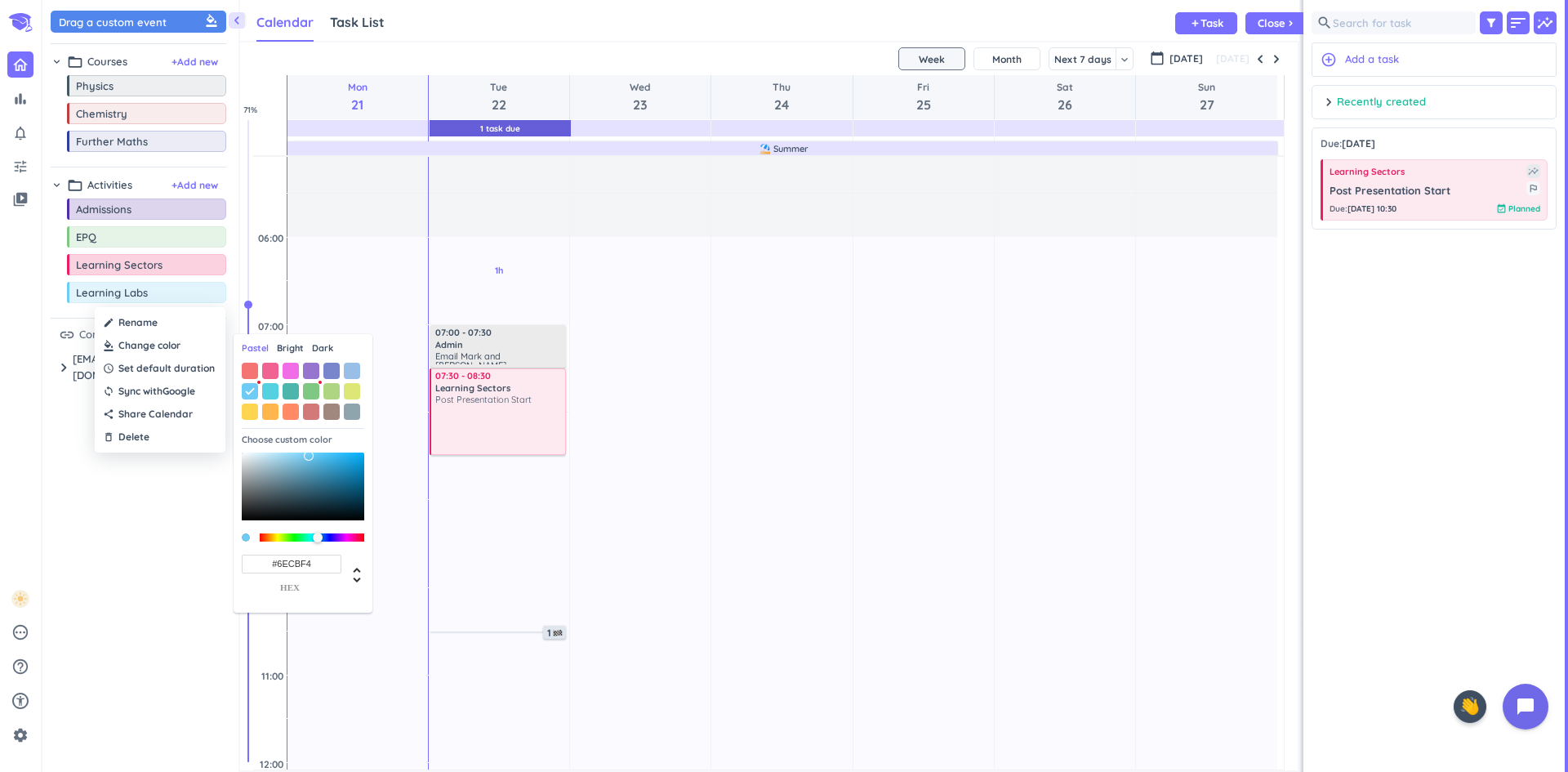 click on "Bright" at bounding box center (290, 348) 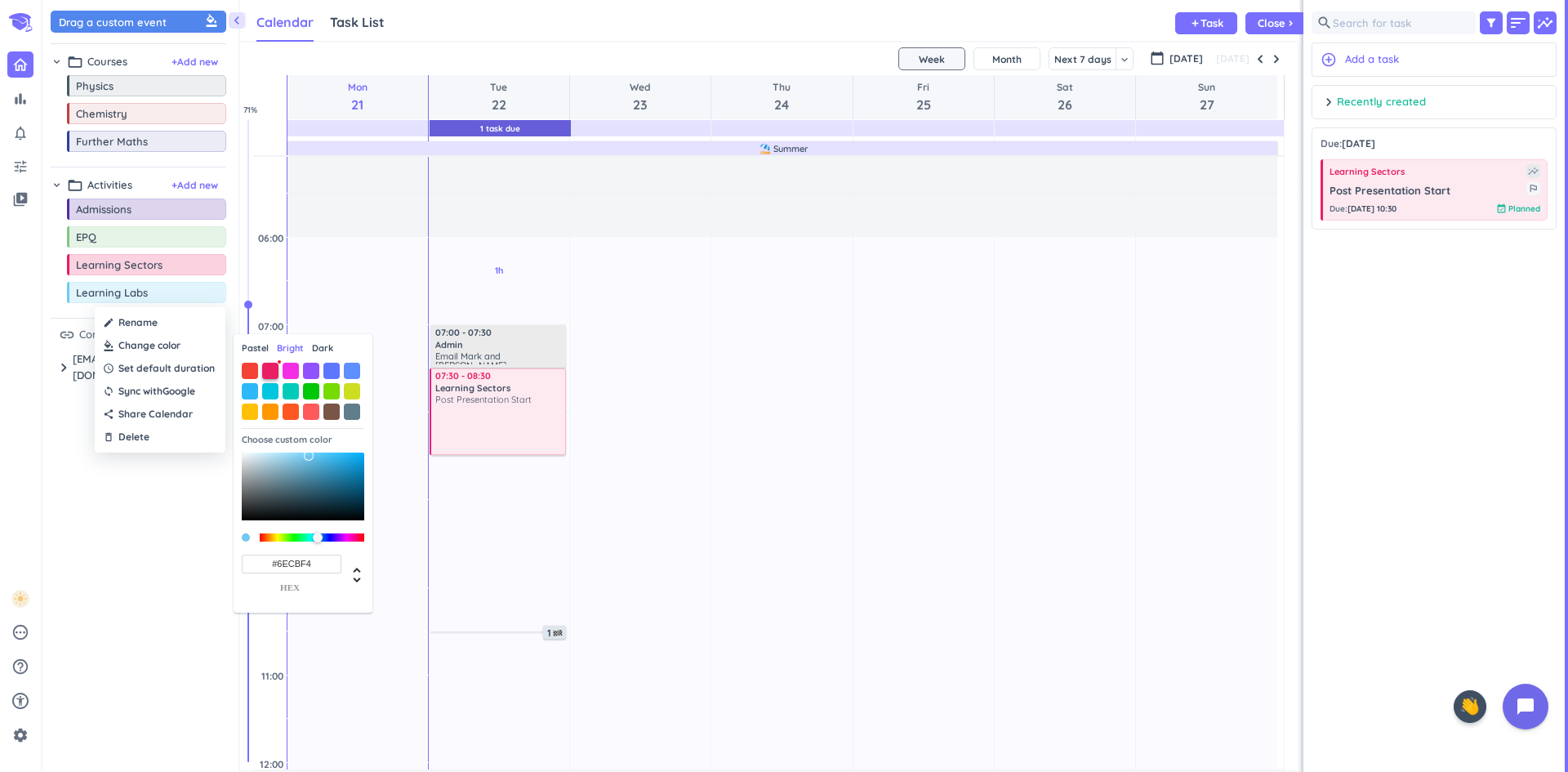 click at bounding box center [270, 371] 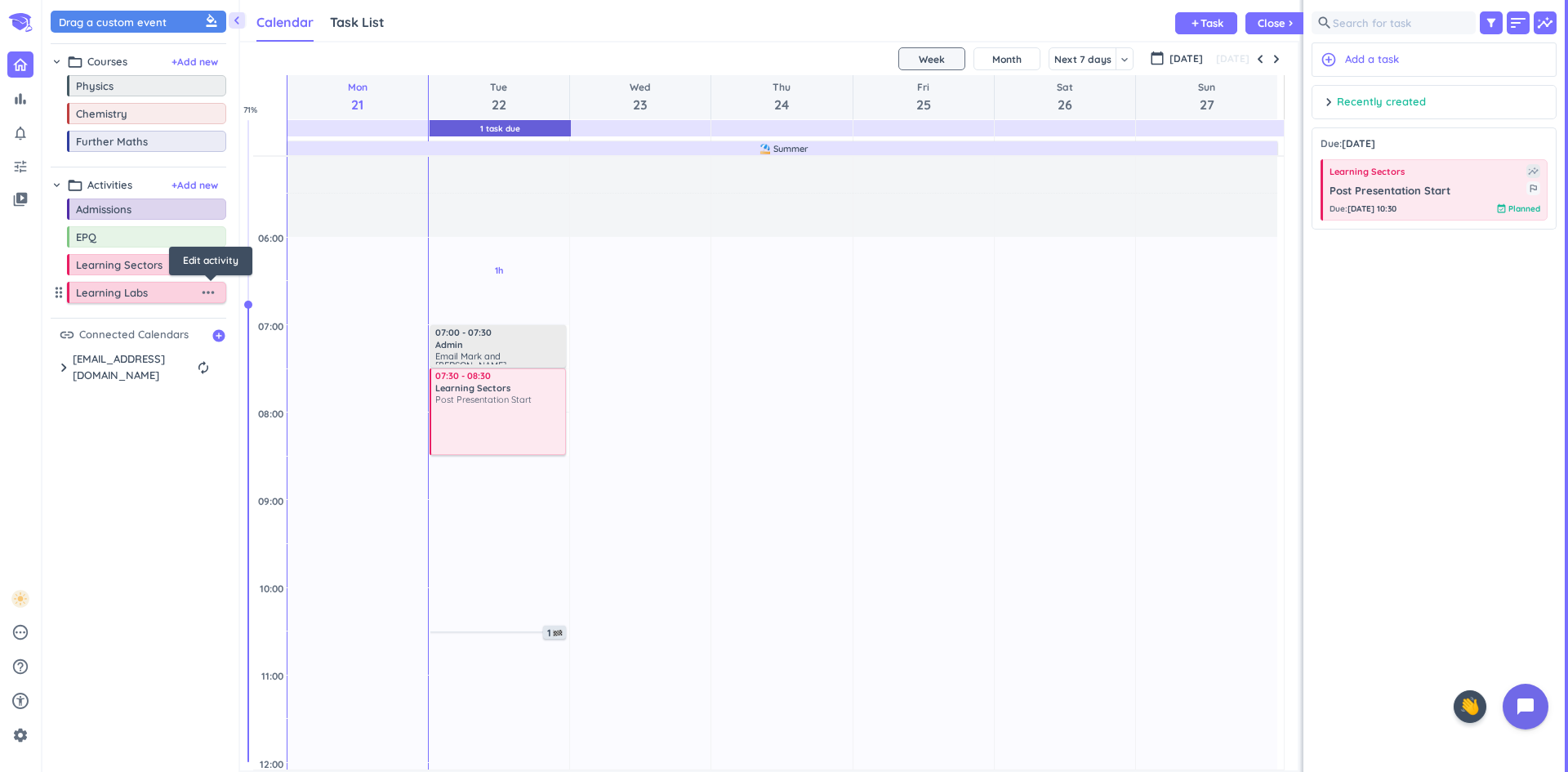 click on "more_horiz" at bounding box center [208, 292] 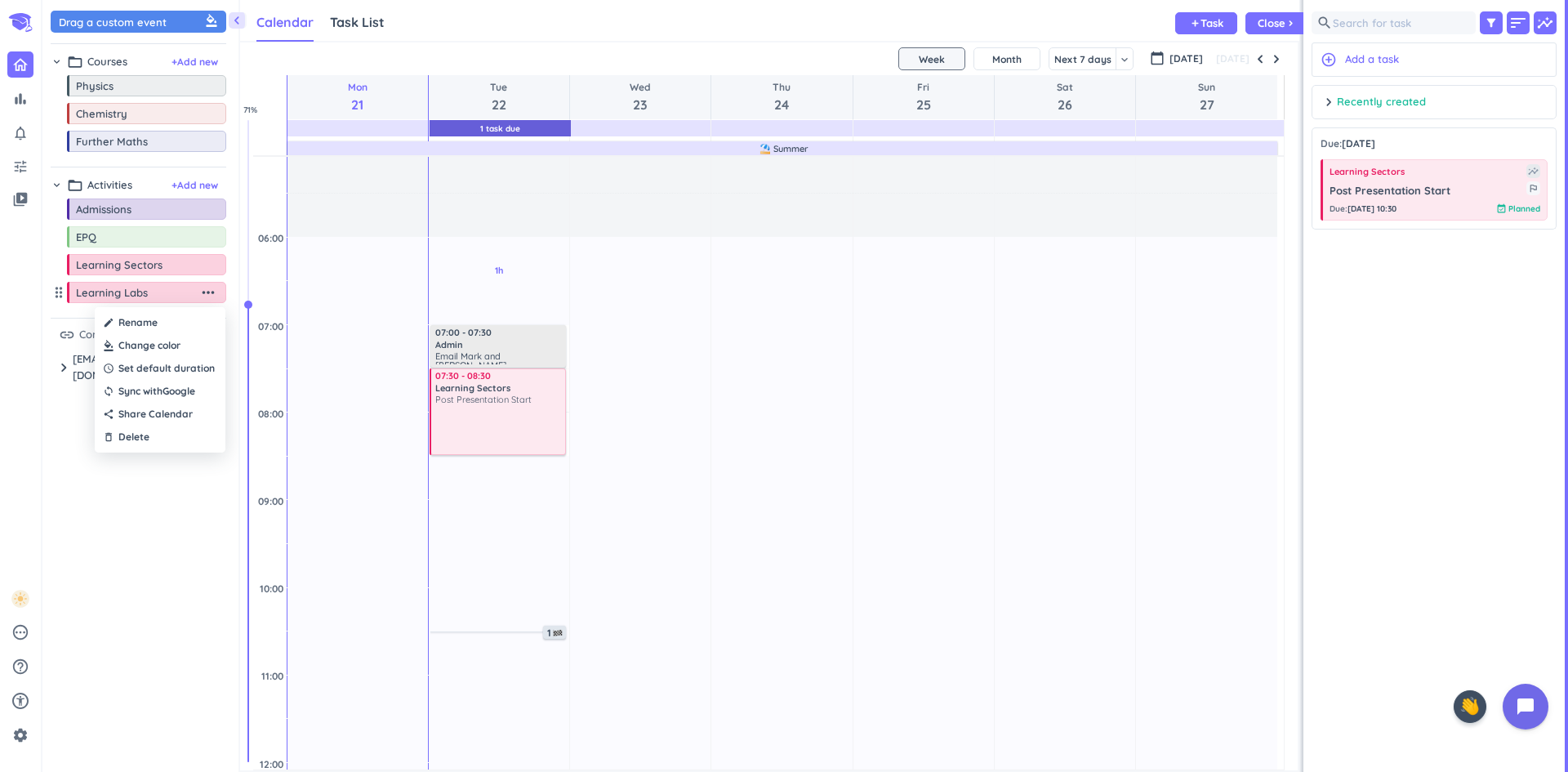 click at bounding box center [160, 346] 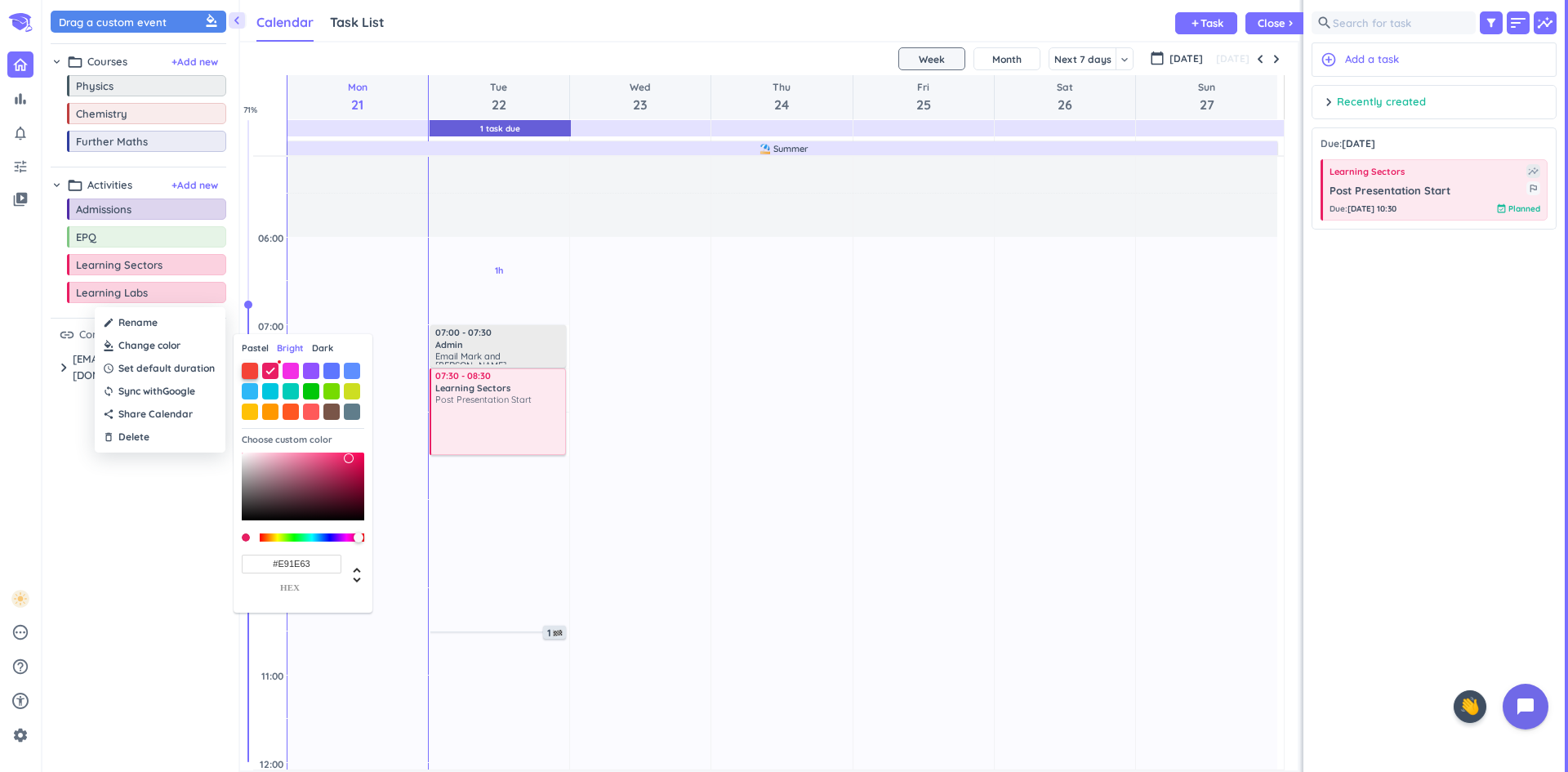 click at bounding box center (250, 371) 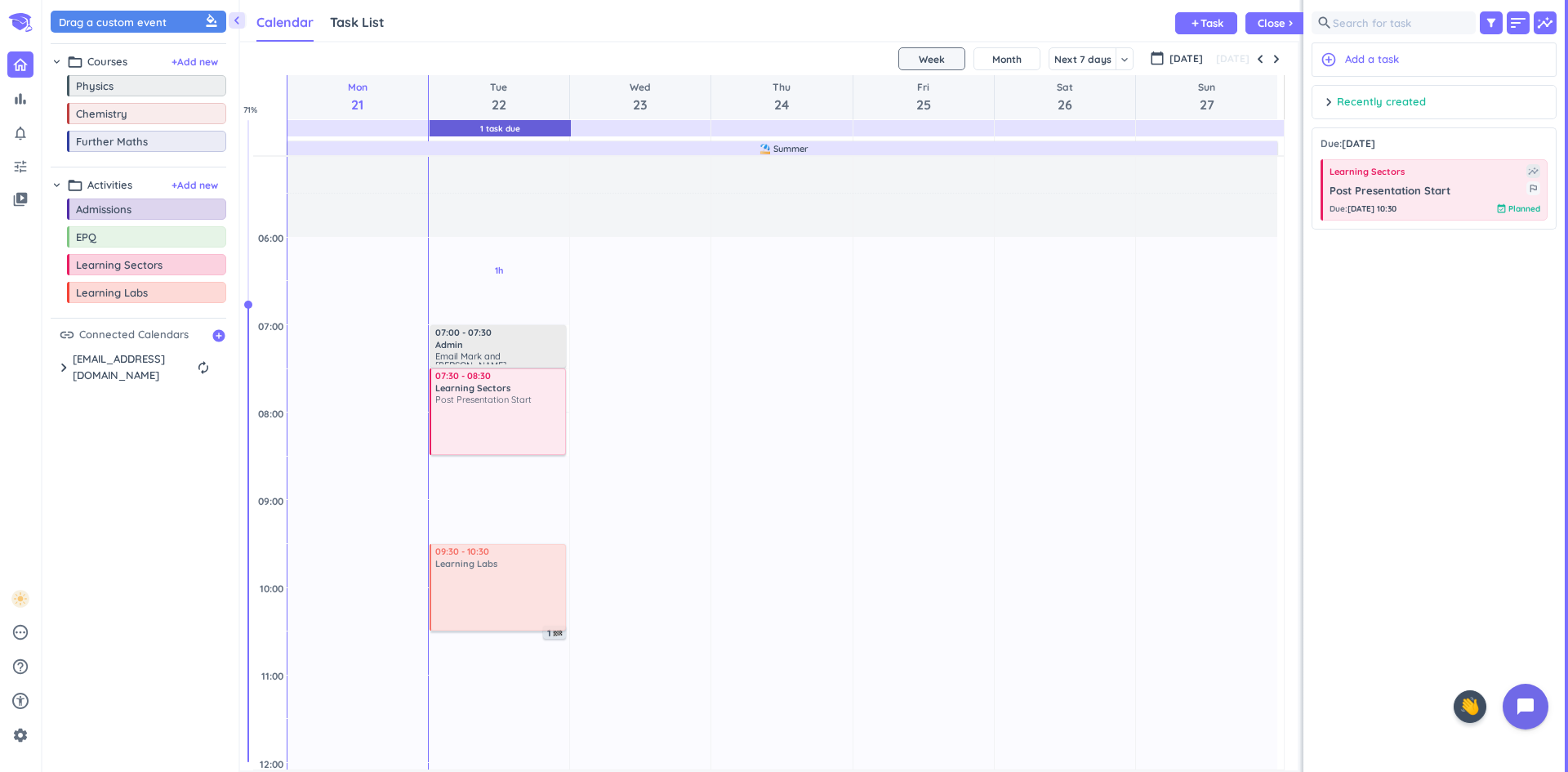drag, startPoint x: 154, startPoint y: 298, endPoint x: 470, endPoint y: 544, distance: 400.46473 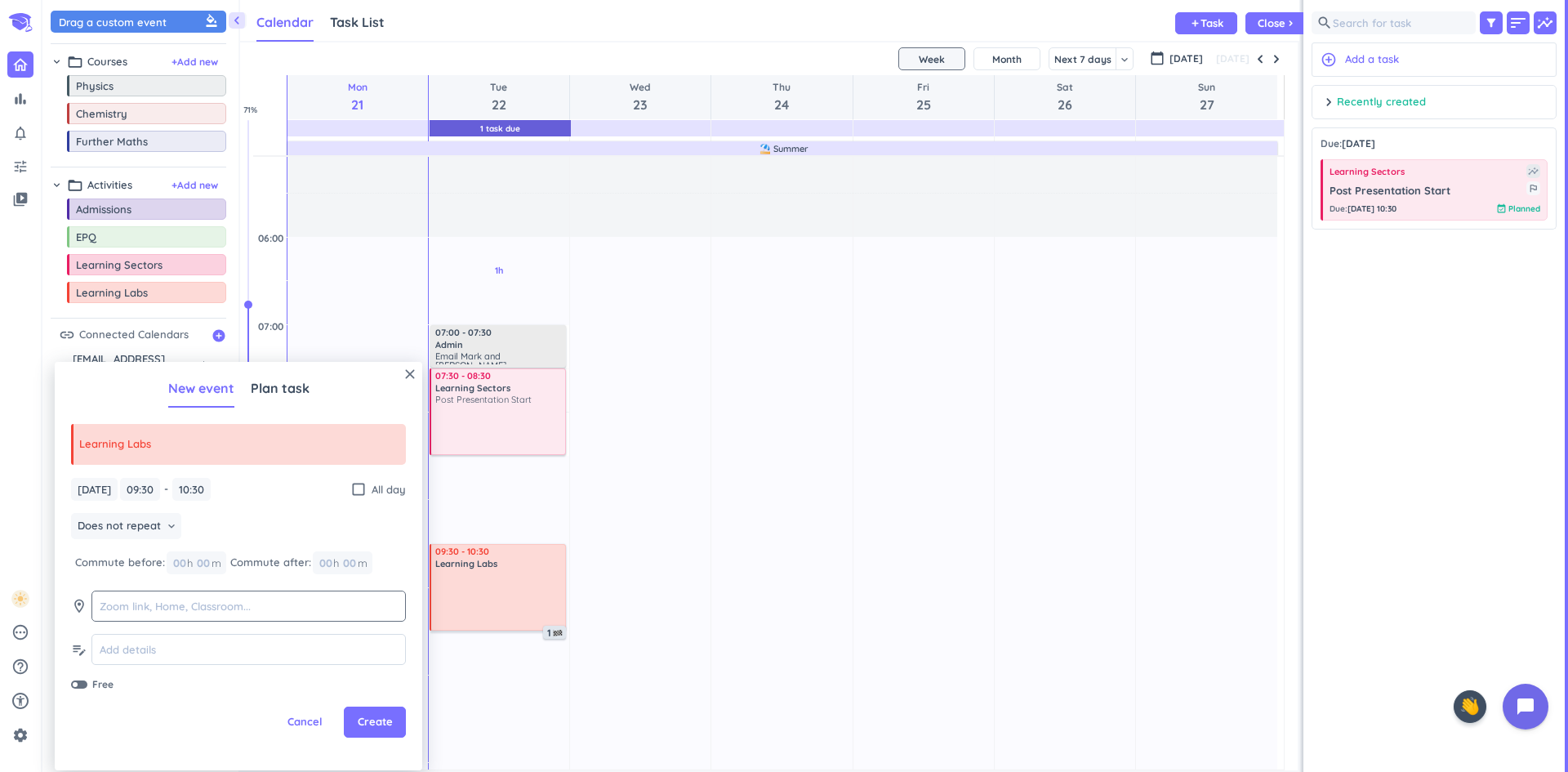 click 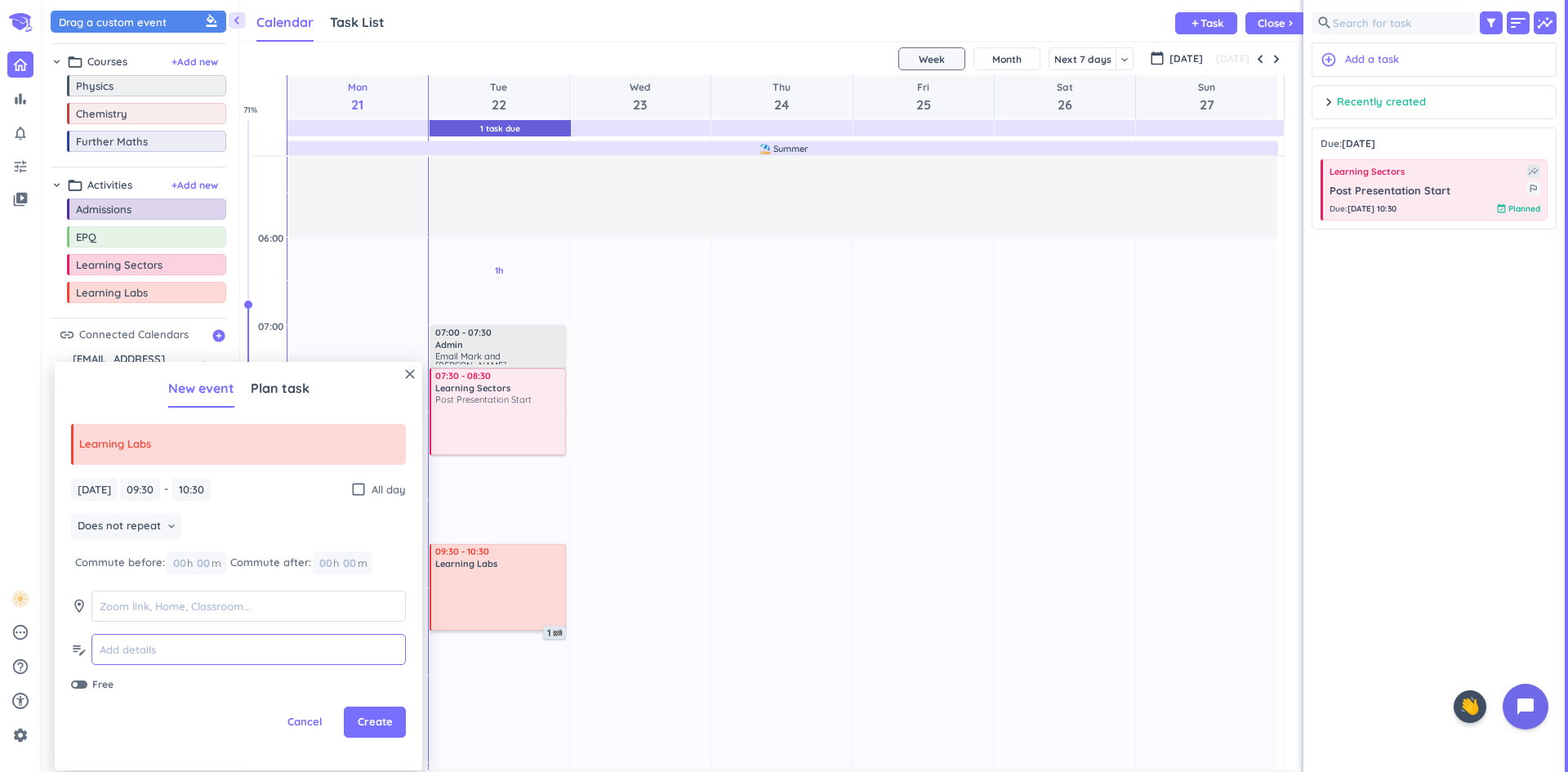 click at bounding box center [248, 649] 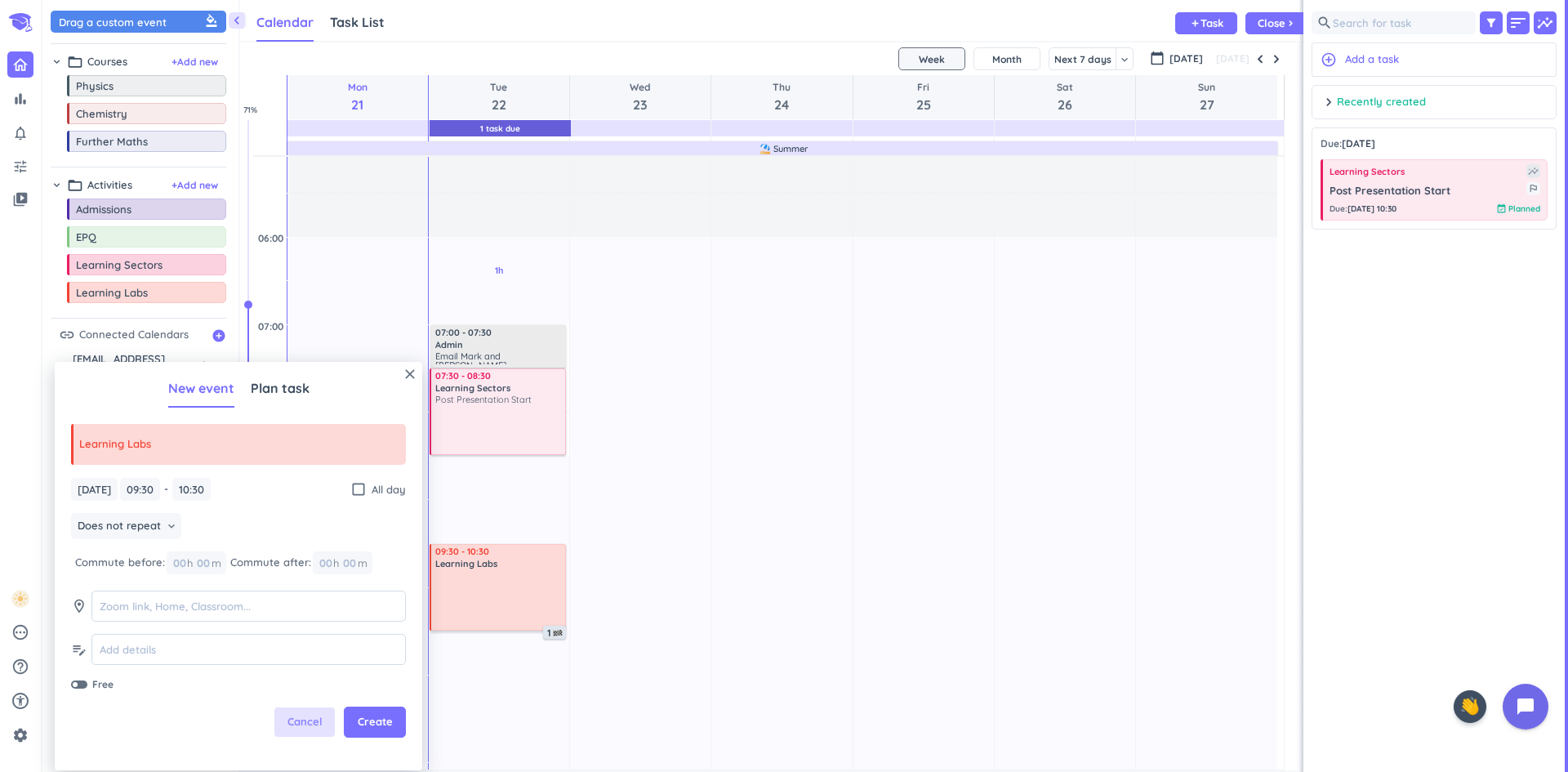 click on "Cancel" at bounding box center (305, 722) 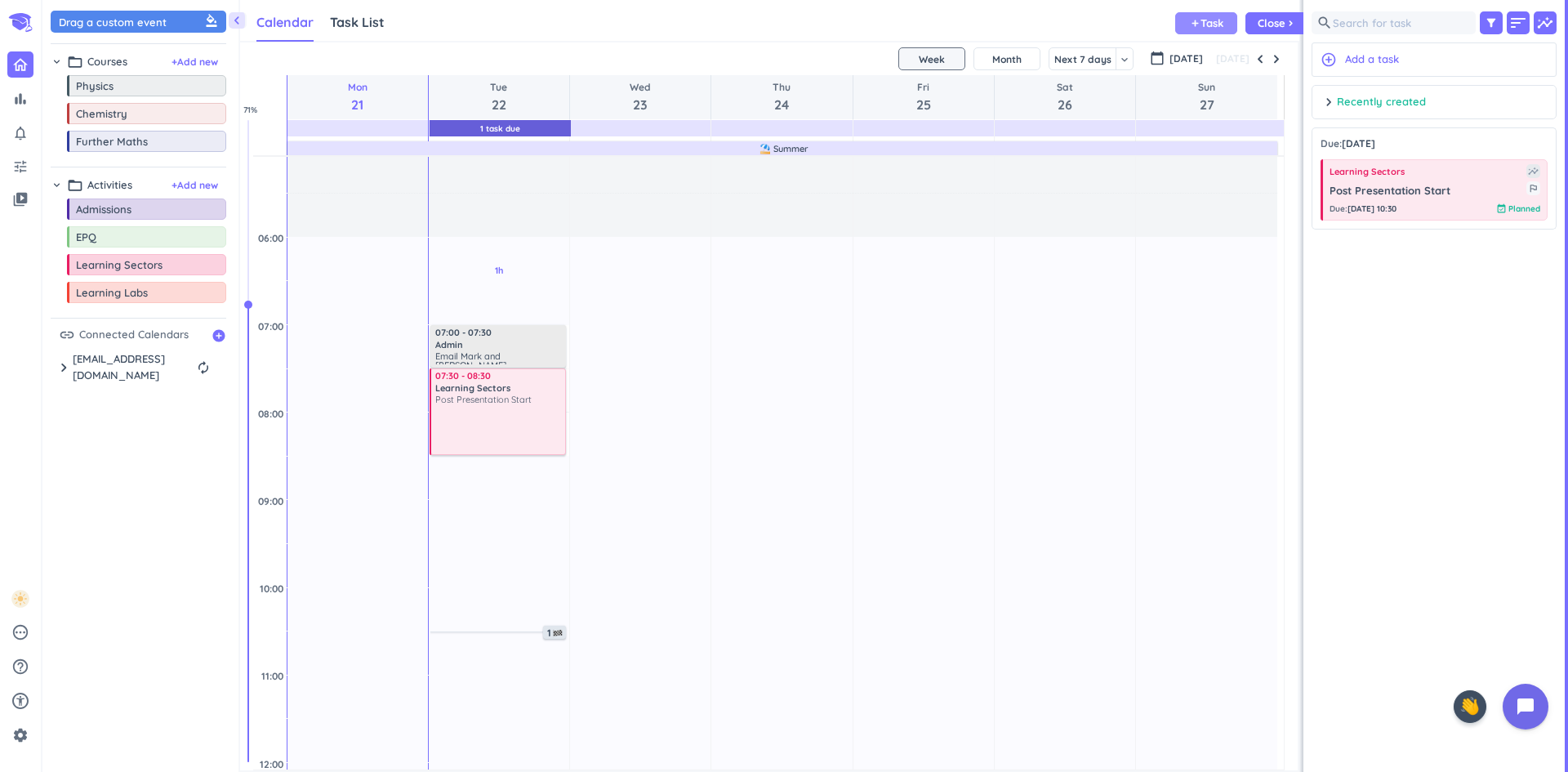 click on "Task" at bounding box center (1212, 23) 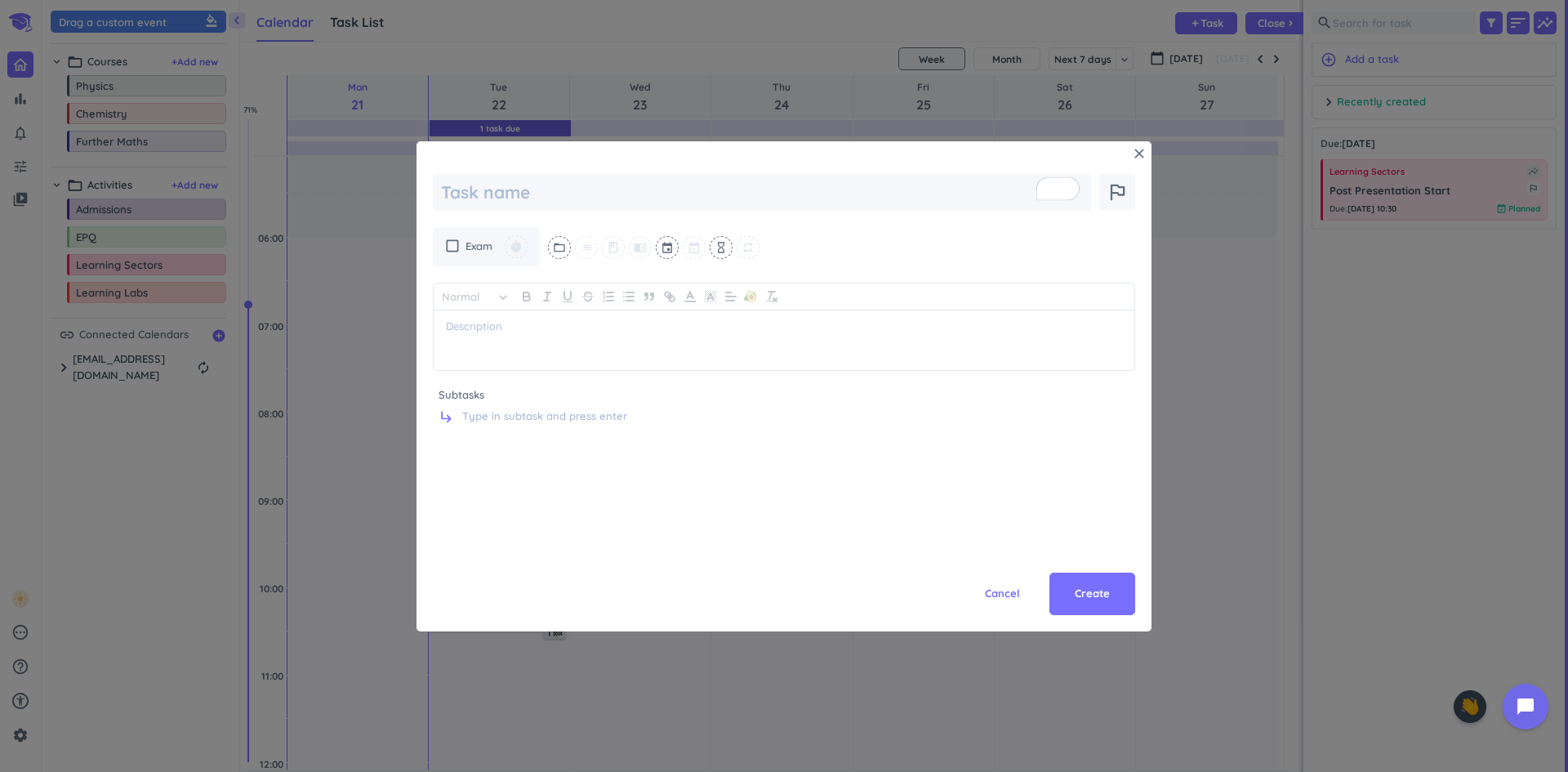 type on "x" 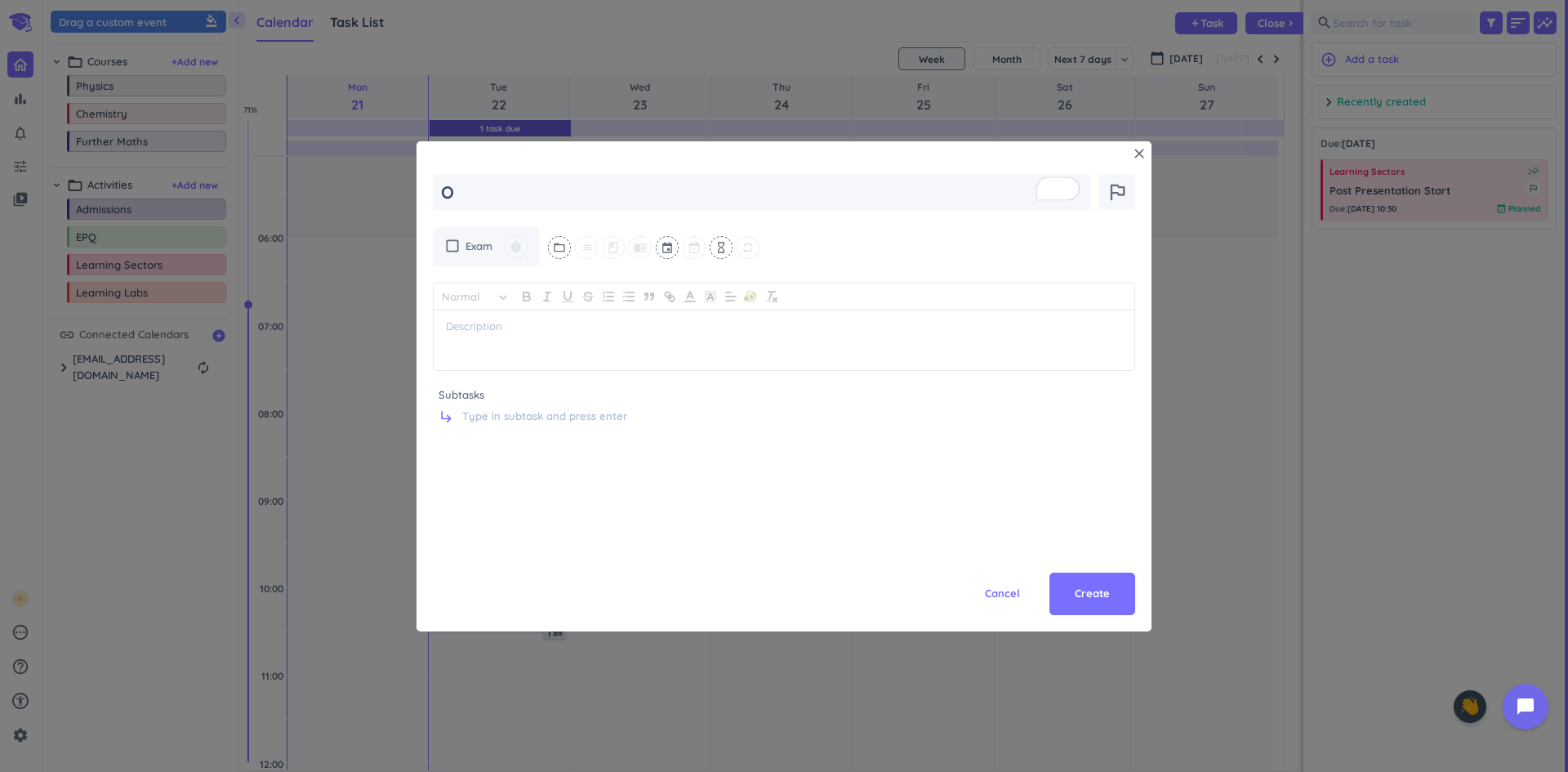 type on "x" 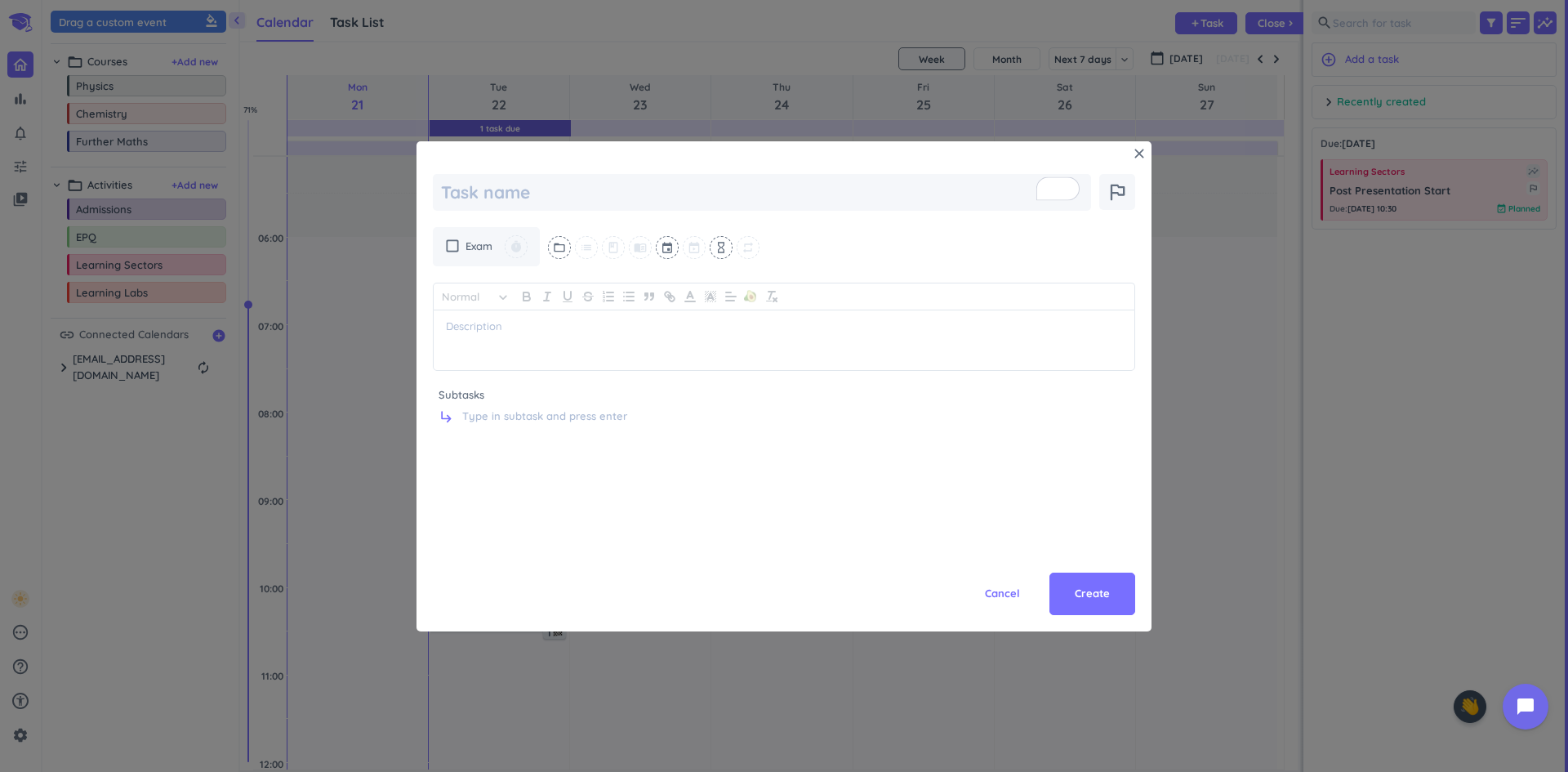 type on "x" 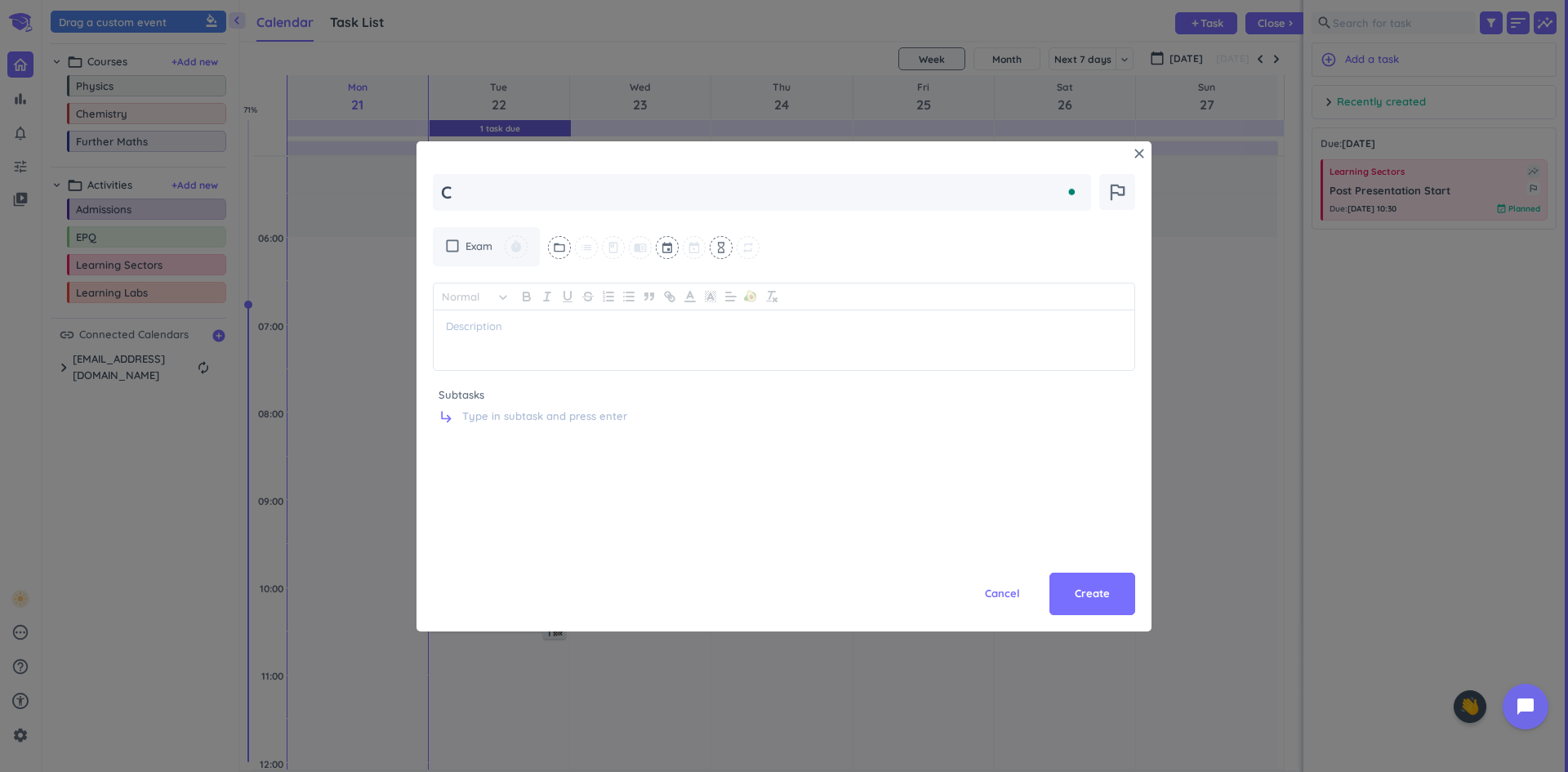 type on "Ch" 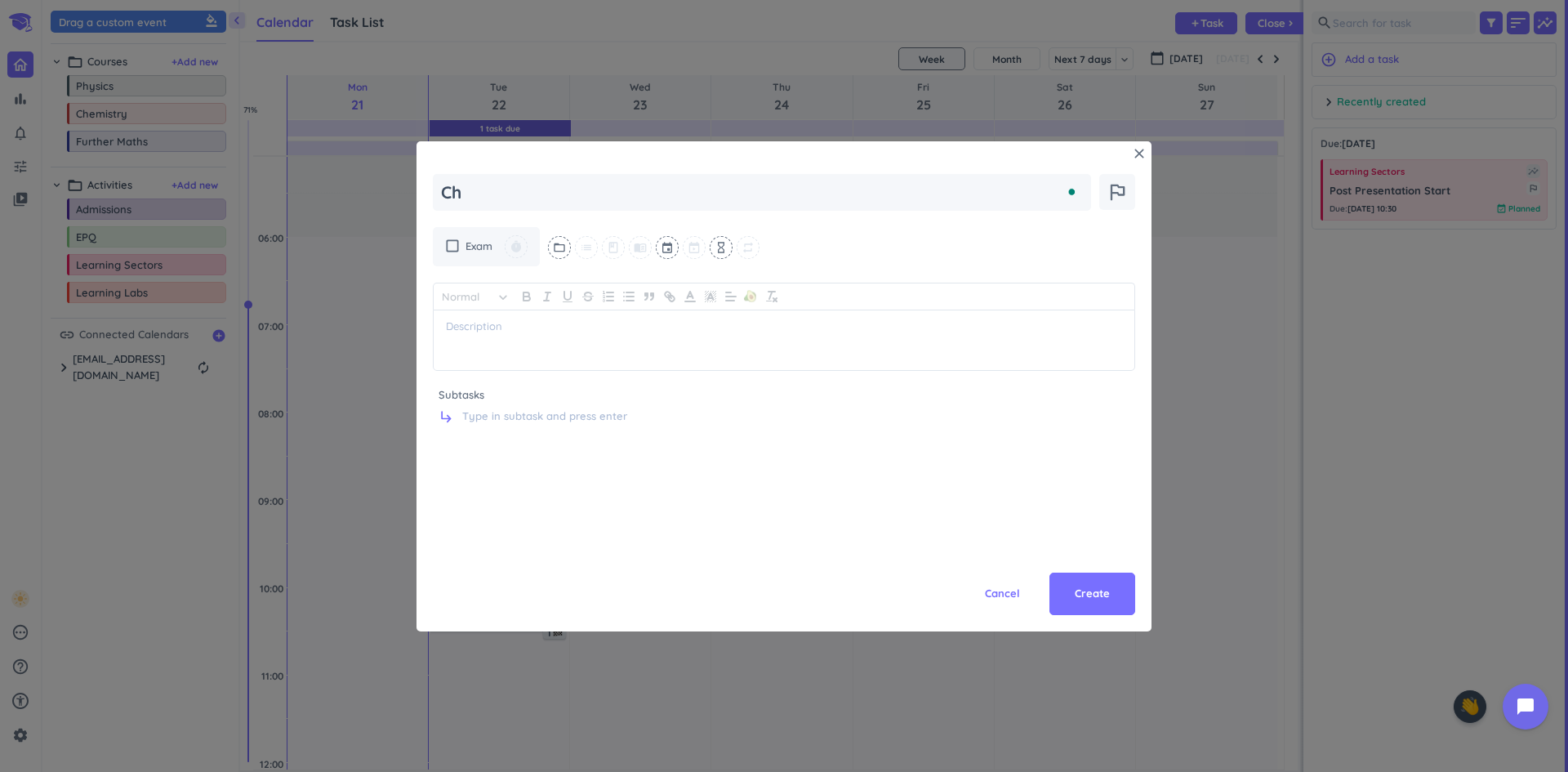 type on "x" 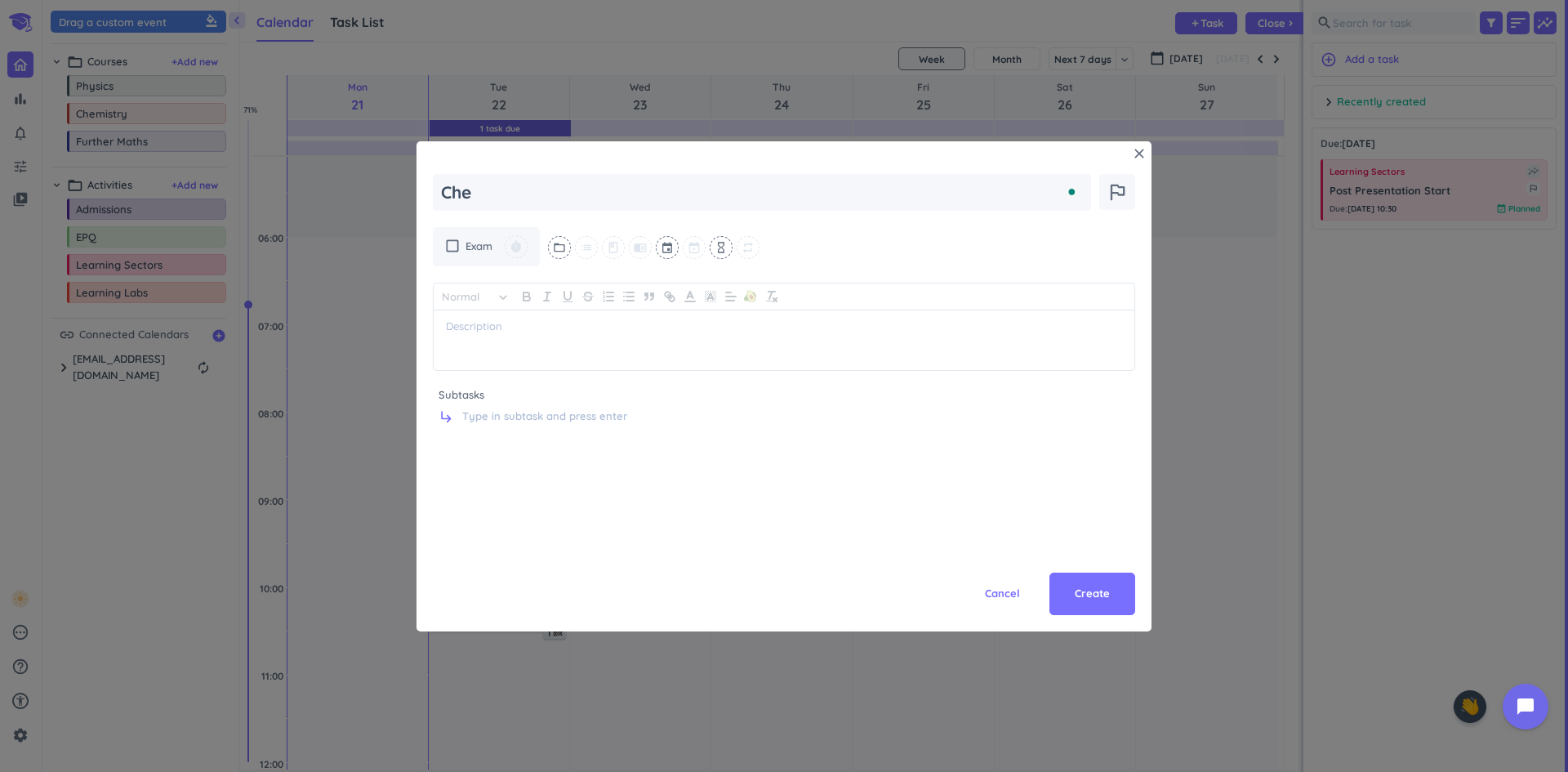 type on "x" 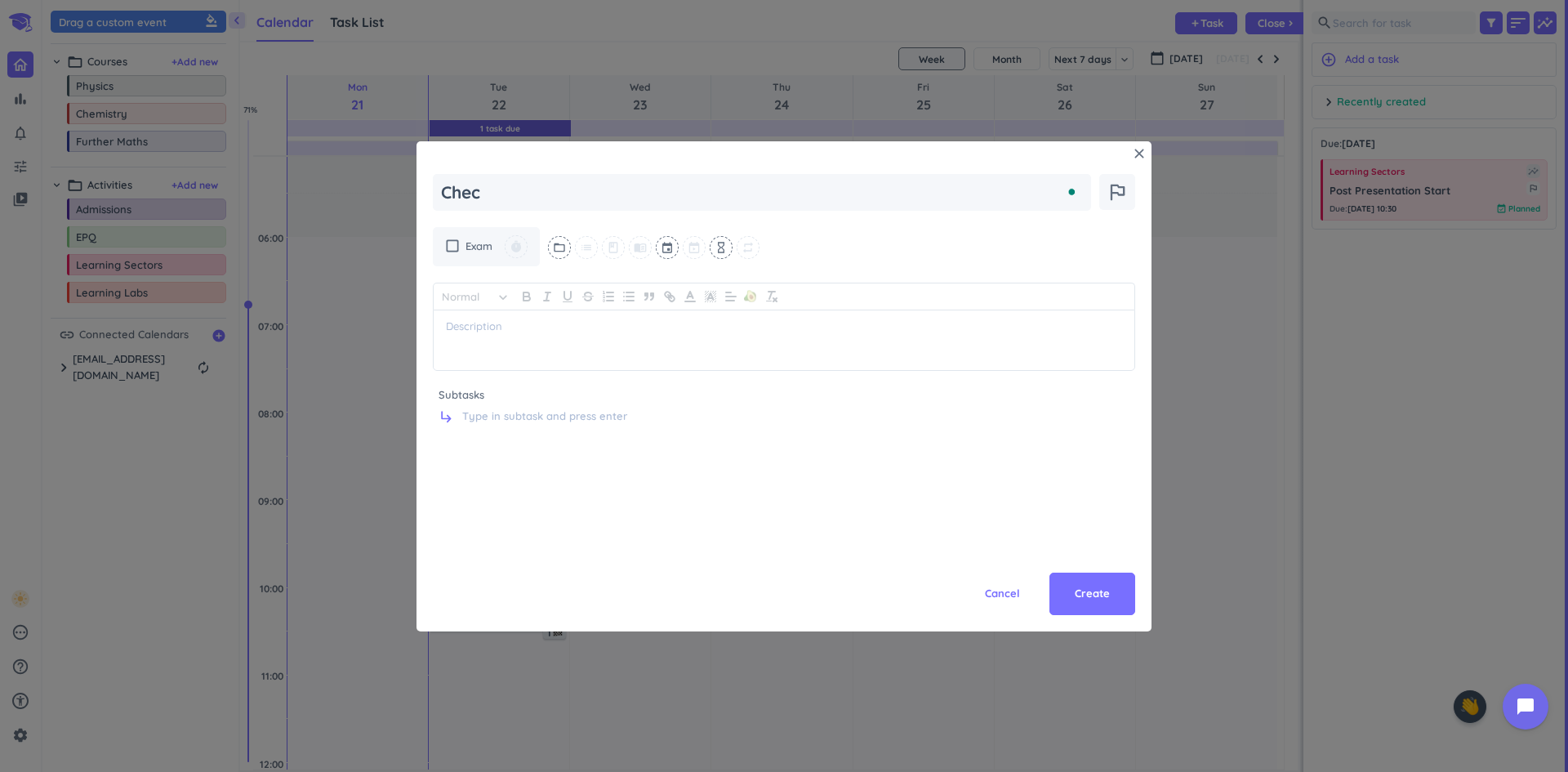 type on "x" 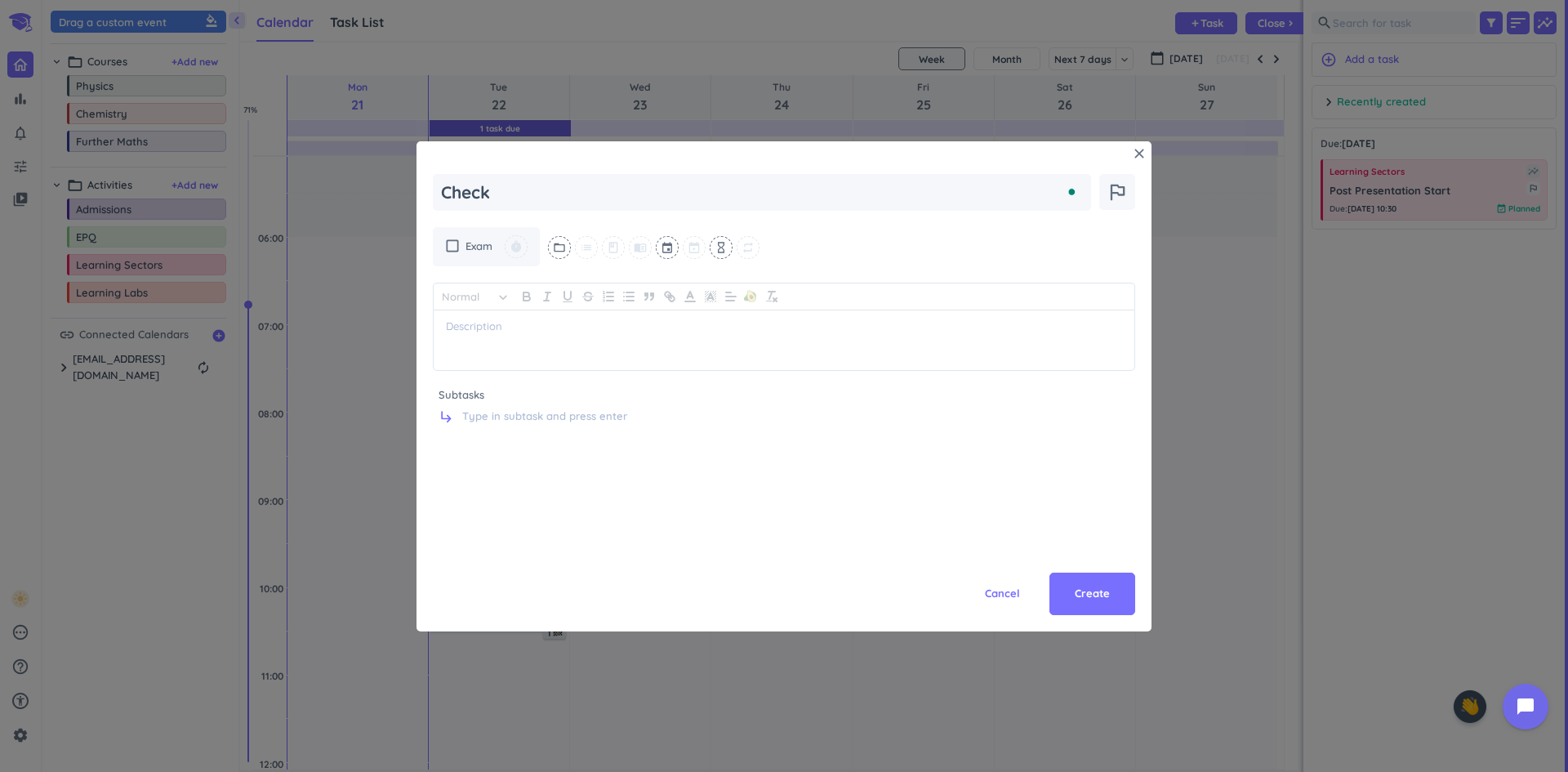 type on "x" 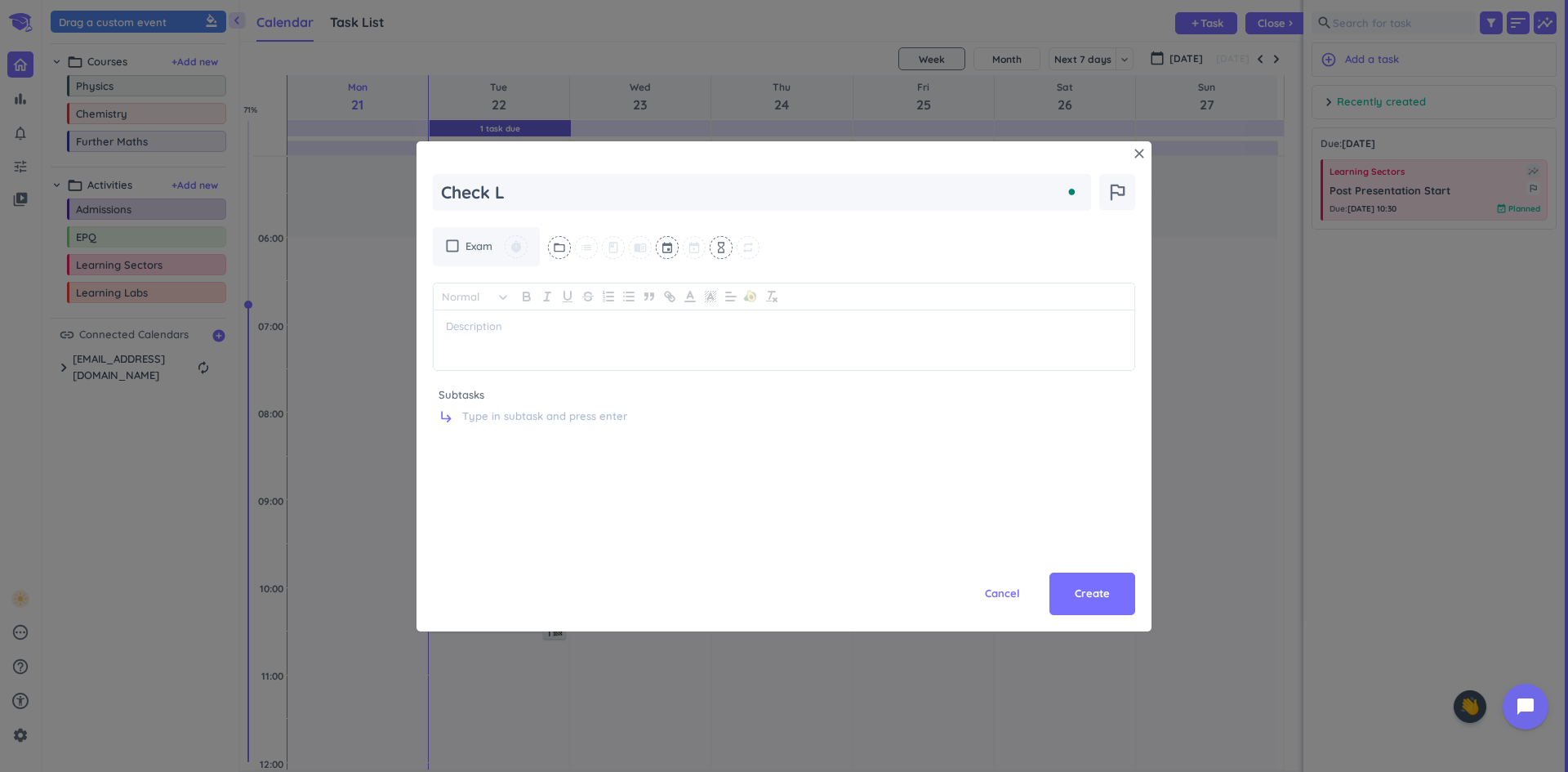 type on "x" 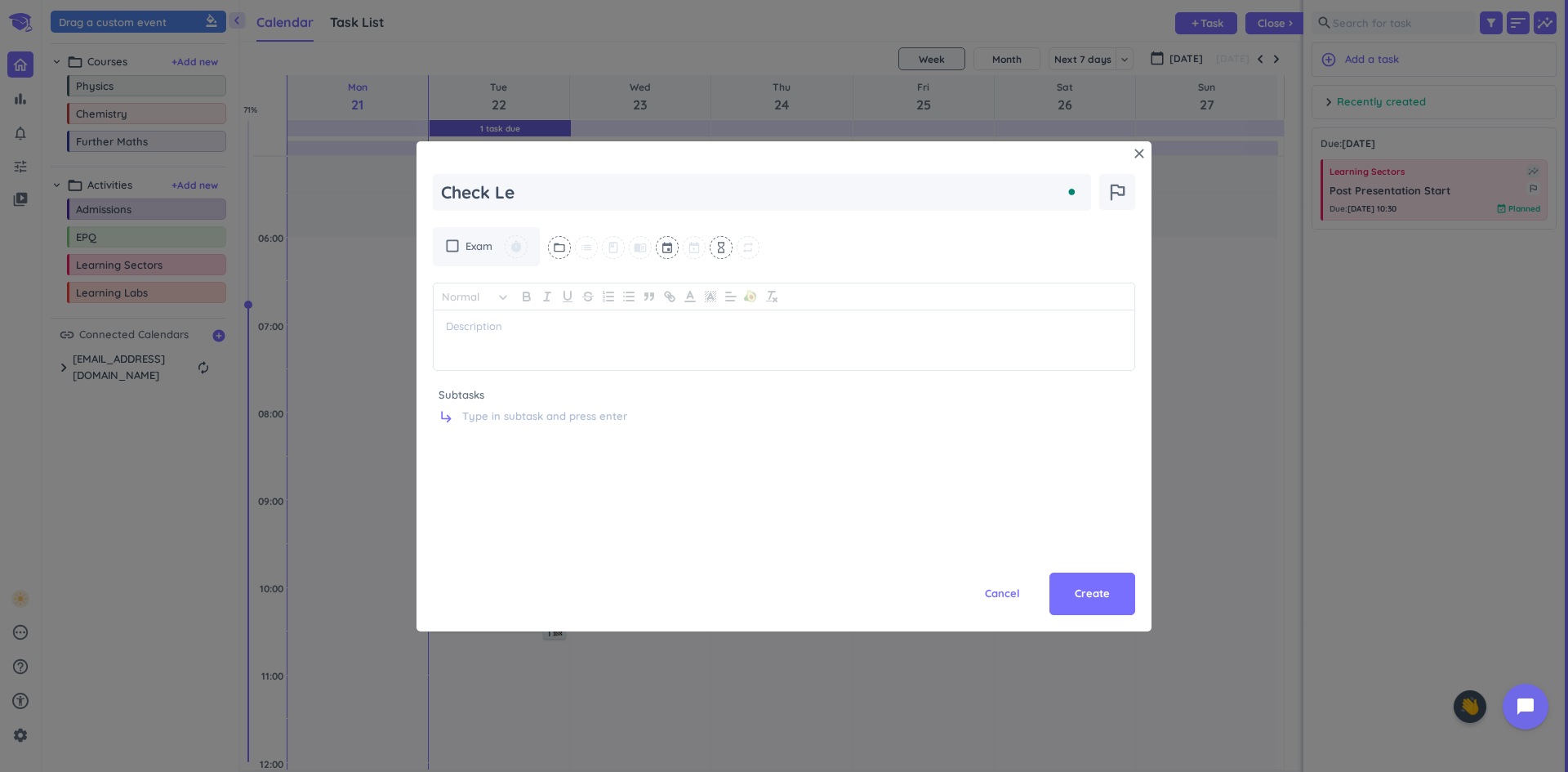 type on "x" 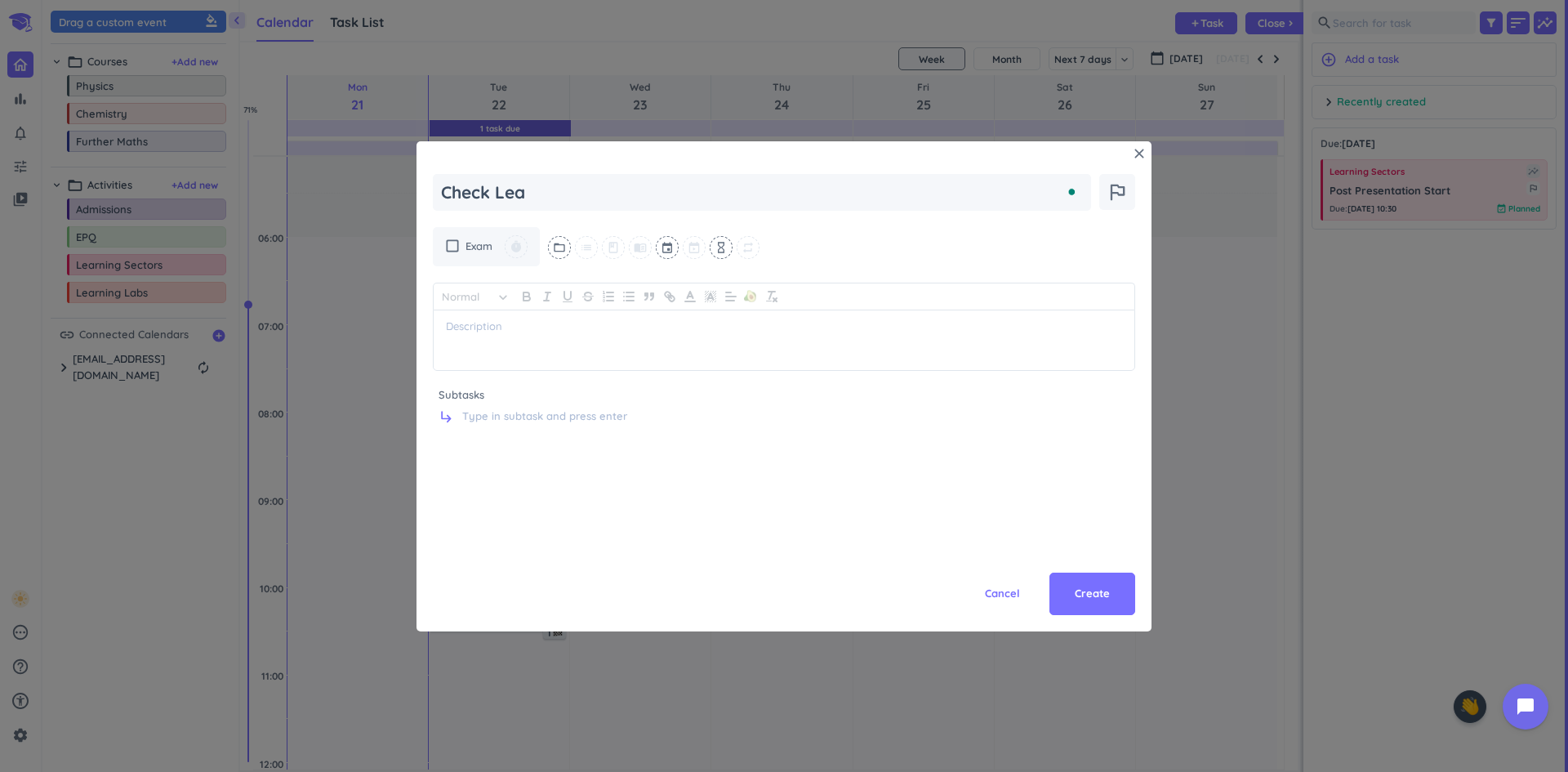 type on "x" 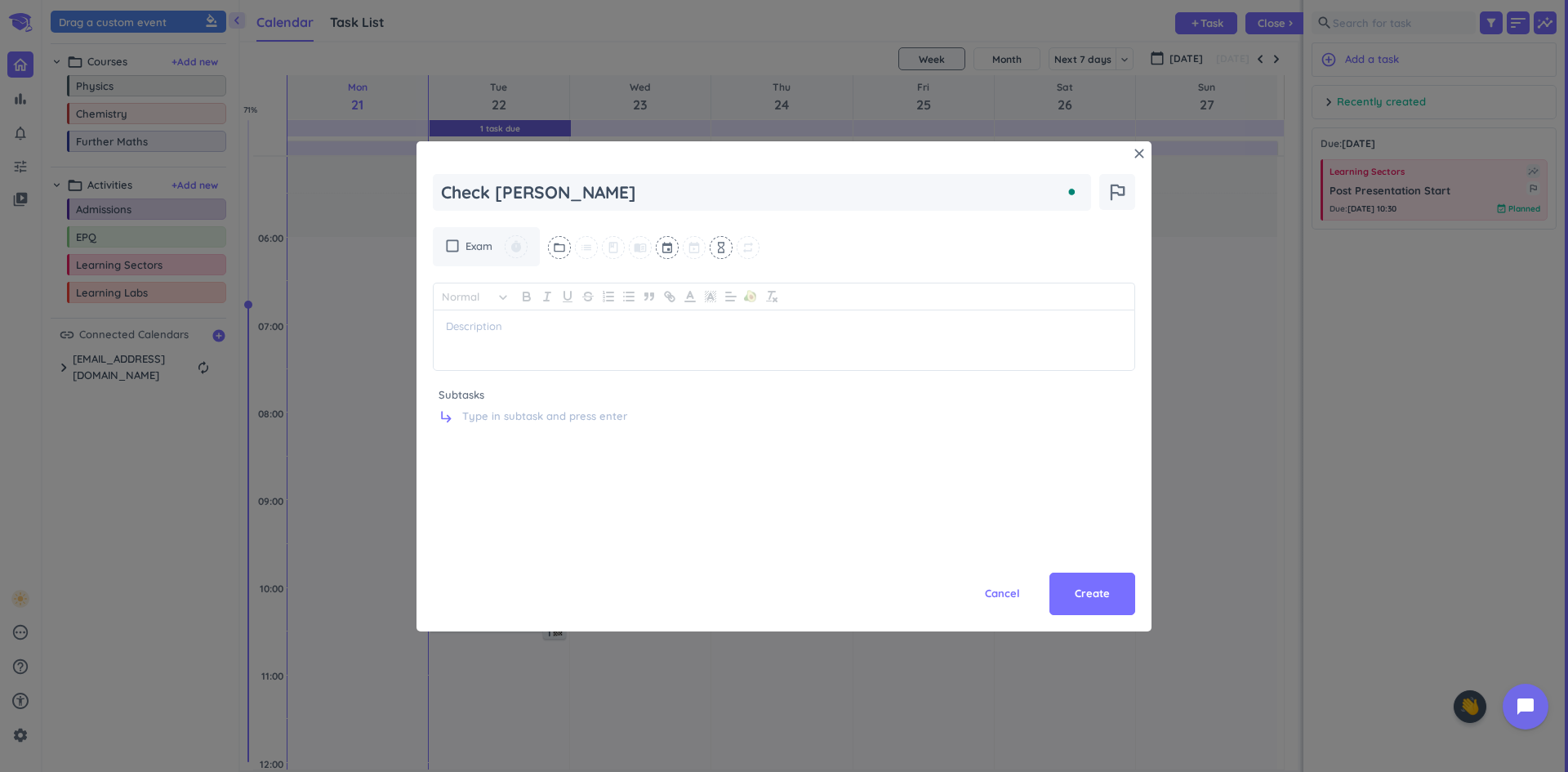 type on "x" 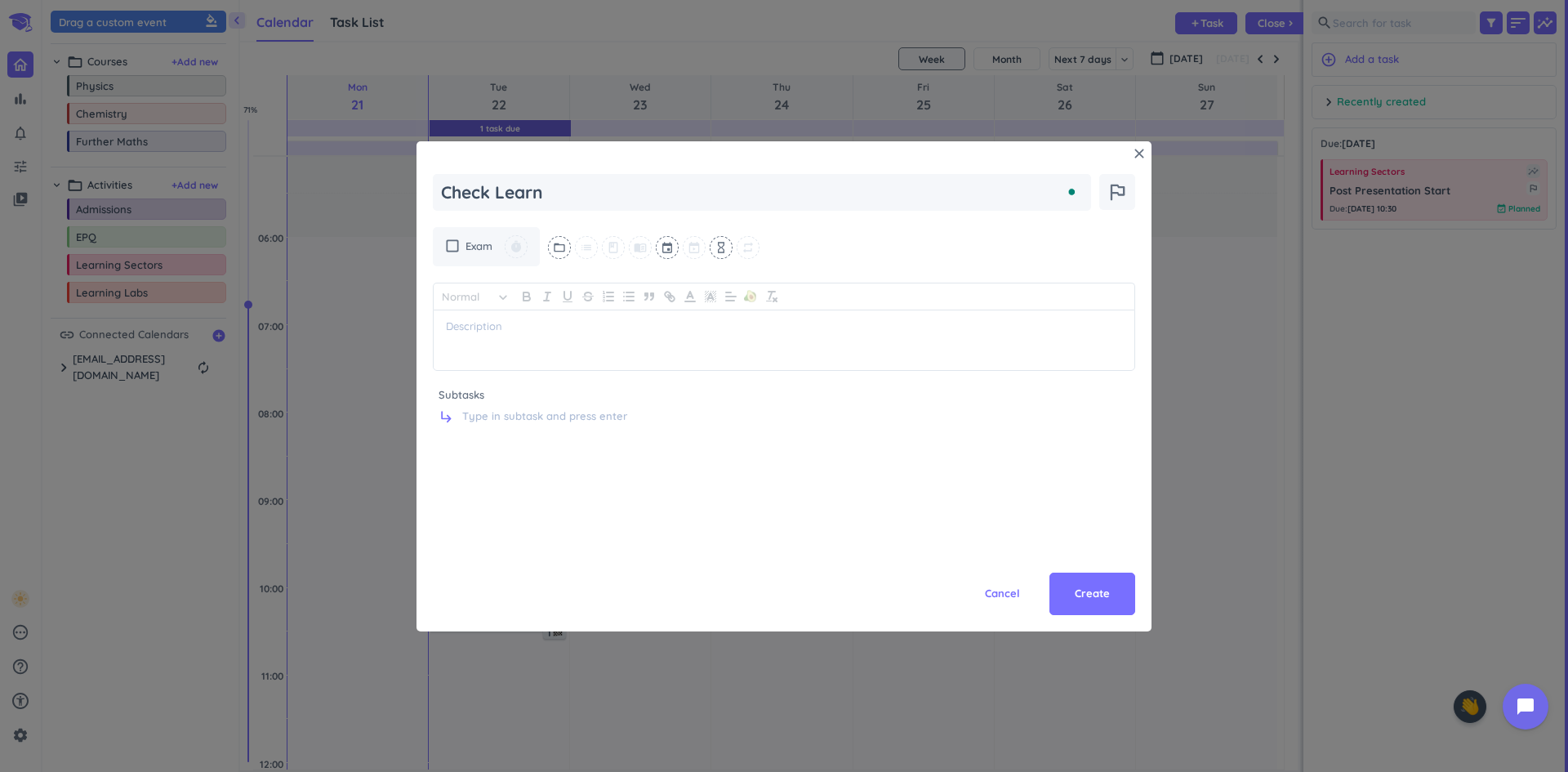 type on "x" 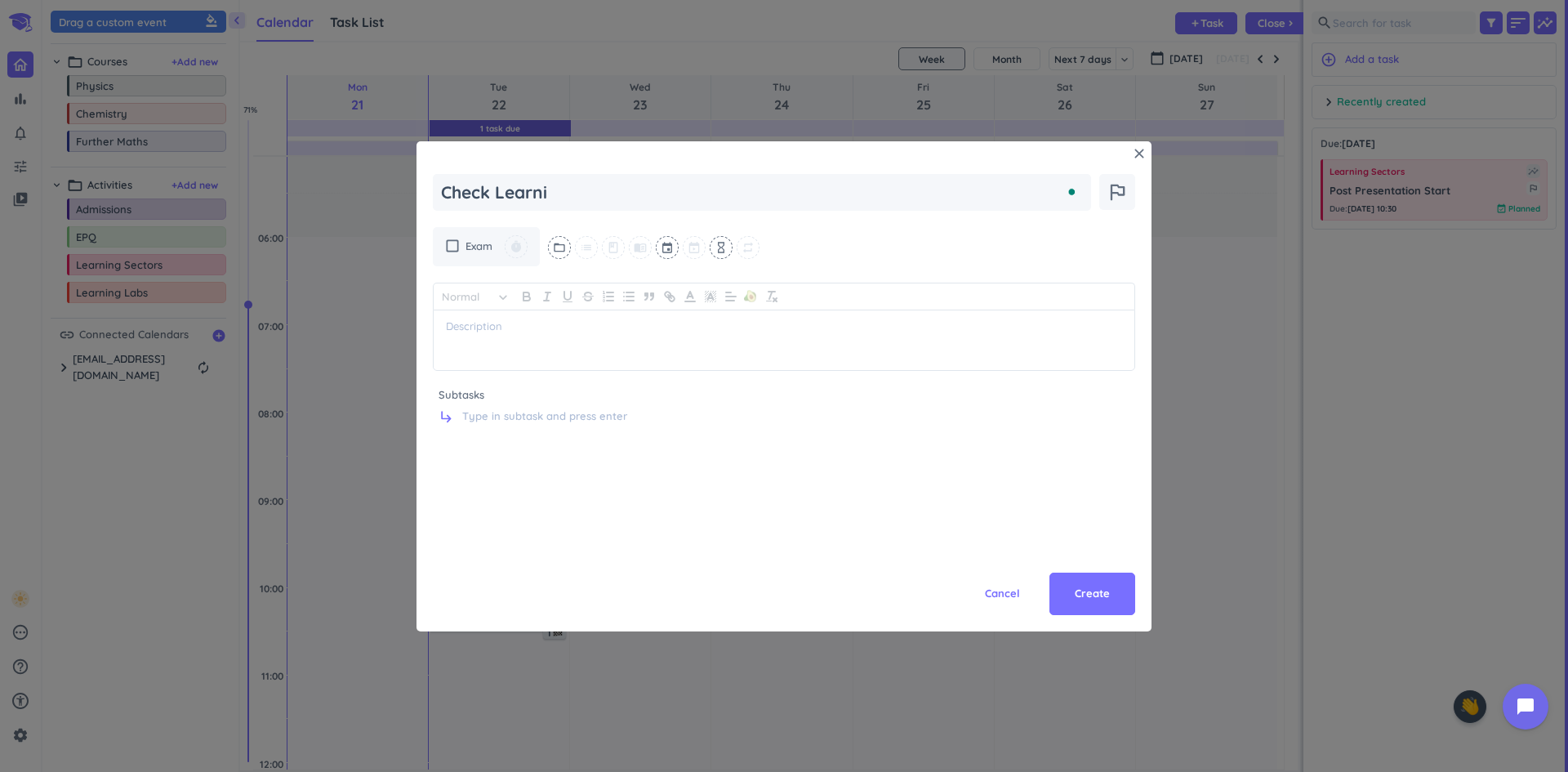 type on "x" 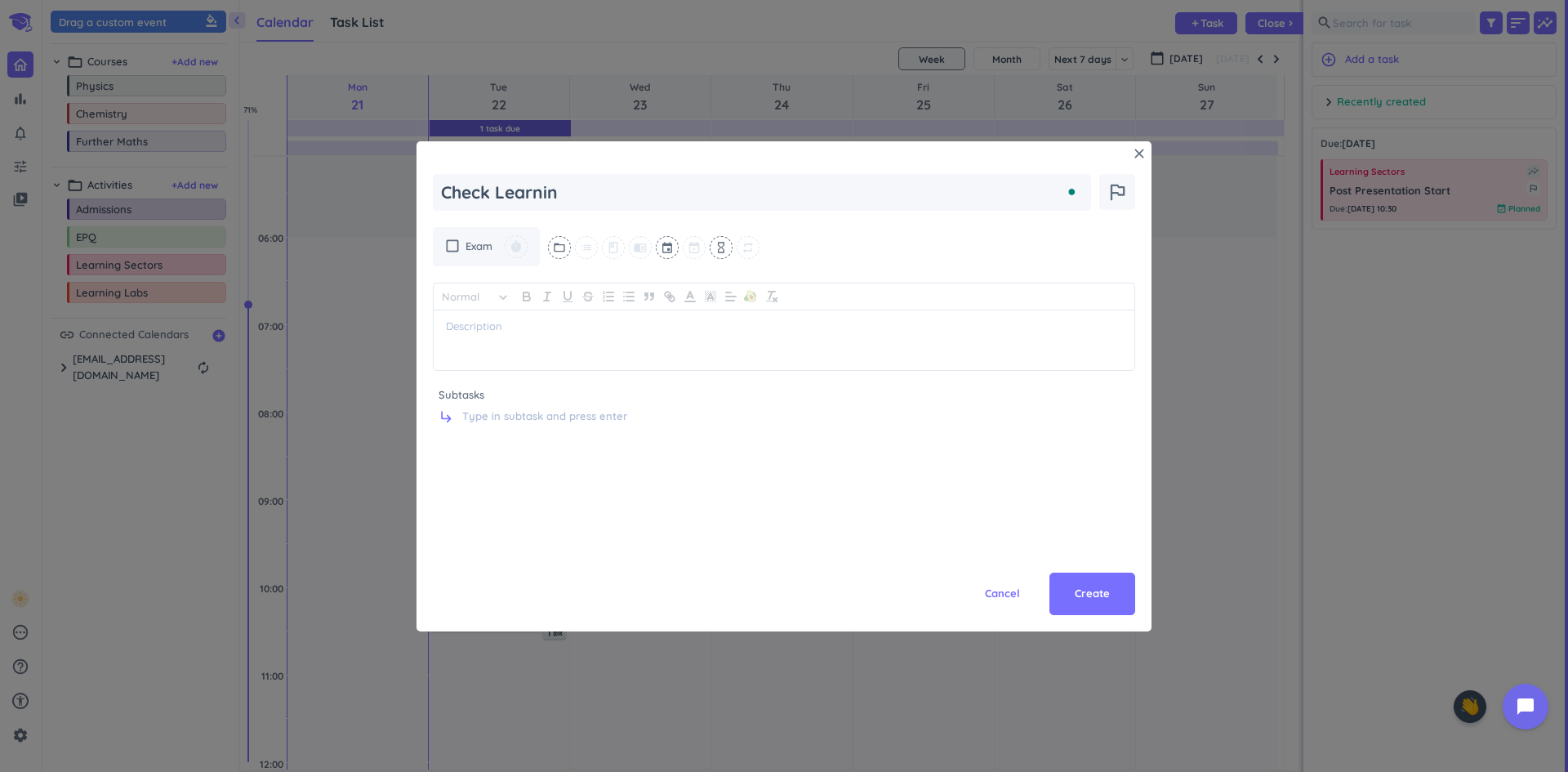 type on "x" 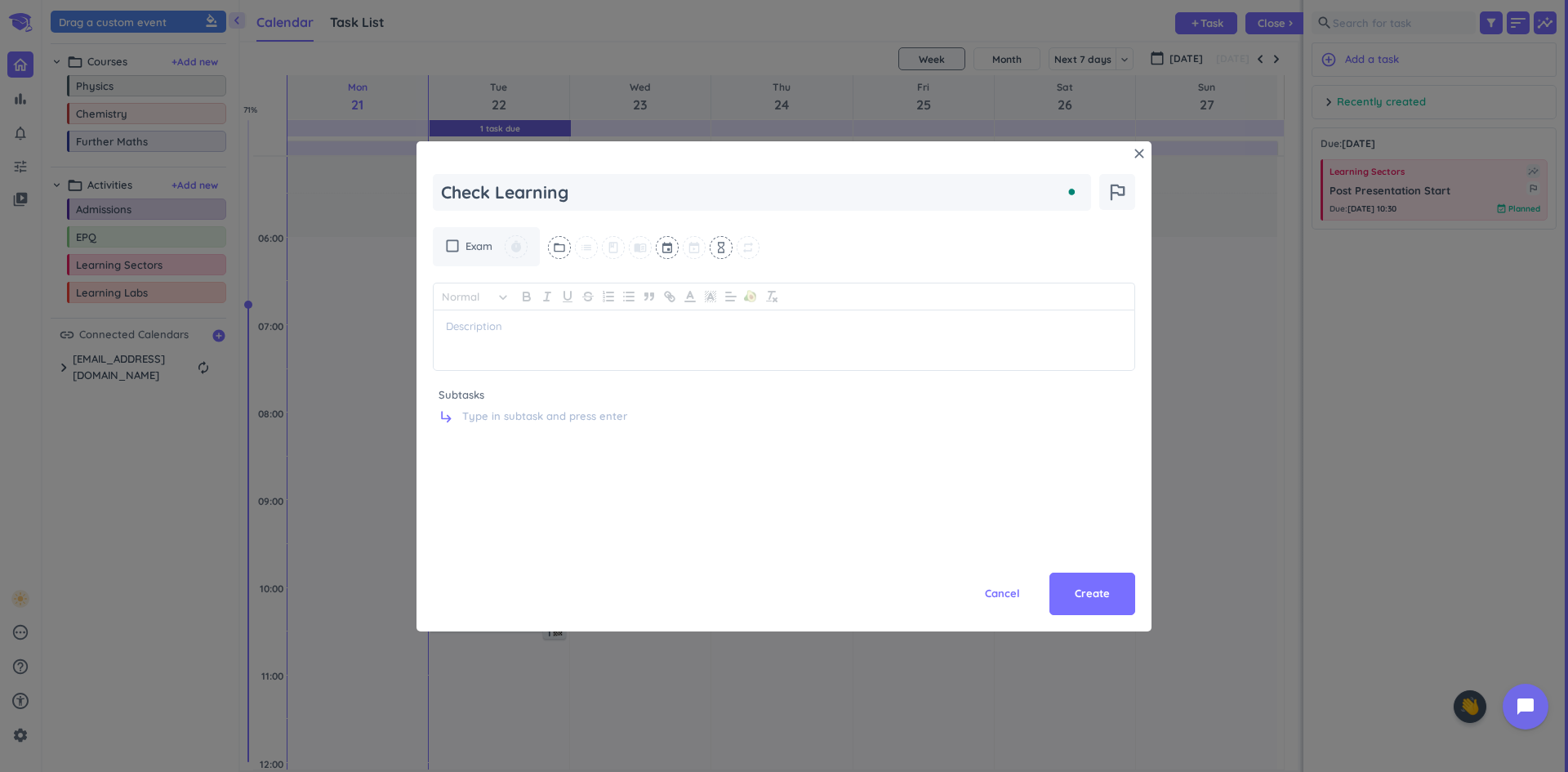 type on "Check Learning" 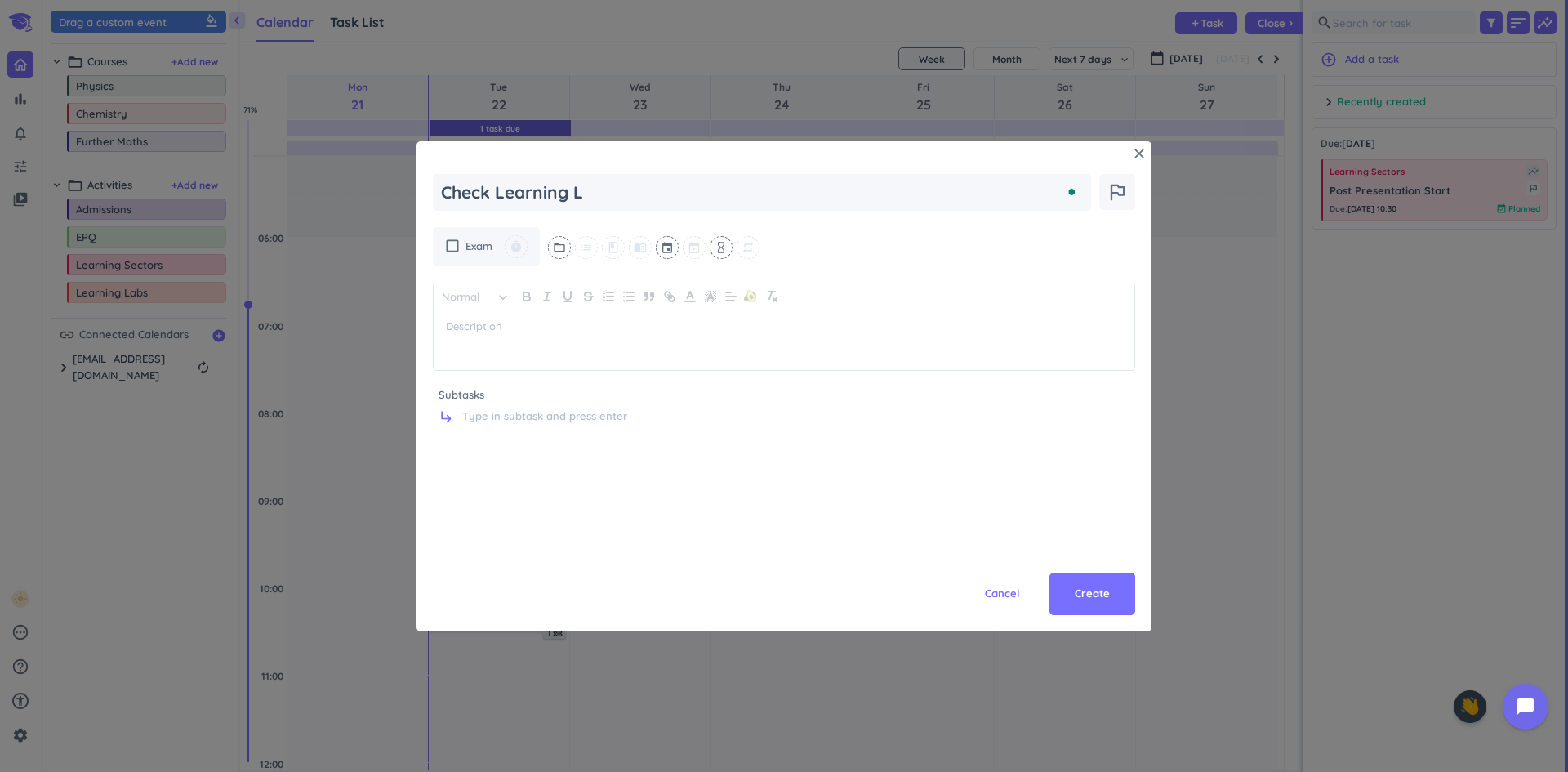 type on "x" 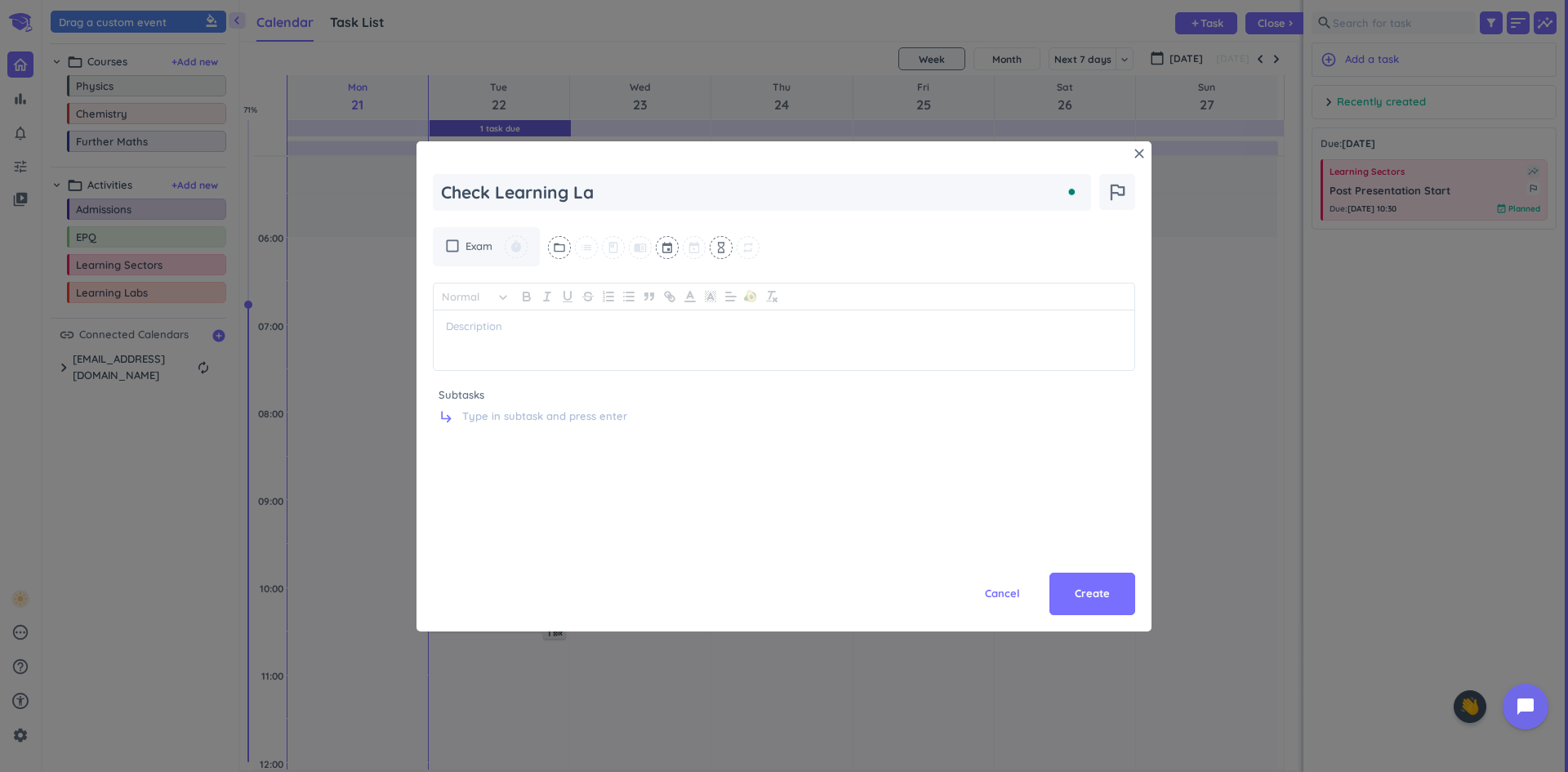 type on "x" 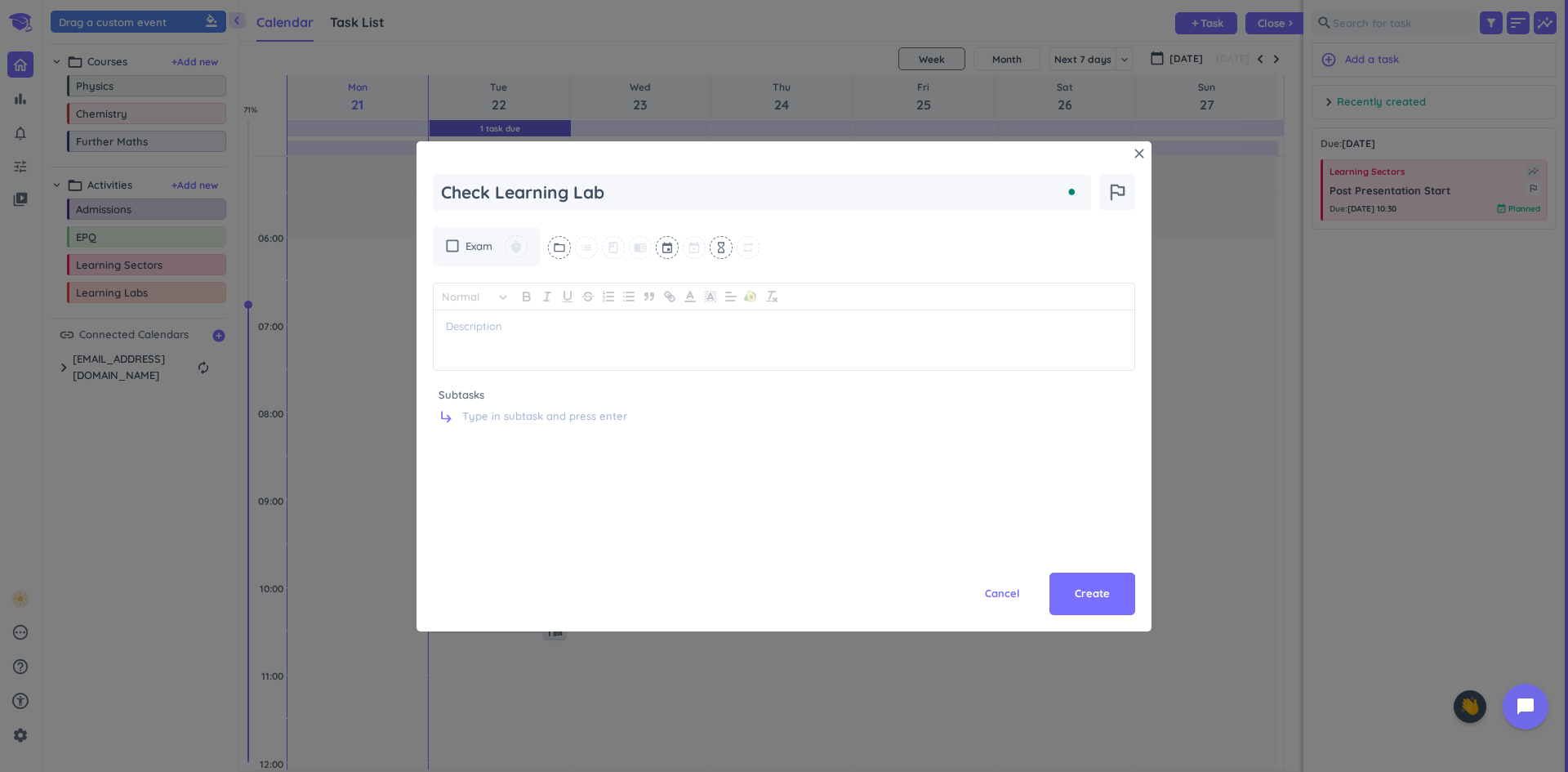 type on "x" 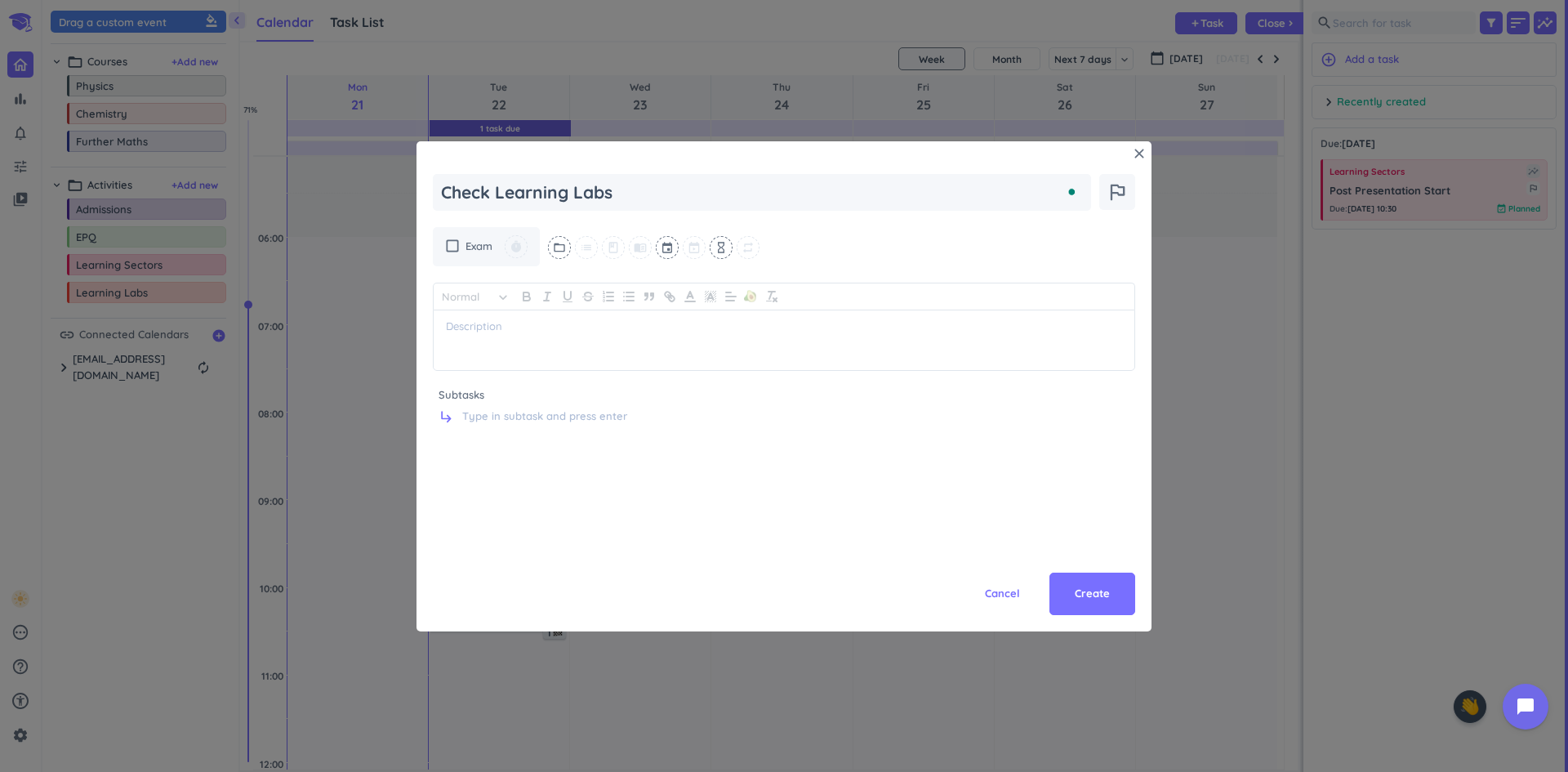 type on "x" 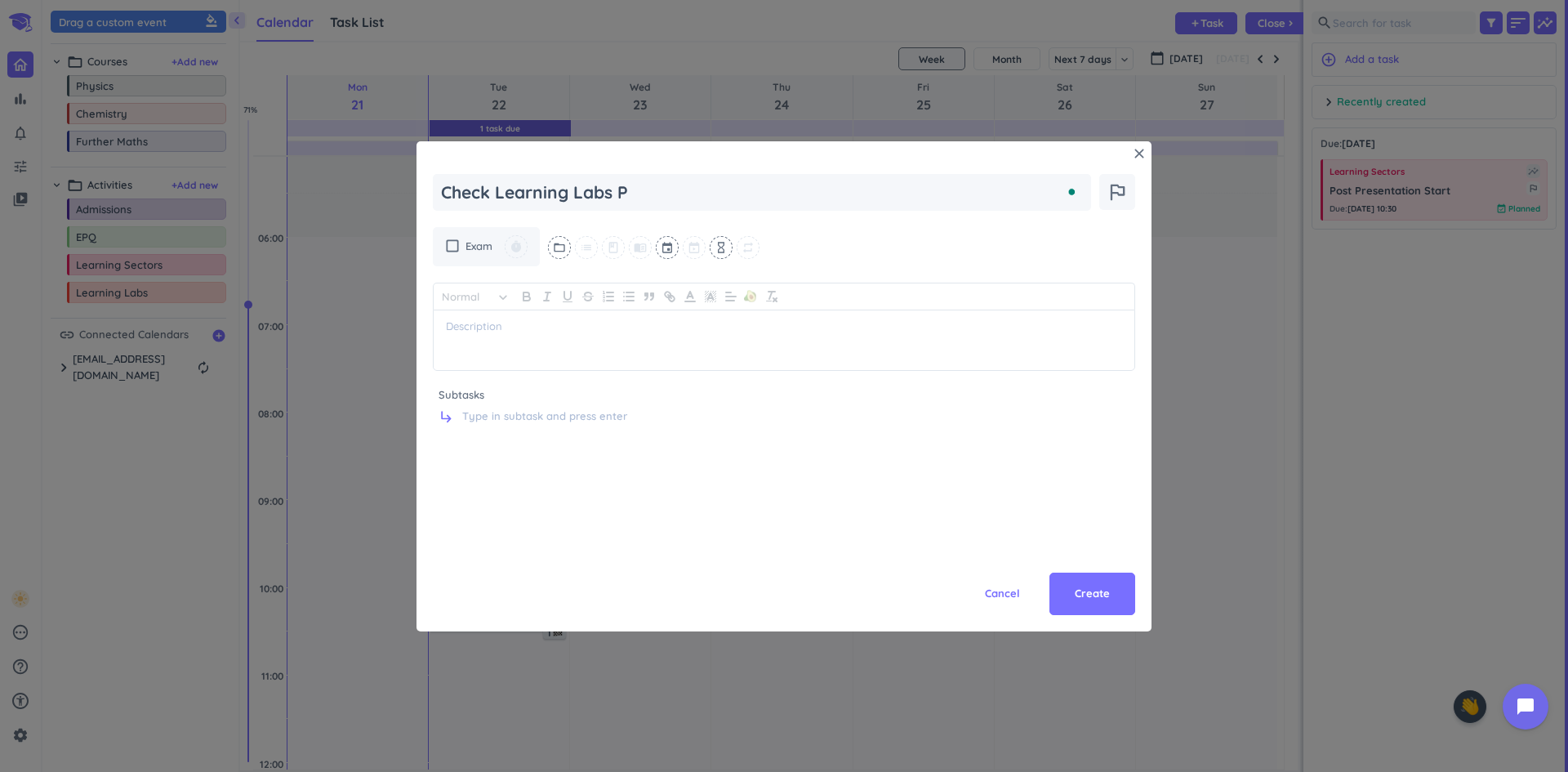 type on "x" 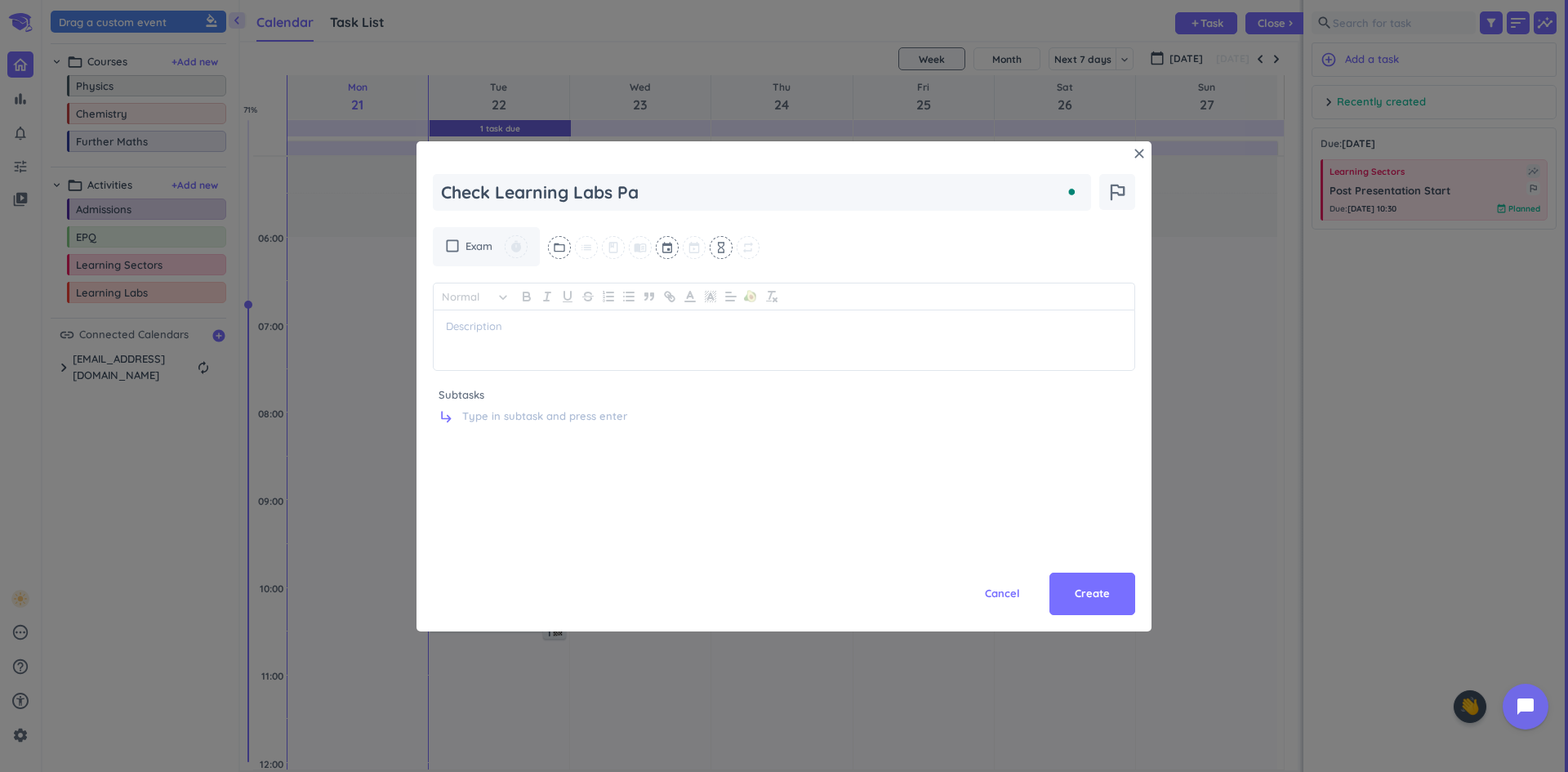 type on "x" 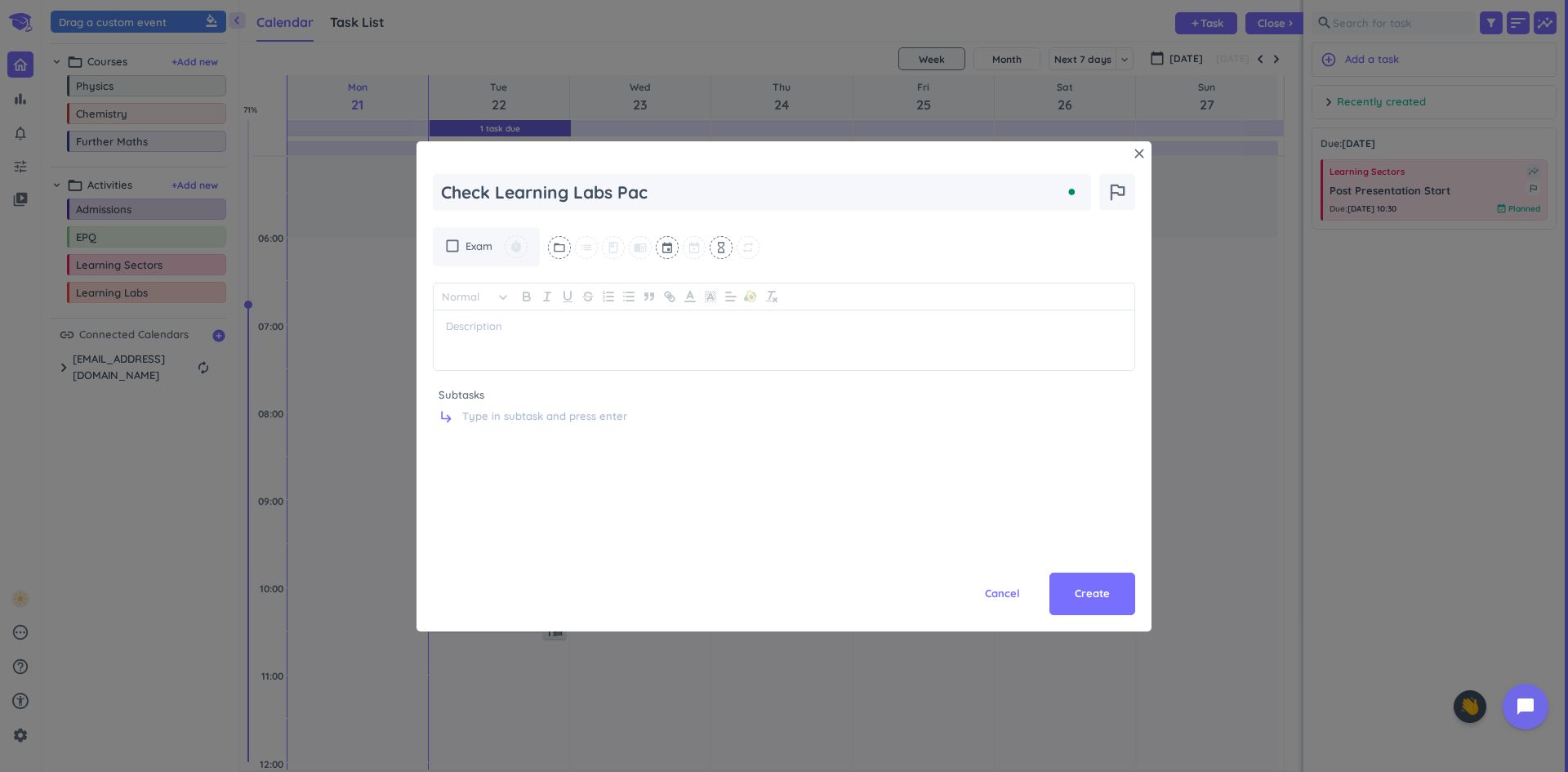 type on "x" 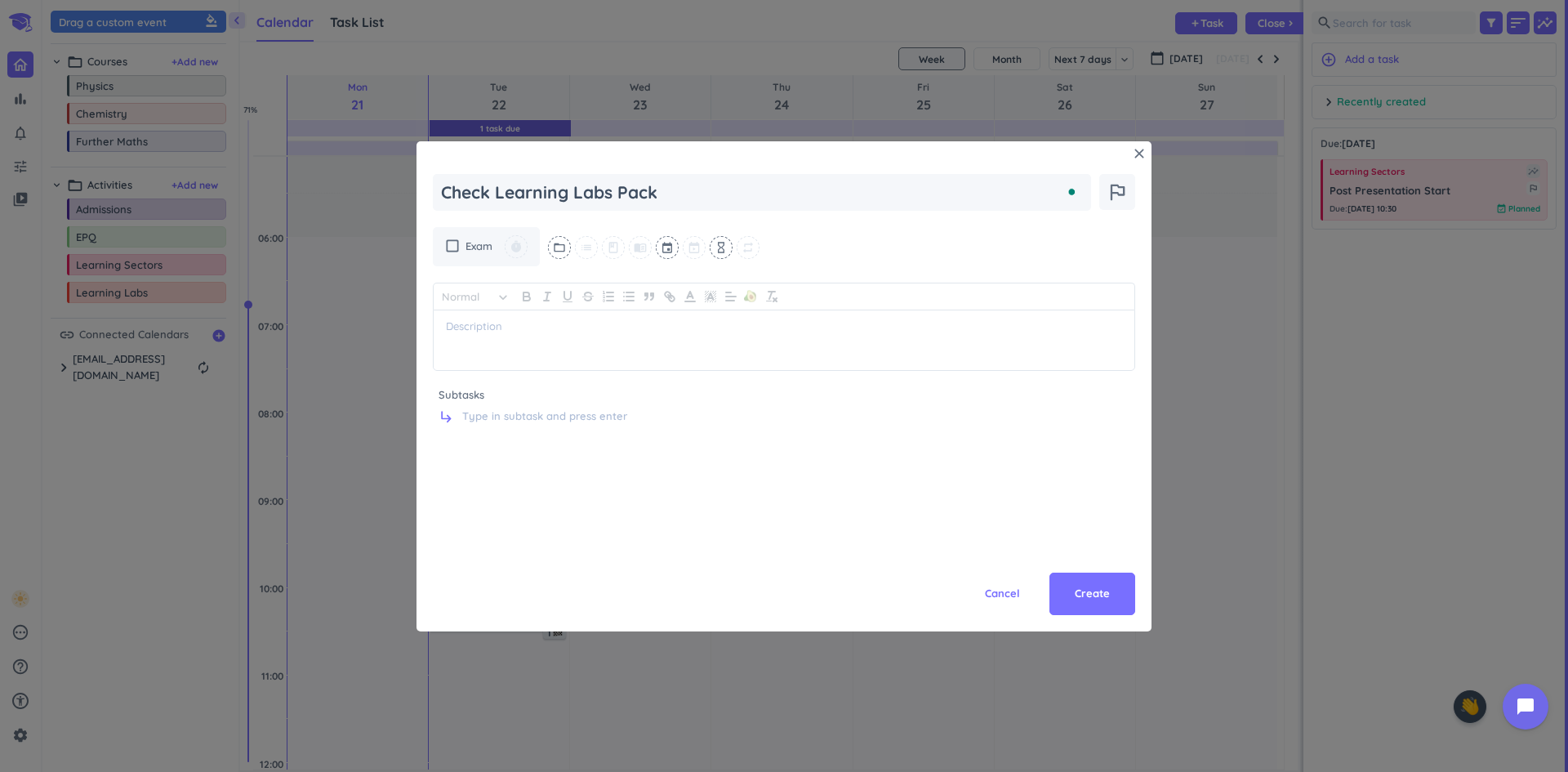 type on "x" 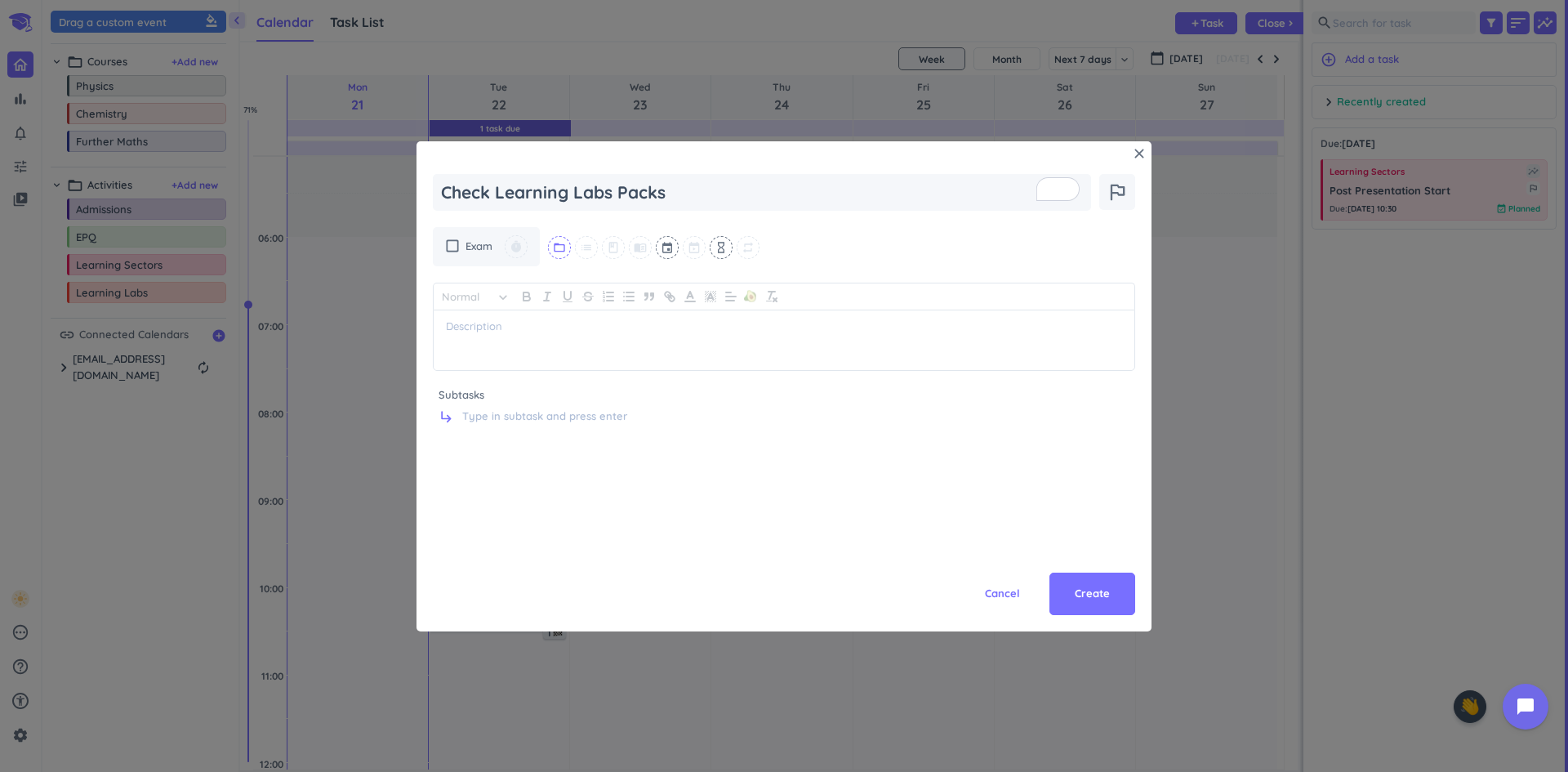 type on "Check Learning Labs Packs" 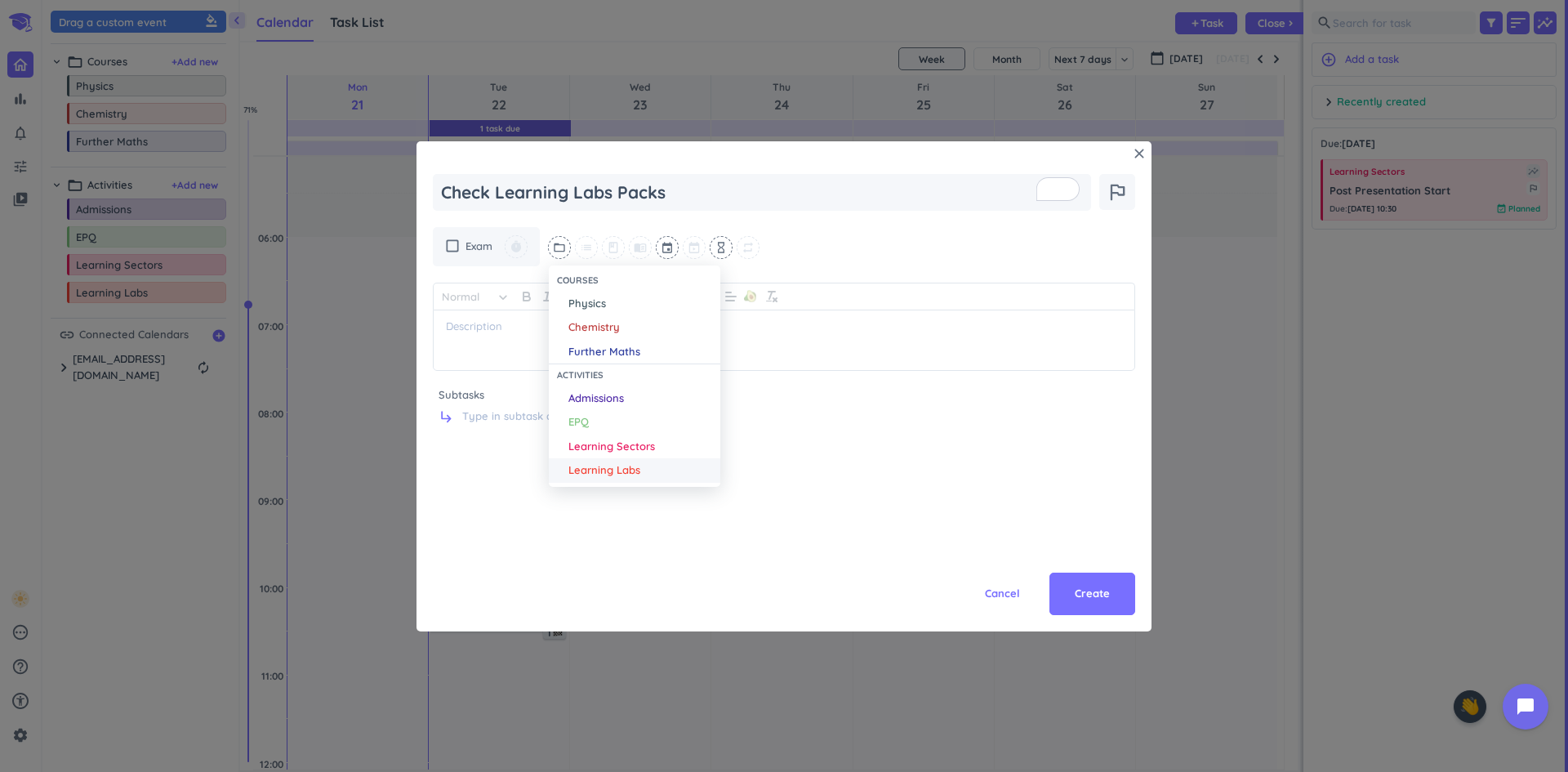 click on "Learning Labs" at bounding box center [604, 471] 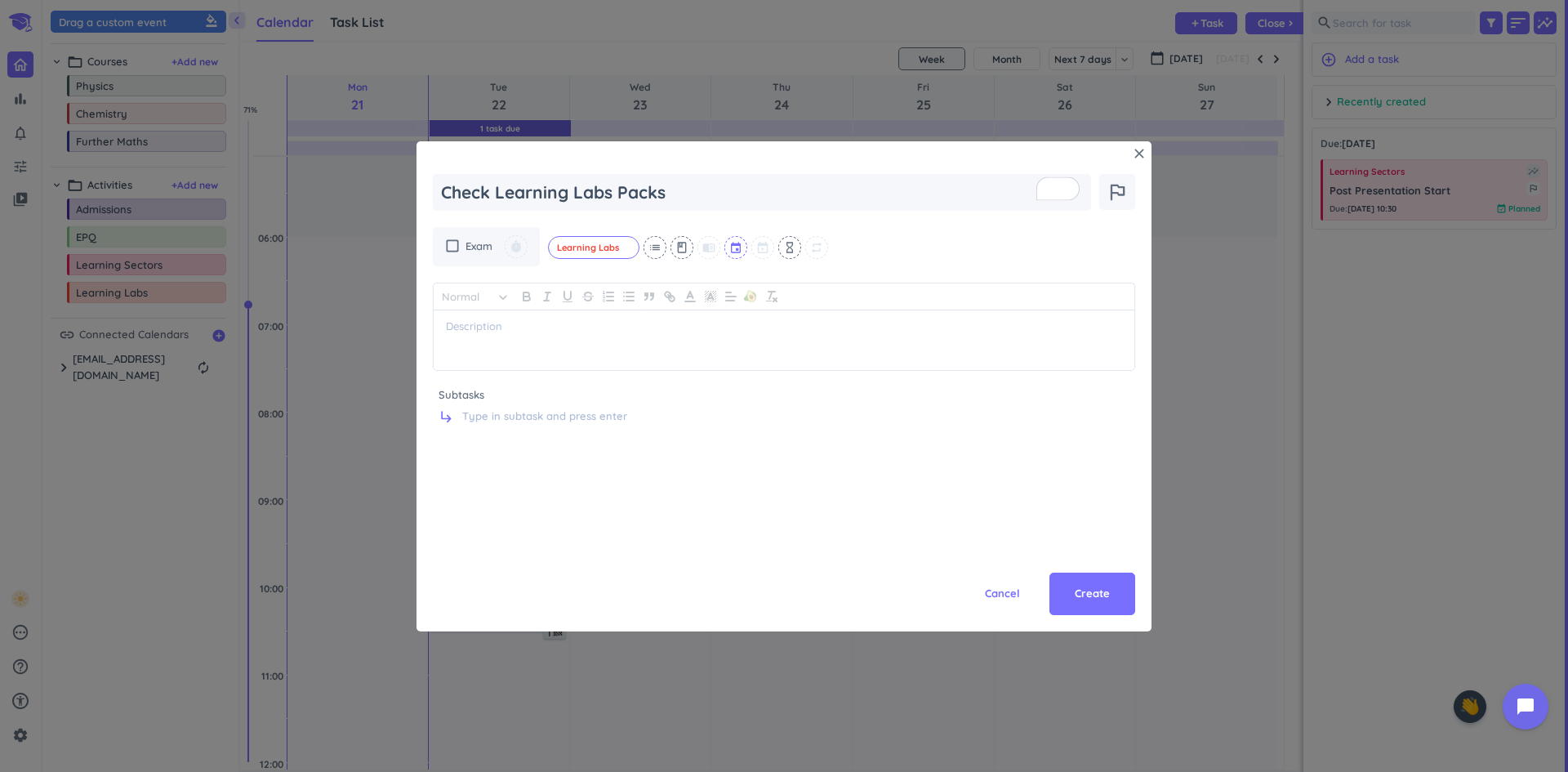 click at bounding box center (737, 248) 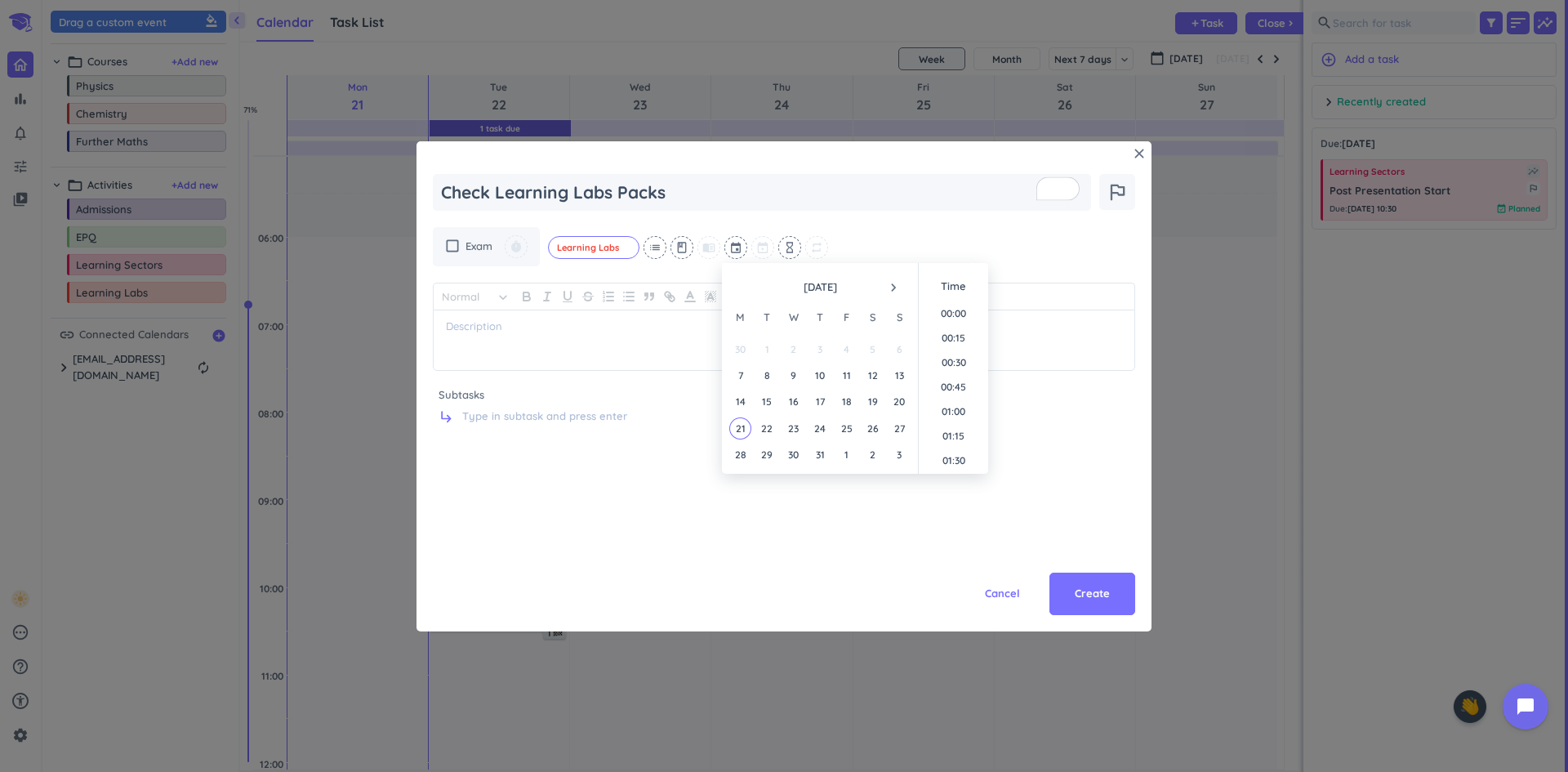 scroll, scrollTop: 1911, scrollLeft: 0, axis: vertical 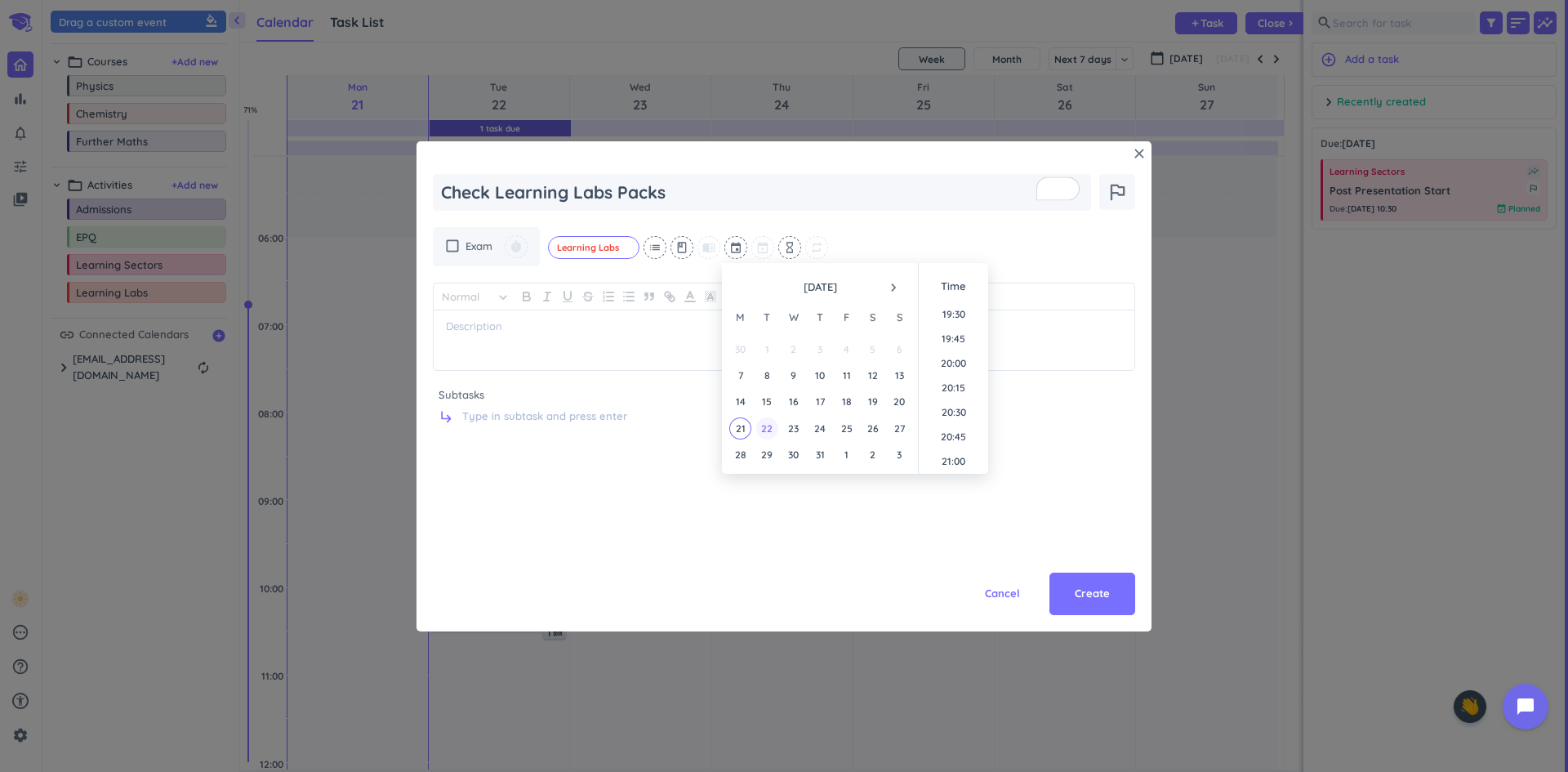 click on "22" at bounding box center (767, 428) 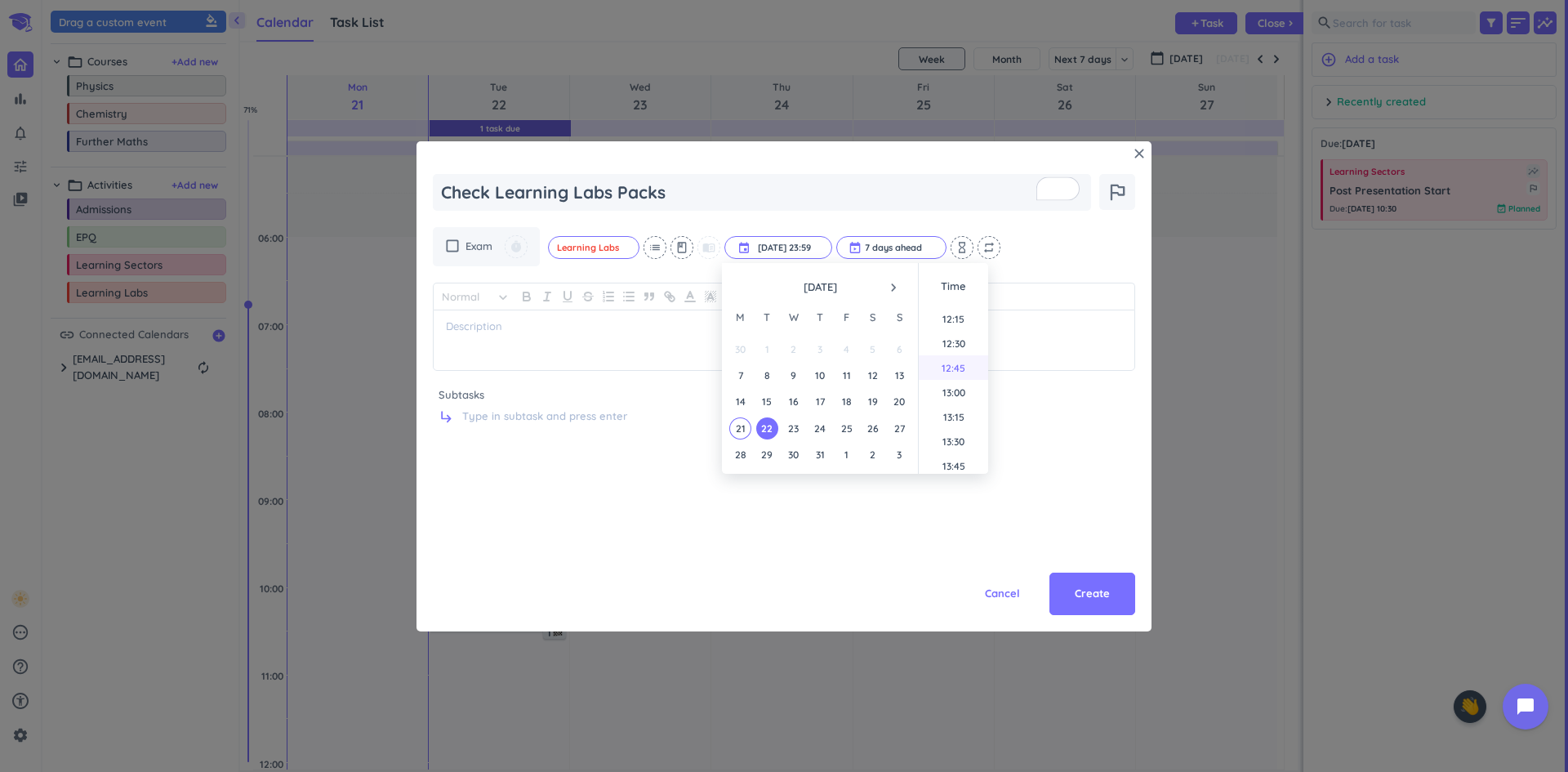 scroll, scrollTop: 1224, scrollLeft: 0, axis: vertical 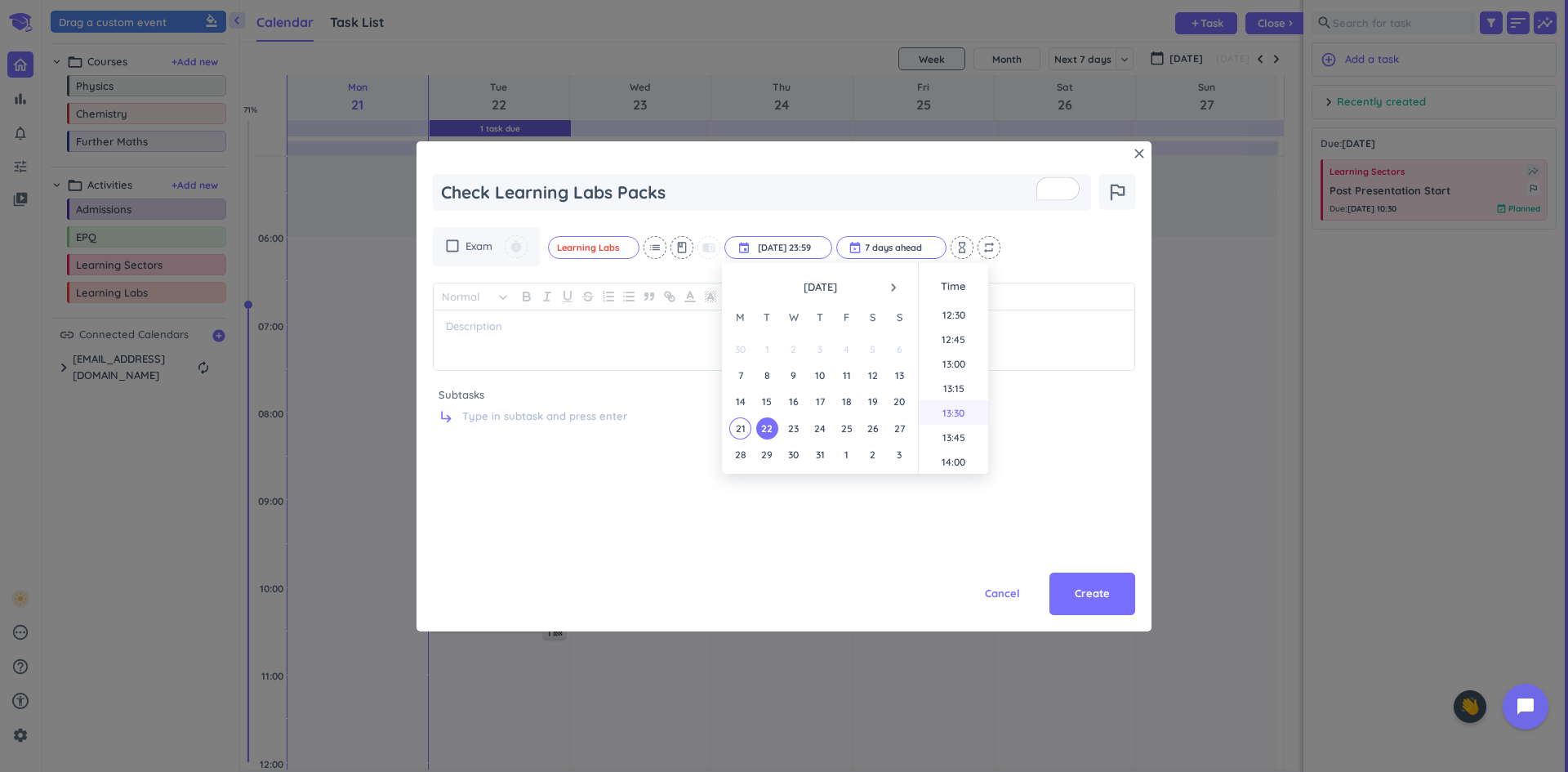 click on "13:30" at bounding box center (953, 413) 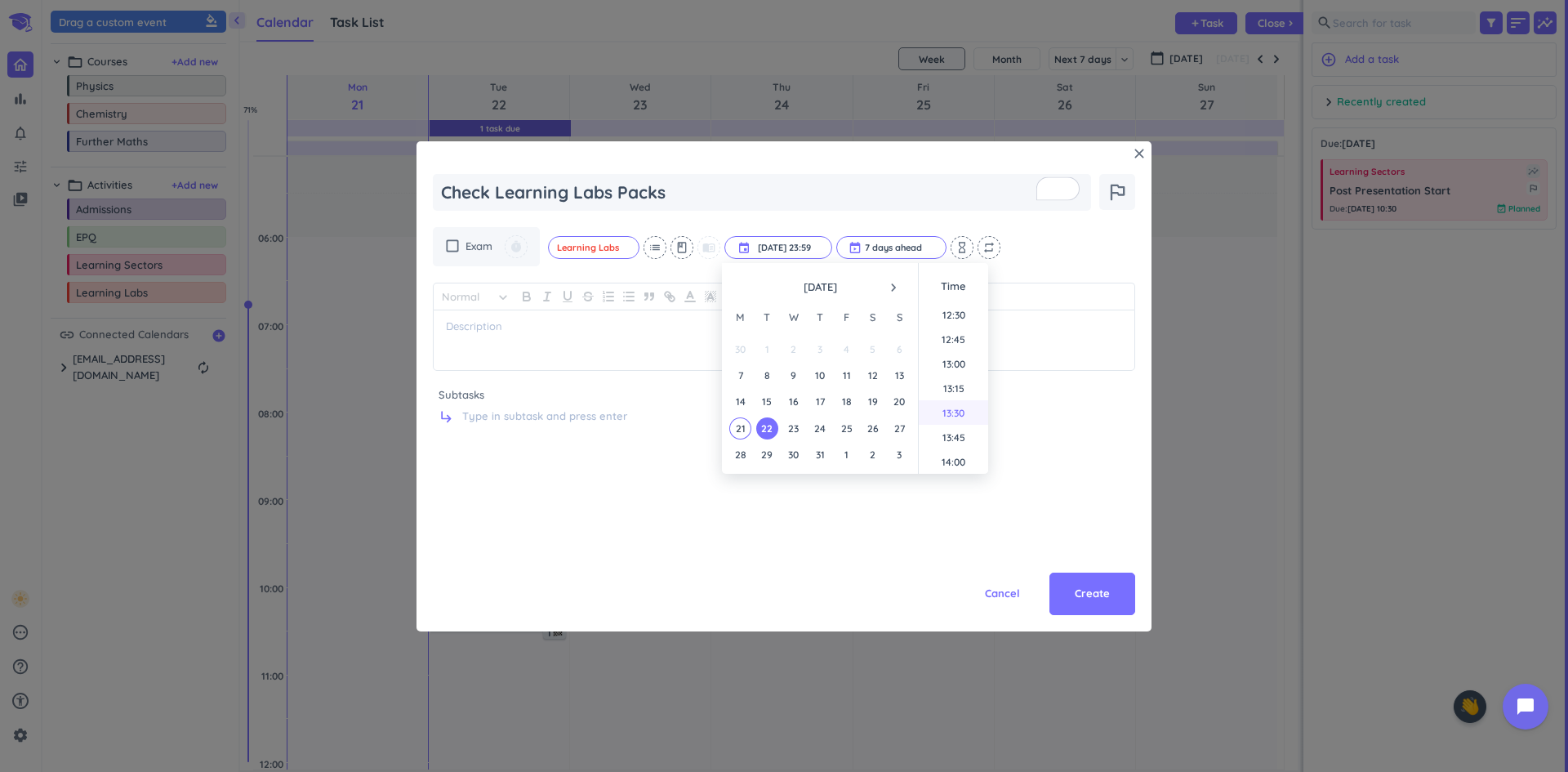 type on "x" 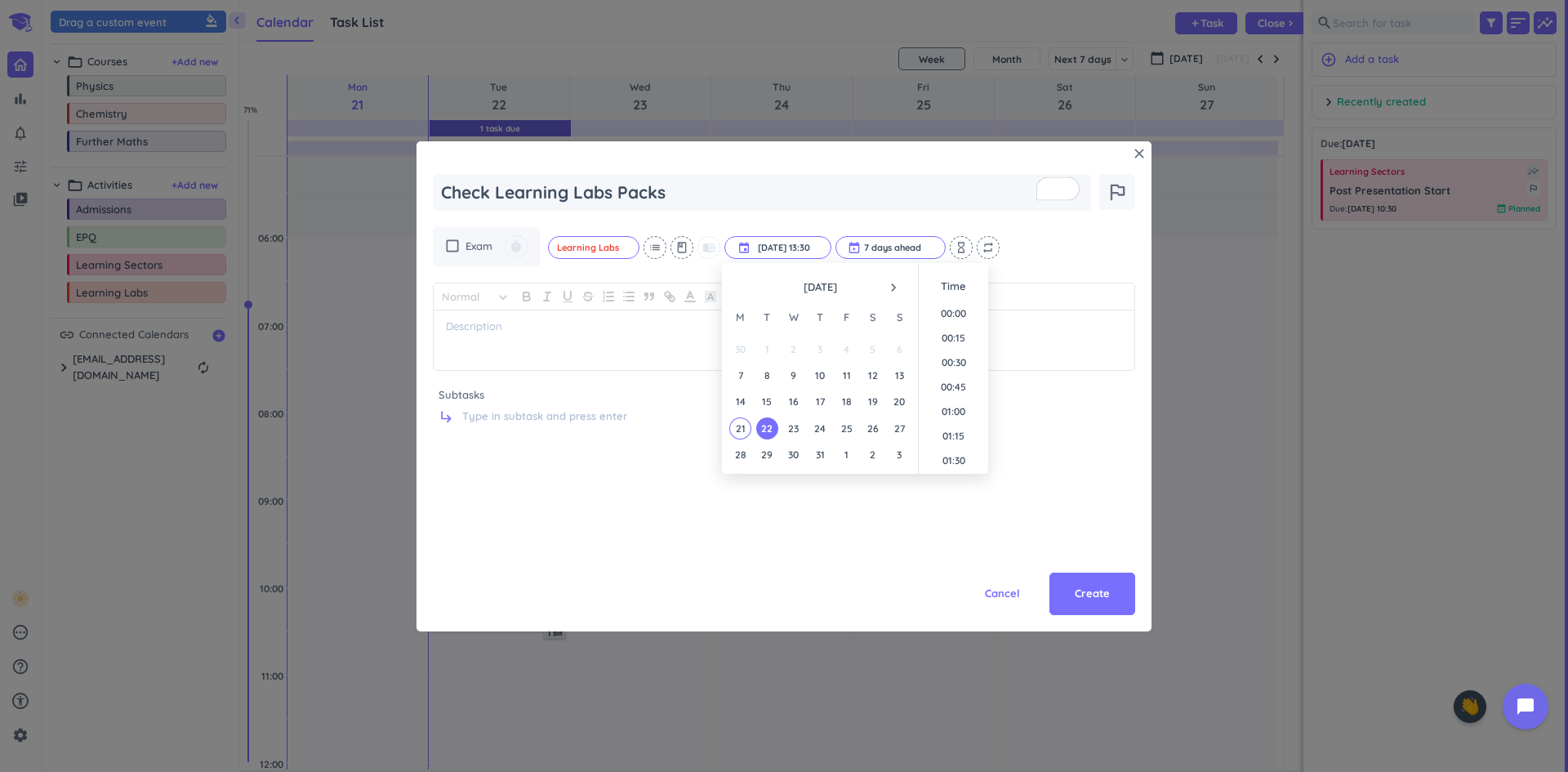 scroll, scrollTop: 1249, scrollLeft: 0, axis: vertical 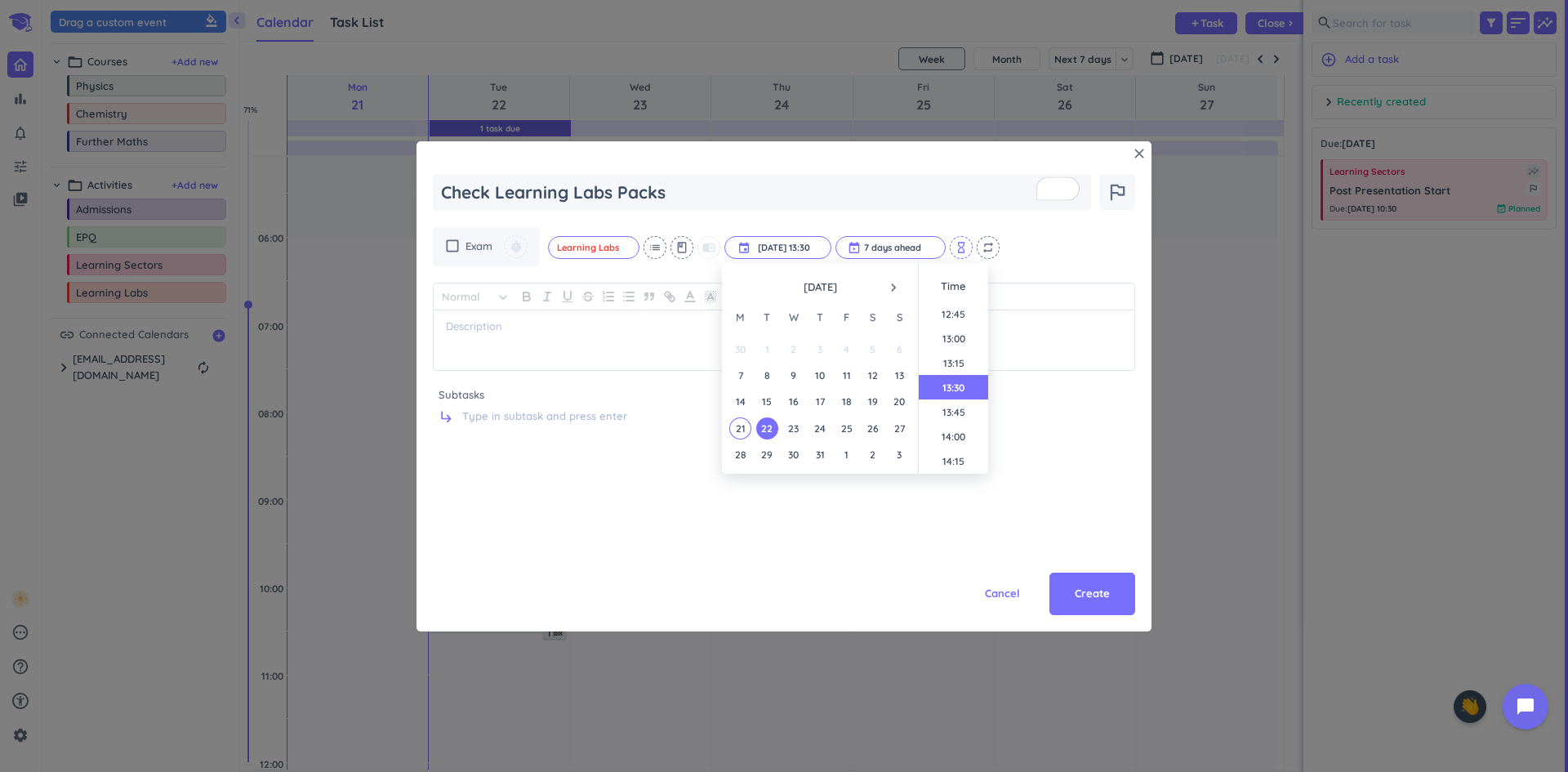 click on "hourglass_empty" at bounding box center (961, 248) 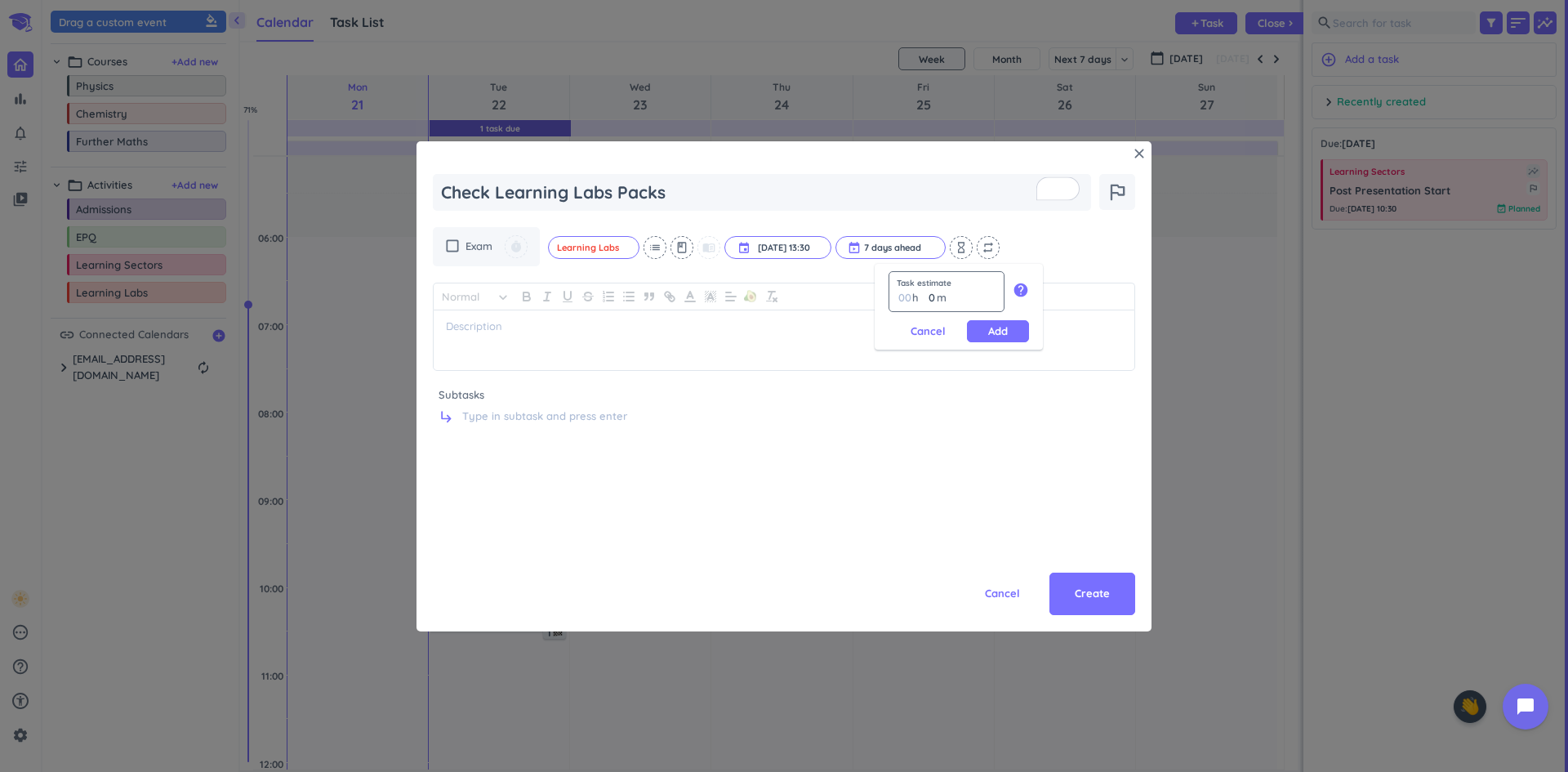type on "3" 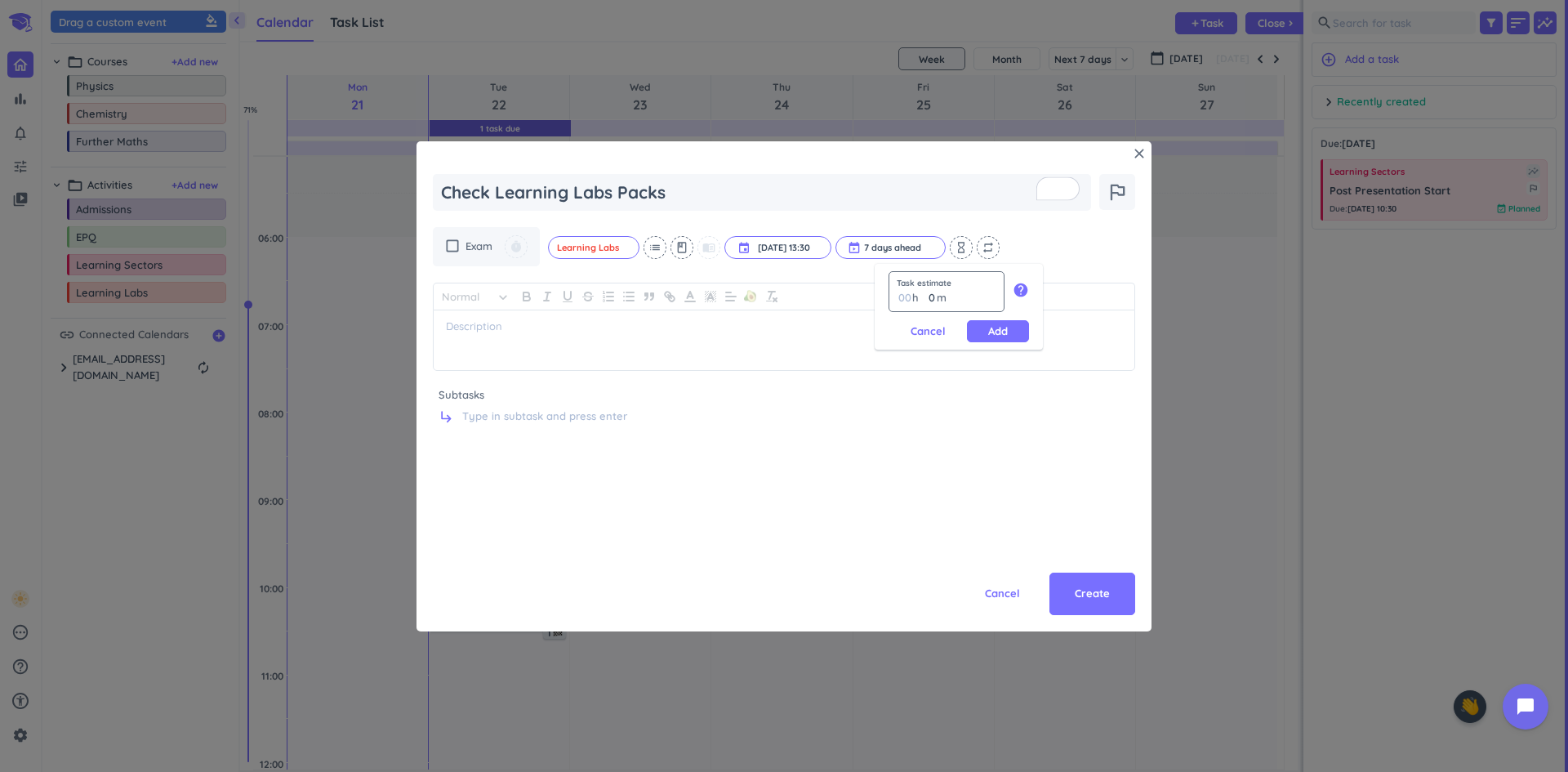 type 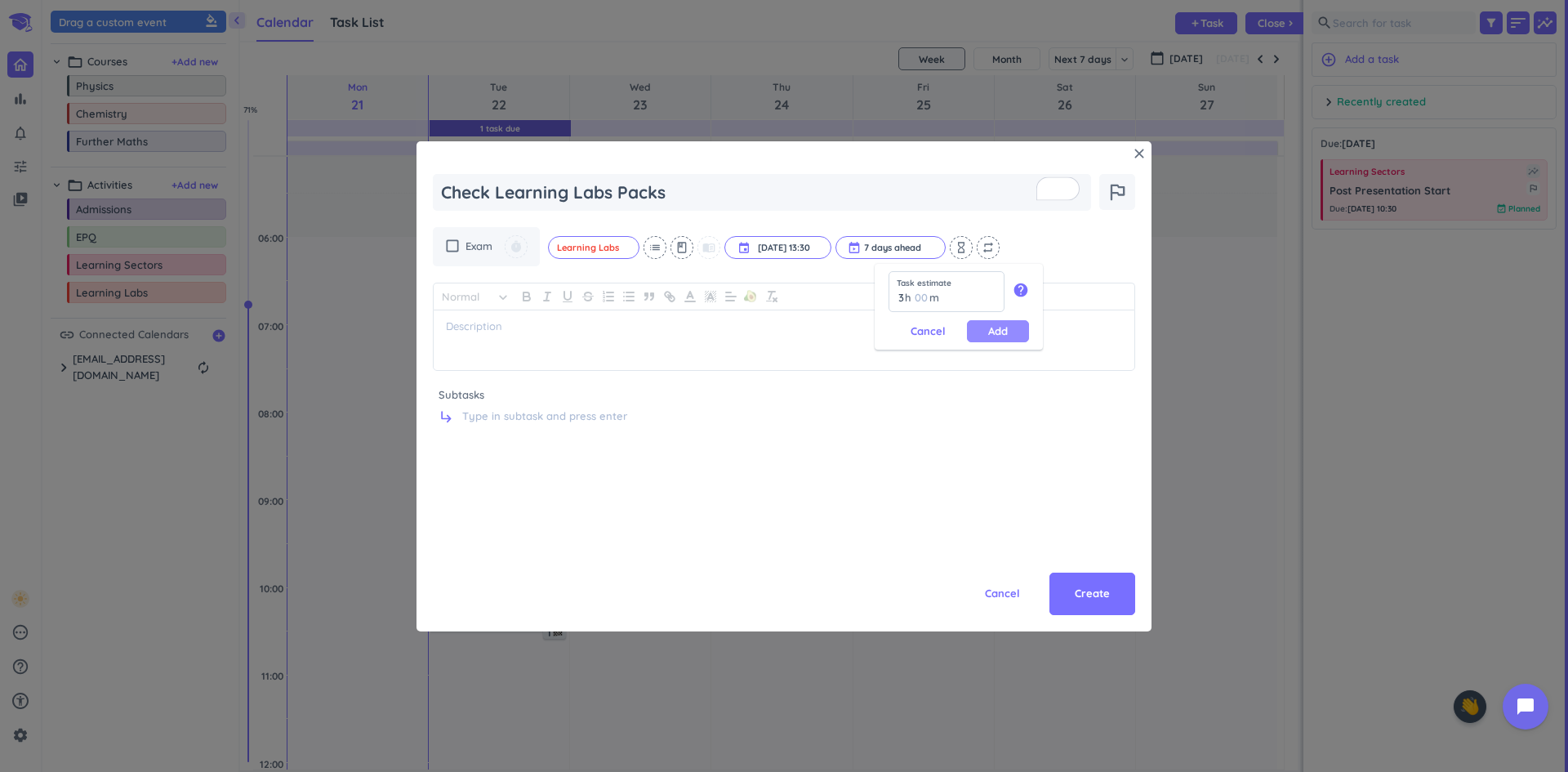 type on "3" 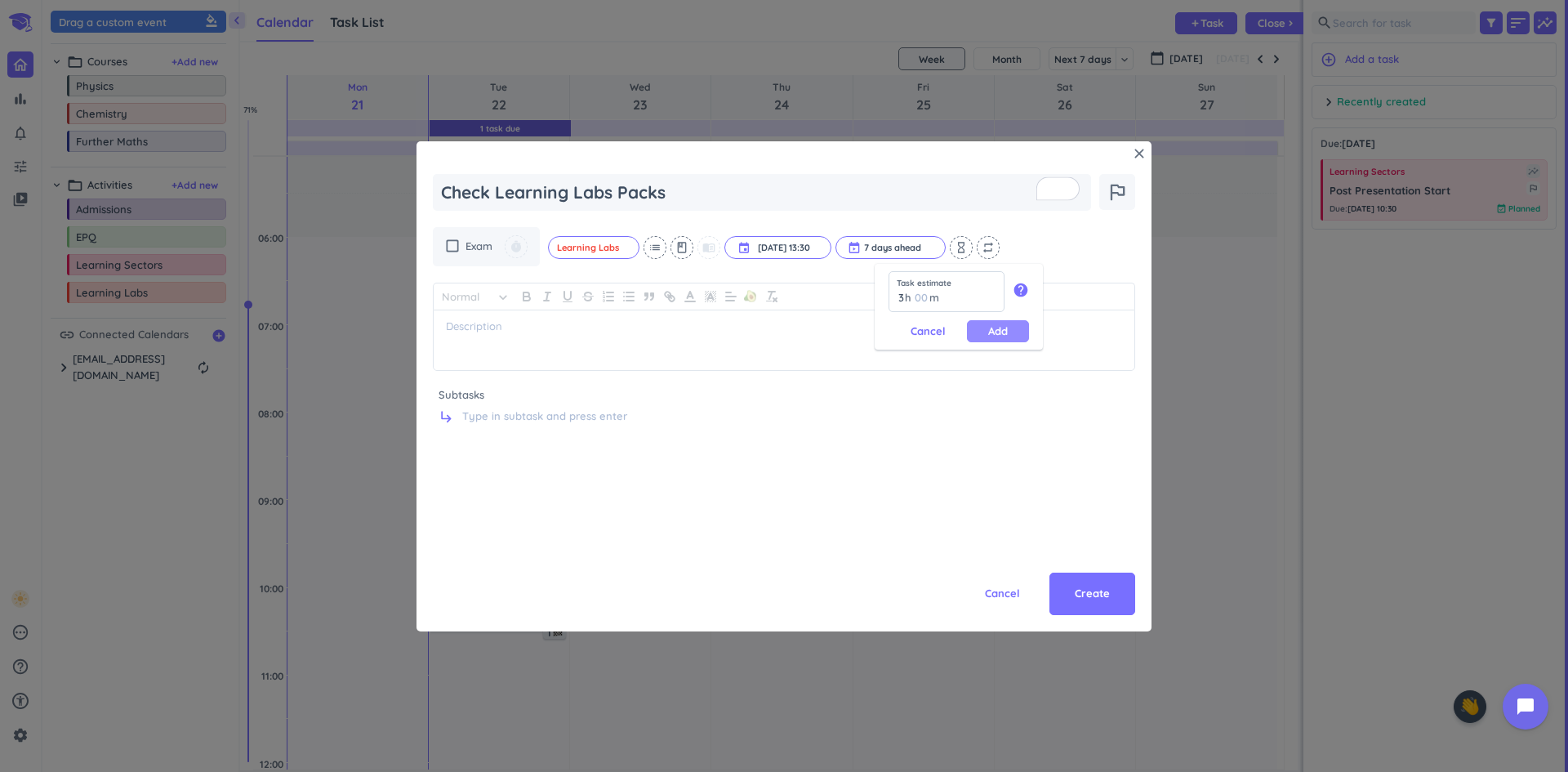 click on "Add" at bounding box center [998, 331] 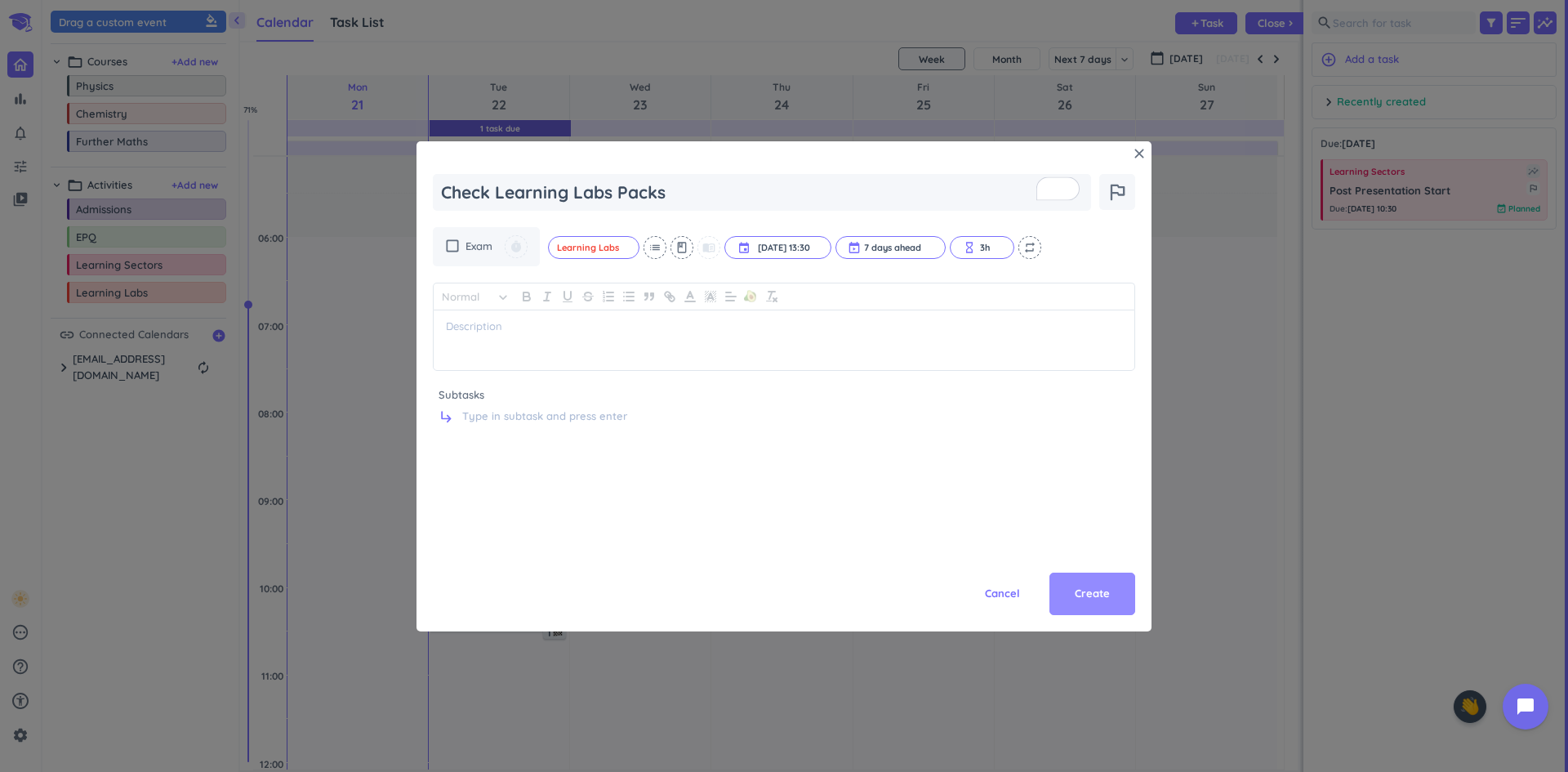 click on "Create" at bounding box center (1092, 594) 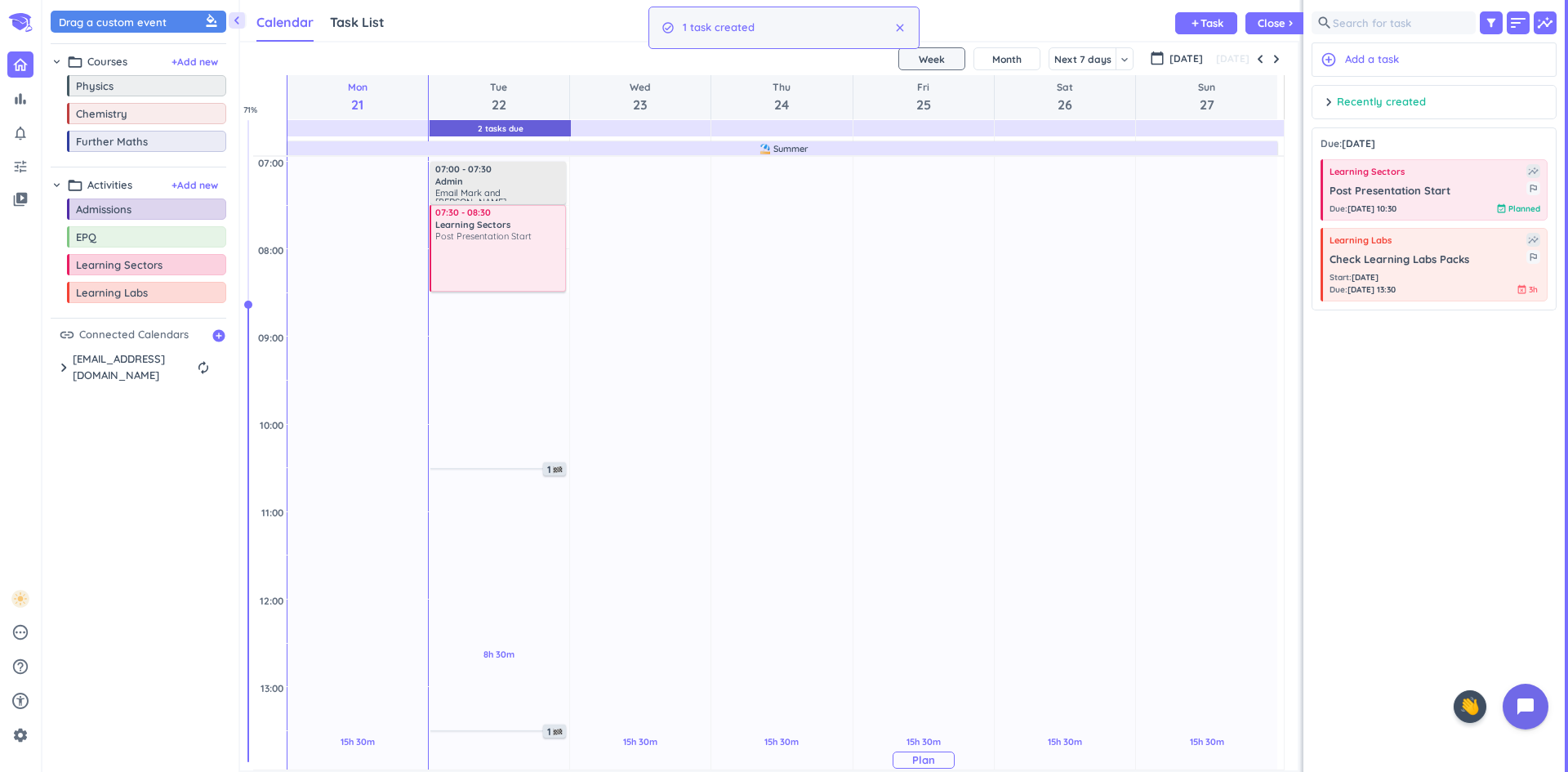scroll, scrollTop: 340, scrollLeft: 0, axis: vertical 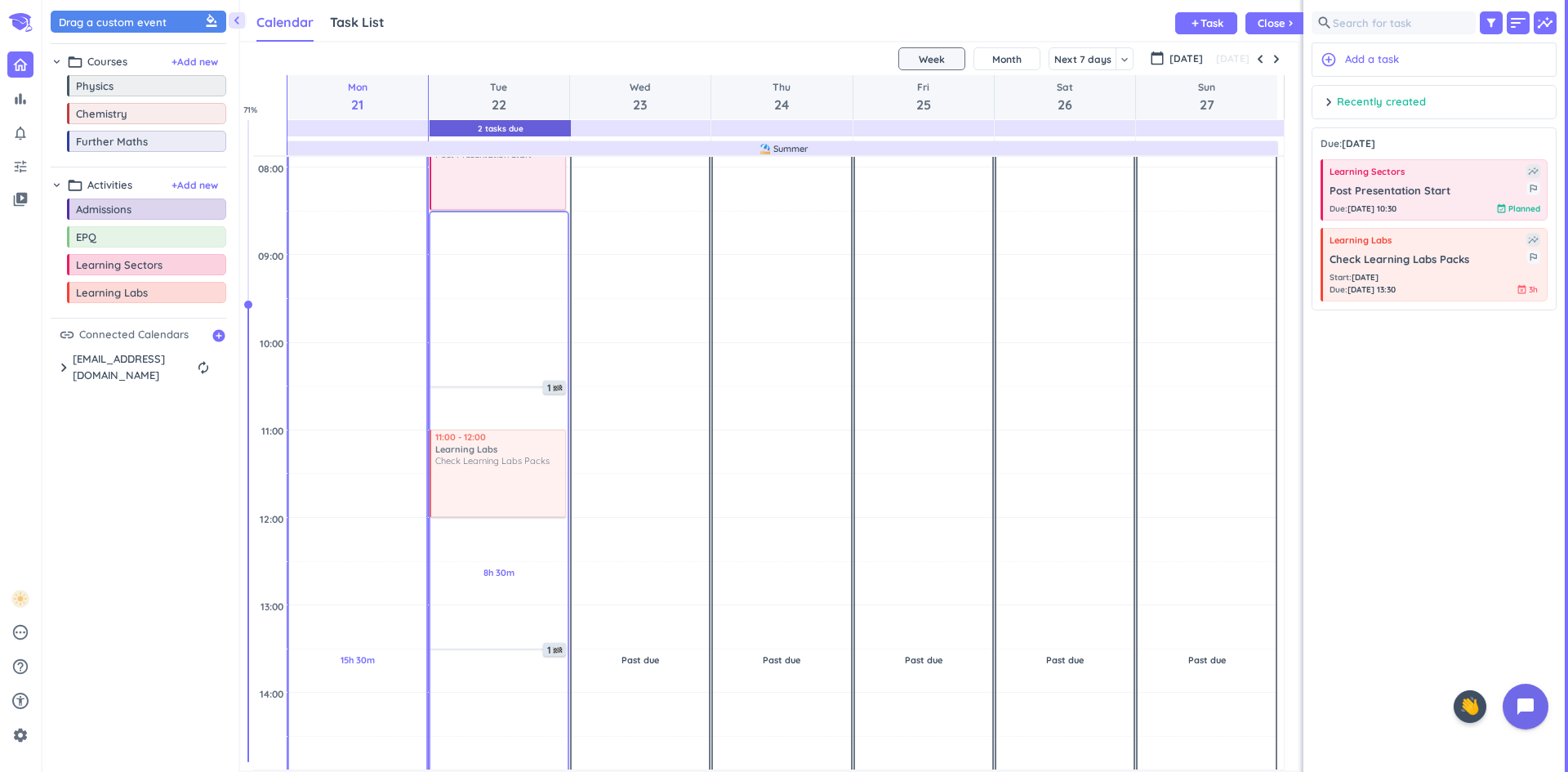 drag, startPoint x: 1379, startPoint y: 259, endPoint x: 558, endPoint y: 437, distance: 840.0744 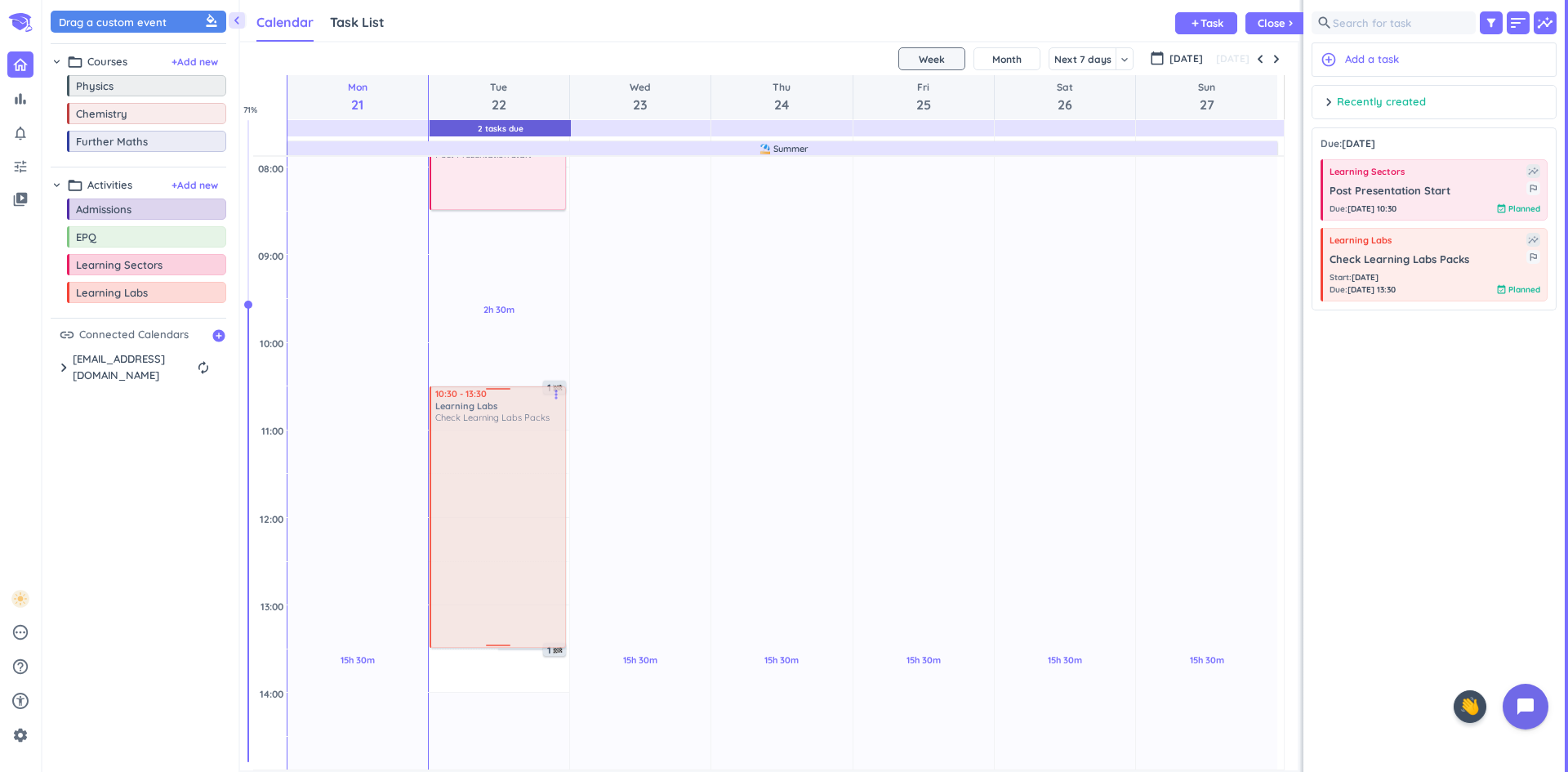 drag, startPoint x: 544, startPoint y: 479, endPoint x: 550, endPoint y: 414, distance: 65.27634 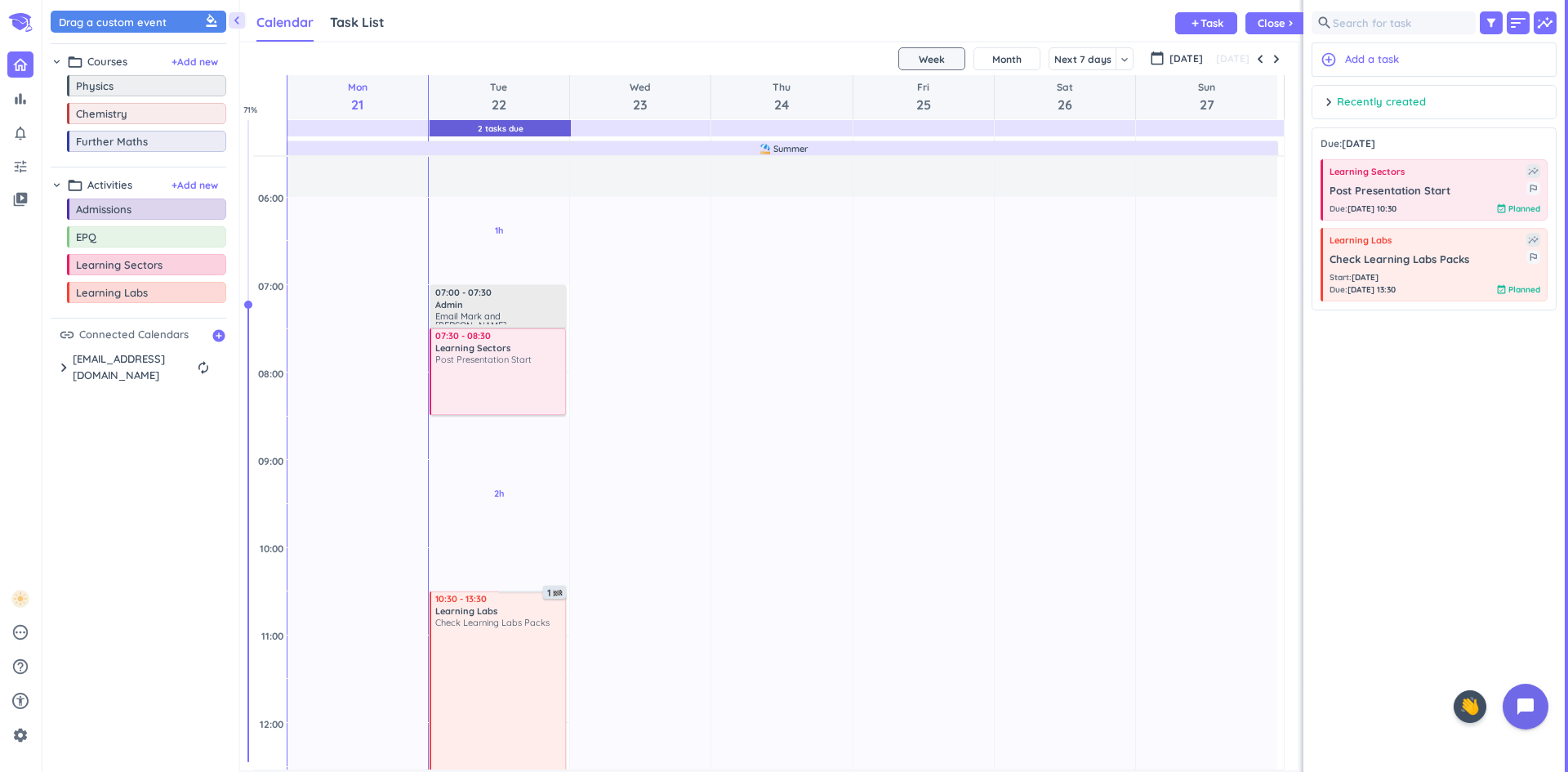 scroll, scrollTop: 95, scrollLeft: 0, axis: vertical 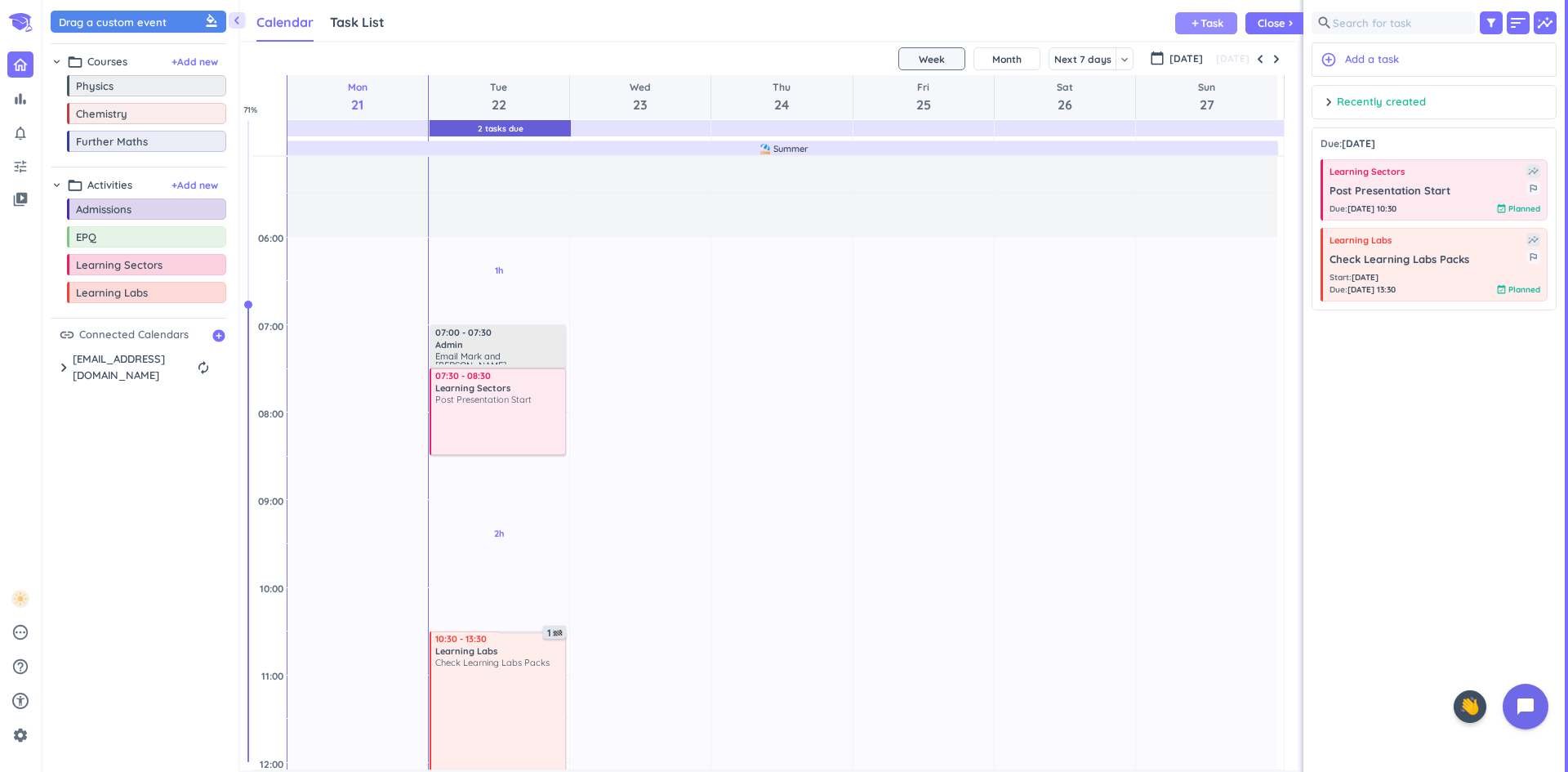 click on "Task" at bounding box center (1212, 23) 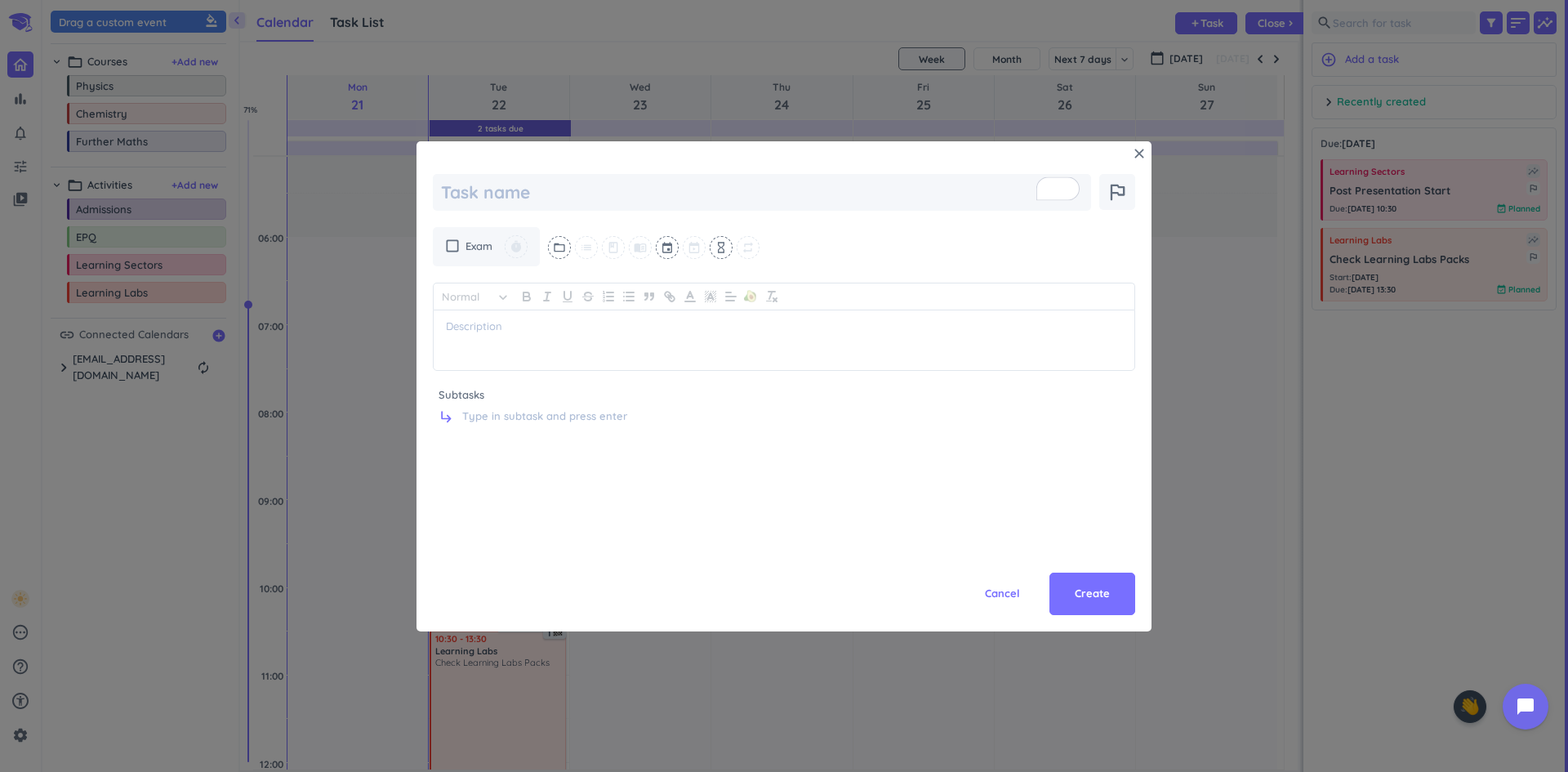 type on "x" 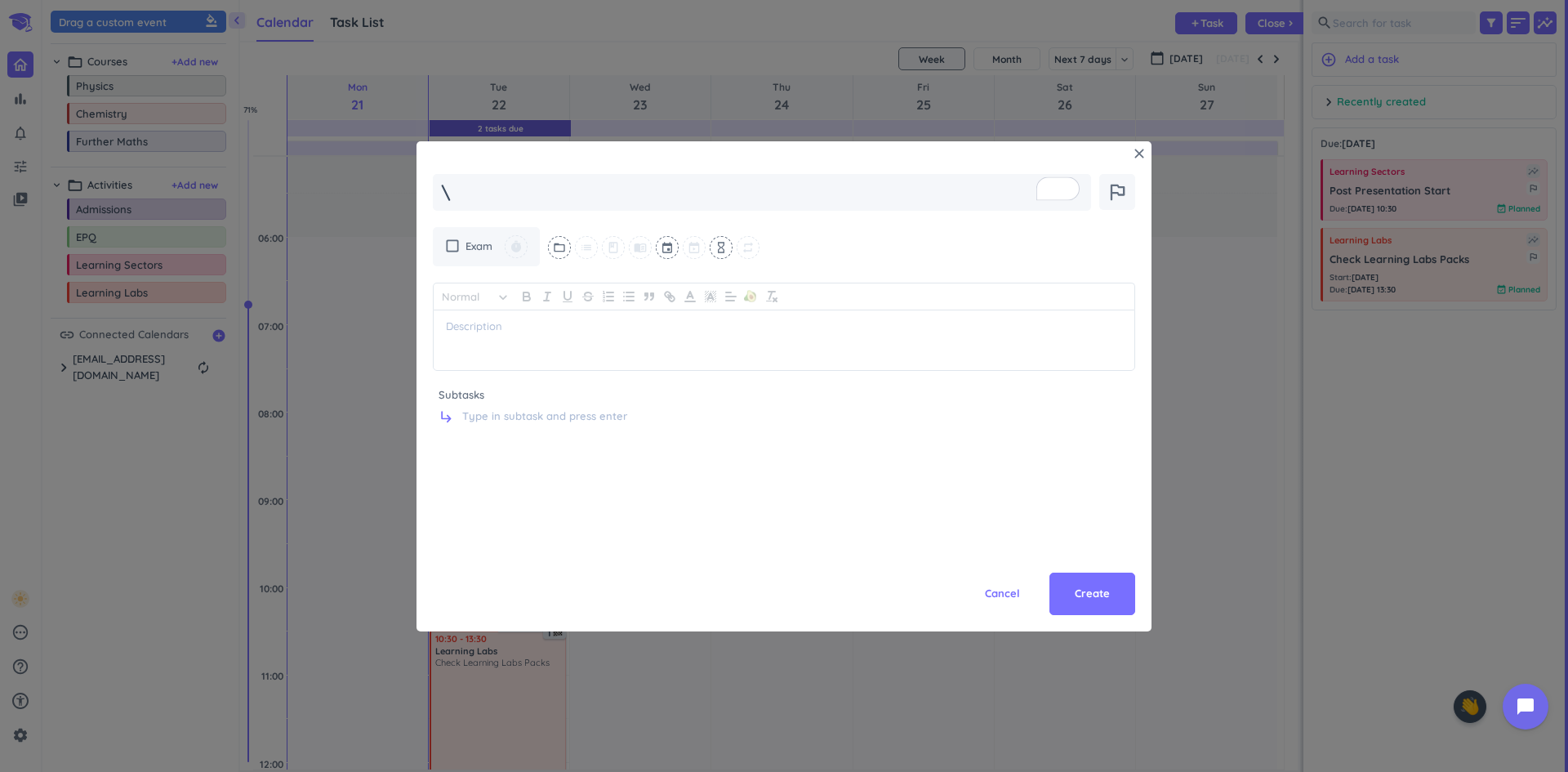 type on "x" 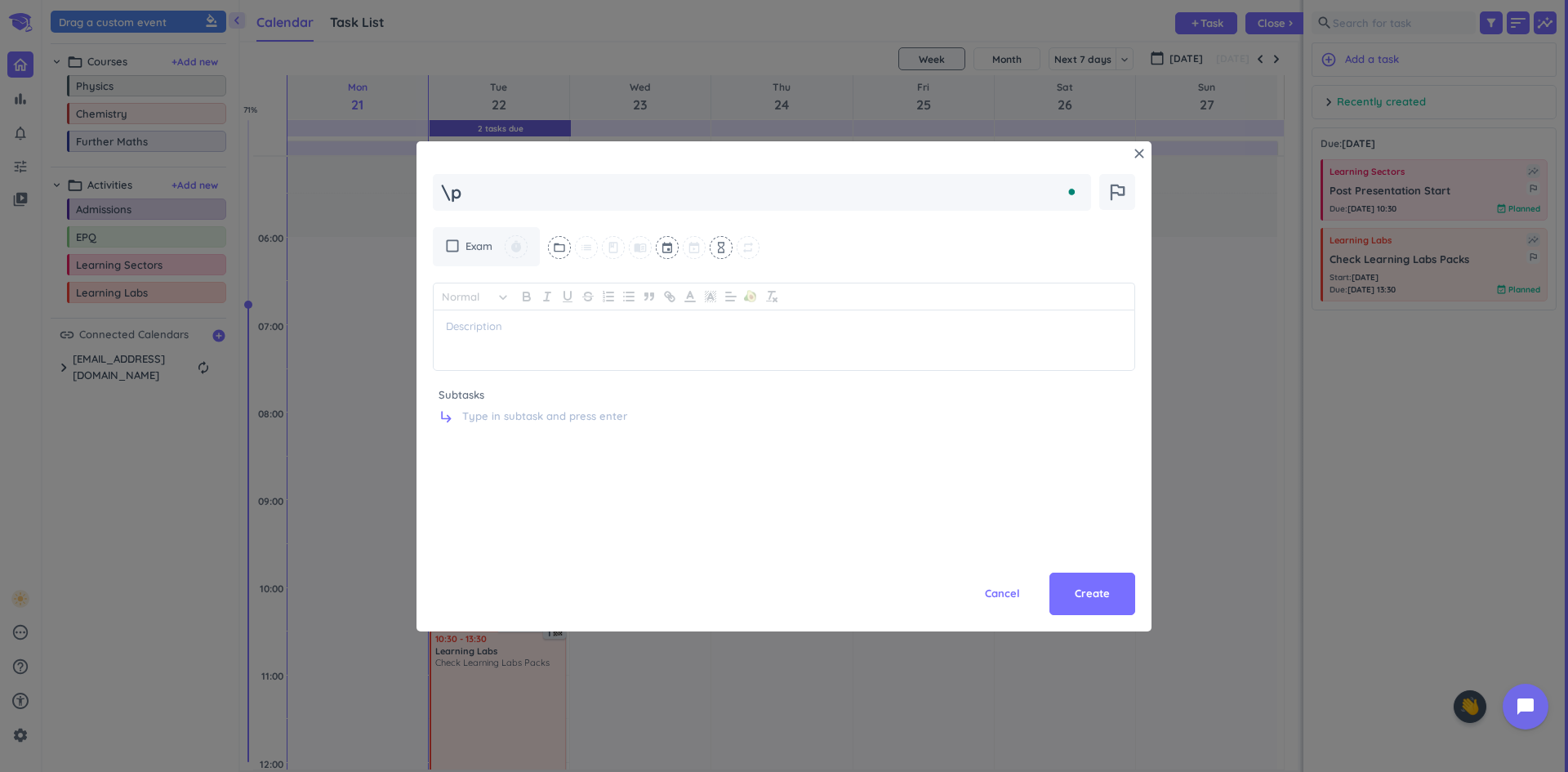 type on "x" 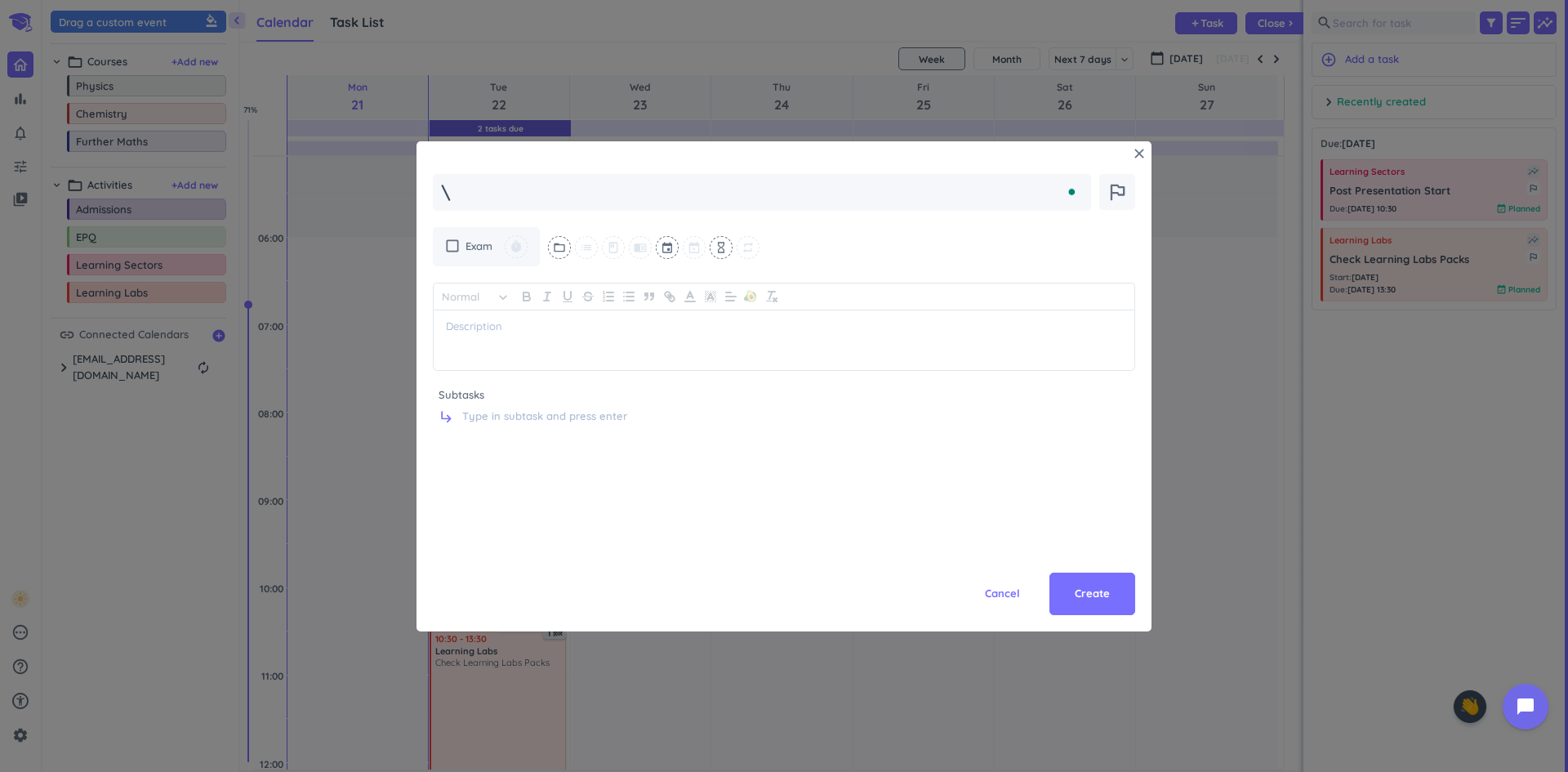 type on "x" 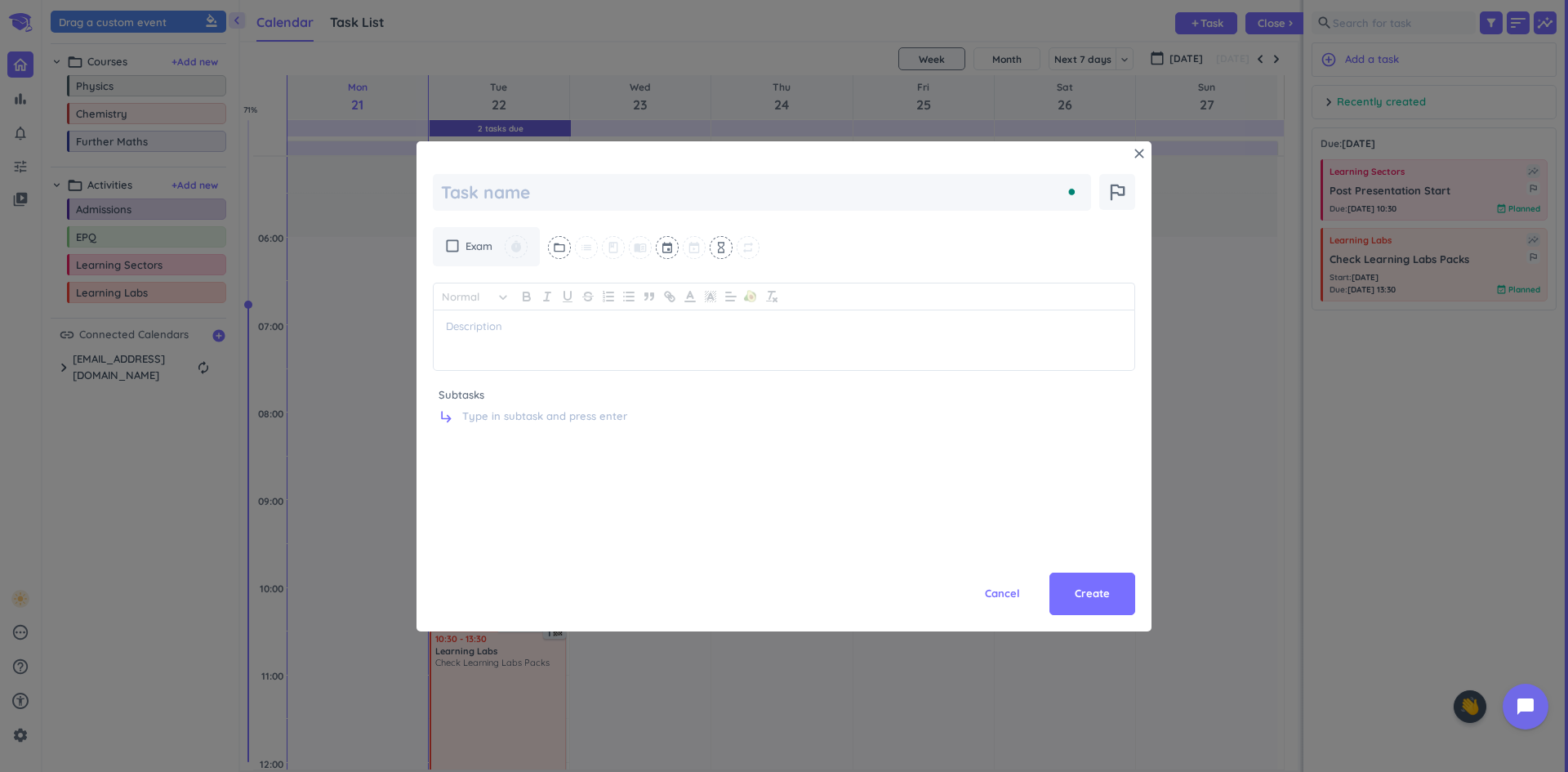 type on "x" 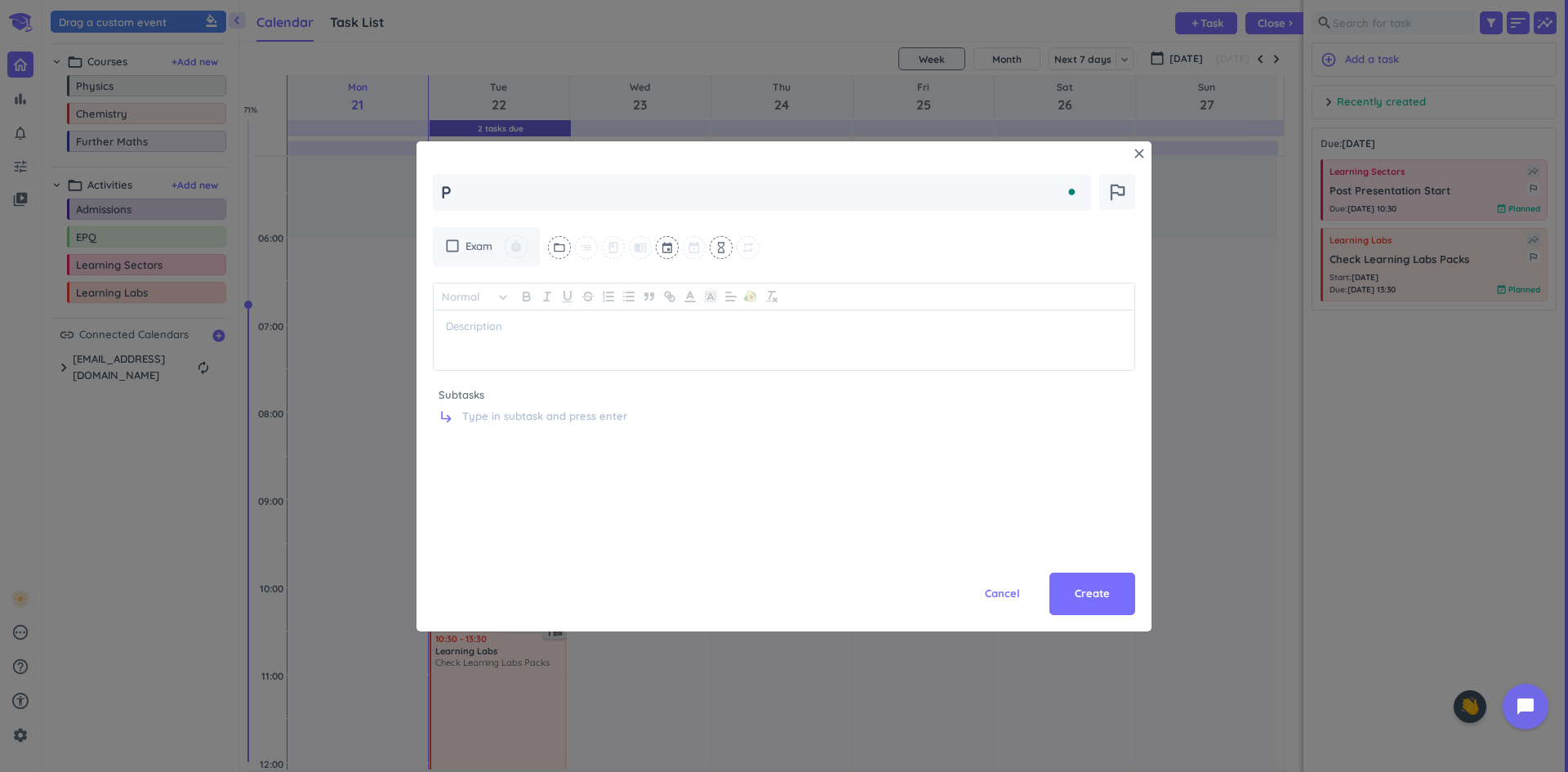 type on "x" 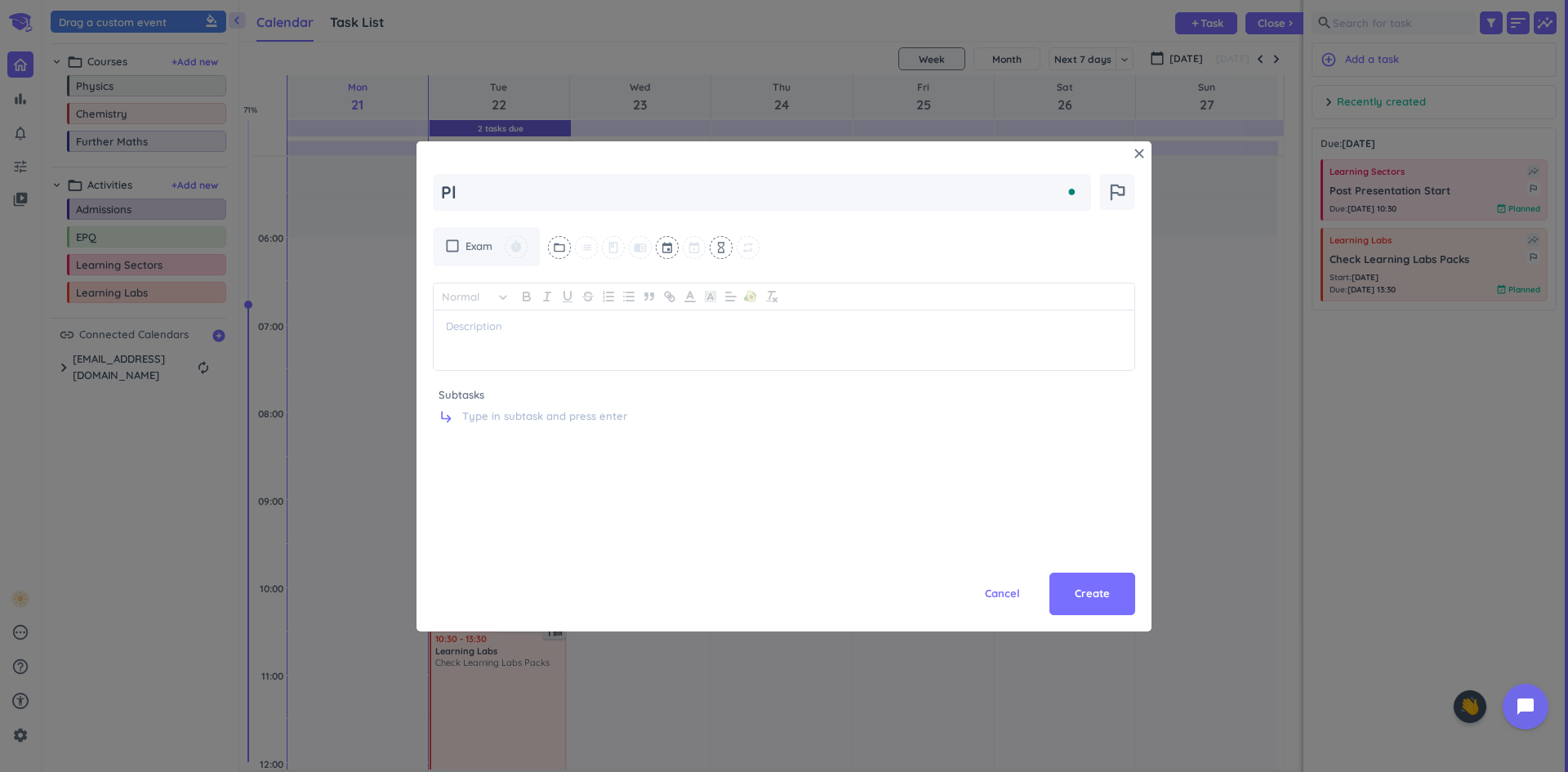 type on "x" 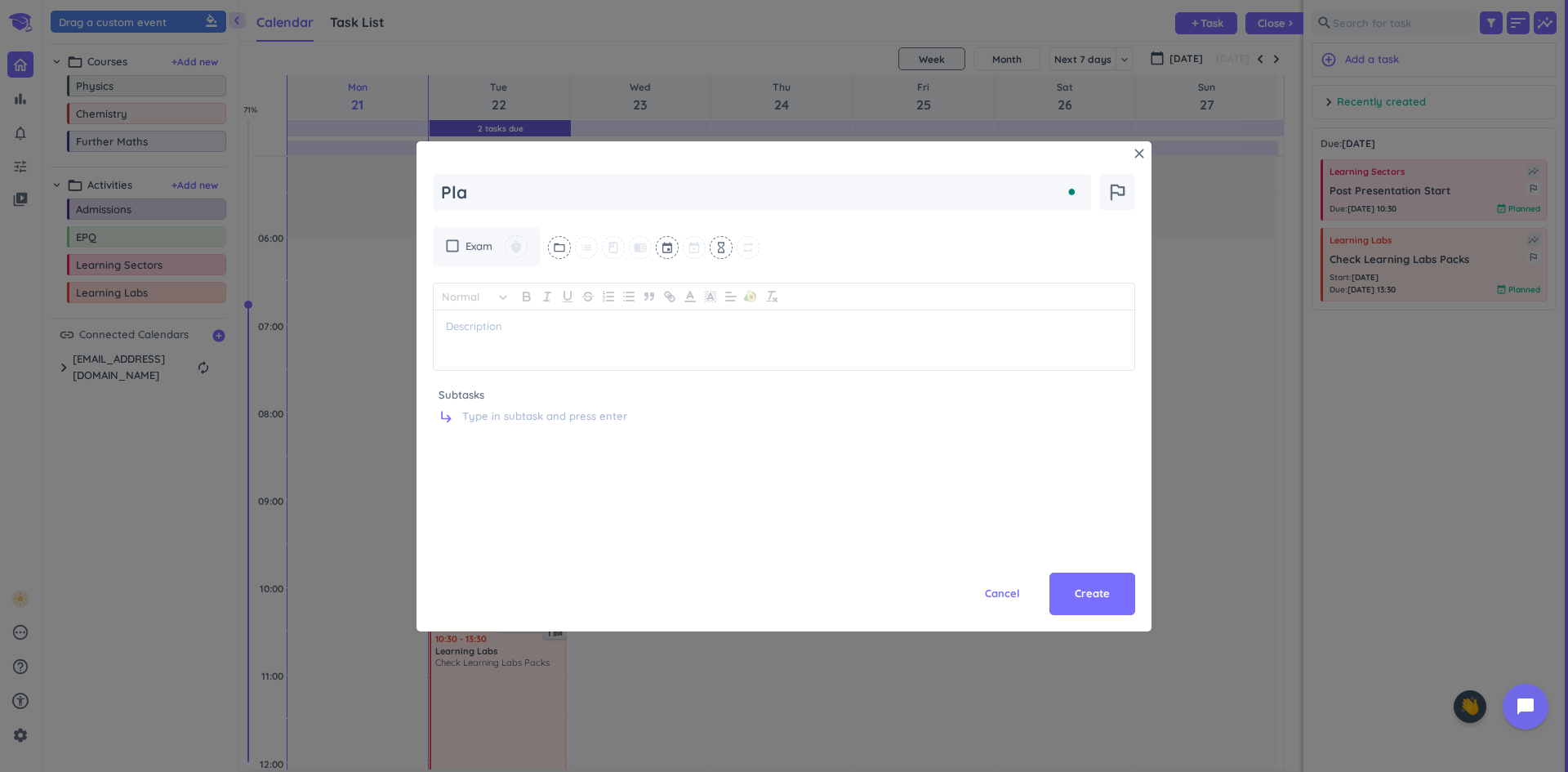 type on "x" 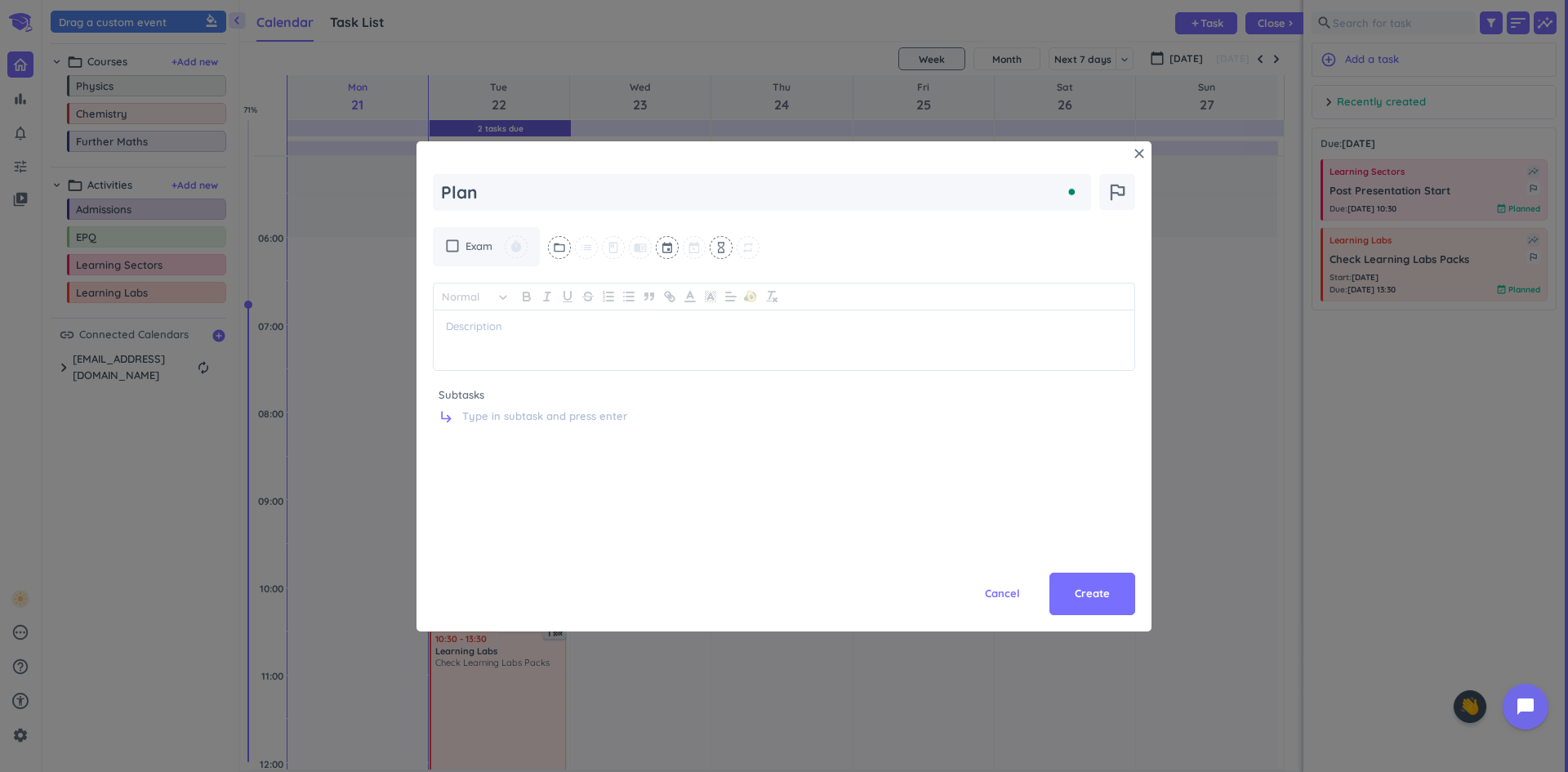 type on "x" 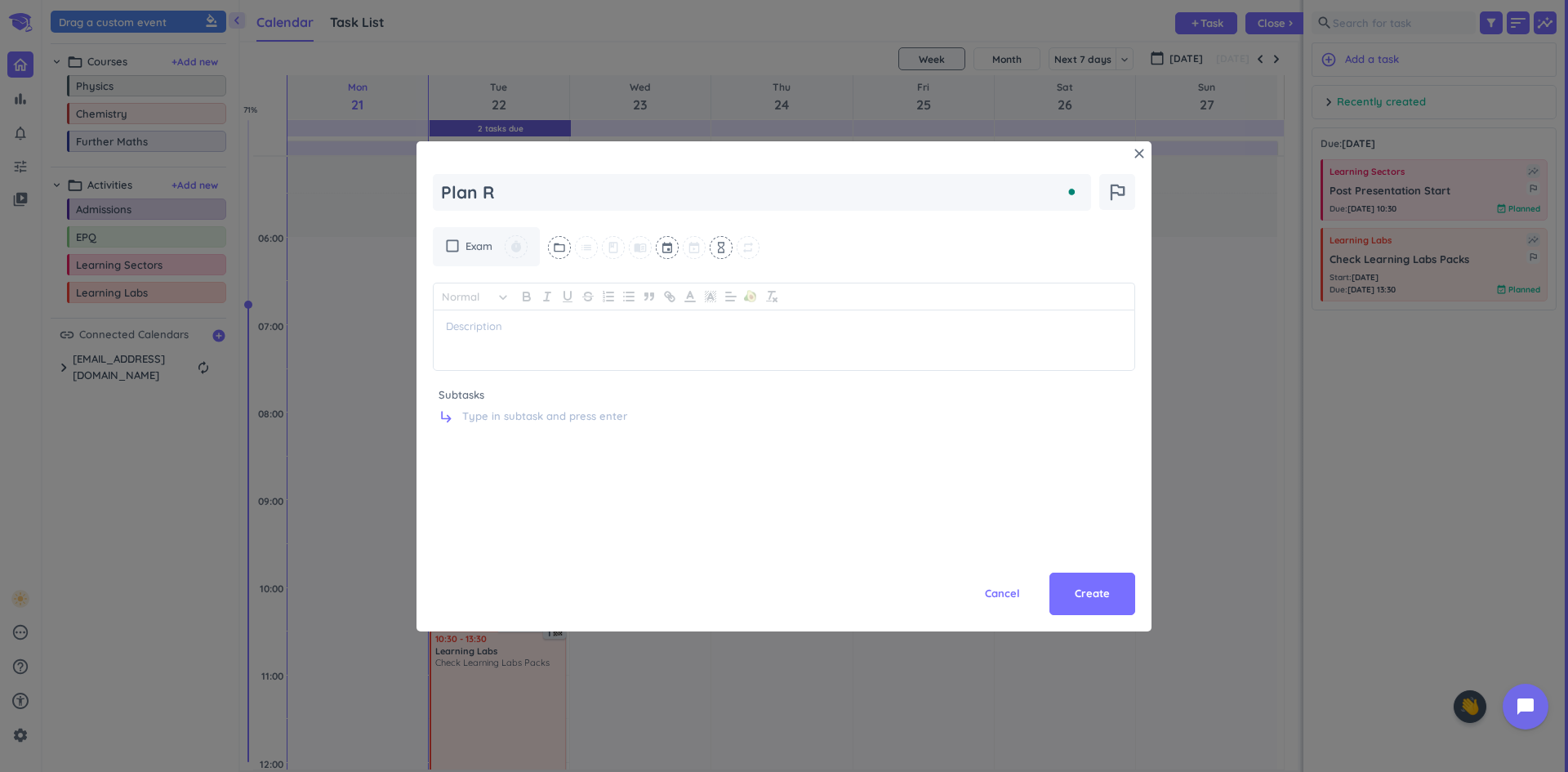 type on "x" 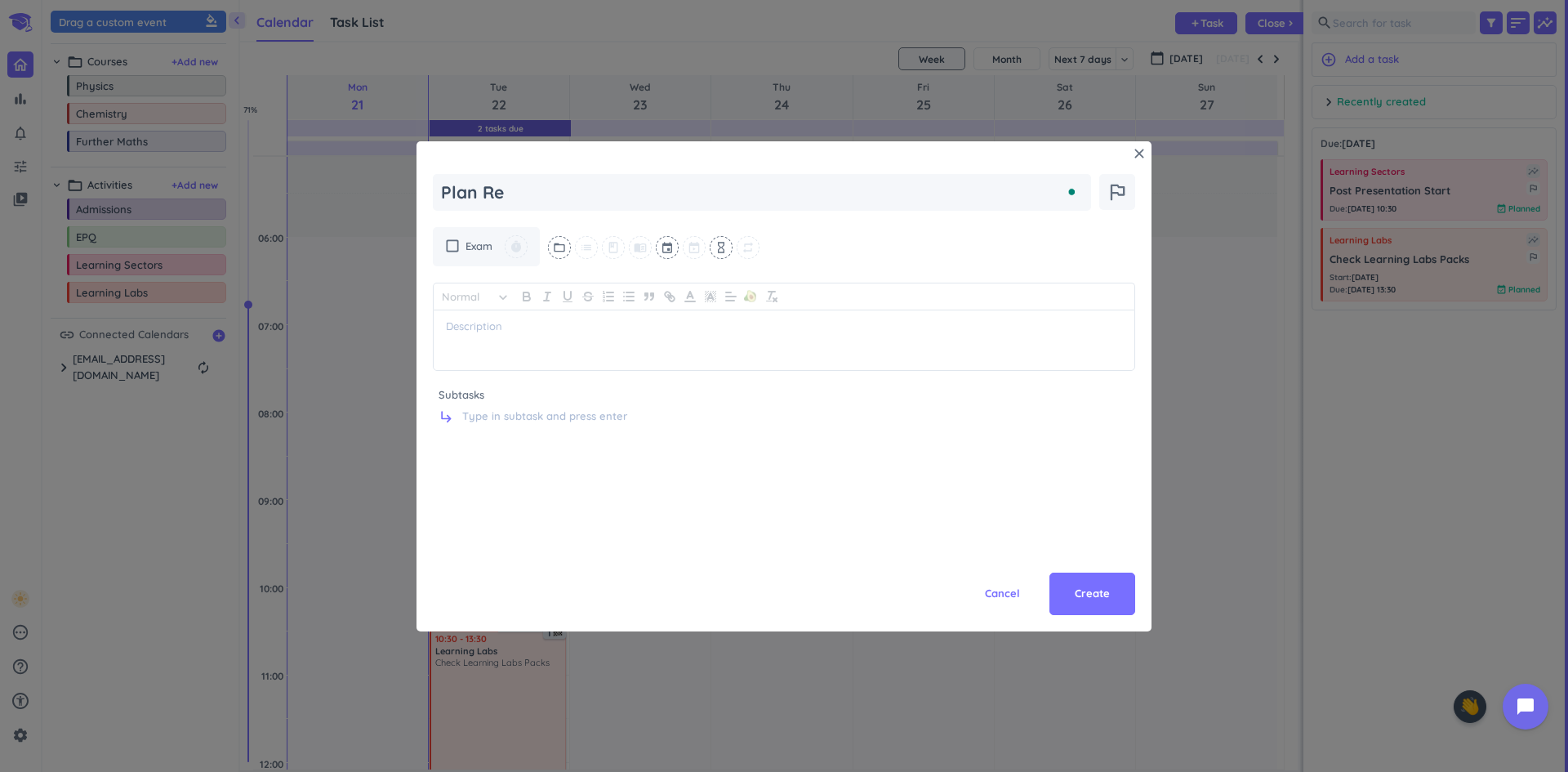 type on "x" 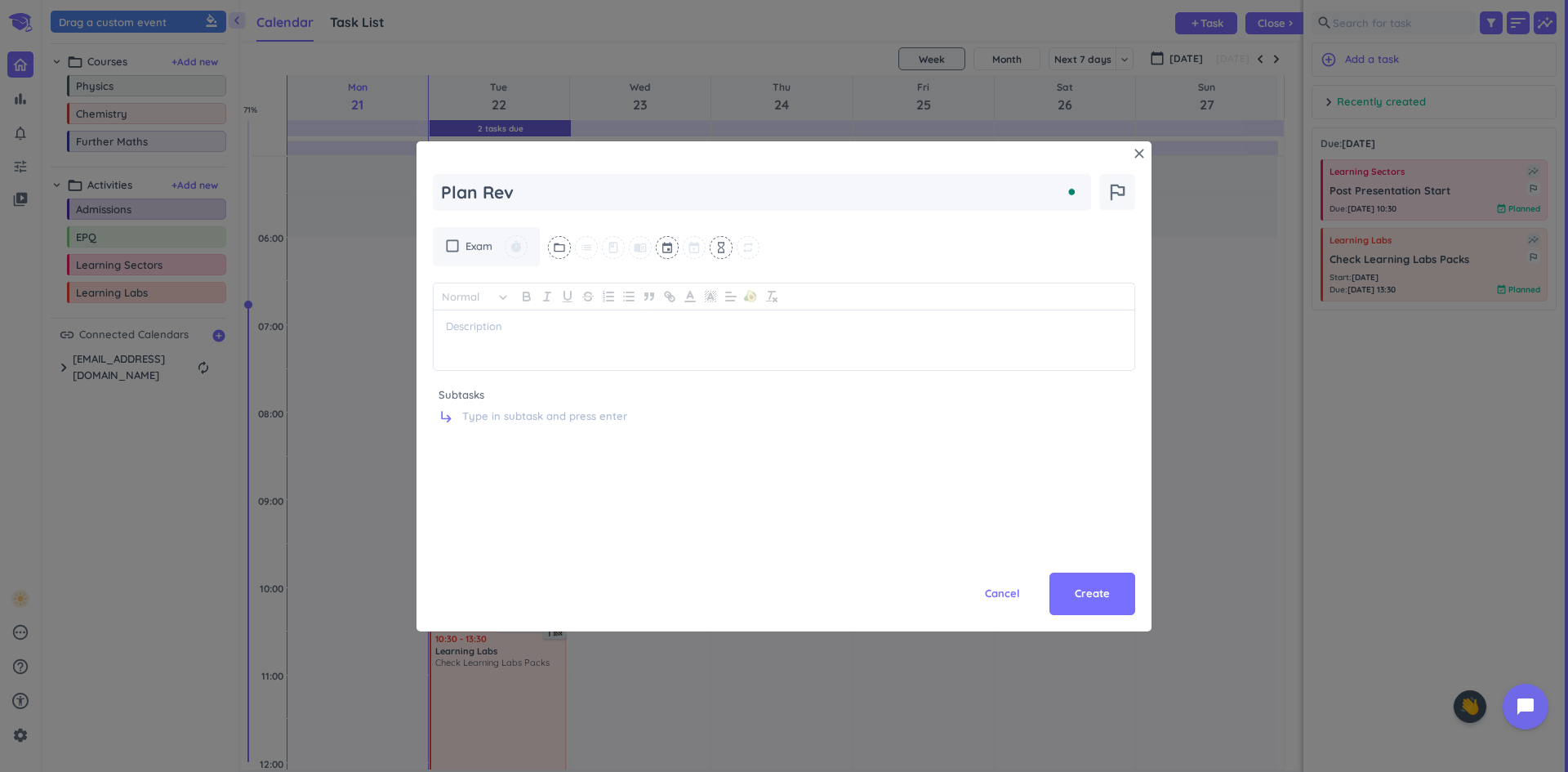 type on "x" 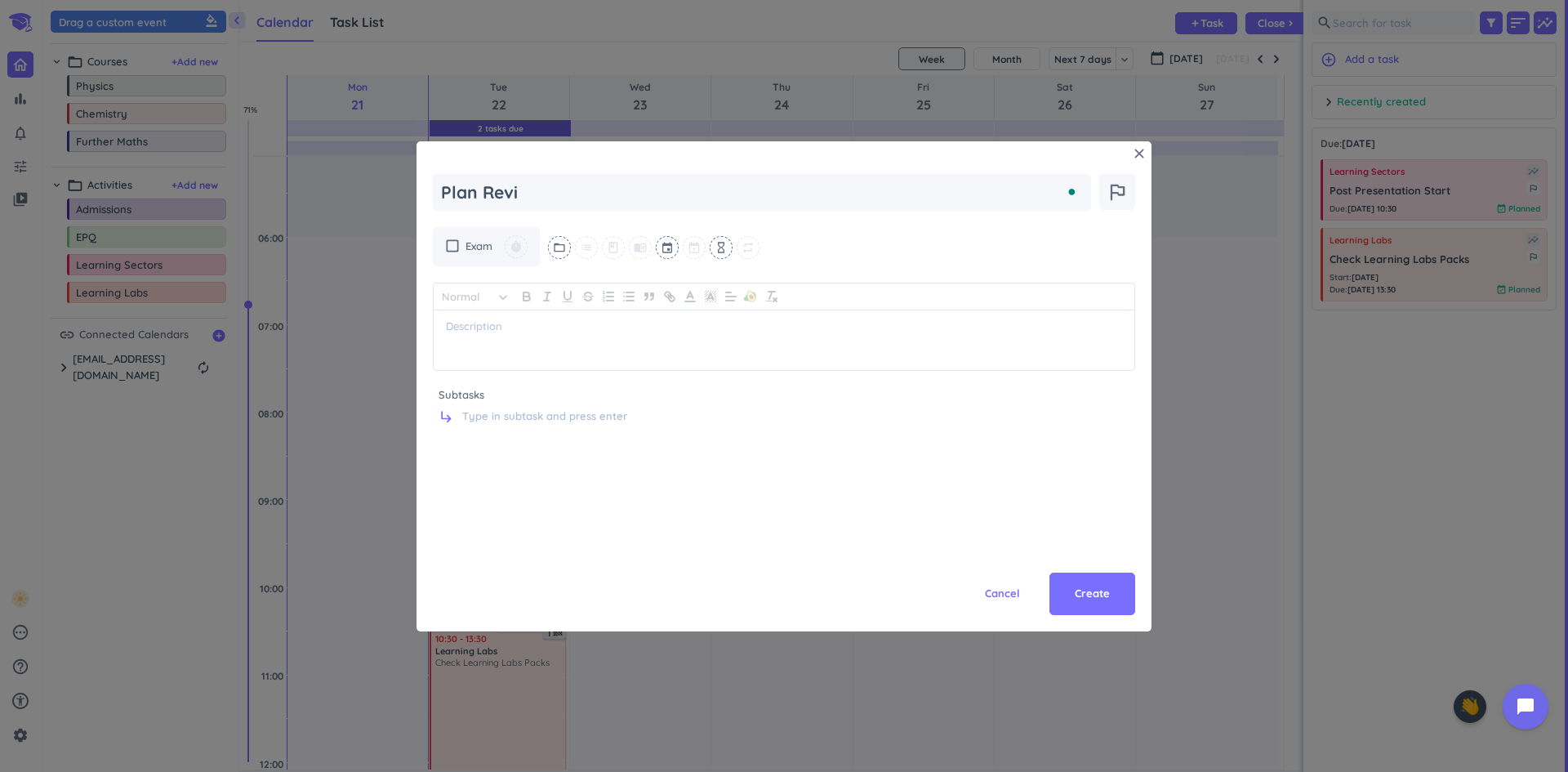 type on "x" 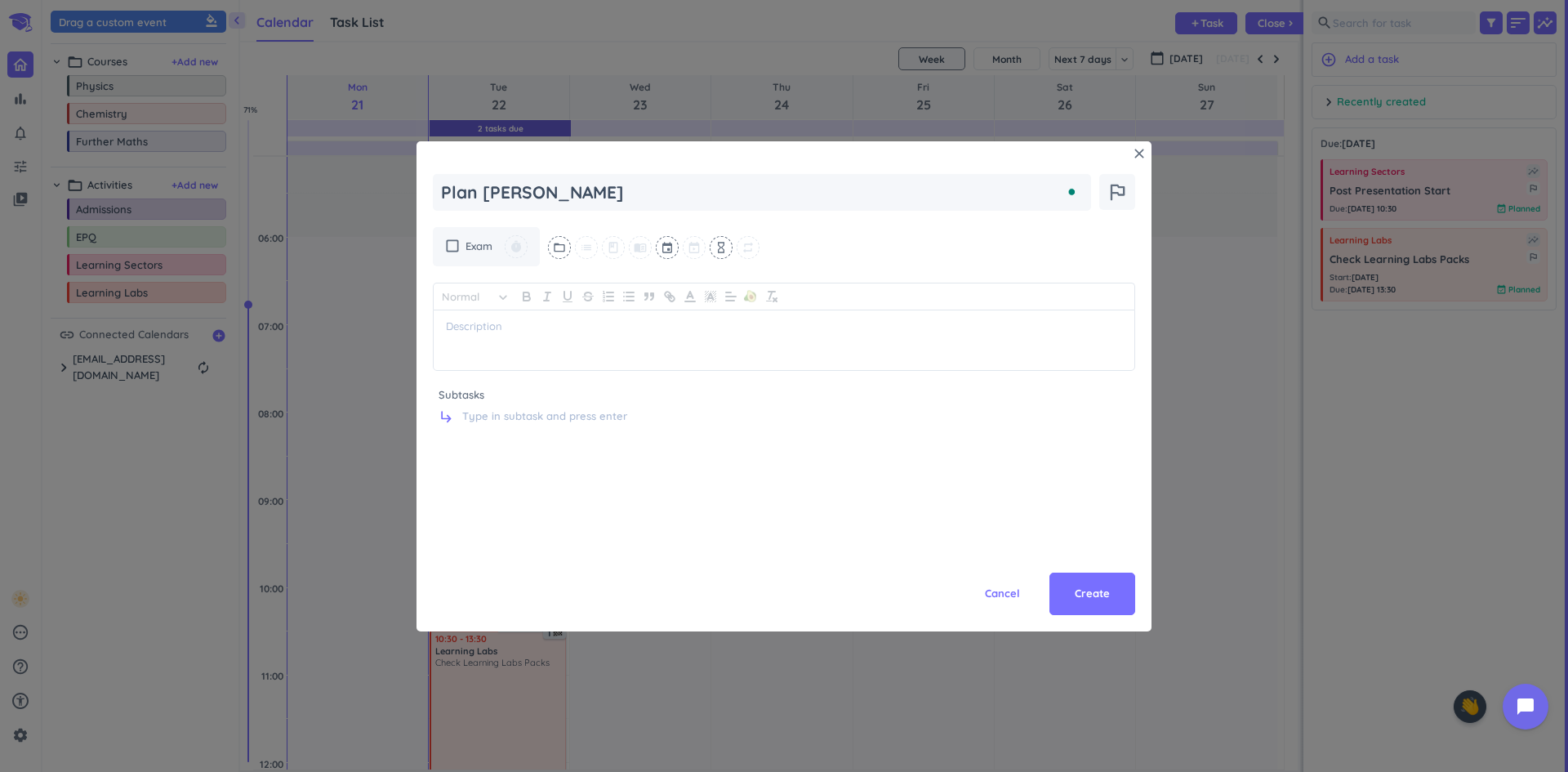 type on "x" 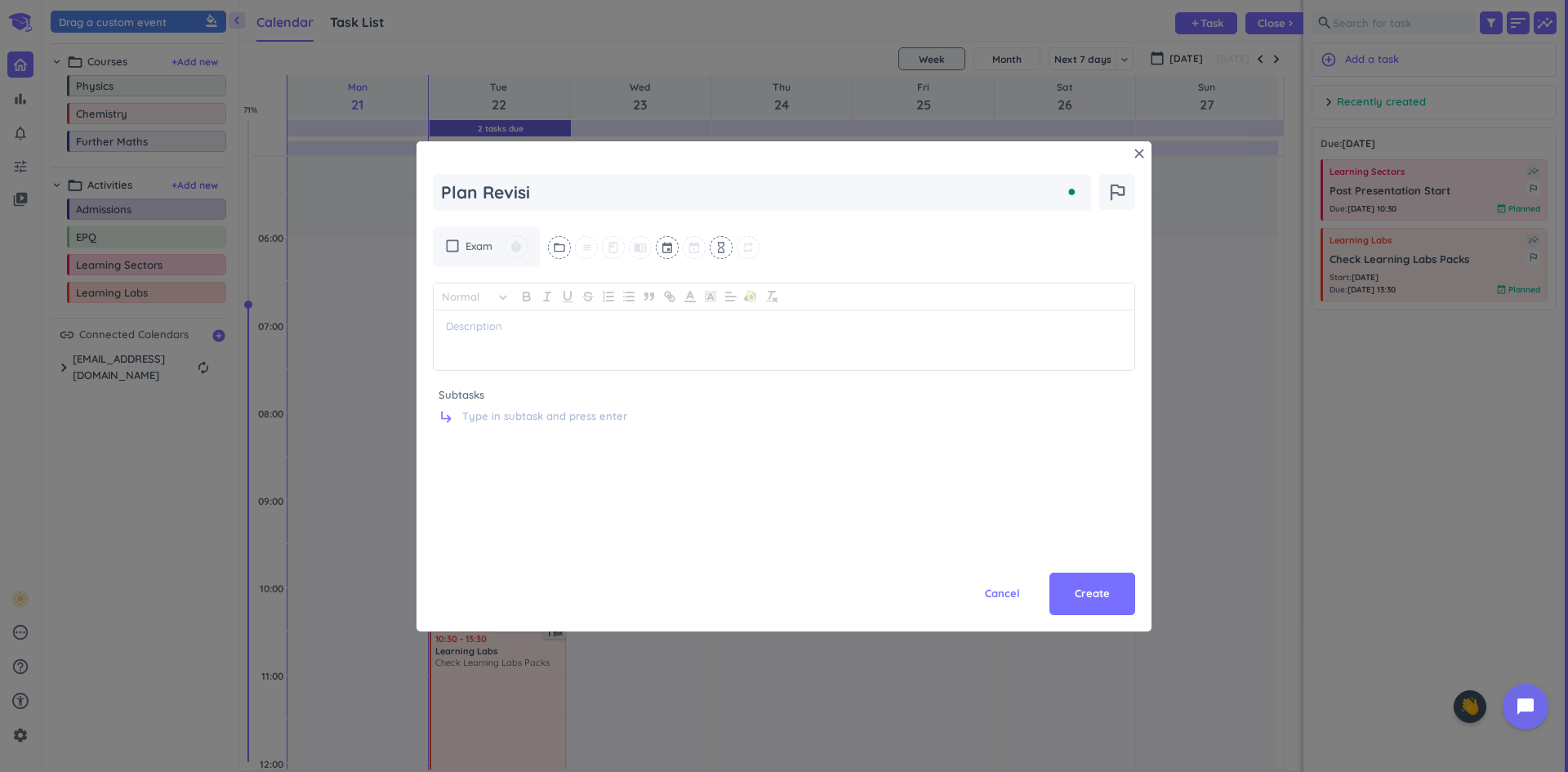 type on "x" 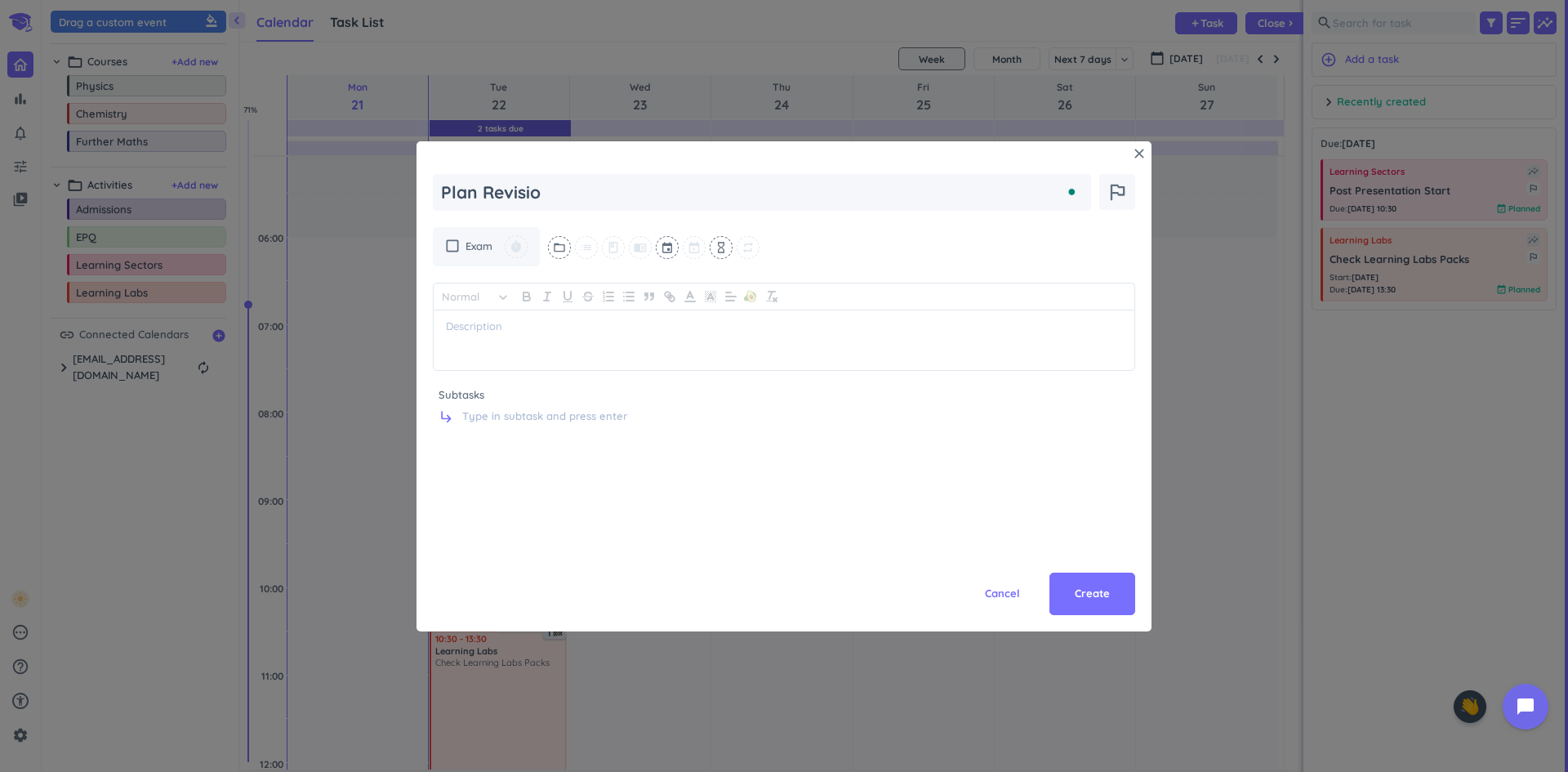 type on "x" 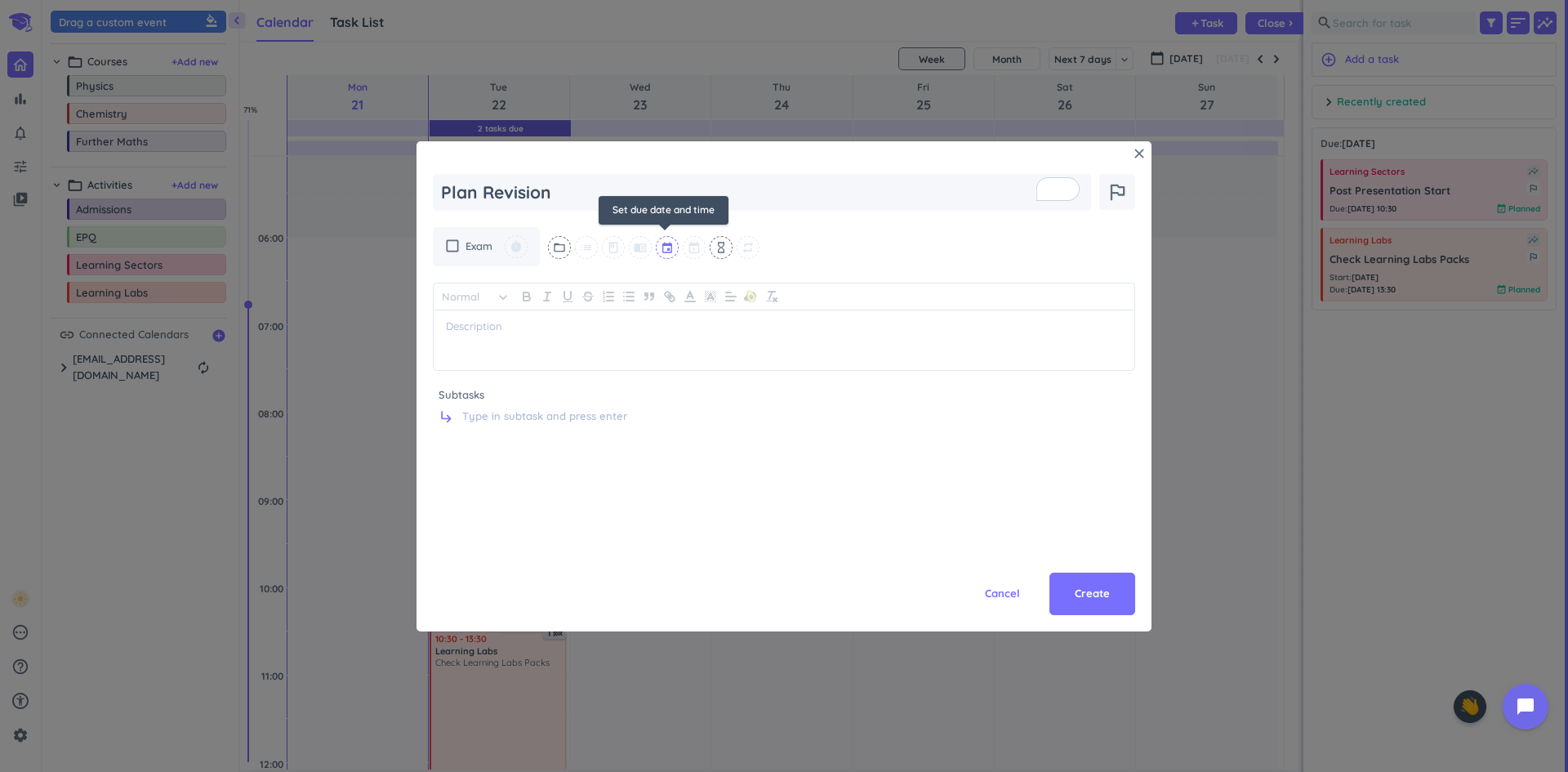 type on "Plan Revision" 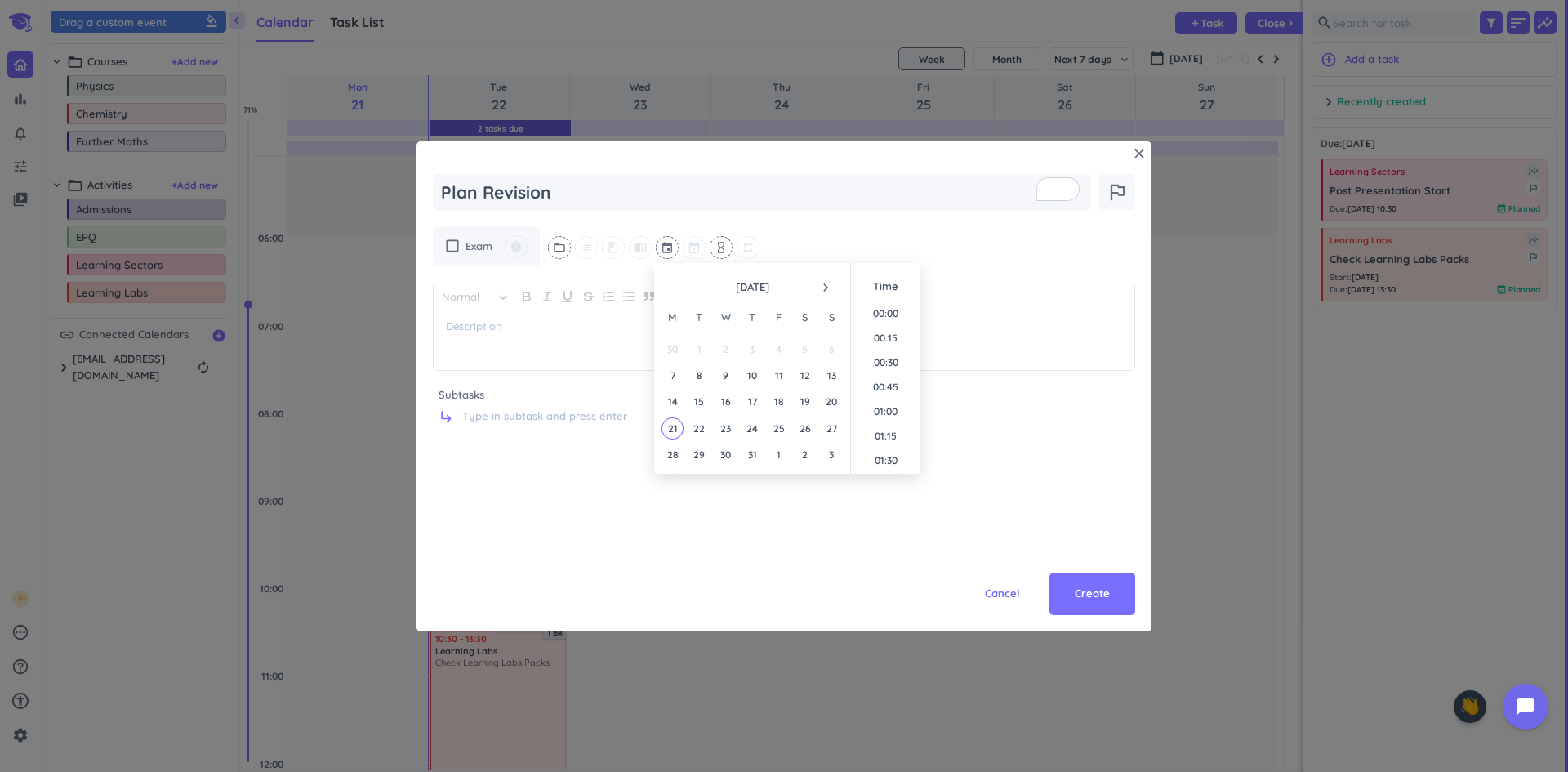 scroll, scrollTop: 1911, scrollLeft: 0, axis: vertical 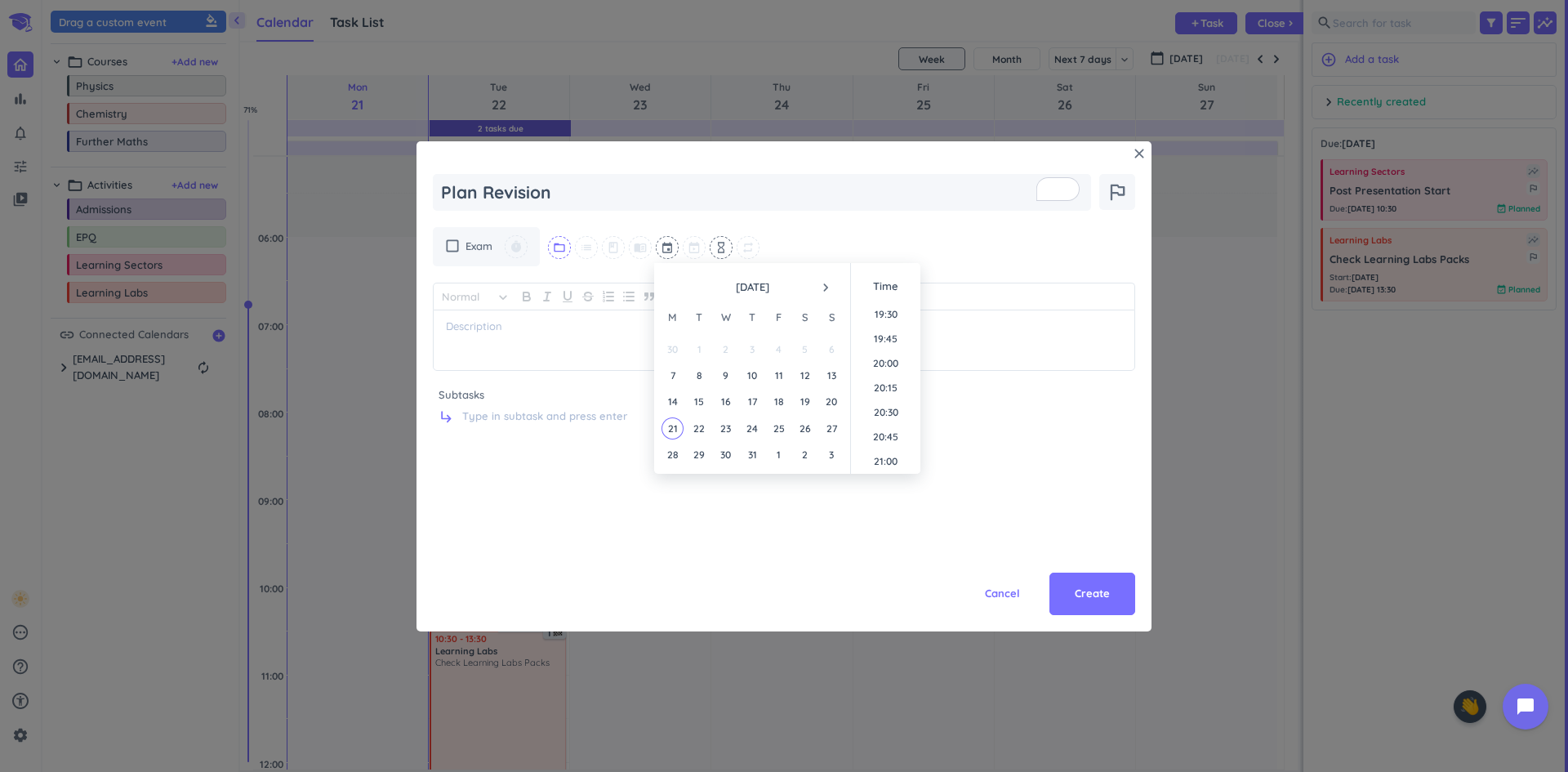 click on "folder_open" at bounding box center (559, 248) 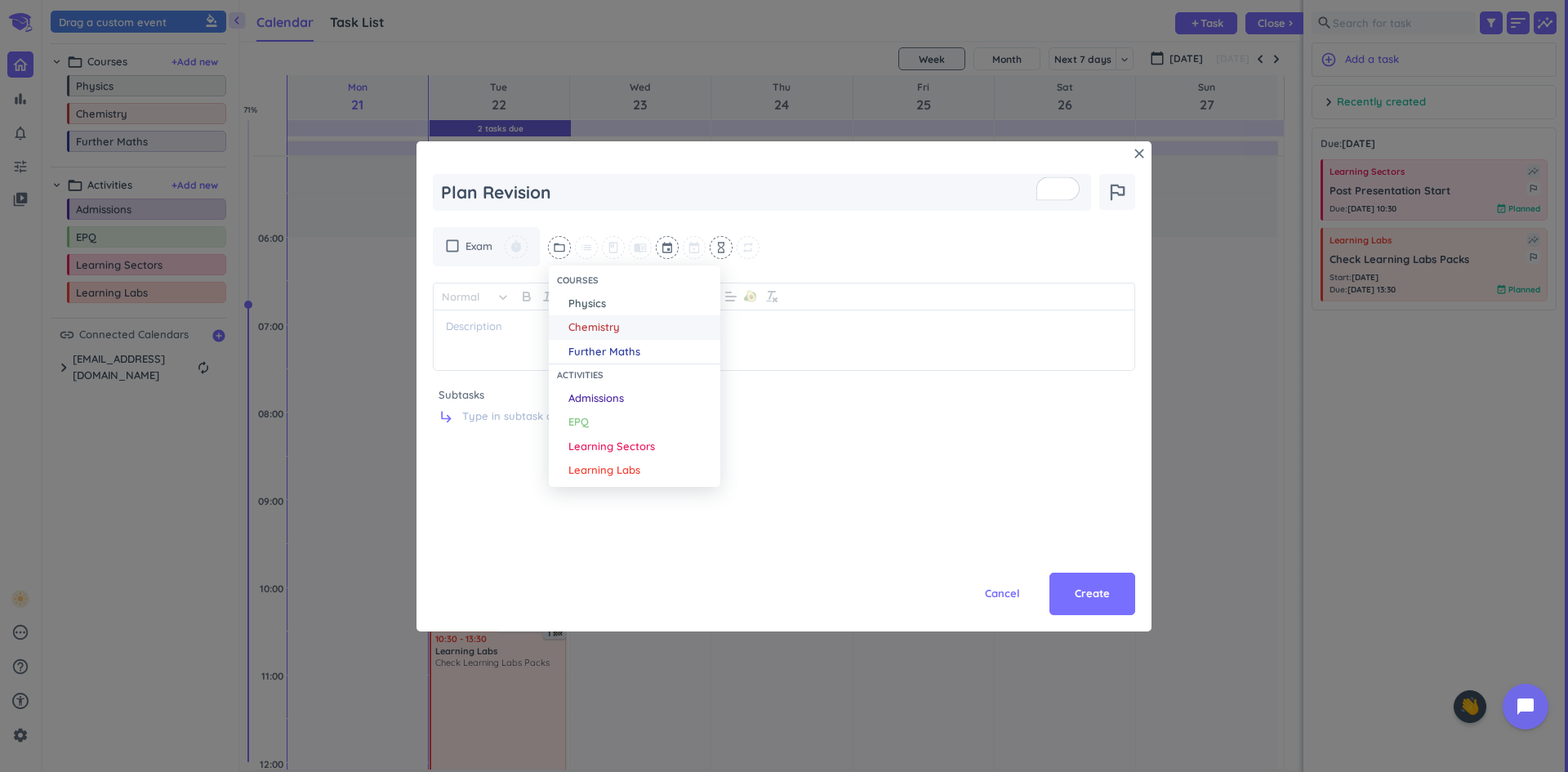 click on "Chemistry" at bounding box center (594, 328) 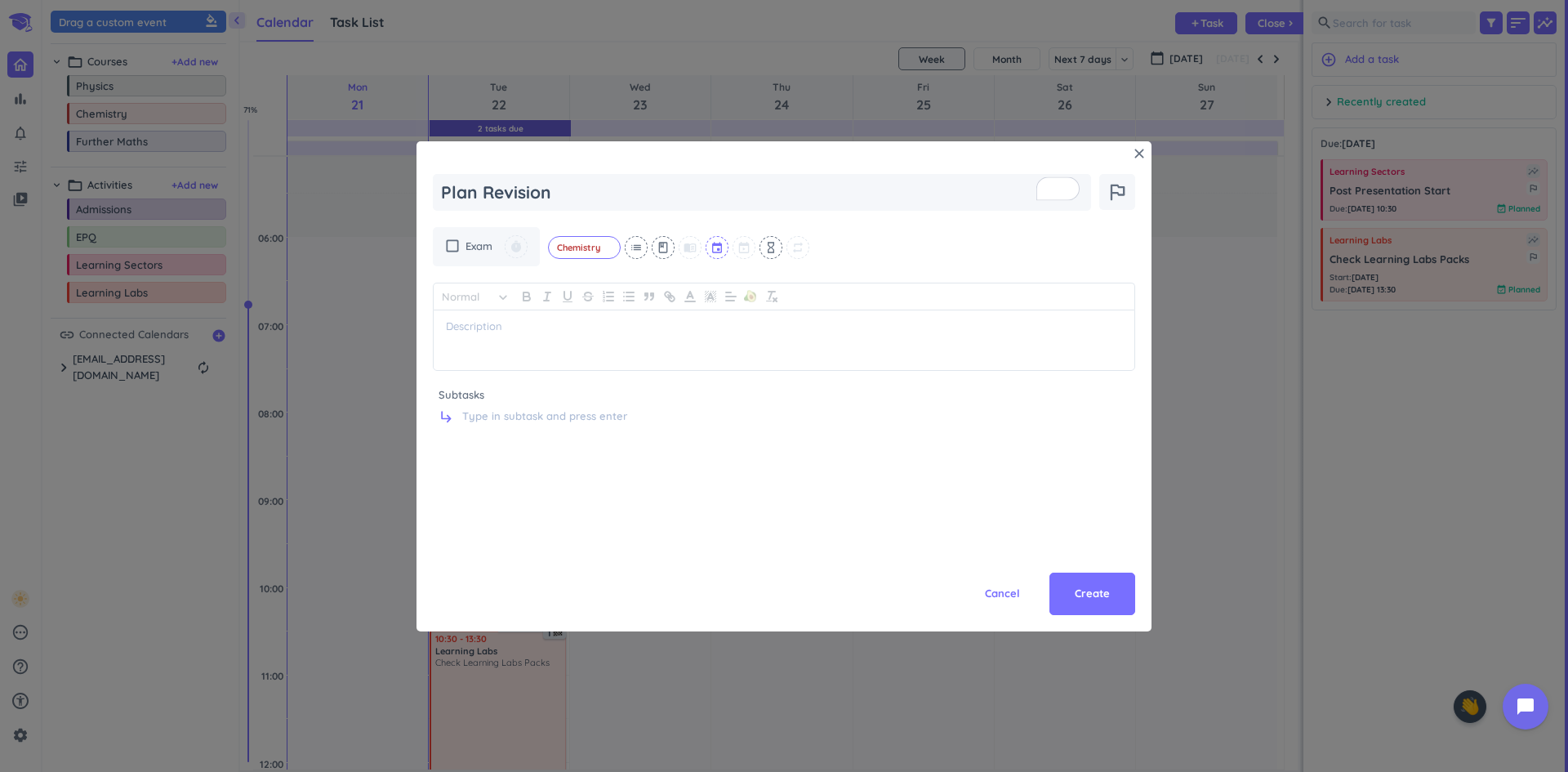 click at bounding box center (718, 248) 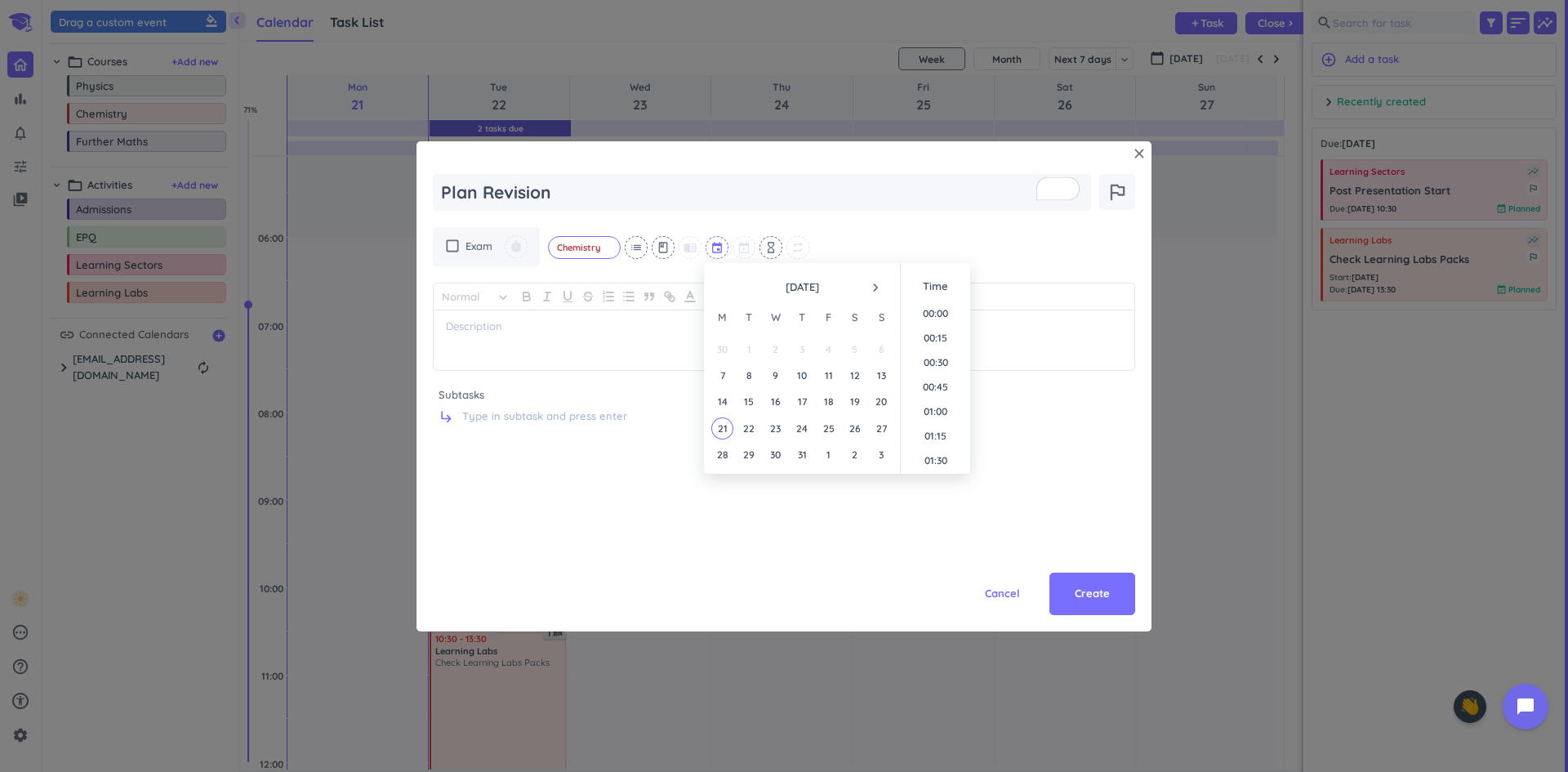 scroll, scrollTop: 1911, scrollLeft: 0, axis: vertical 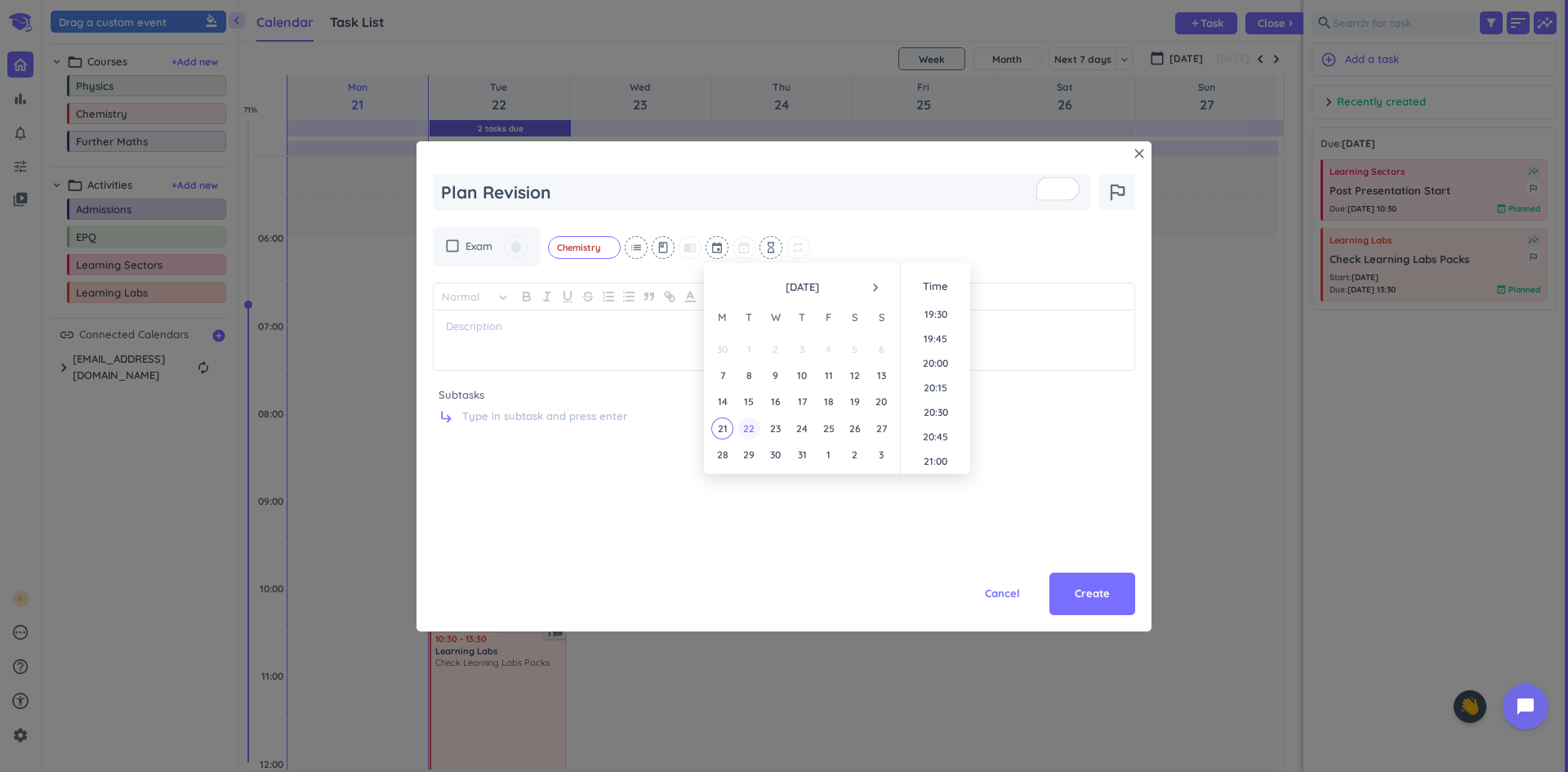 click on "22" at bounding box center (749, 428) 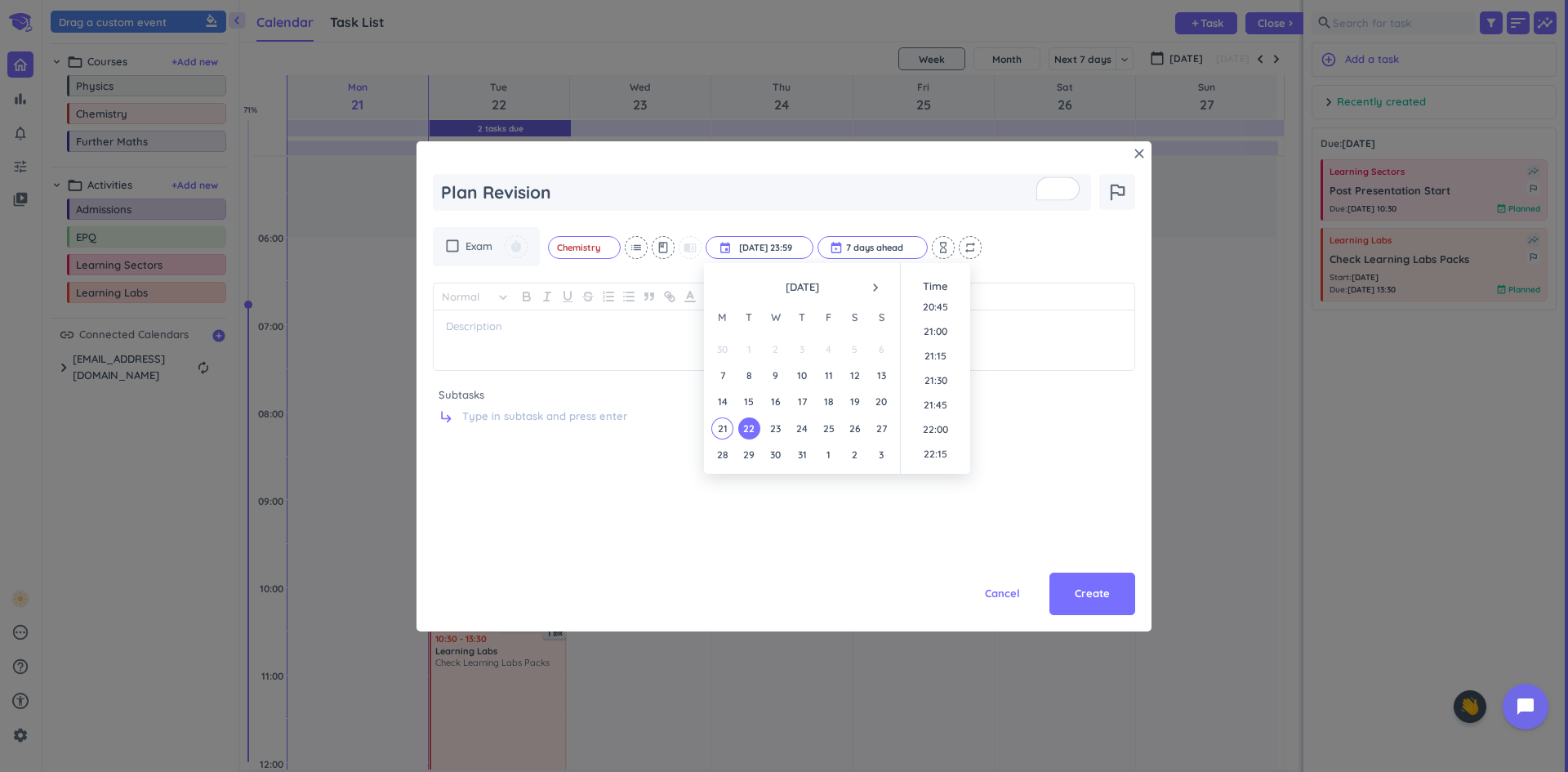 scroll, scrollTop: 1796, scrollLeft: 0, axis: vertical 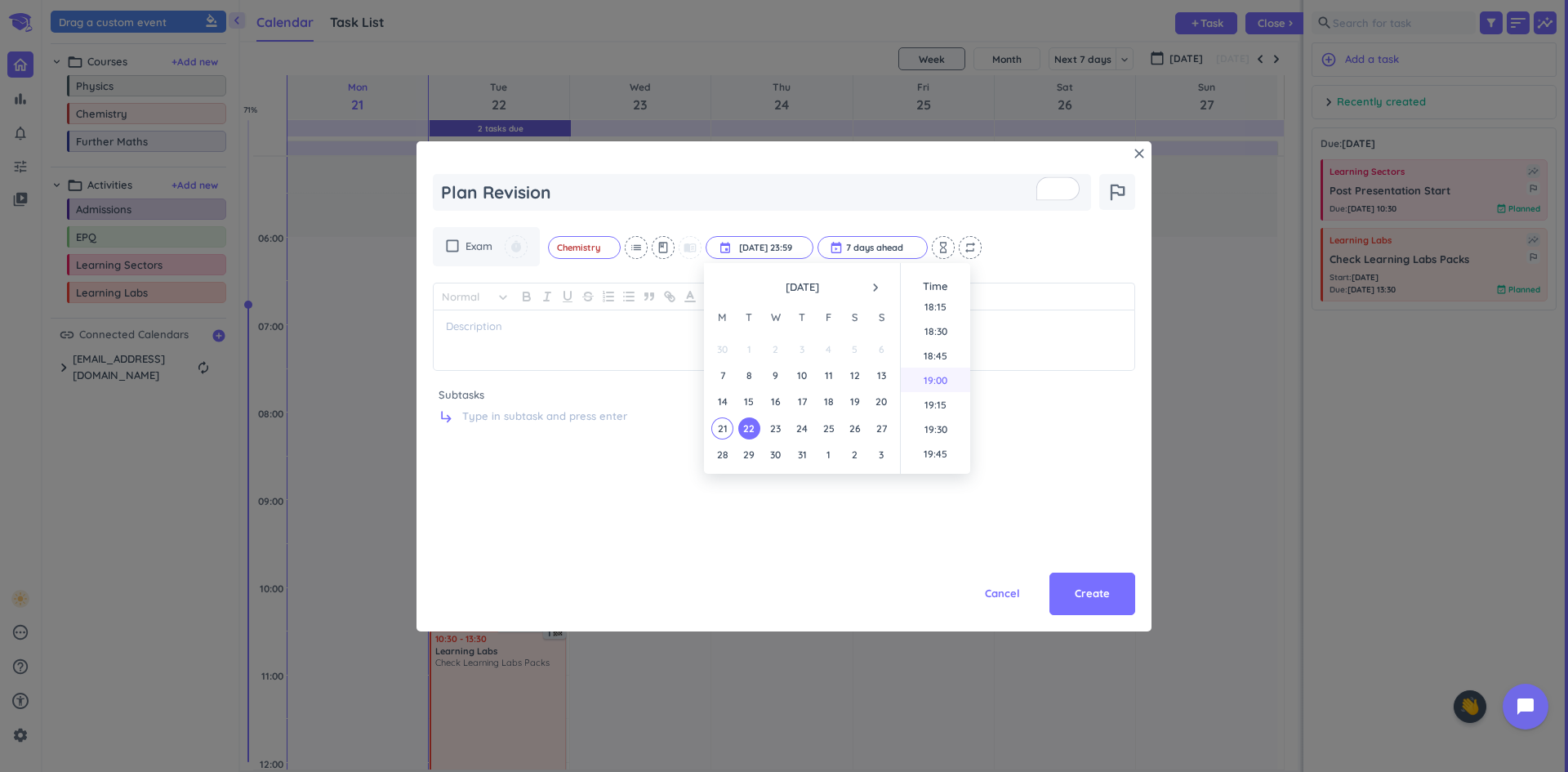 click on "19:00" at bounding box center (935, 380) 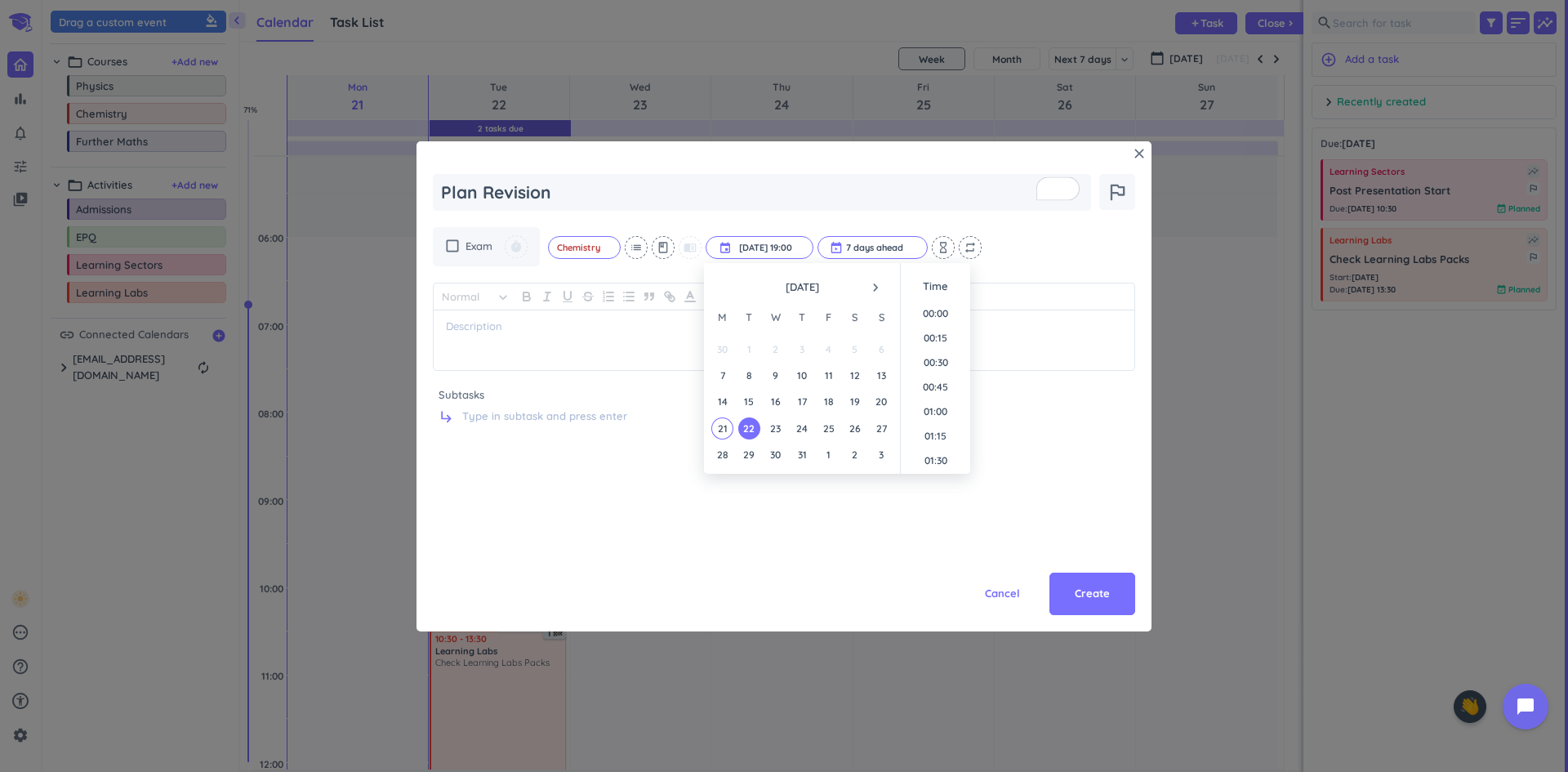scroll, scrollTop: 1788, scrollLeft: 0, axis: vertical 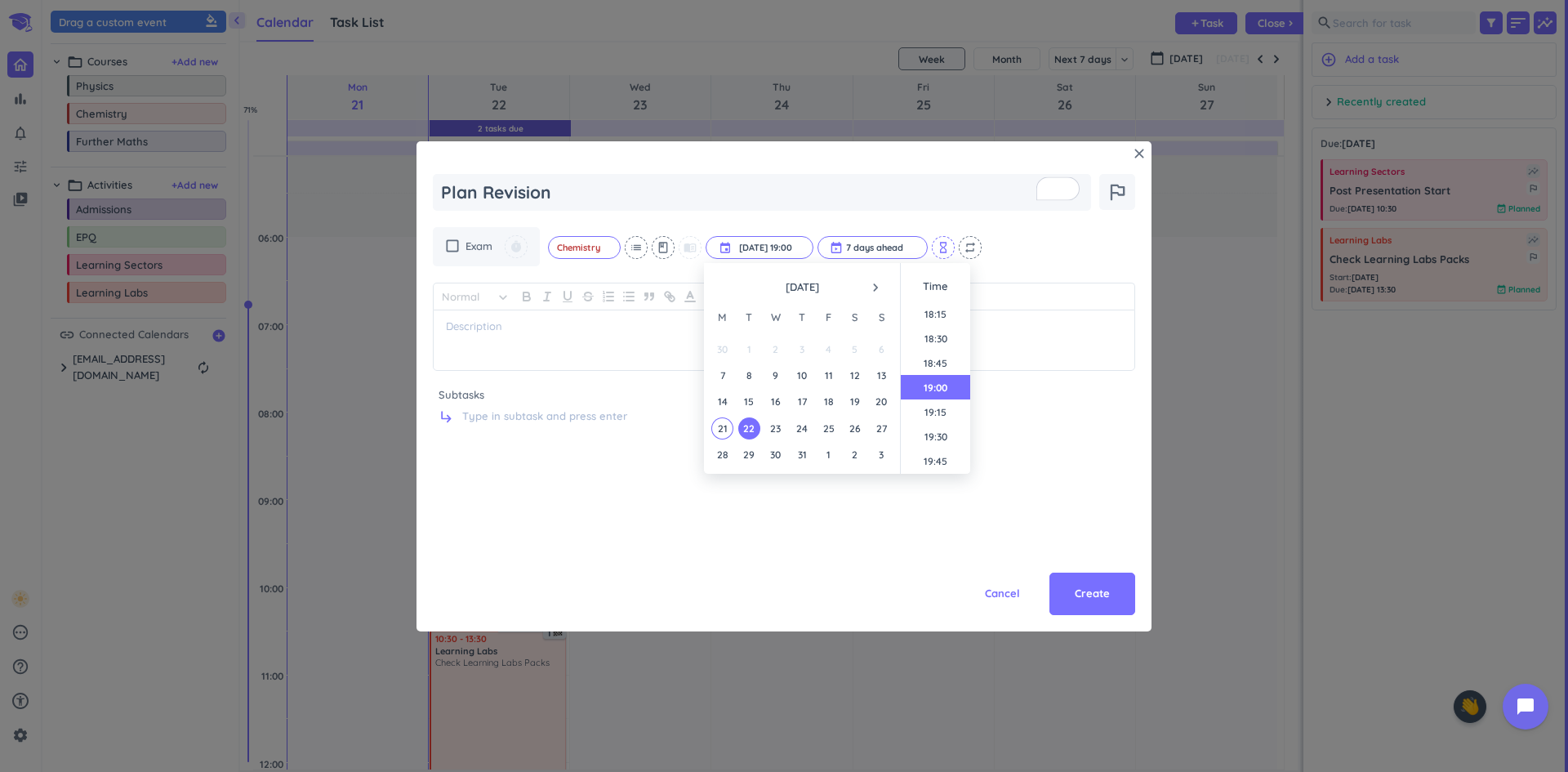click on "hourglass_empty" at bounding box center (943, 248) 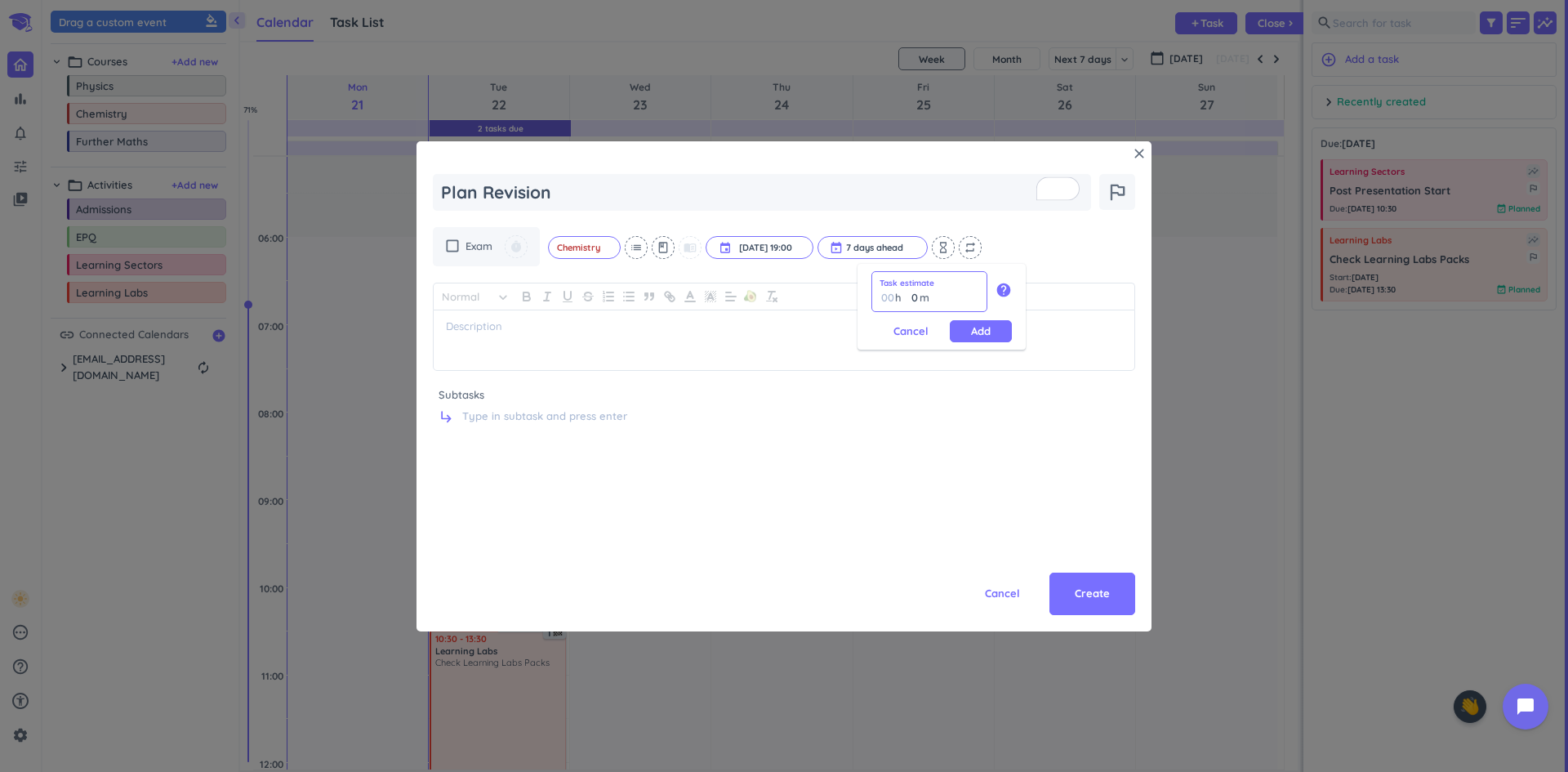 click on "0" at bounding box center (911, 297) 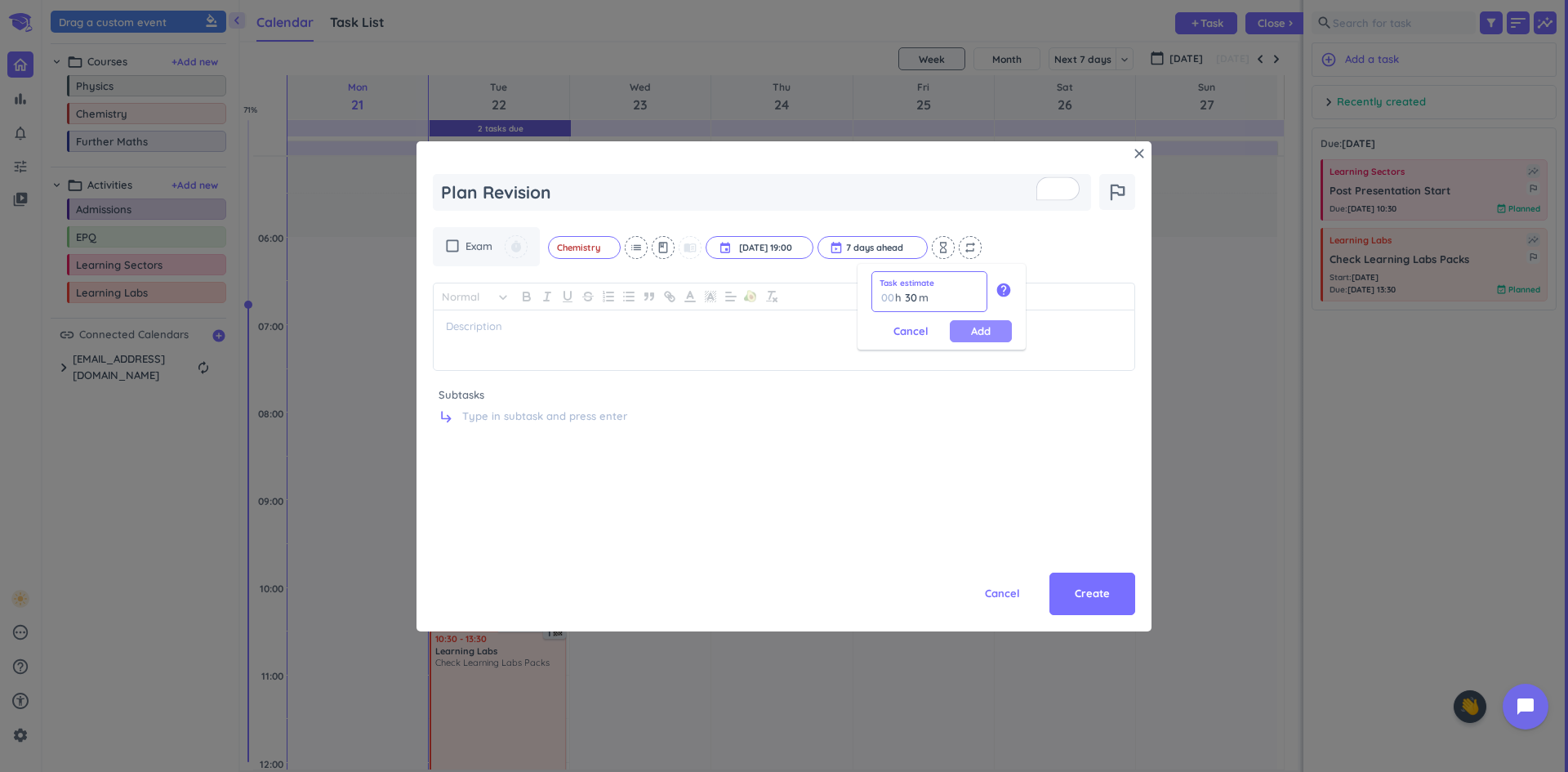 type on "30" 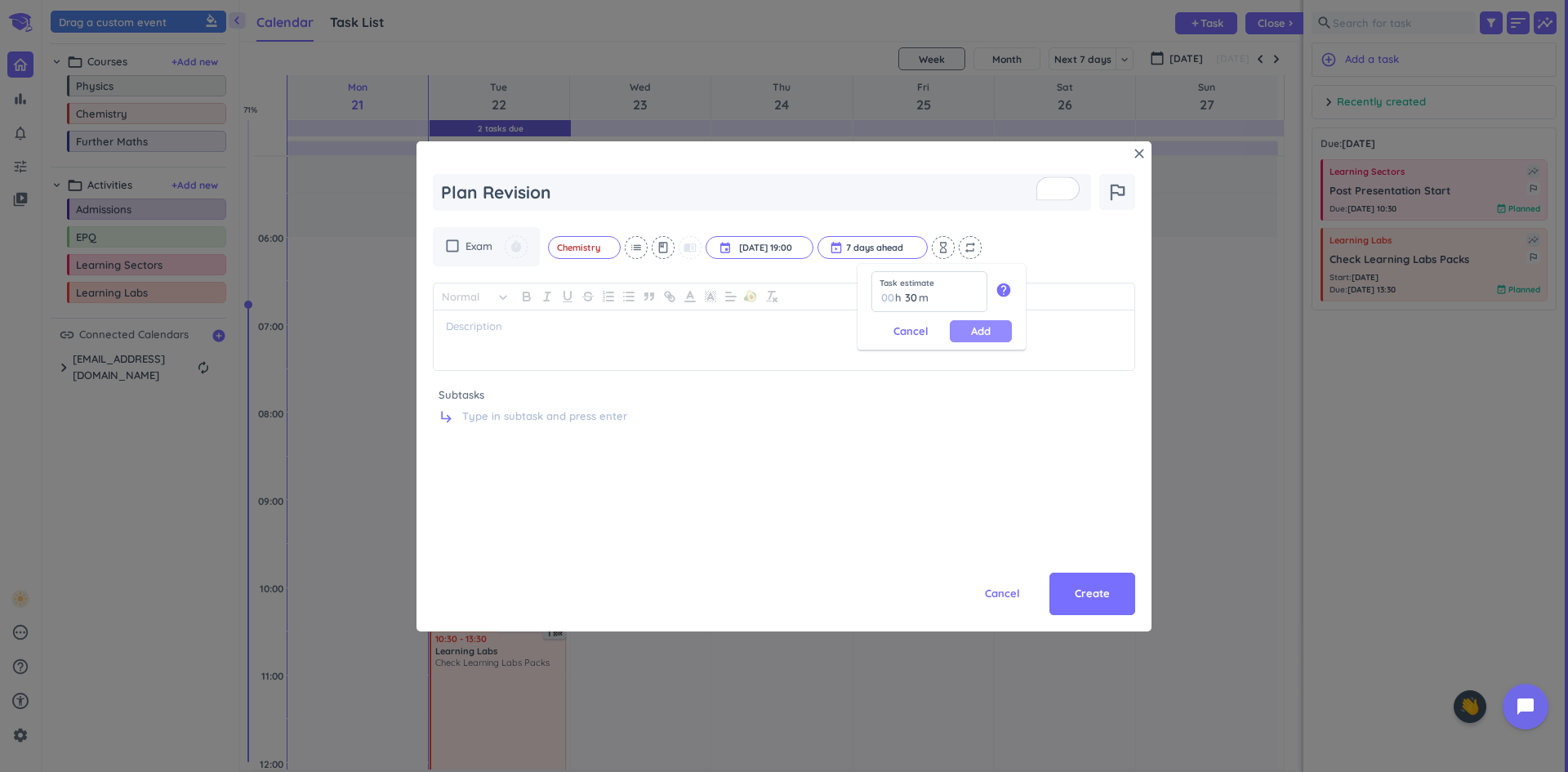 click on "Add" at bounding box center (981, 331) 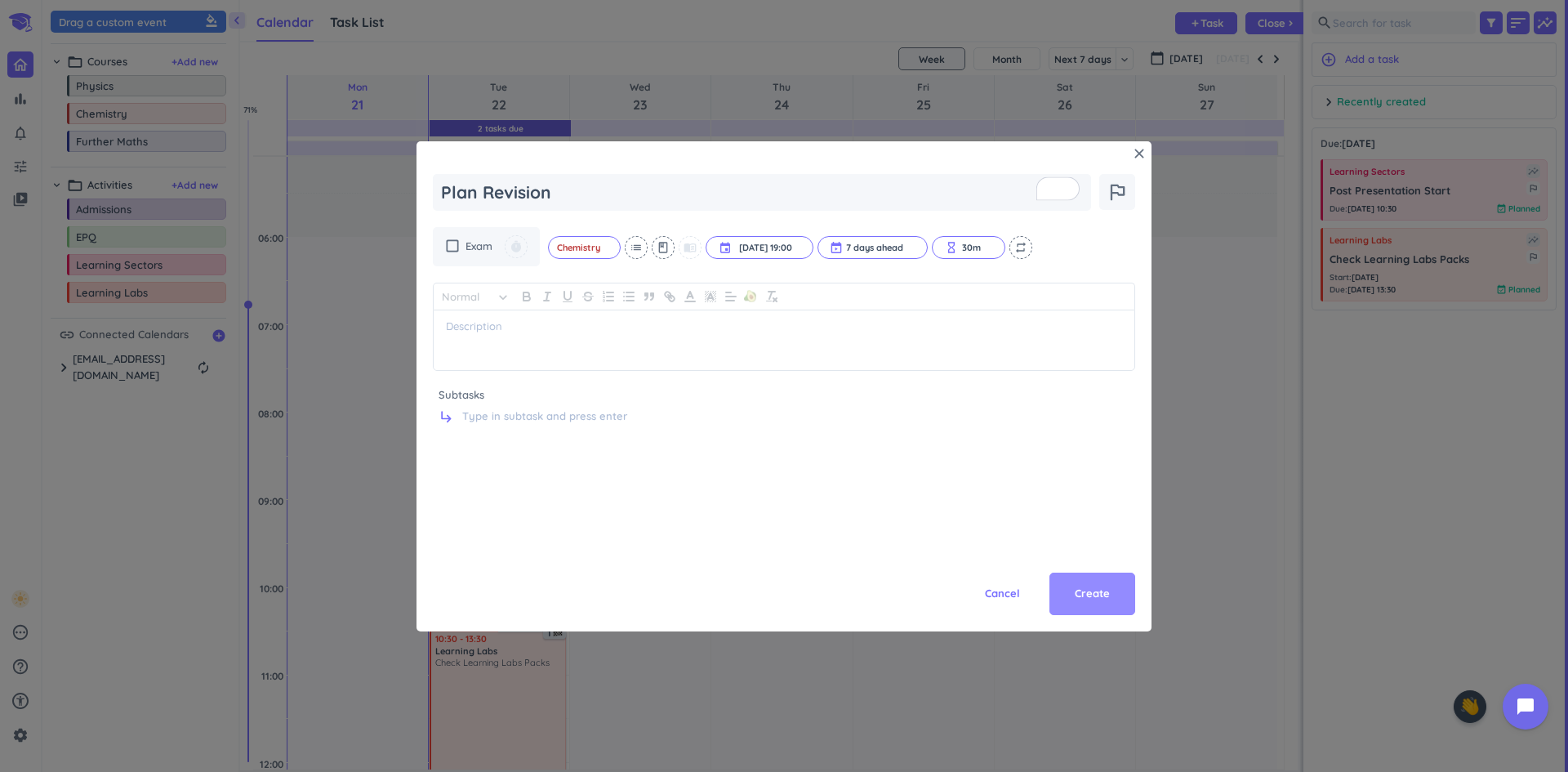 click on "Create" at bounding box center (1092, 594) 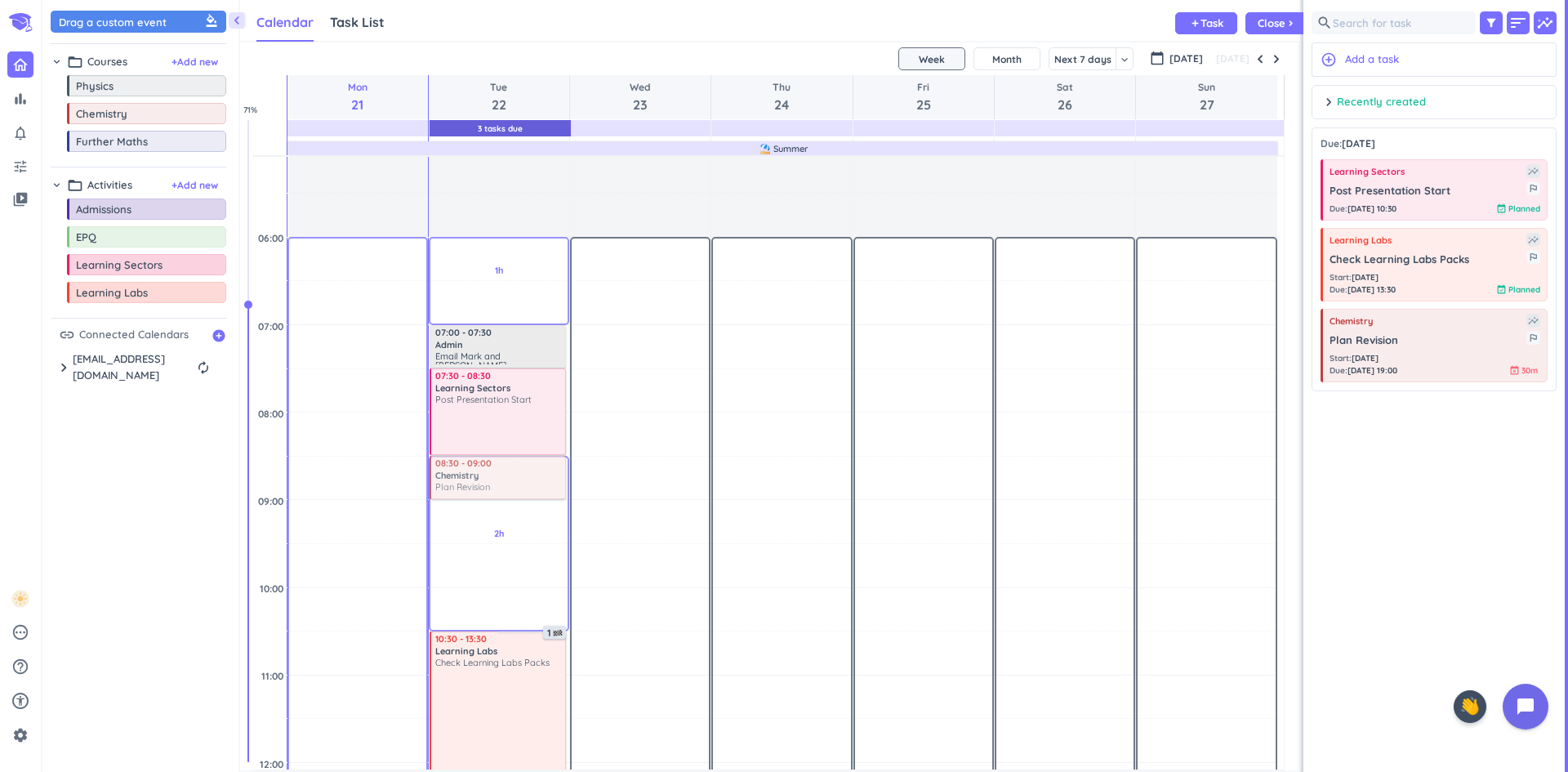 drag, startPoint x: 1405, startPoint y: 367, endPoint x: 567, endPoint y: 462, distance: 843.3677 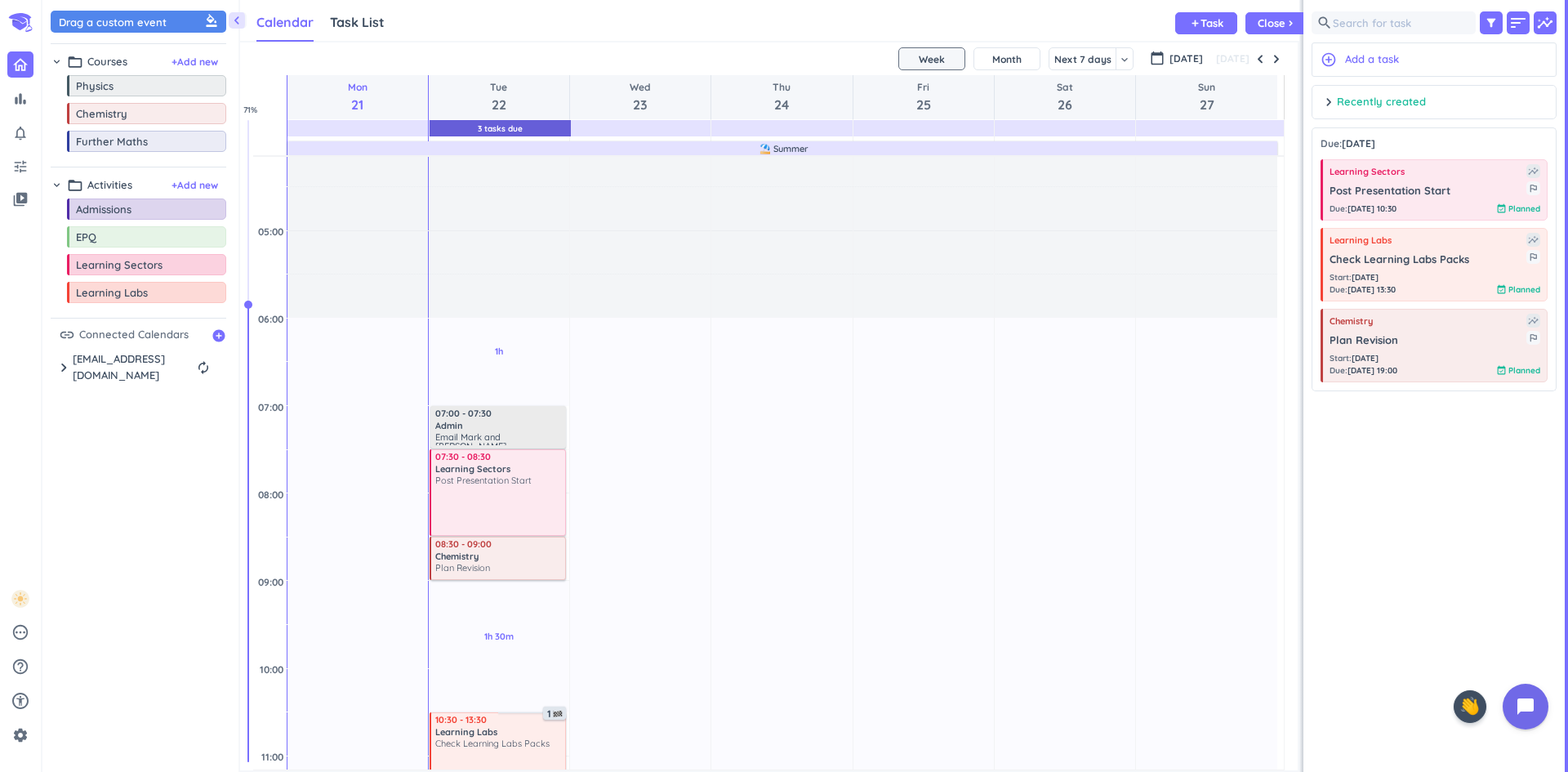 scroll, scrollTop: 13, scrollLeft: 0, axis: vertical 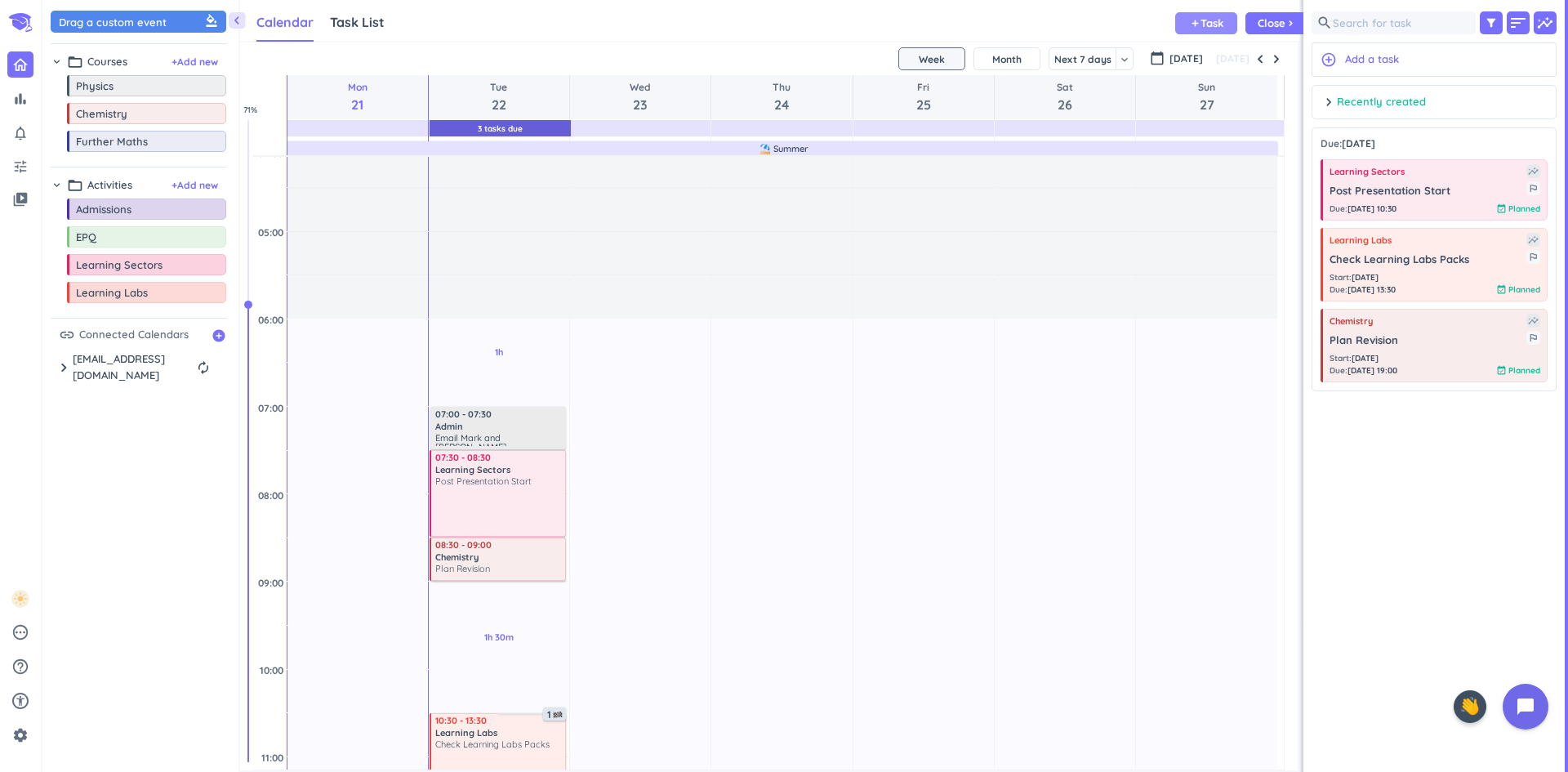 click on "add" at bounding box center (1195, 23) 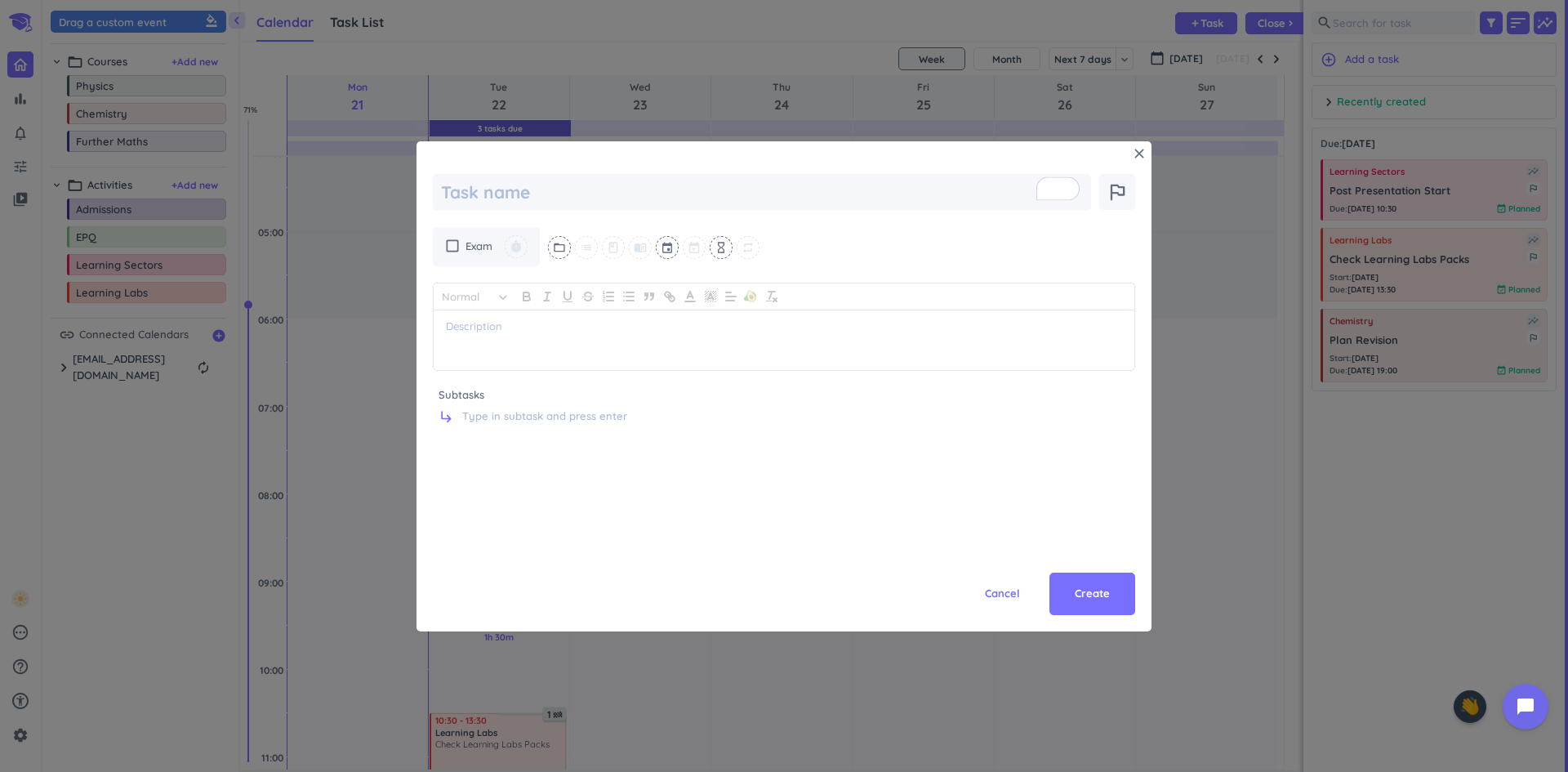 type on "x" 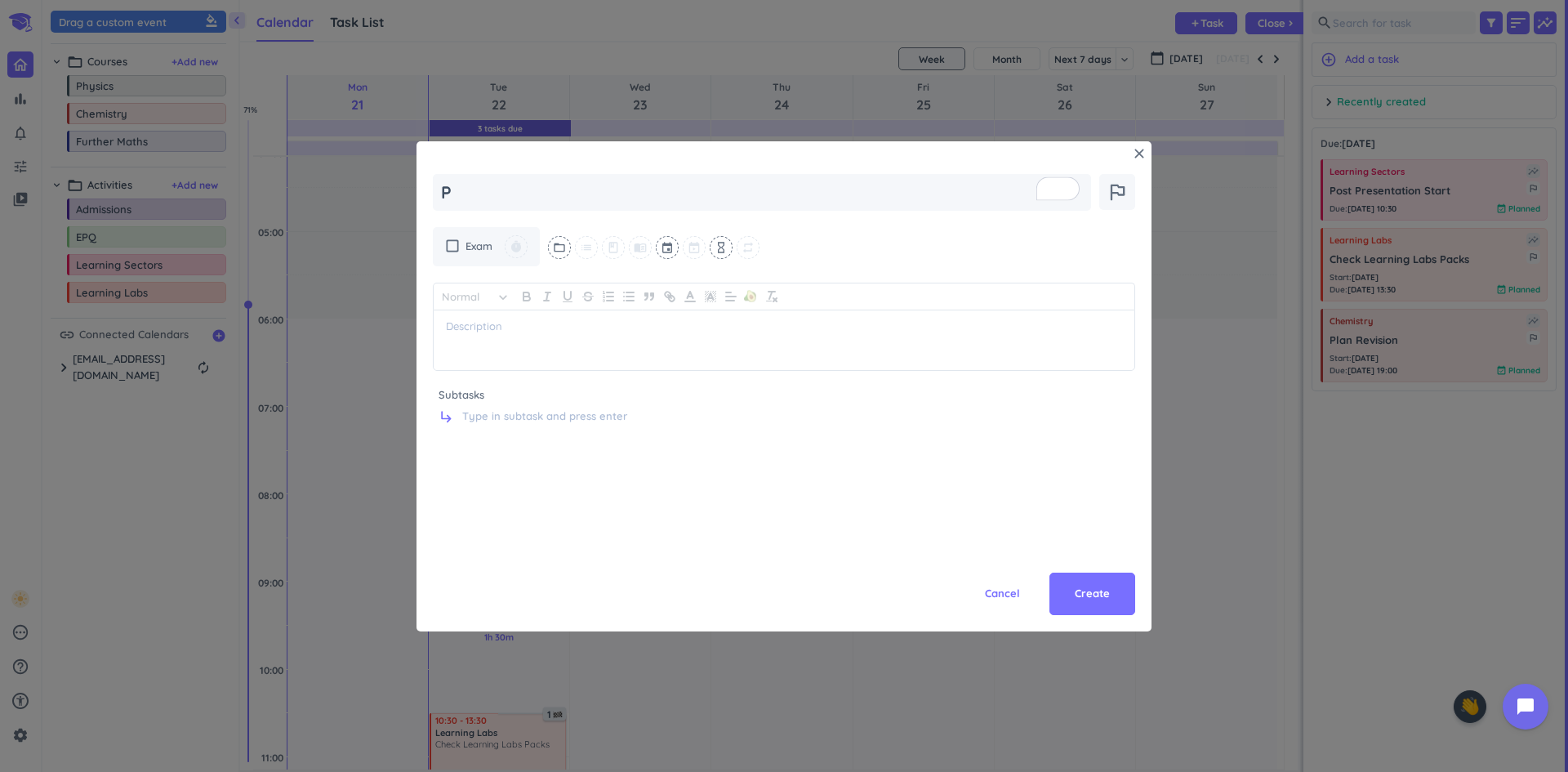 type on "x" 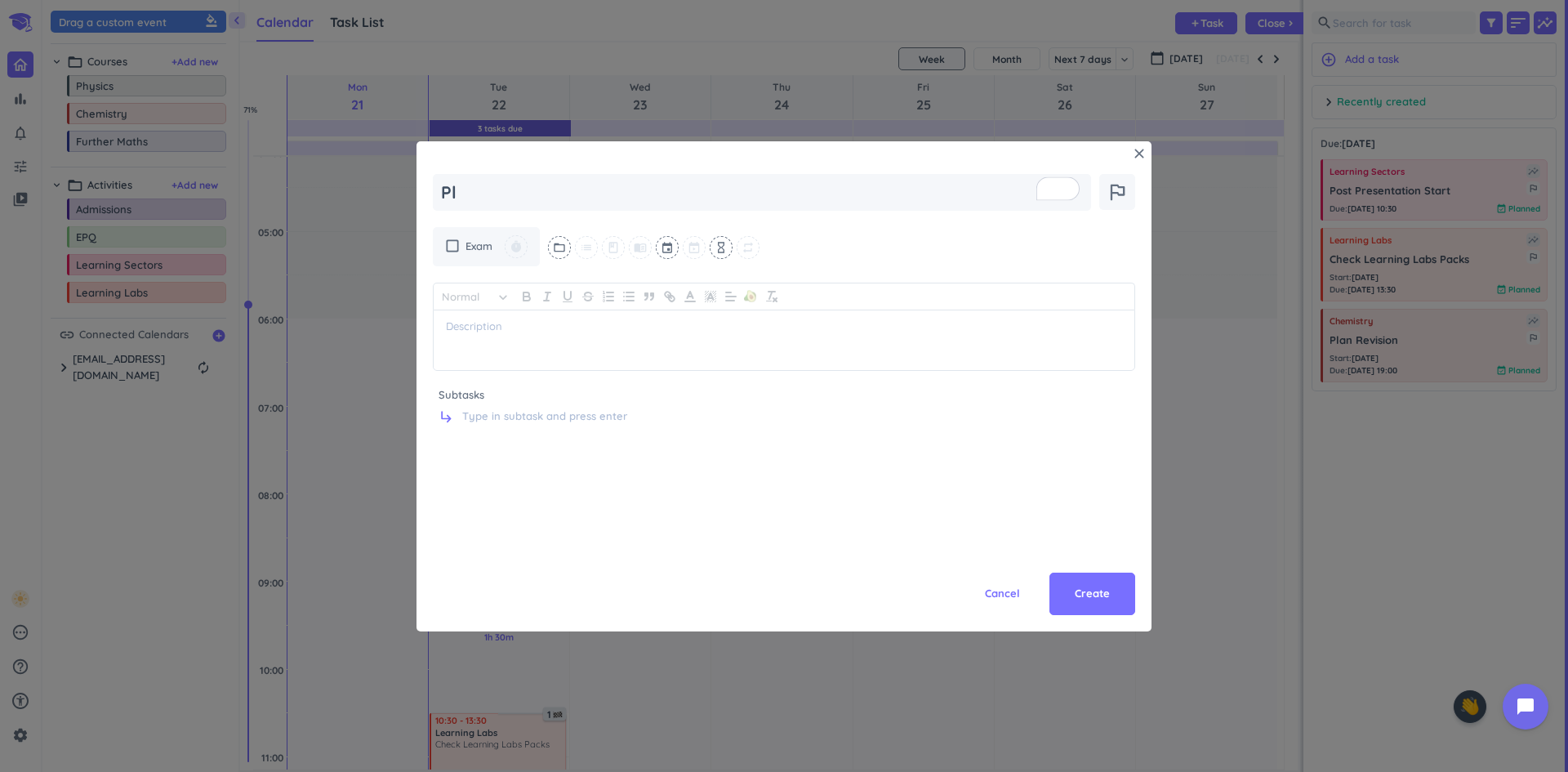 type on "x" 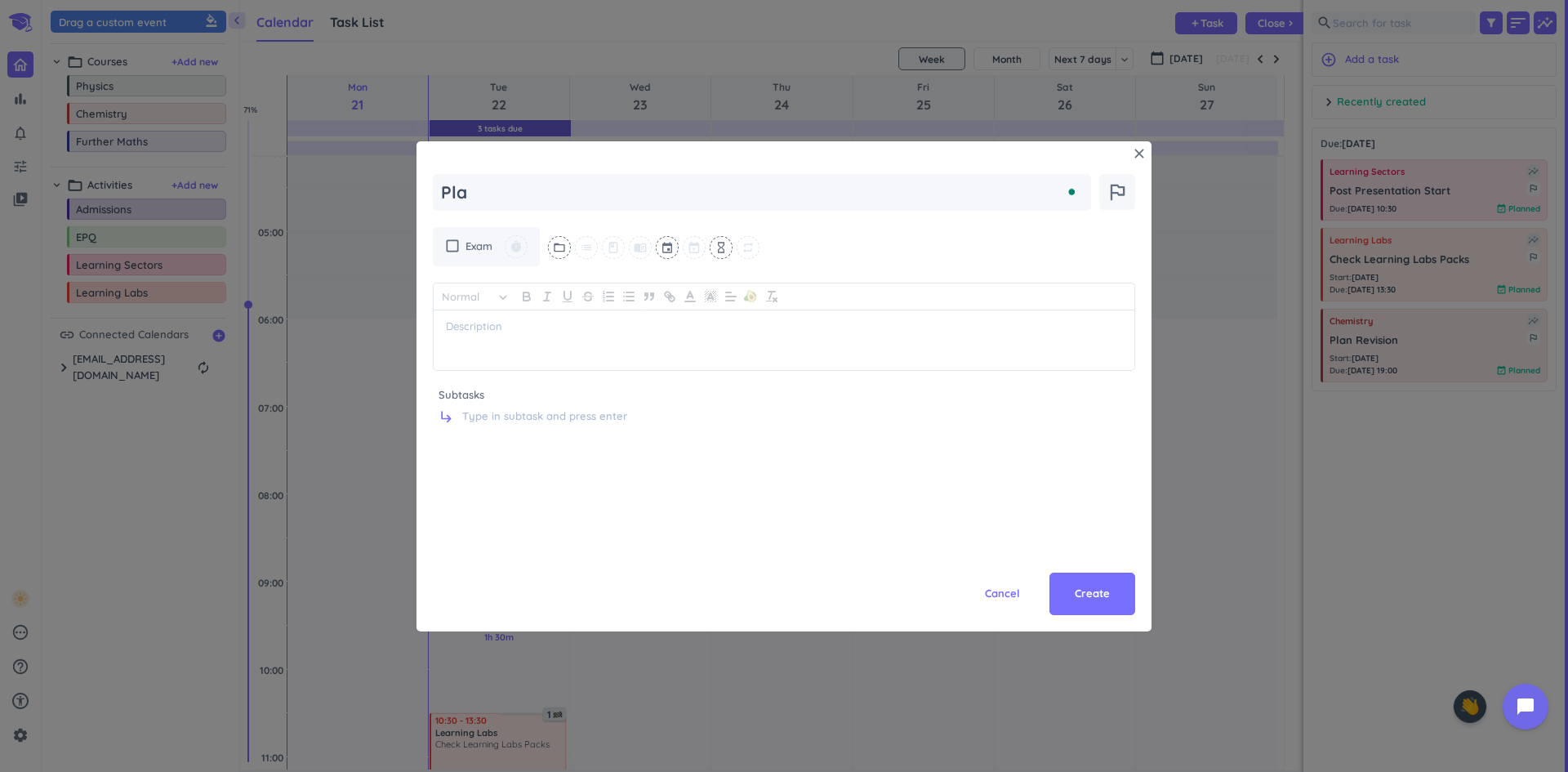 type on "x" 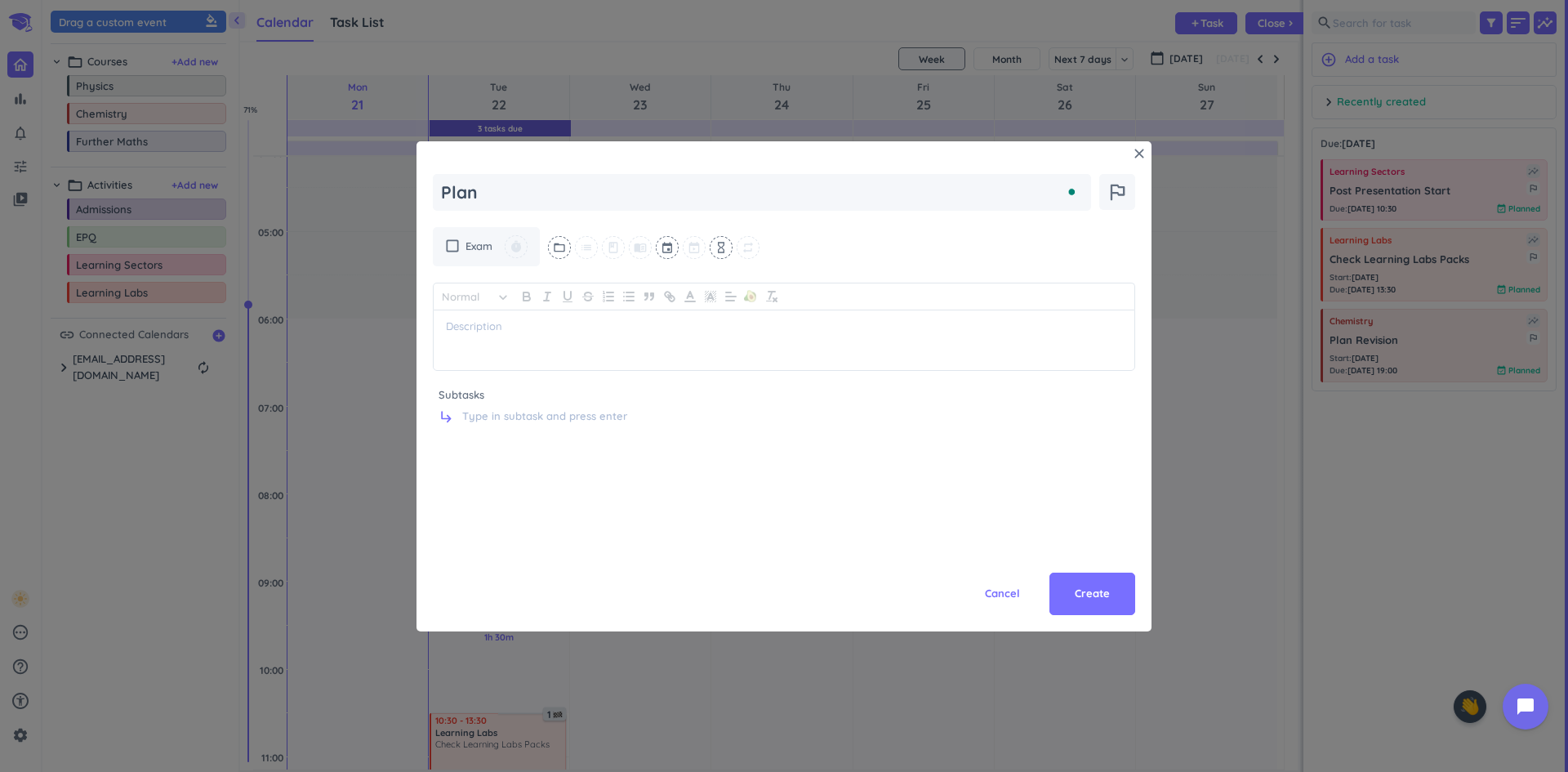 type on "x" 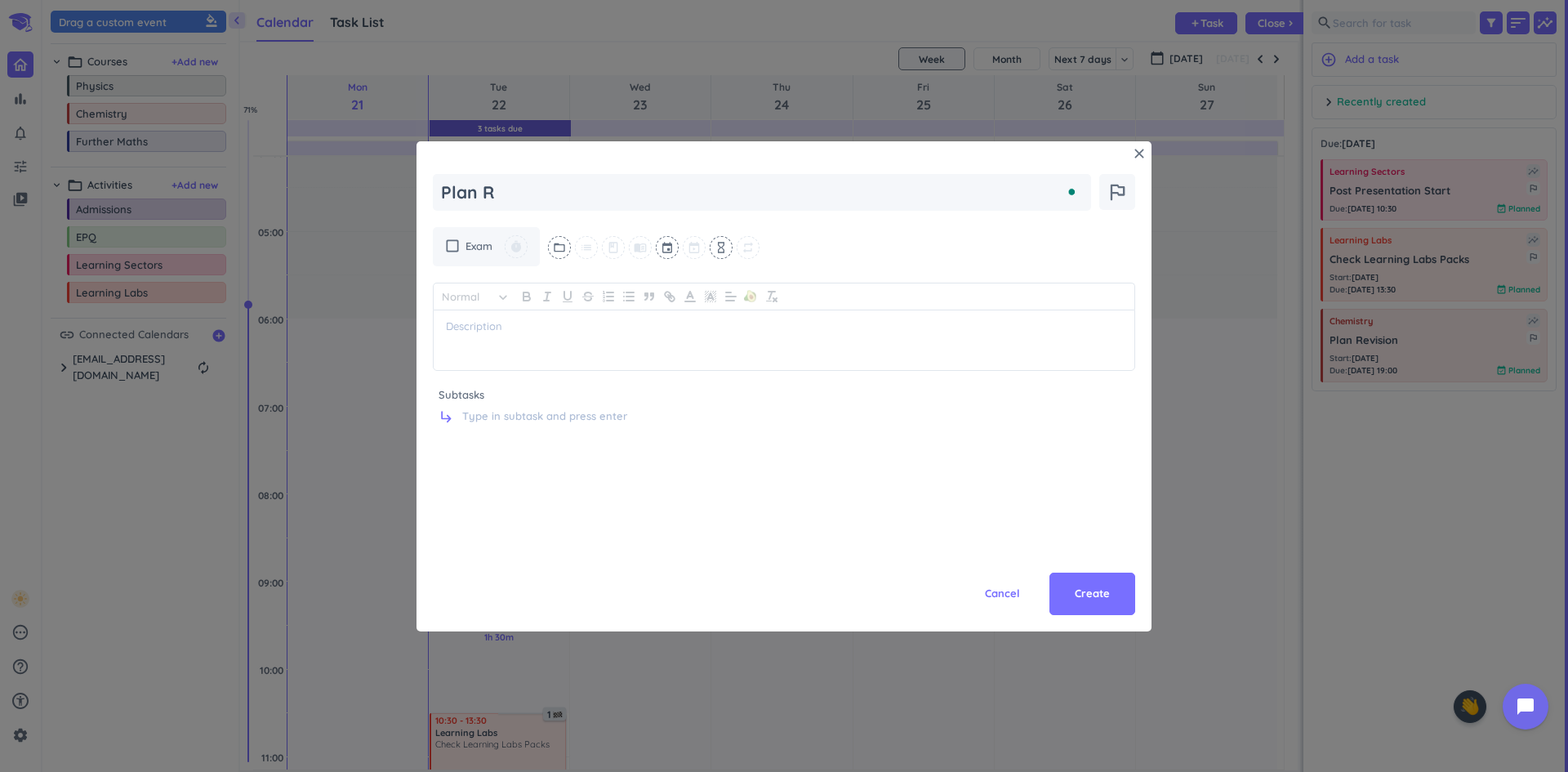 type on "x" 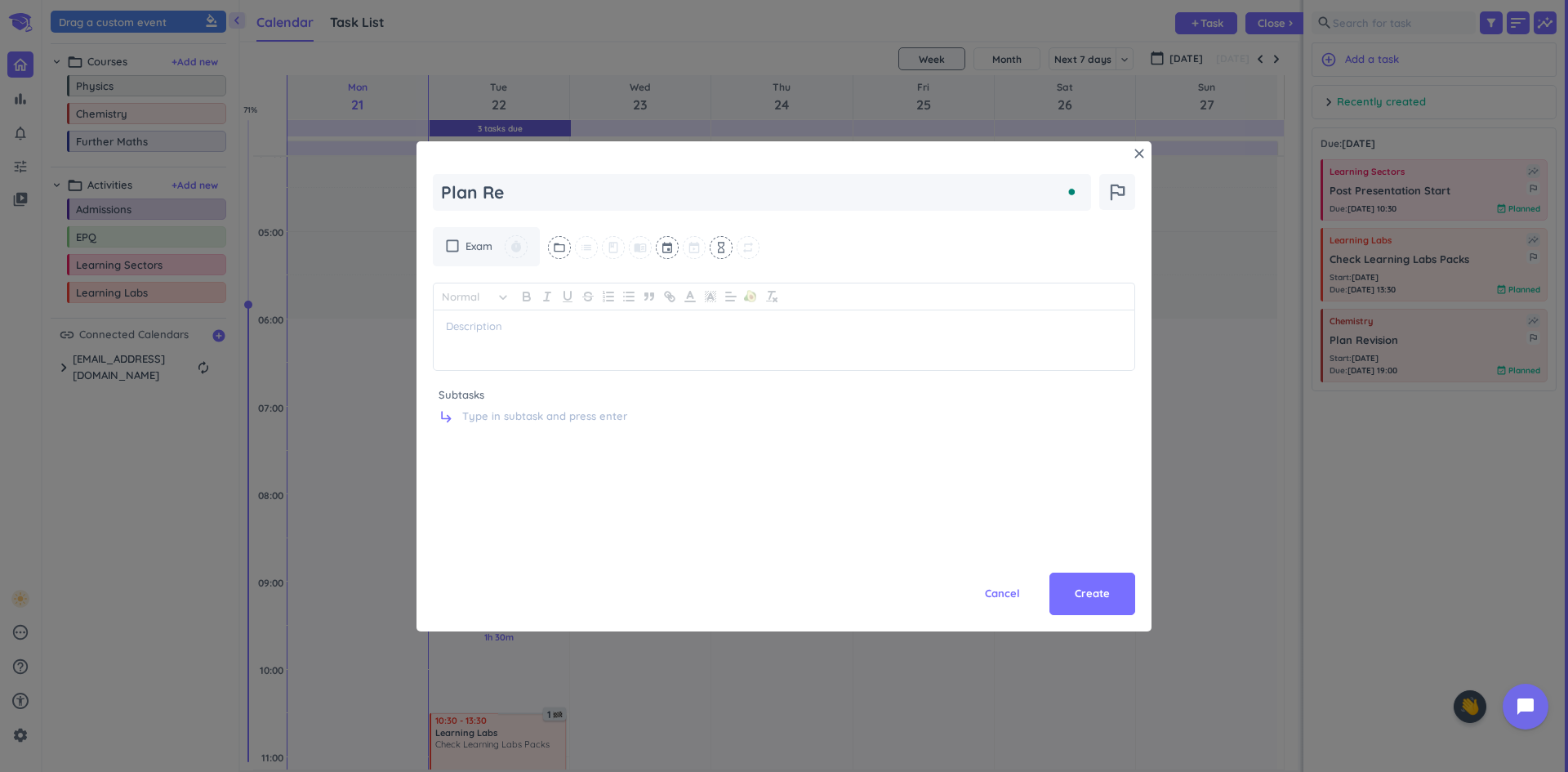type on "x" 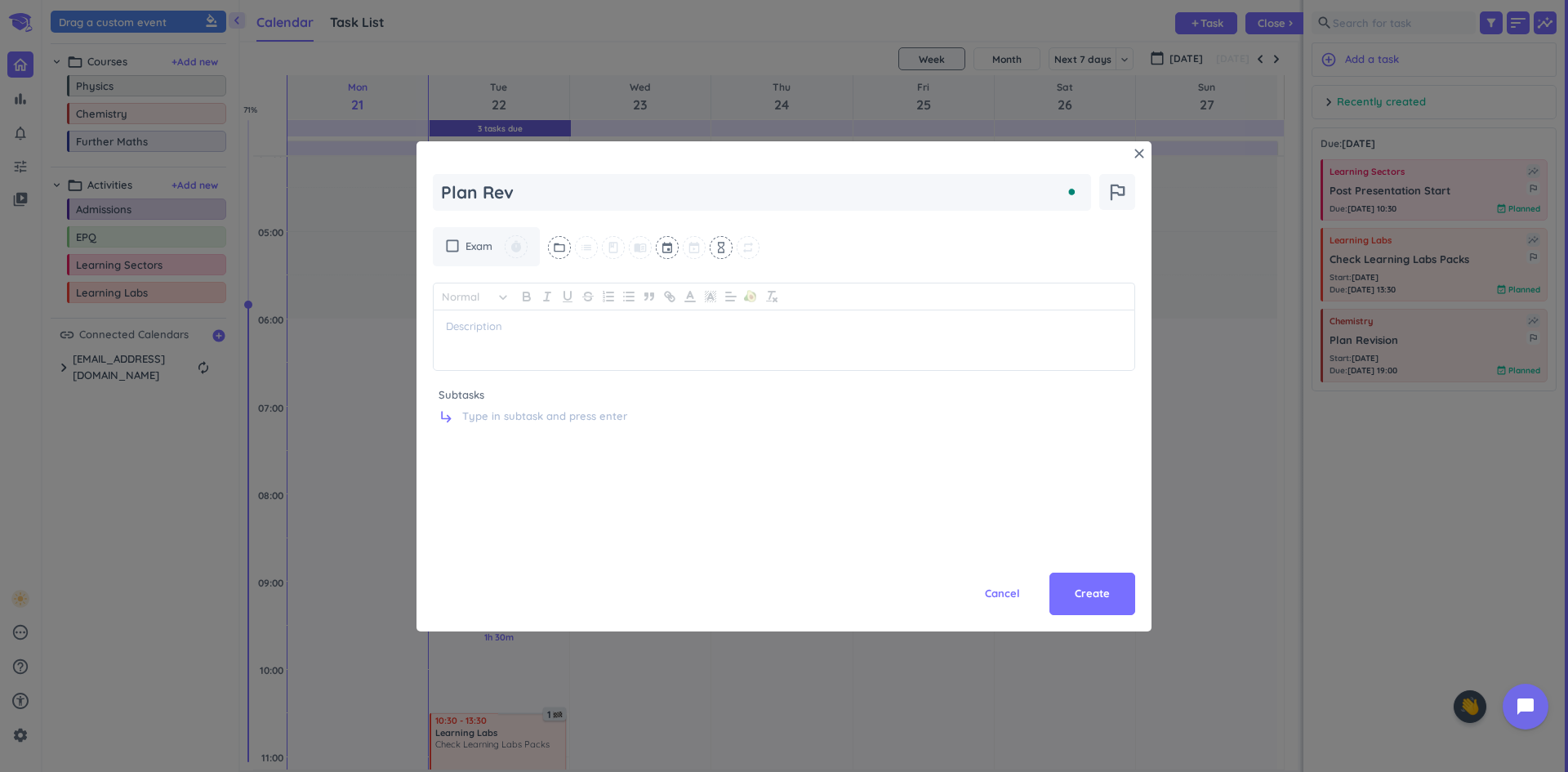 type 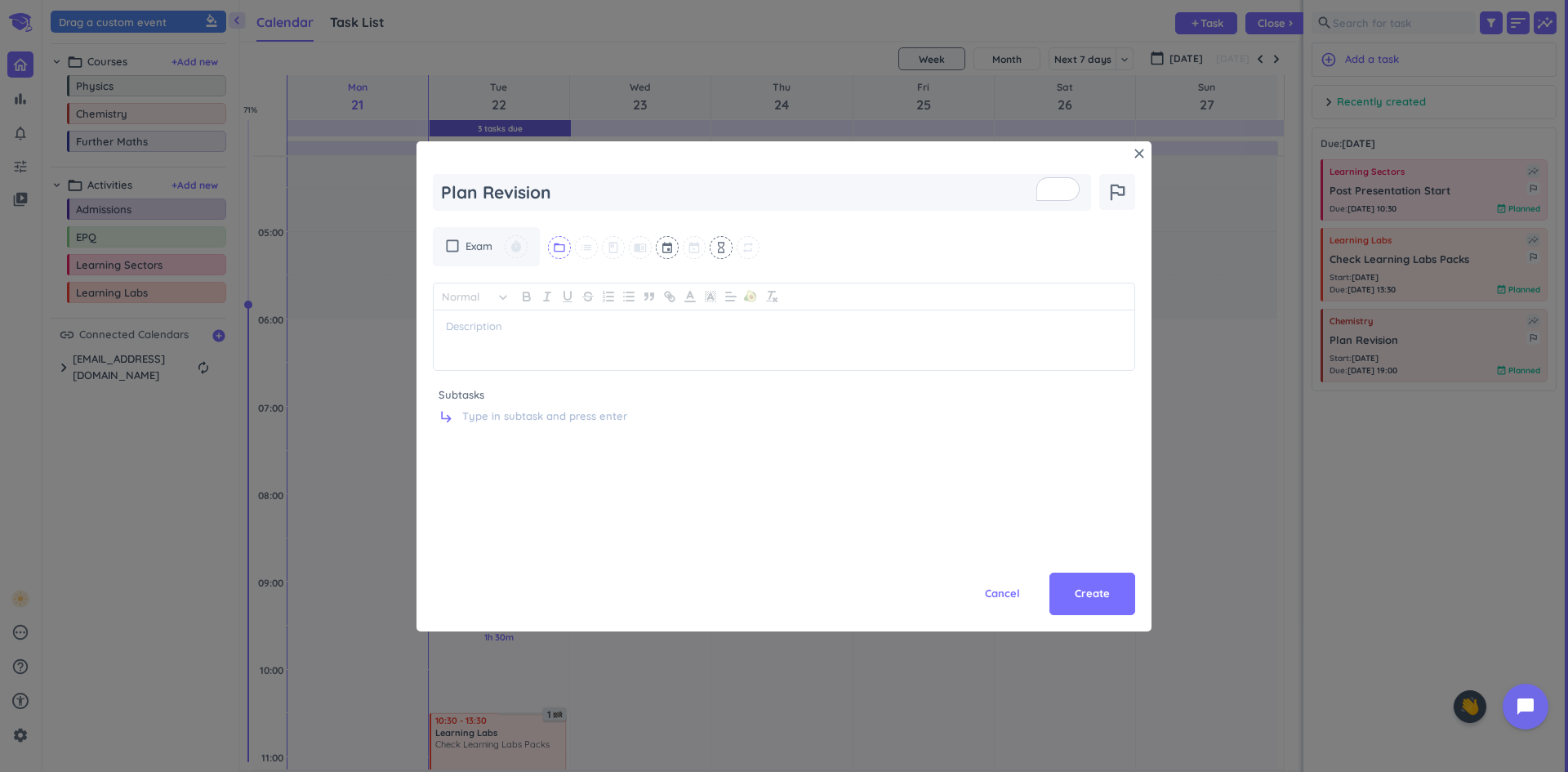 click on "folder_open" at bounding box center [559, 248] 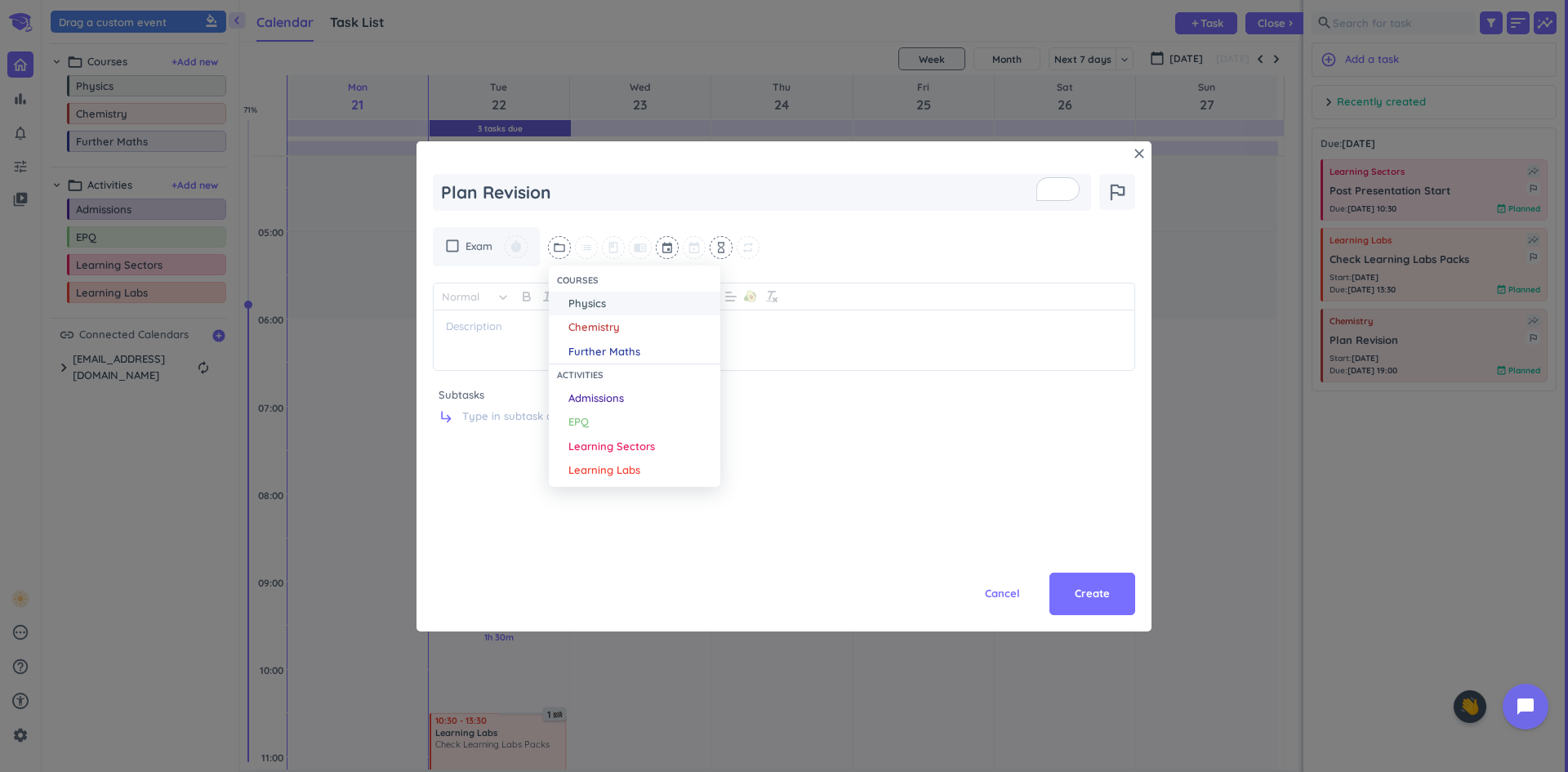 click on "Physics" at bounding box center (587, 304) 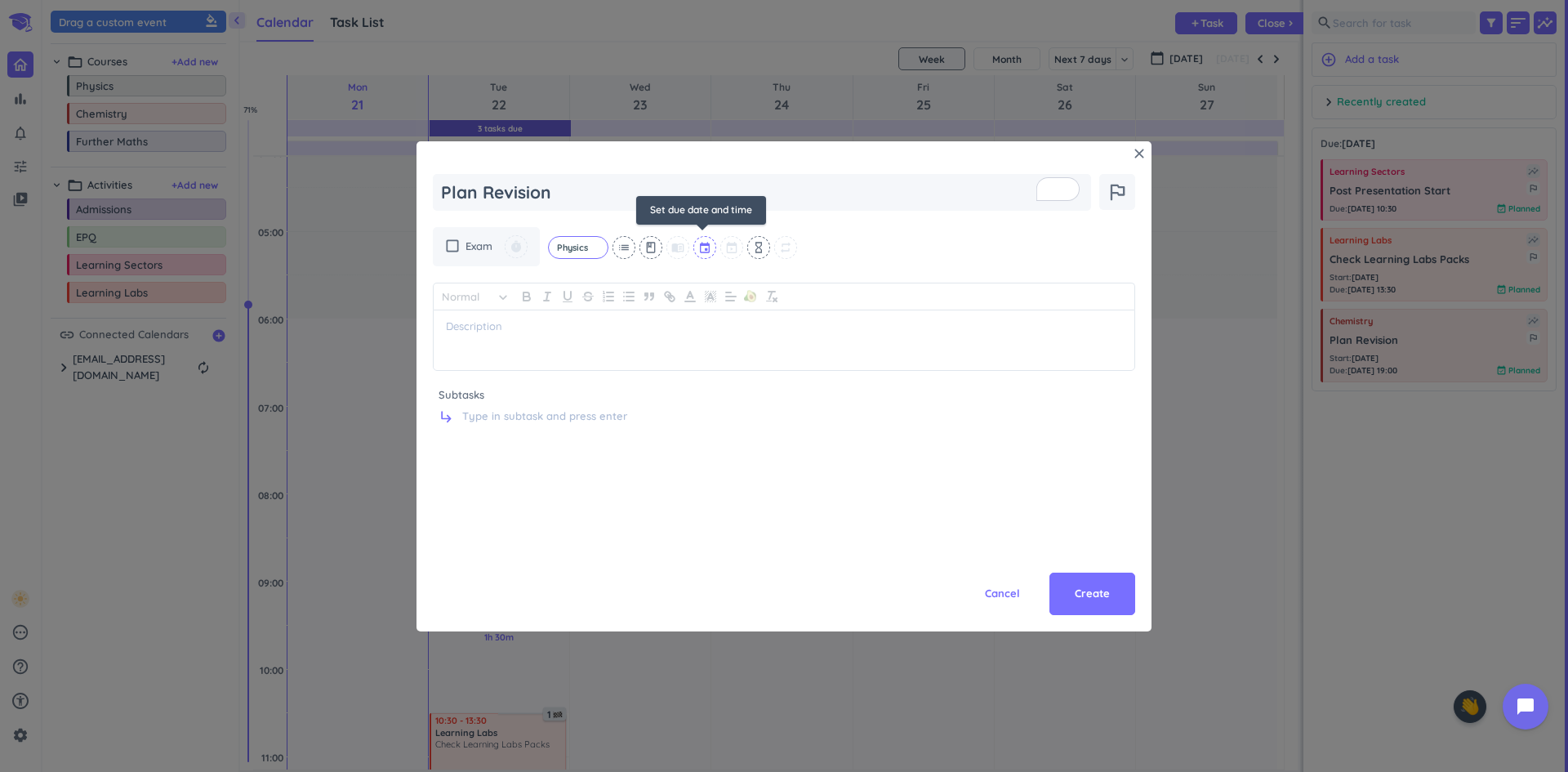 click at bounding box center [706, 248] 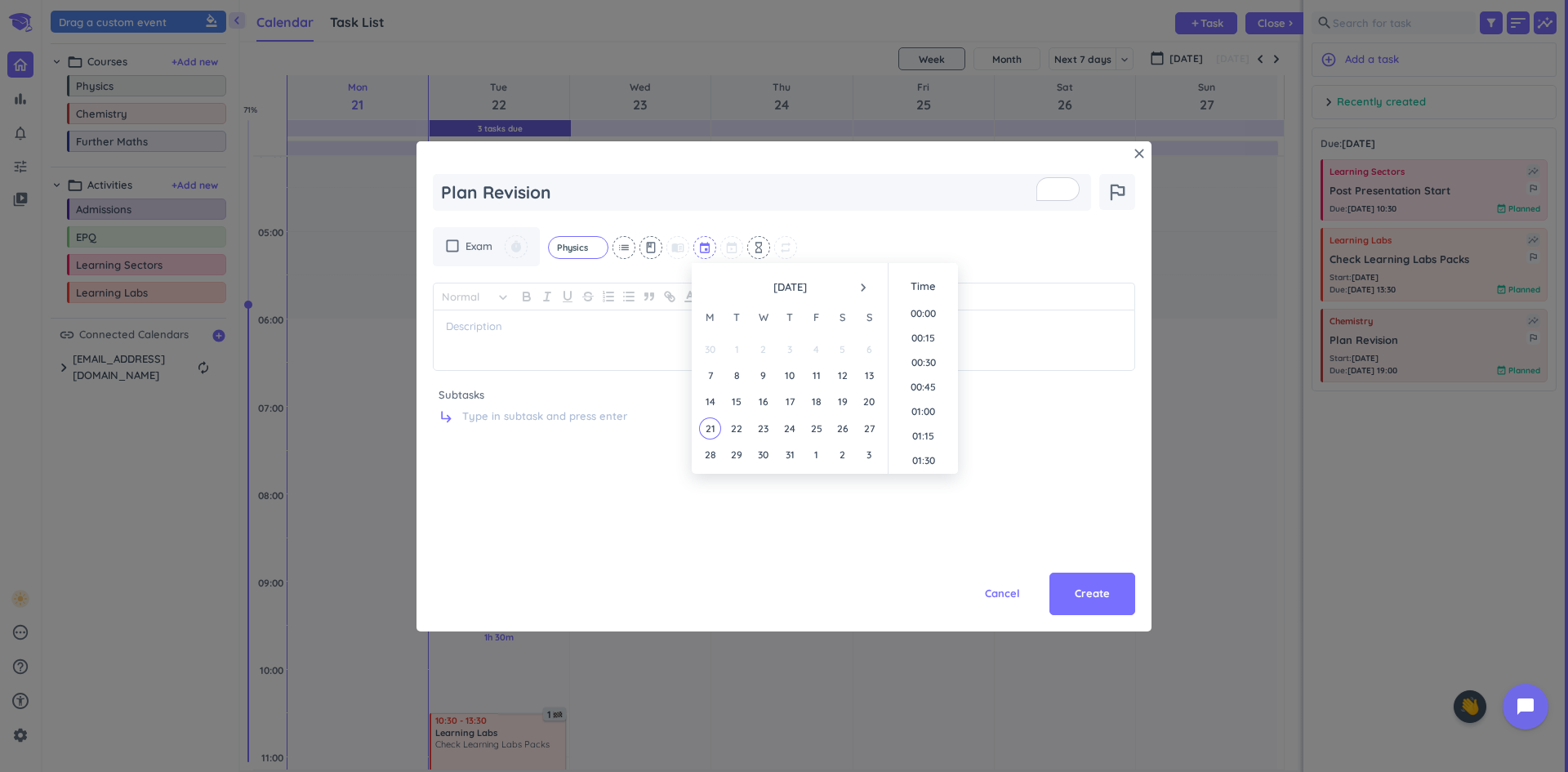 scroll, scrollTop: 1911, scrollLeft: 0, axis: vertical 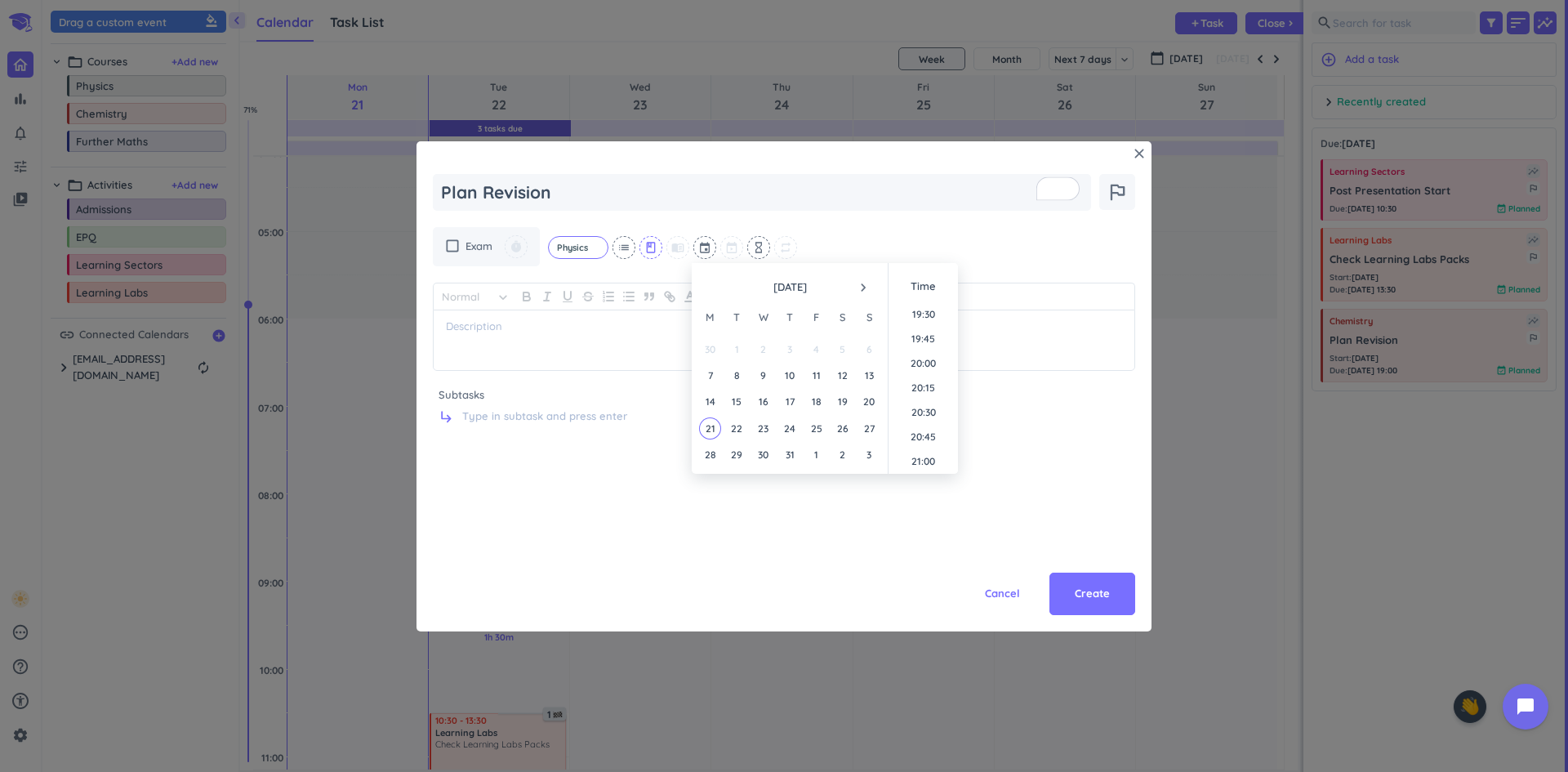click on "class" at bounding box center (651, 248) 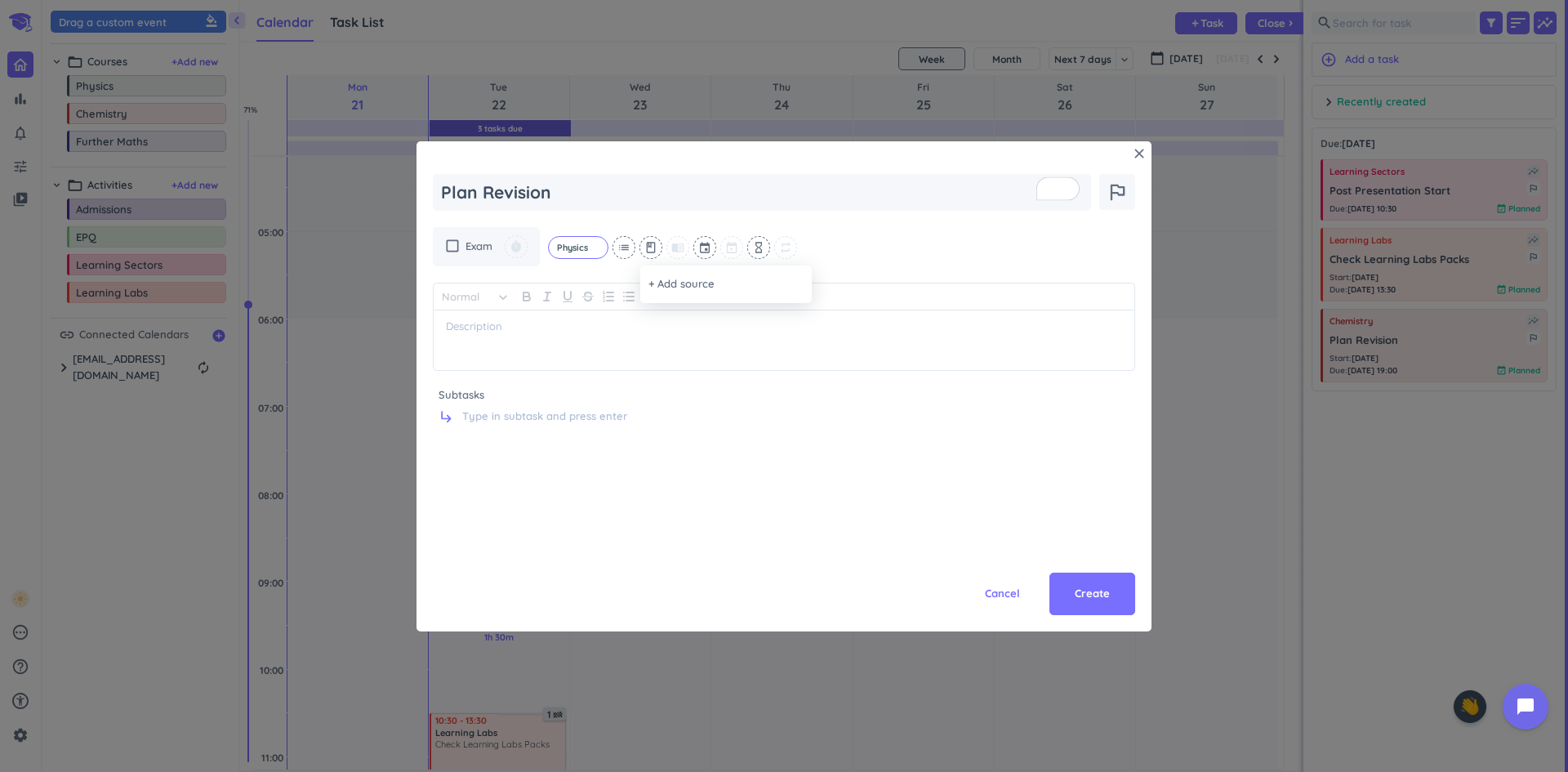 click at bounding box center [784, 386] 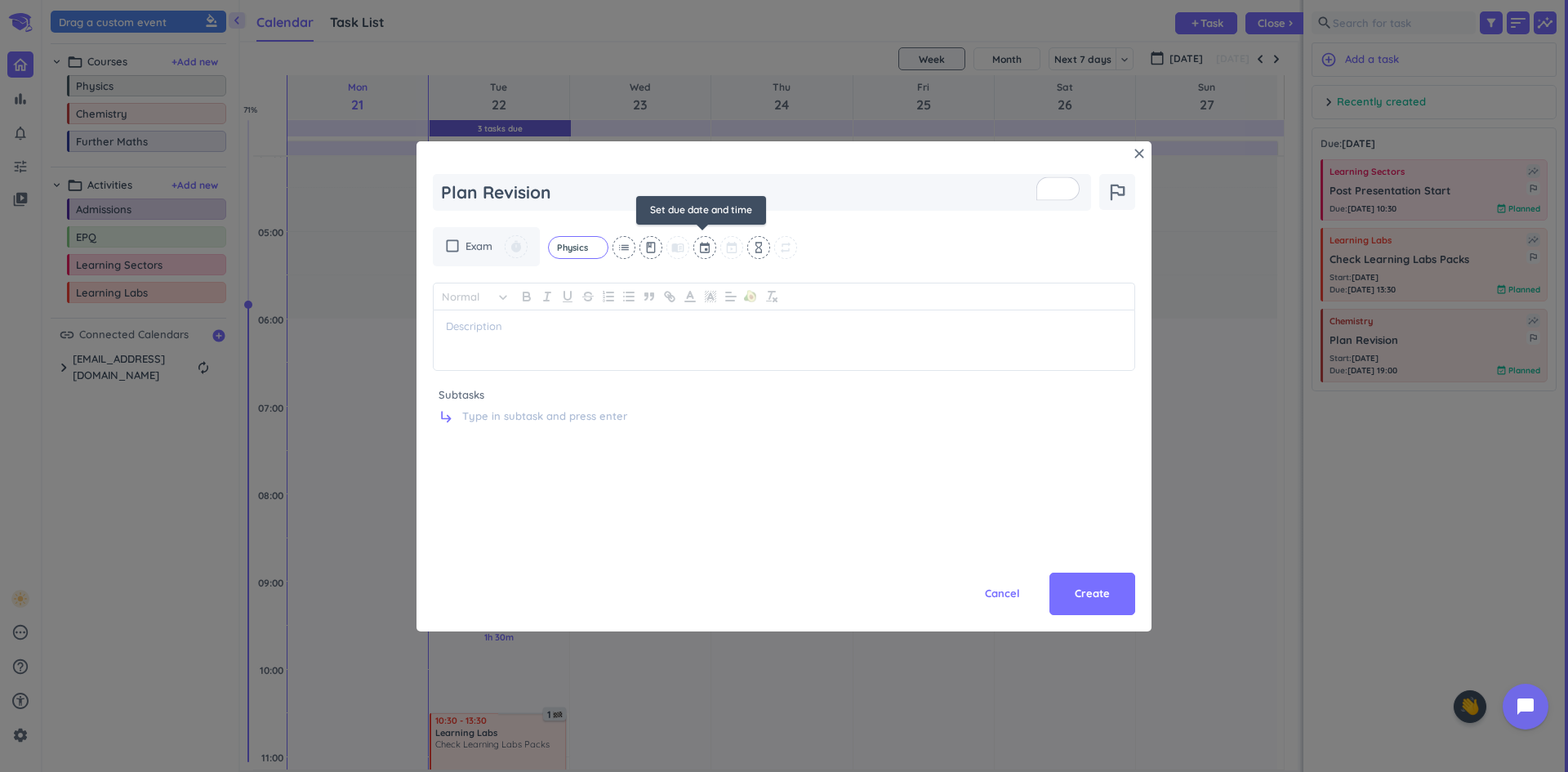 click at bounding box center [706, 248] 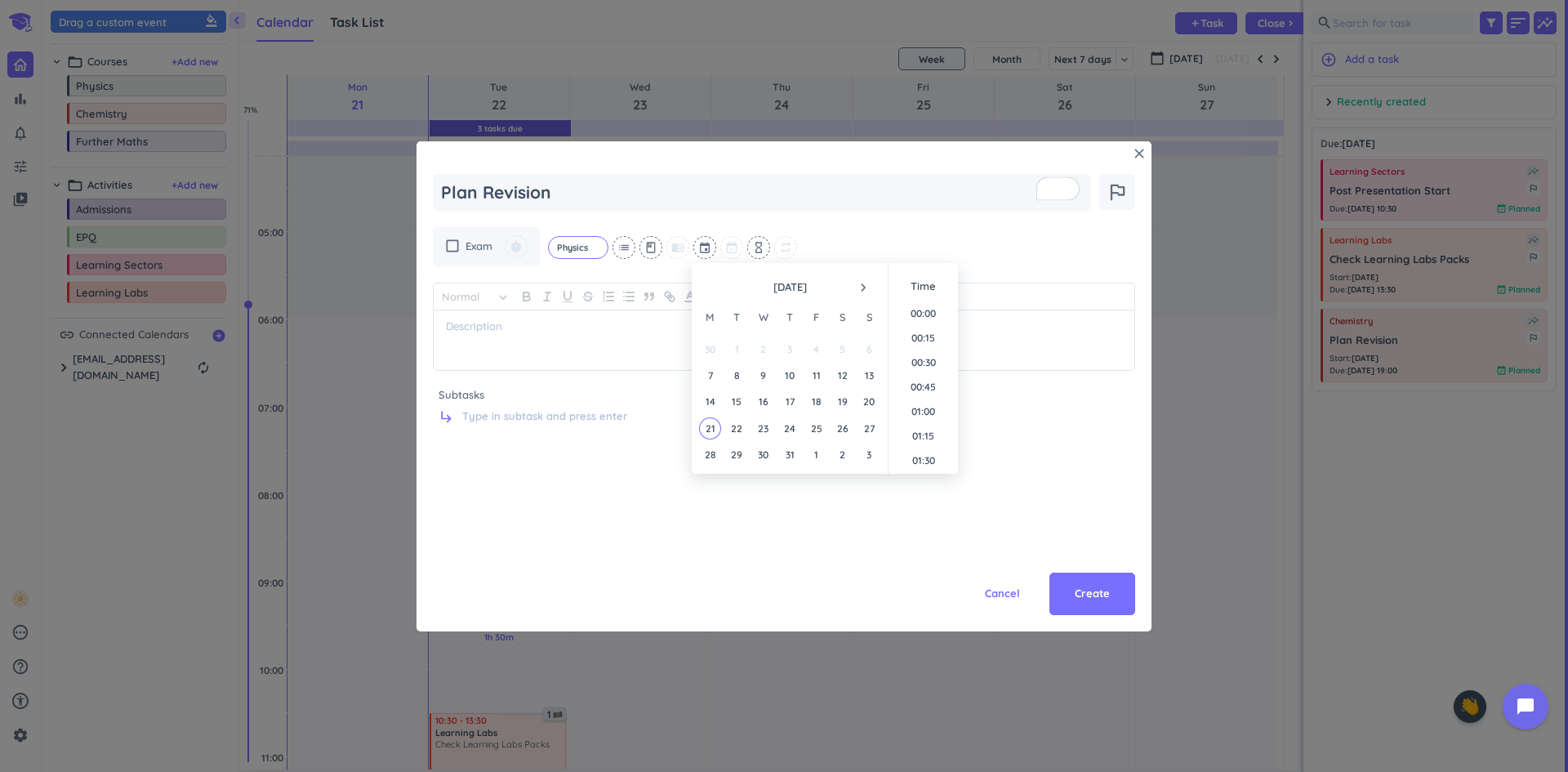 scroll, scrollTop: 1911, scrollLeft: 0, axis: vertical 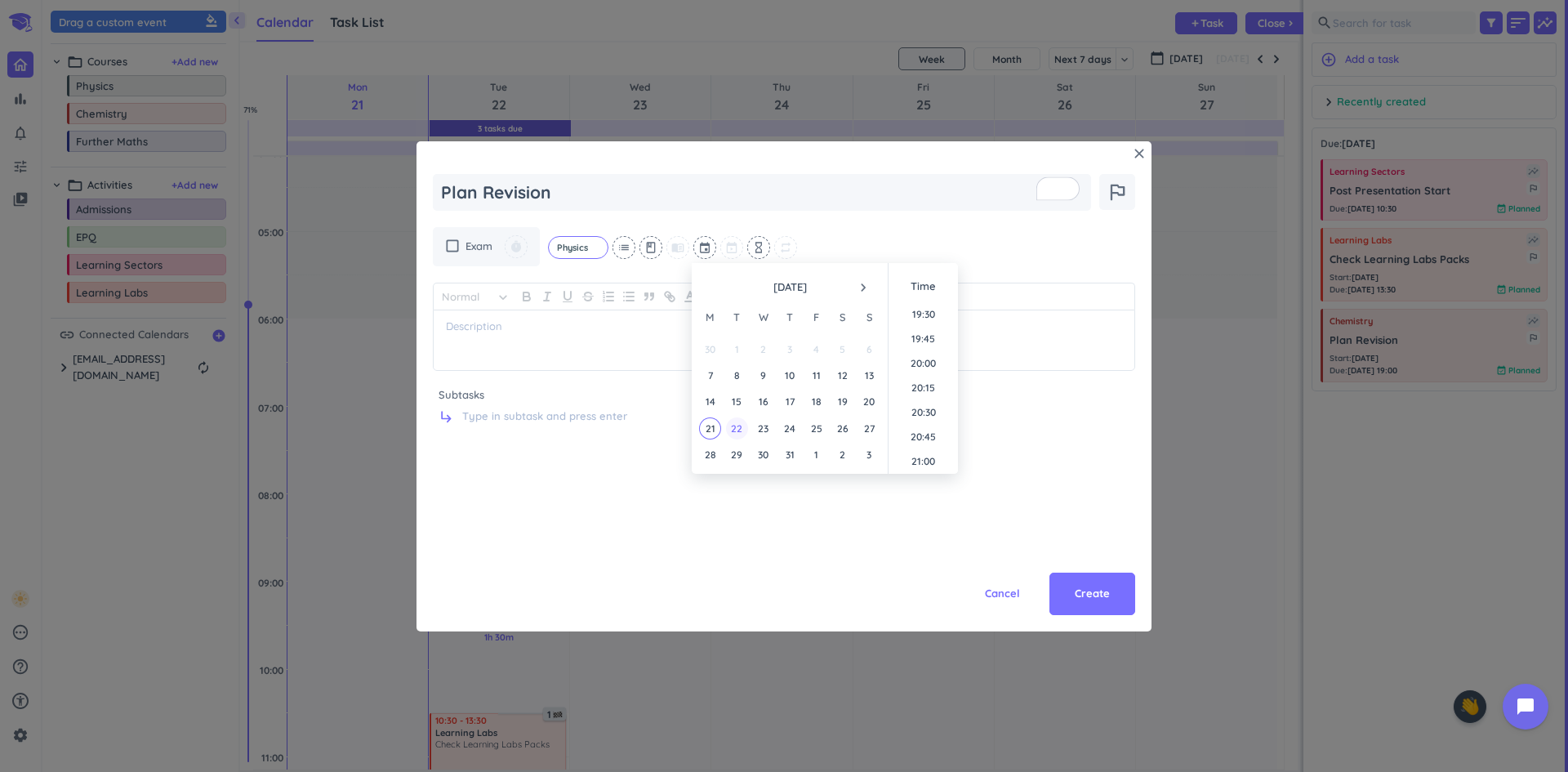 click on "22" at bounding box center [737, 428] 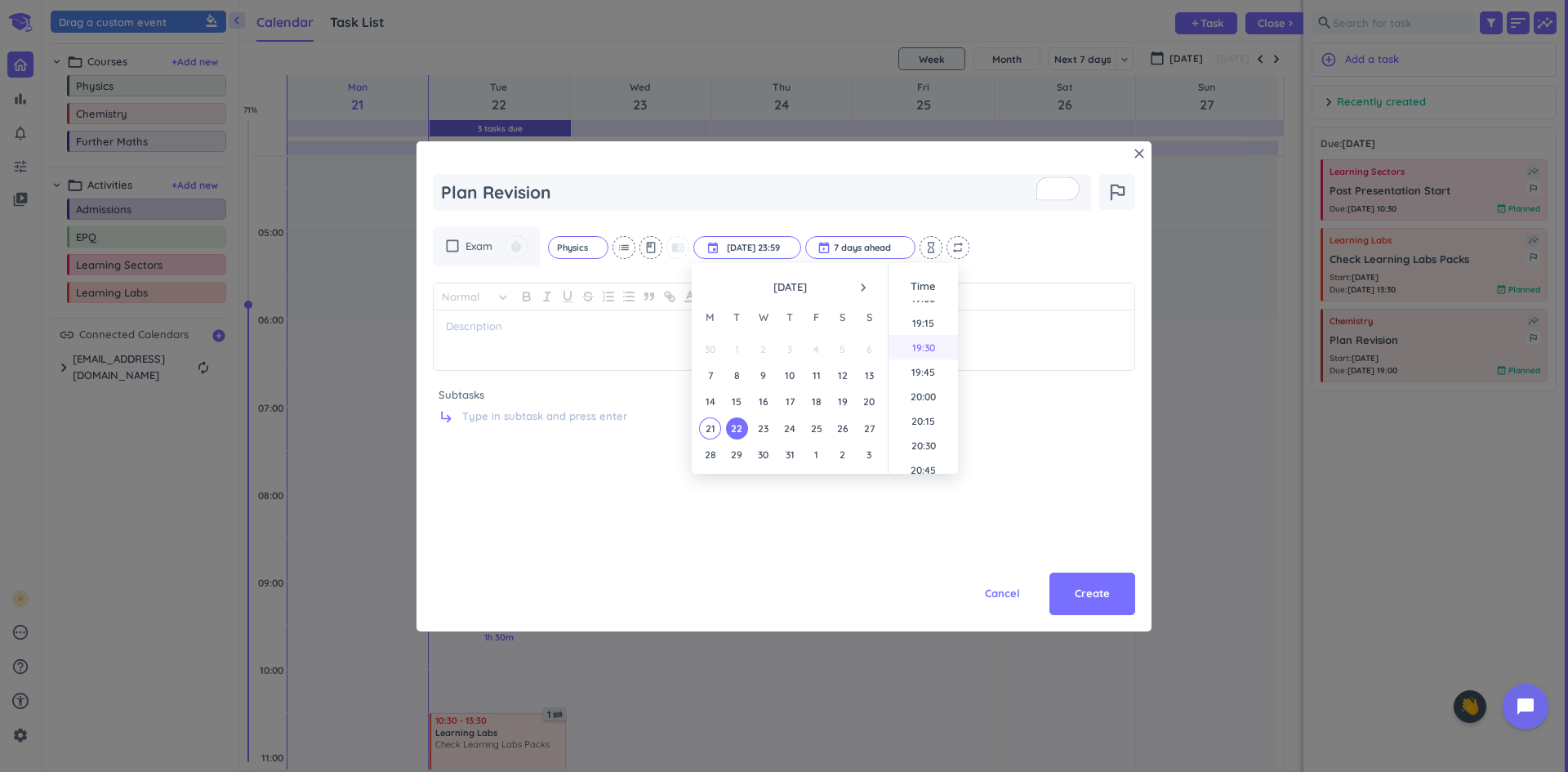 scroll, scrollTop: 1796, scrollLeft: 0, axis: vertical 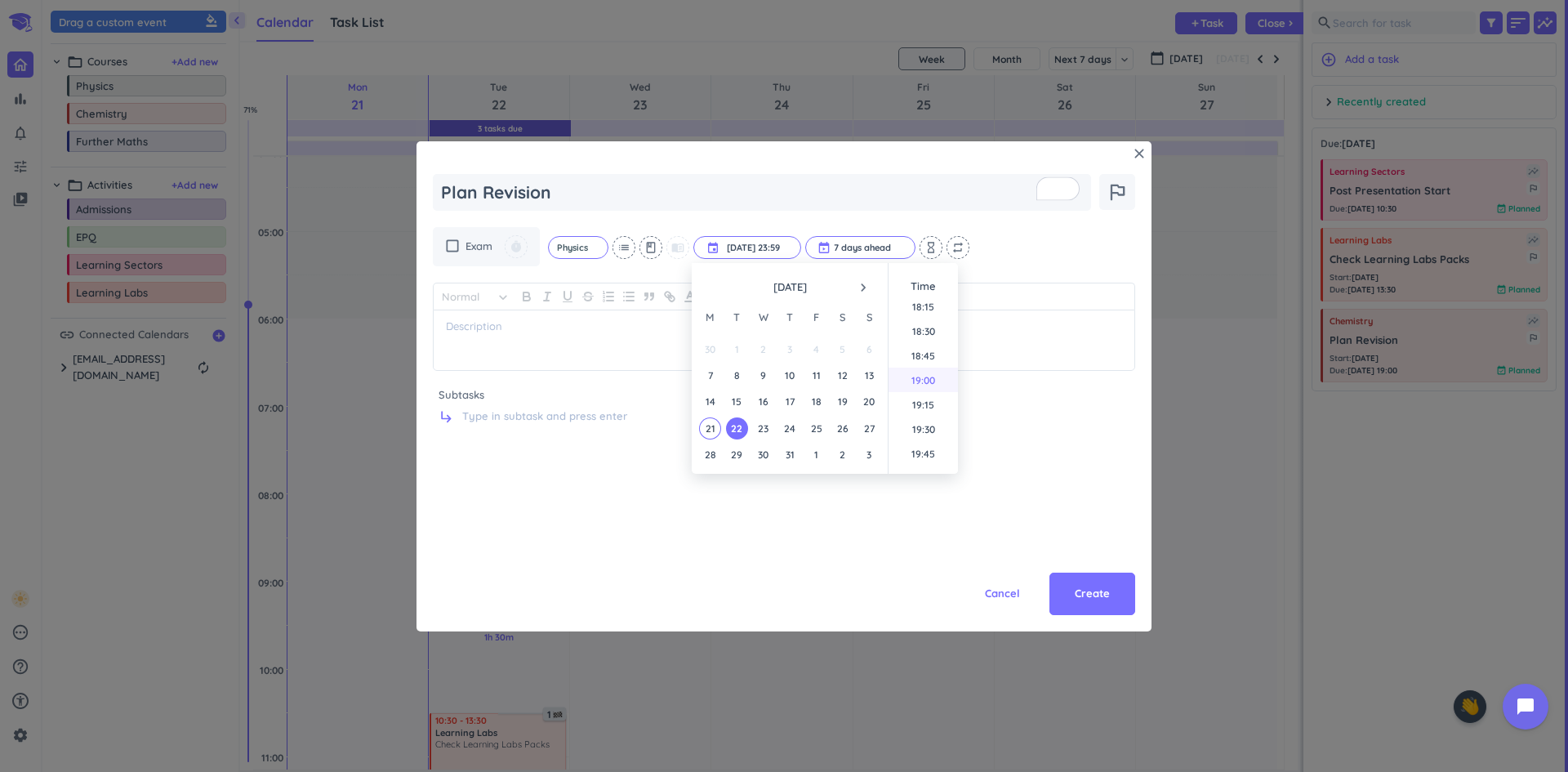 click on "19:00" at bounding box center (923, 380) 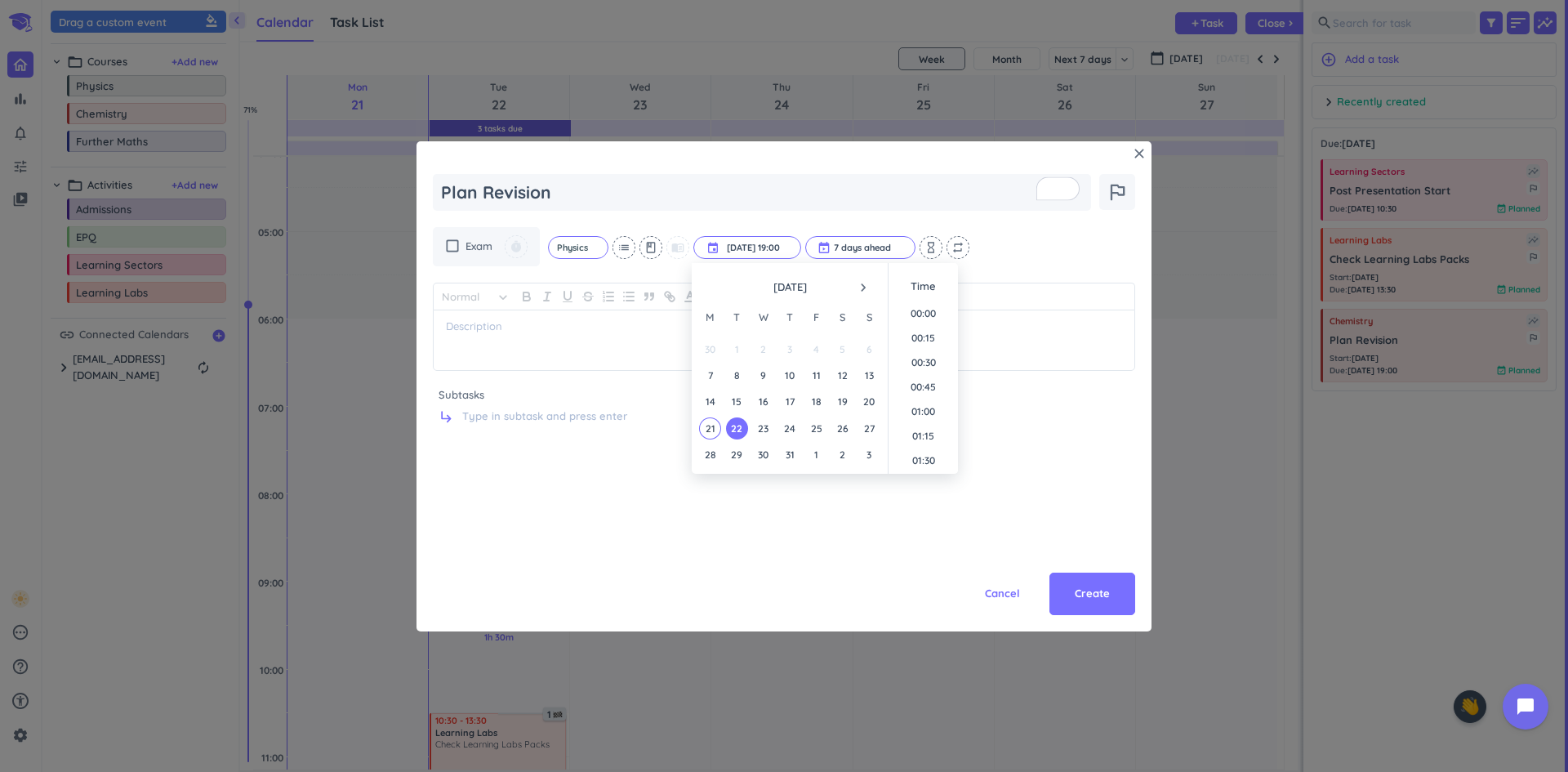 scroll, scrollTop: 1788, scrollLeft: 0, axis: vertical 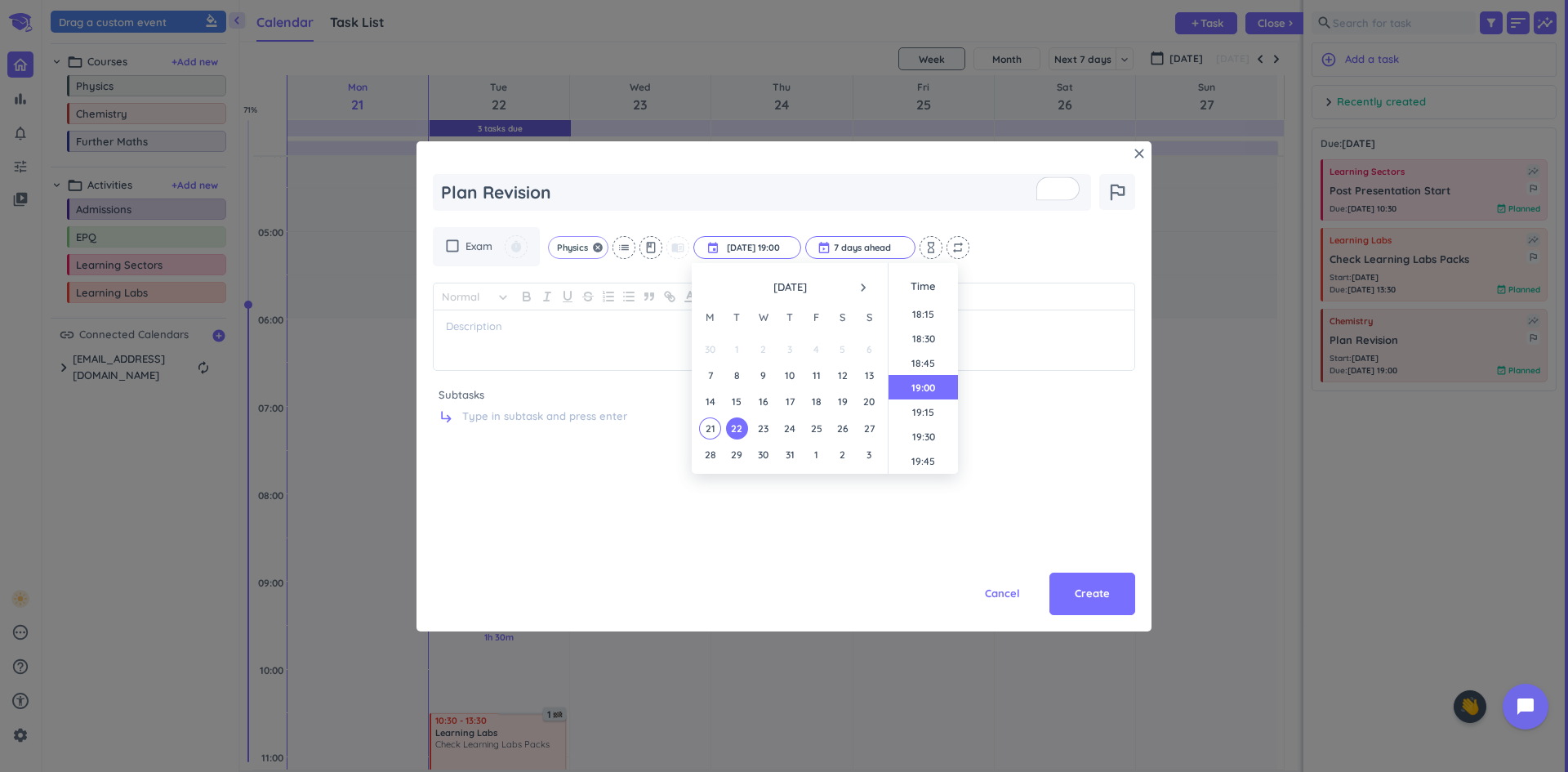 click on "Physics cancel" at bounding box center (578, 248) 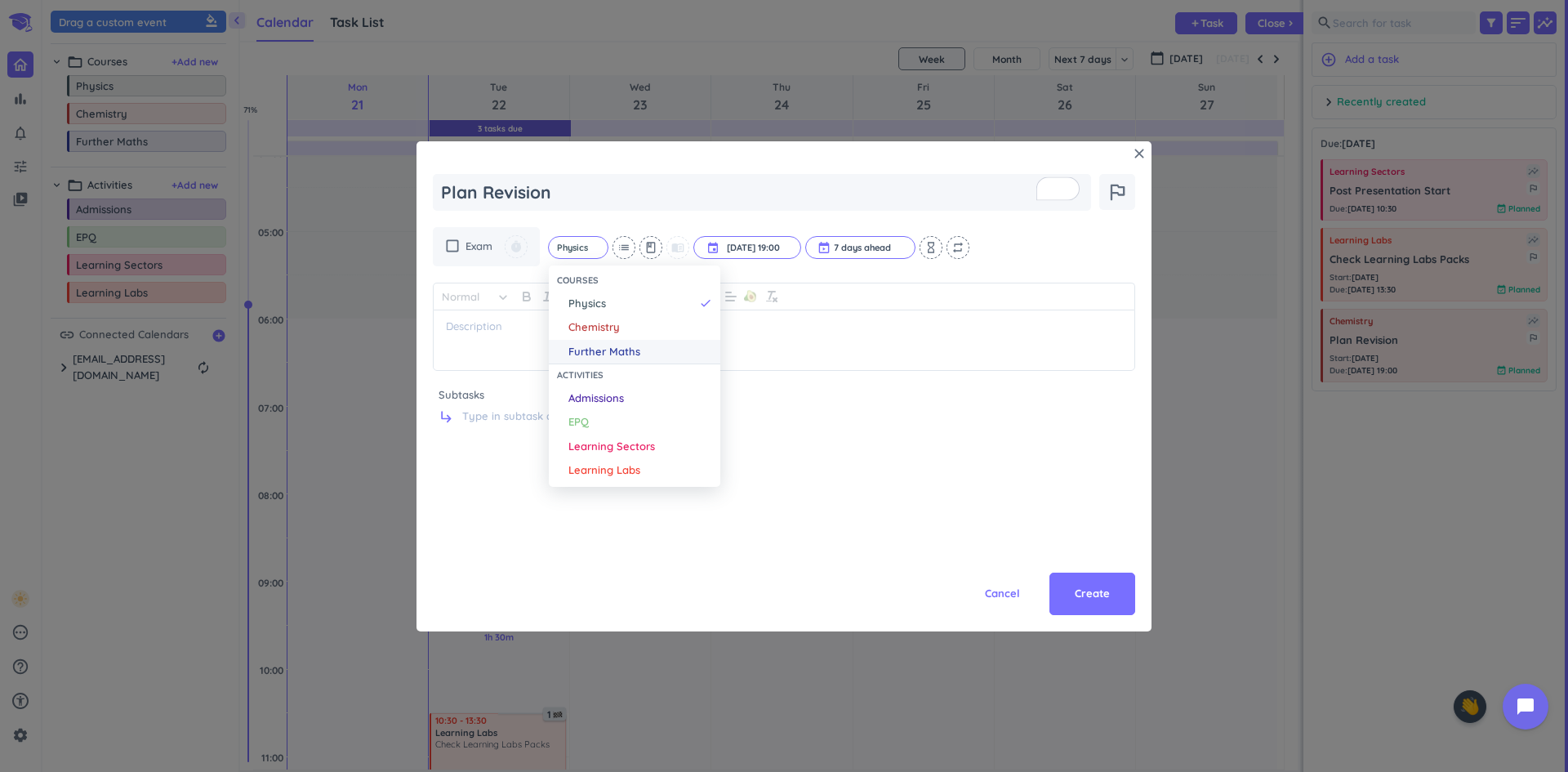 click on "Further Maths" at bounding box center (604, 352) 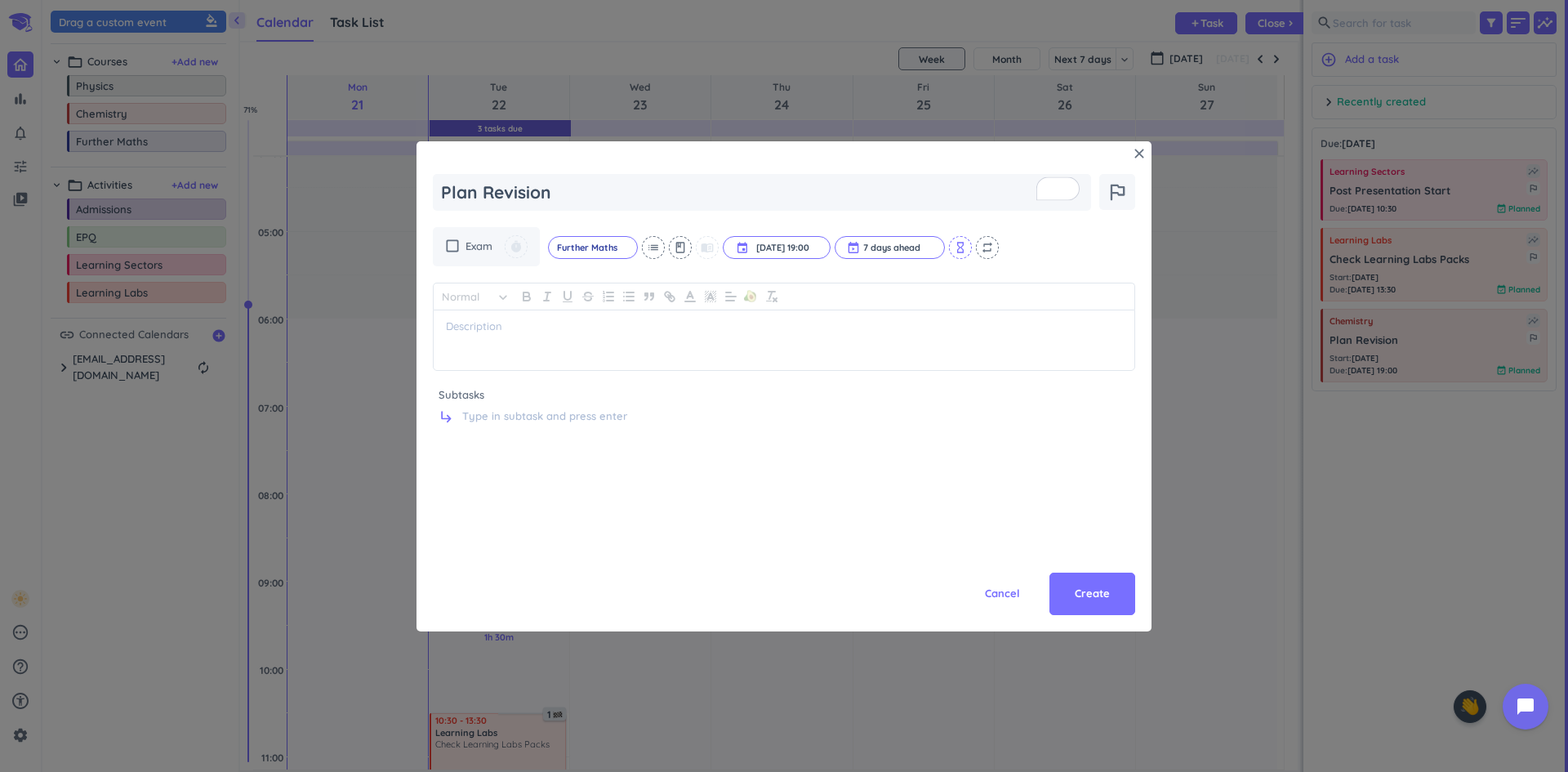 click on "hourglass_empty" at bounding box center [960, 248] 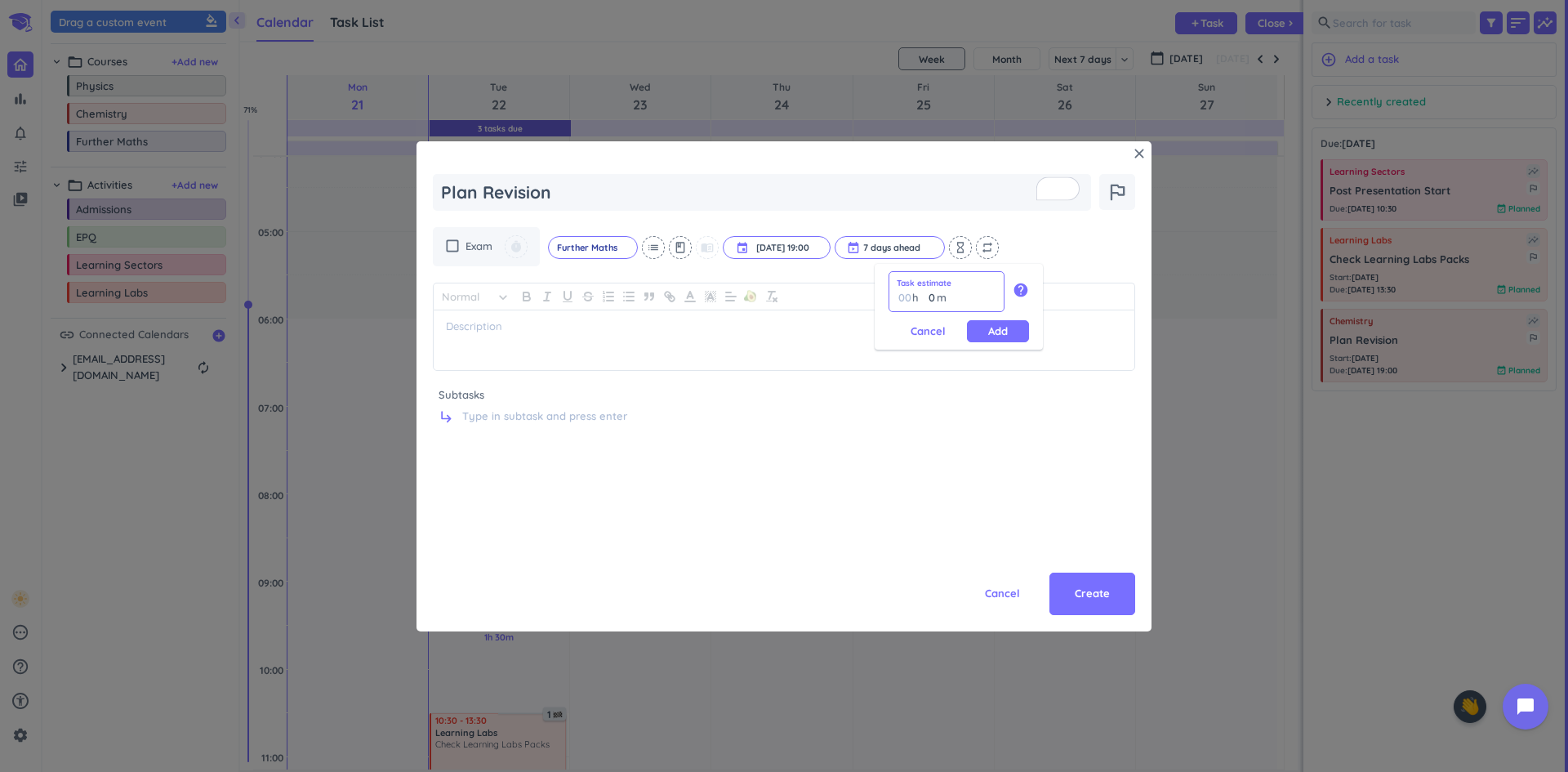 click on "0" at bounding box center (928, 297) 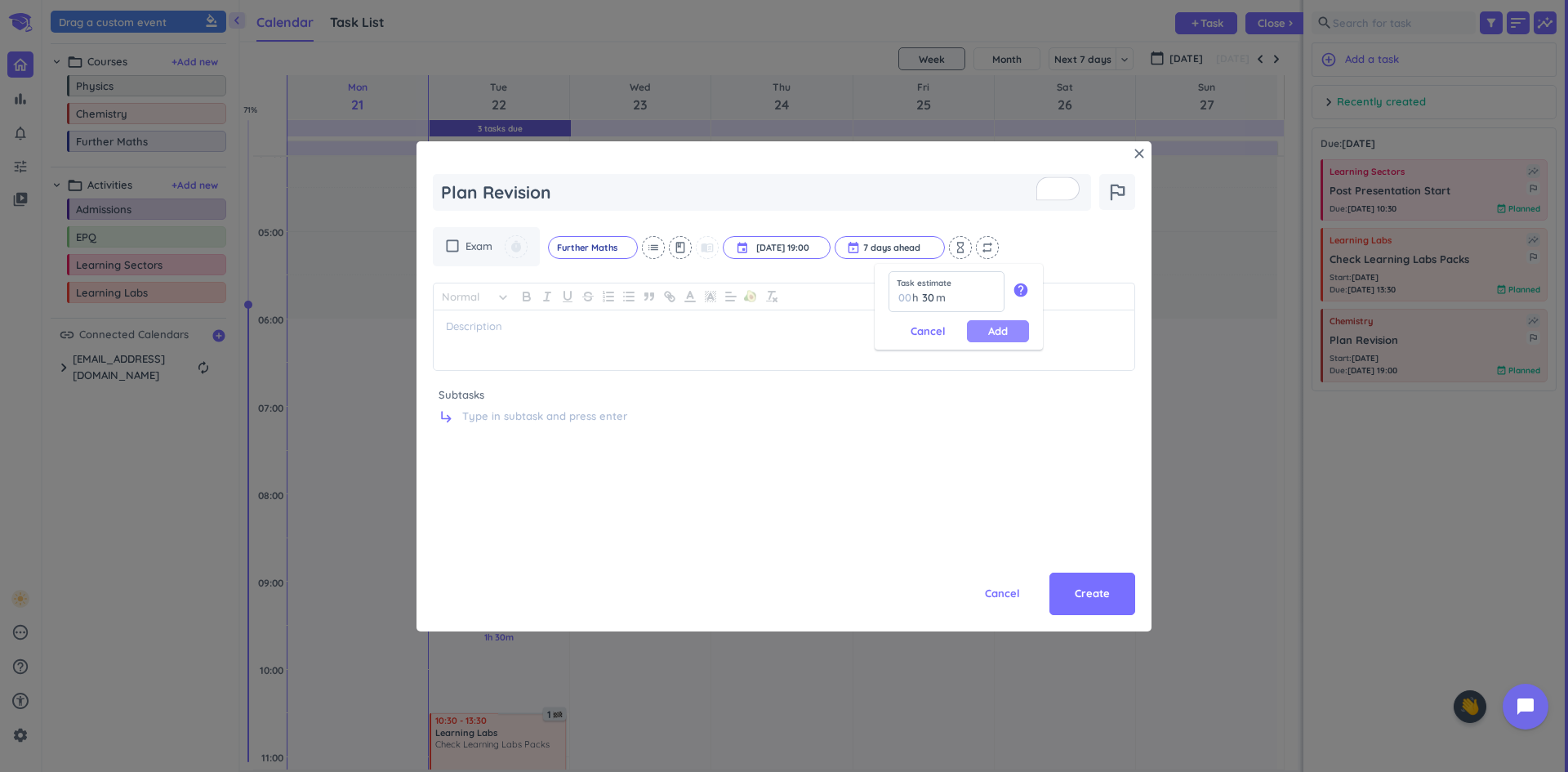 click on "Add" at bounding box center [998, 331] 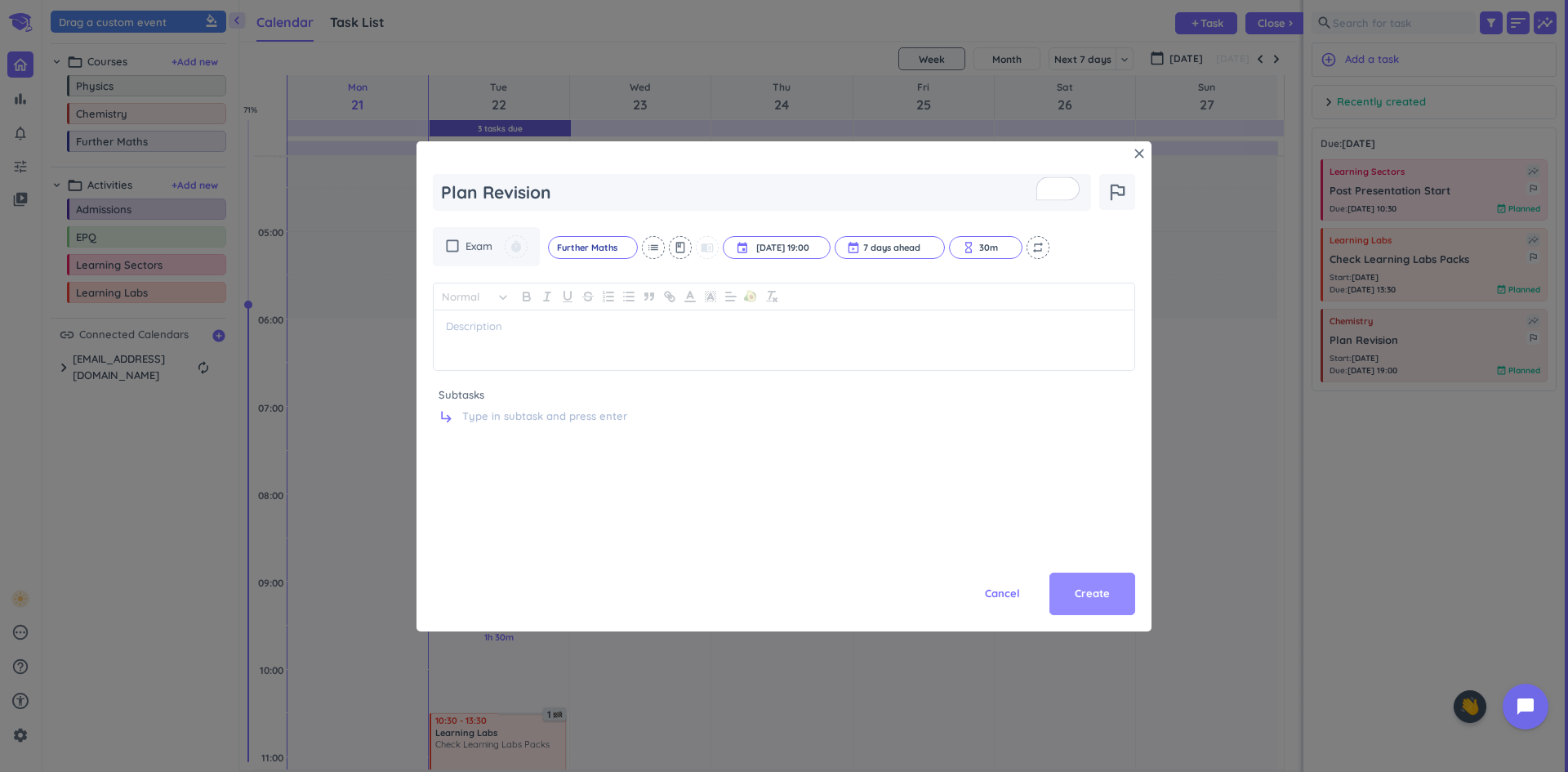 click on "Create" at bounding box center [1092, 594] 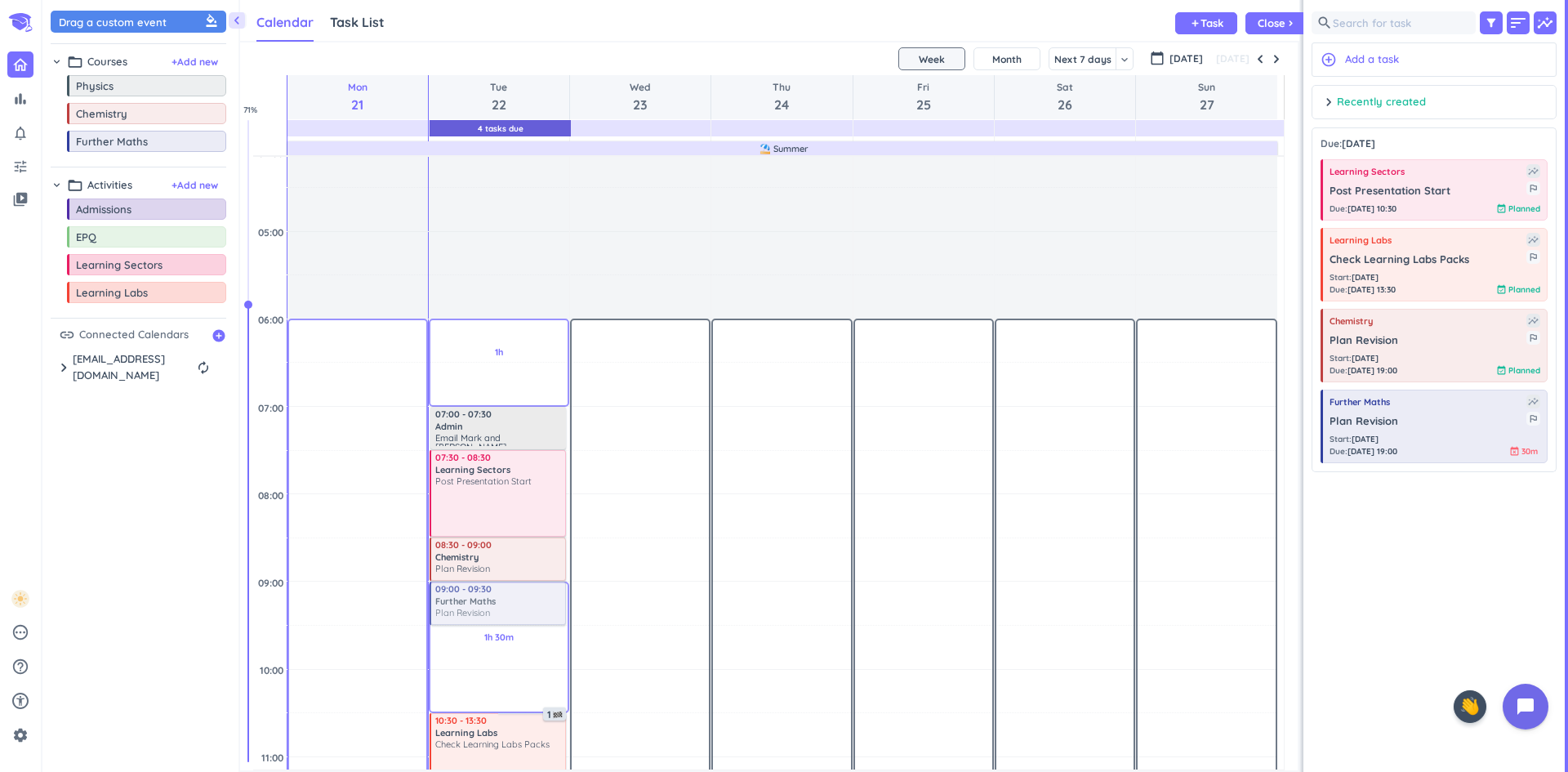 drag, startPoint x: 1394, startPoint y: 431, endPoint x: 564, endPoint y: 588, distance: 844.7183 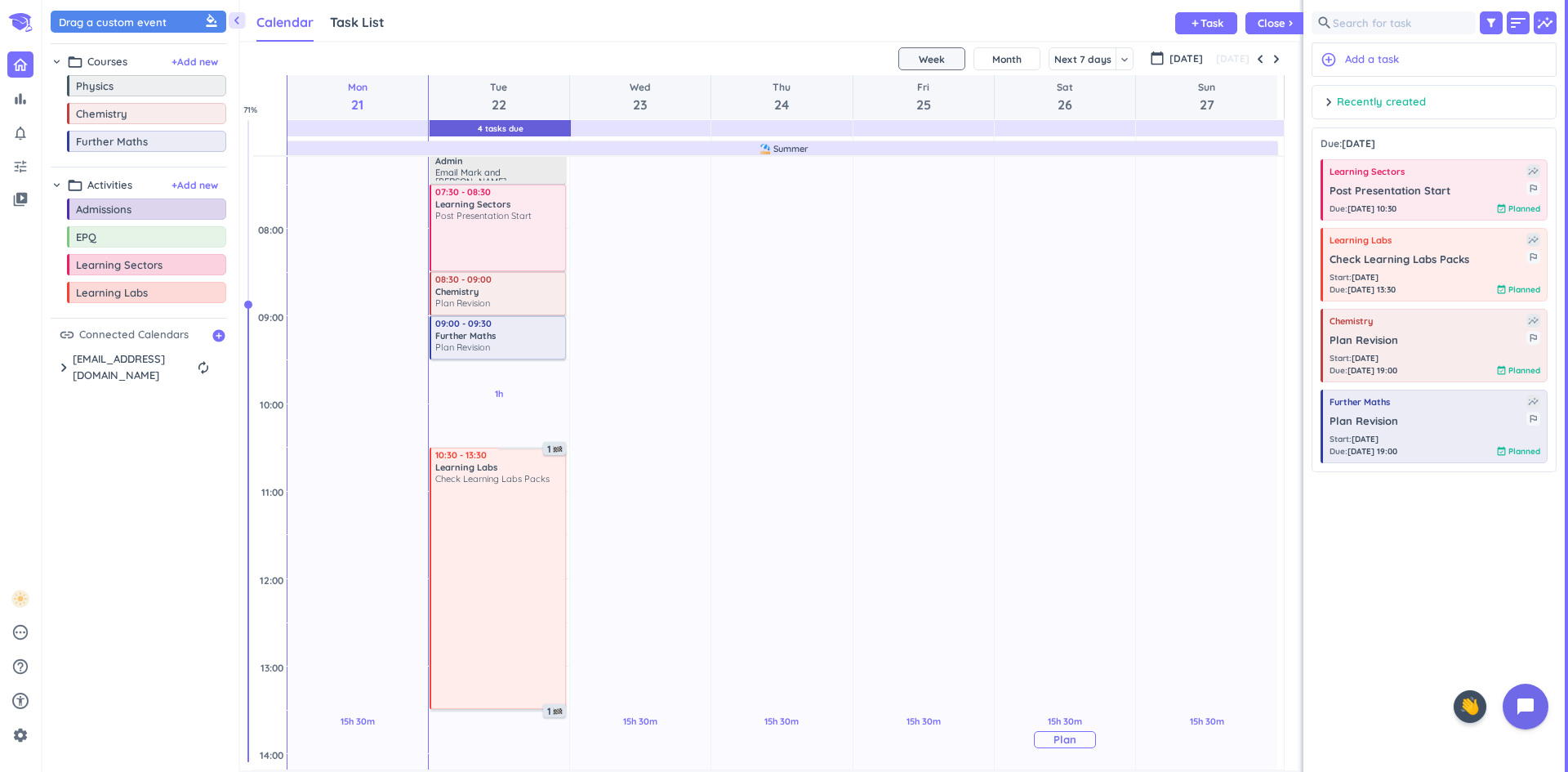 scroll, scrollTop: 176, scrollLeft: 0, axis: vertical 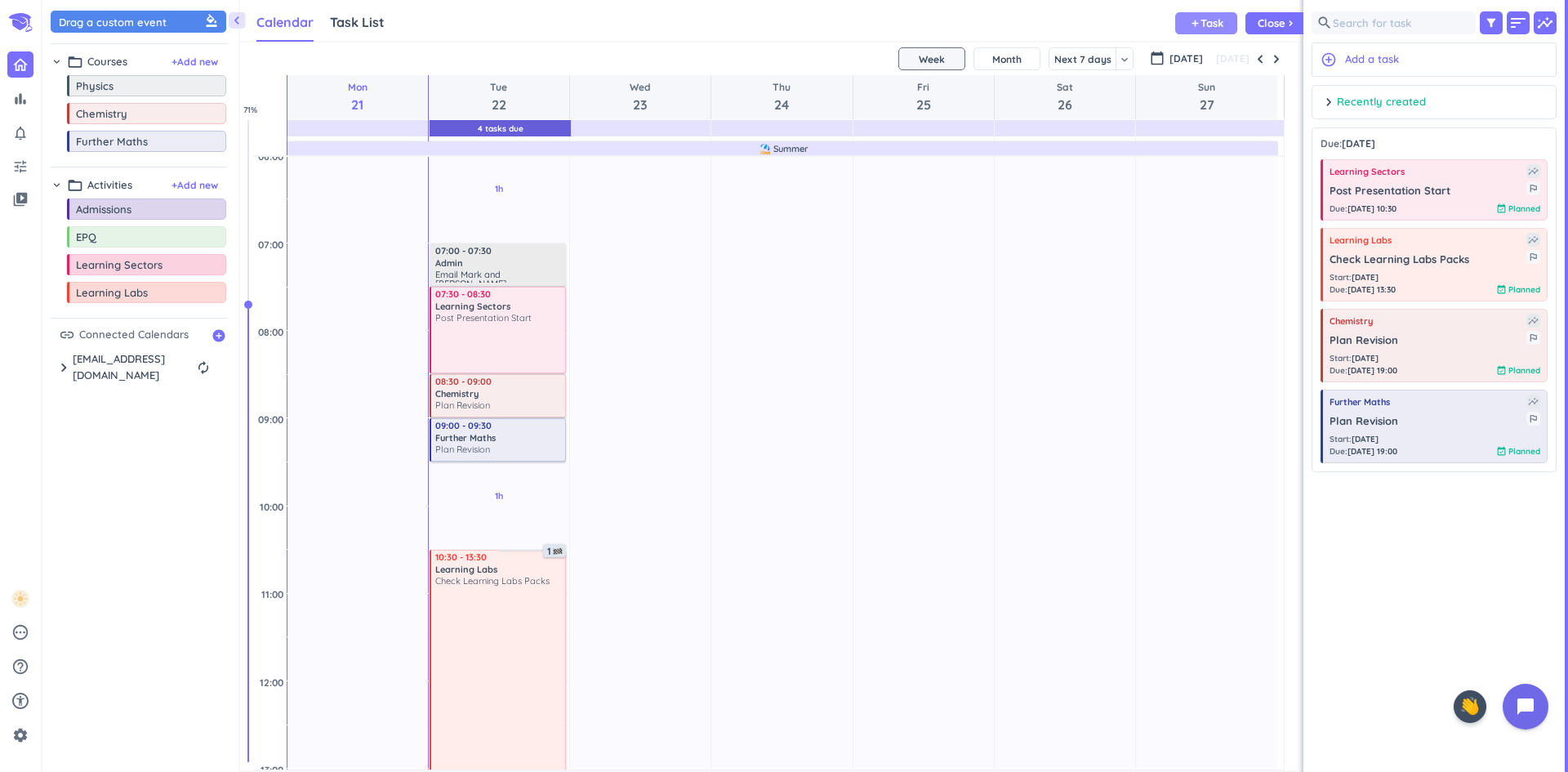click on "add Task" at bounding box center [1206, 23] 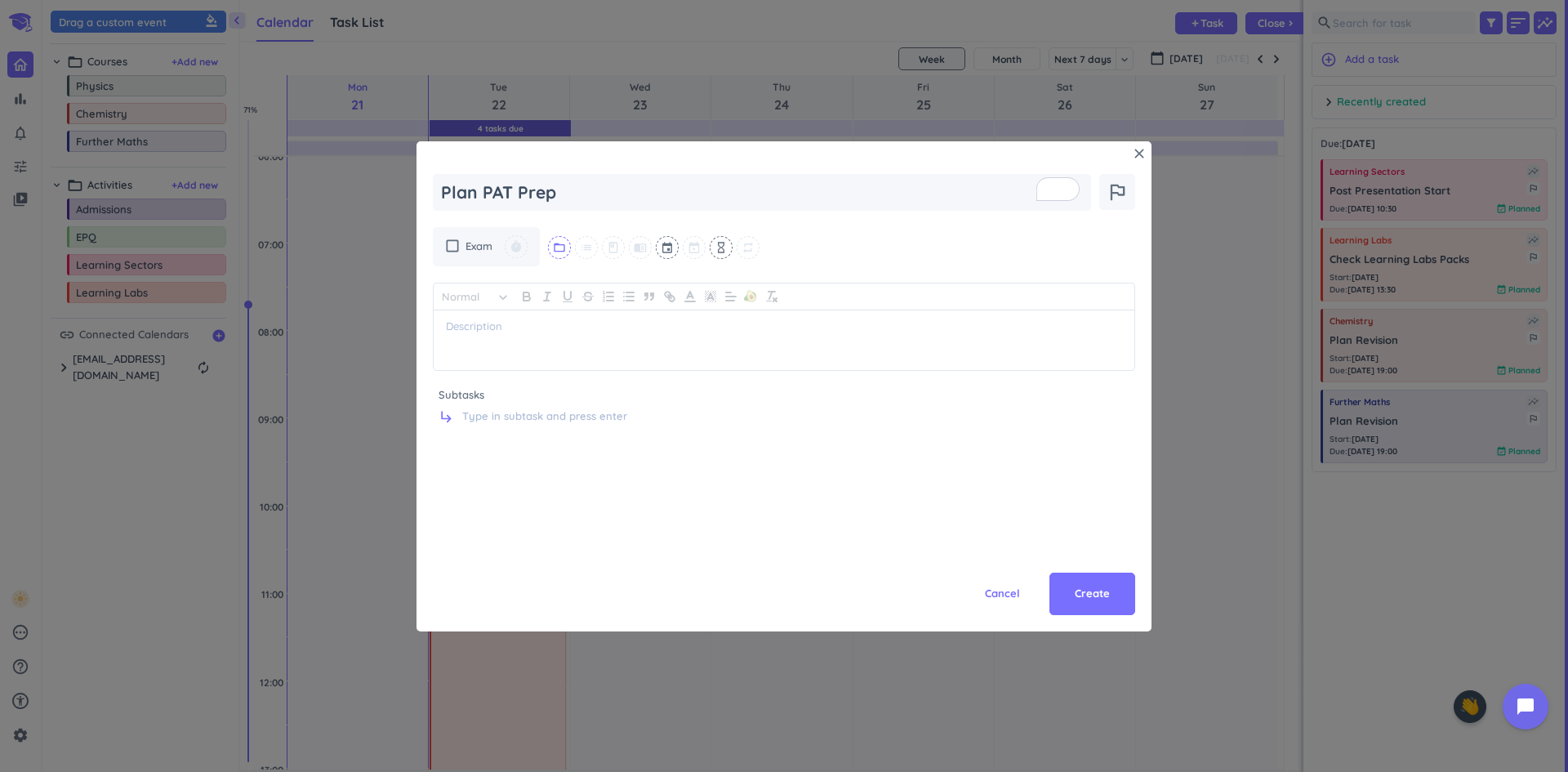 click on "folder_open" at bounding box center (559, 248) 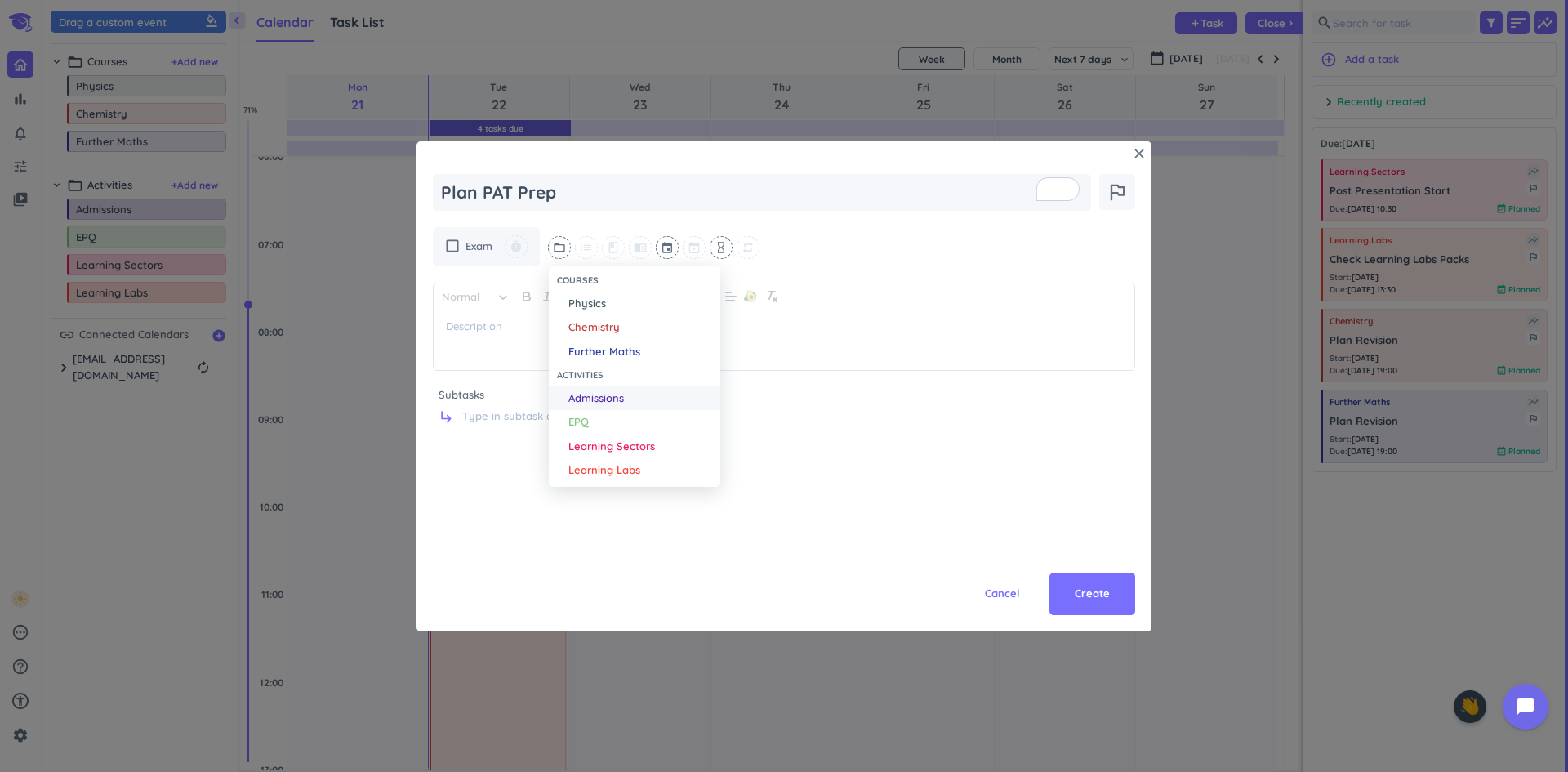 click on "Admissions" at bounding box center [596, 399] 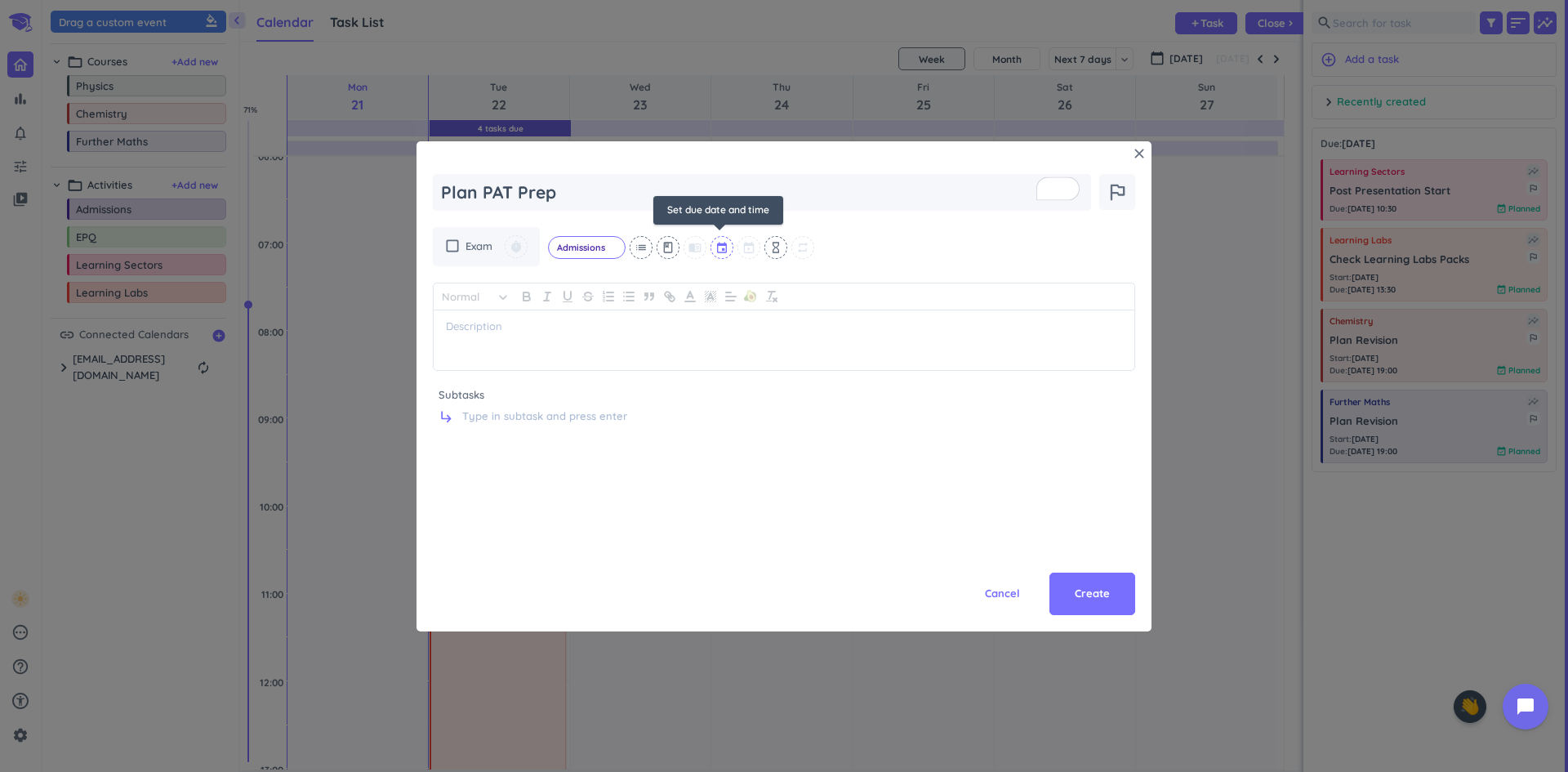 click at bounding box center (723, 248) 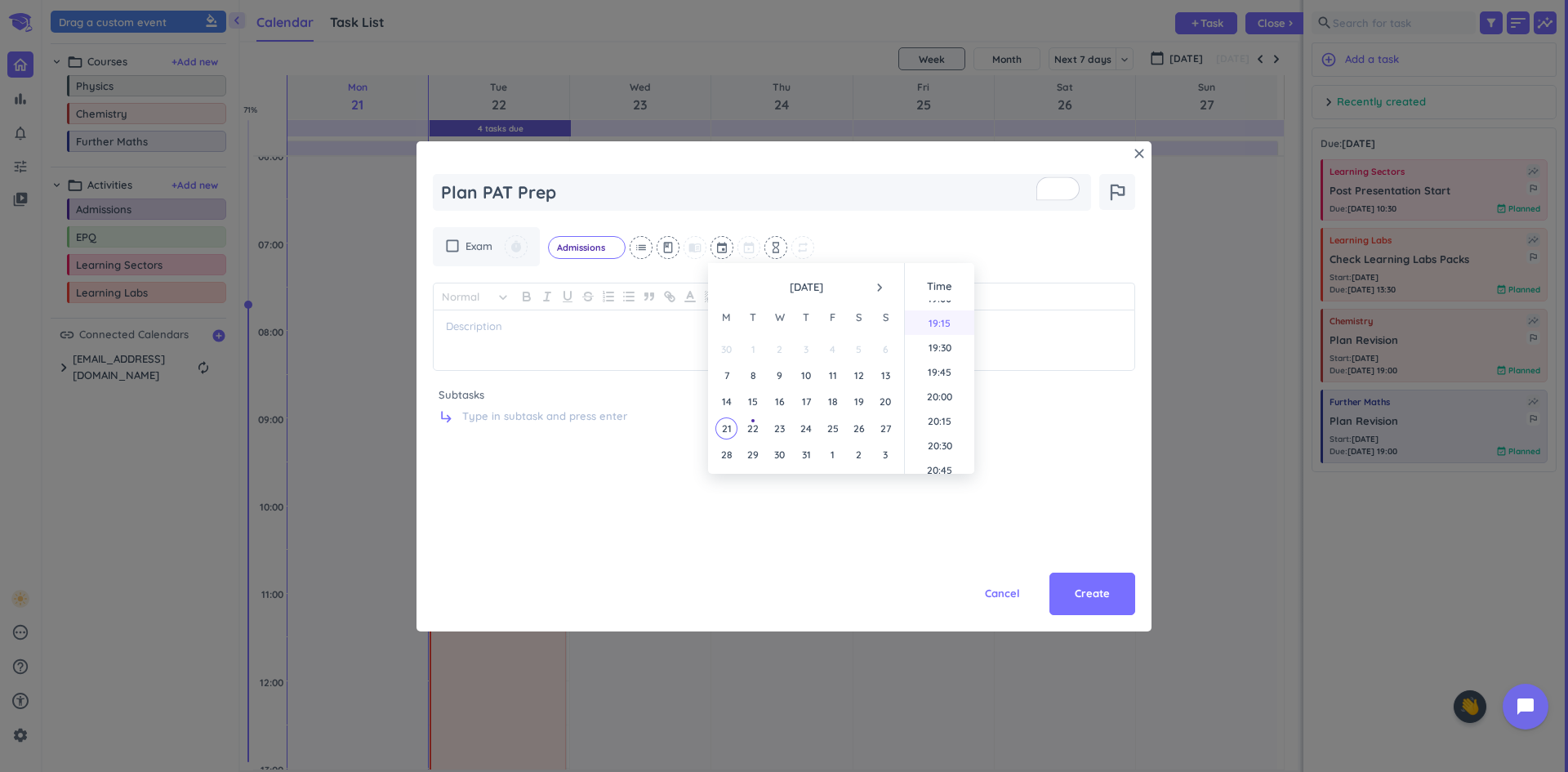 scroll, scrollTop: 1796, scrollLeft: 0, axis: vertical 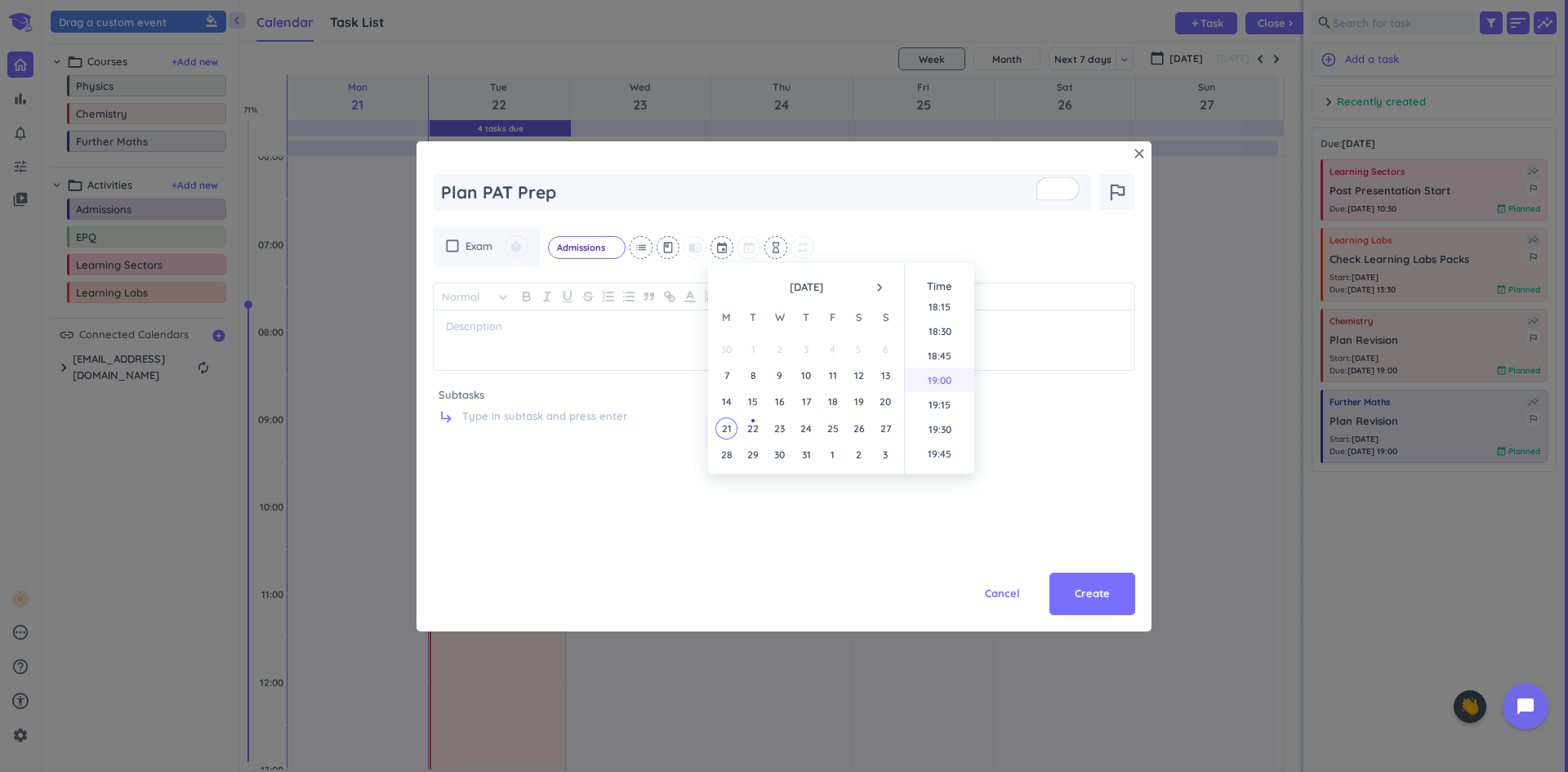 click on "19:00" at bounding box center [939, 380] 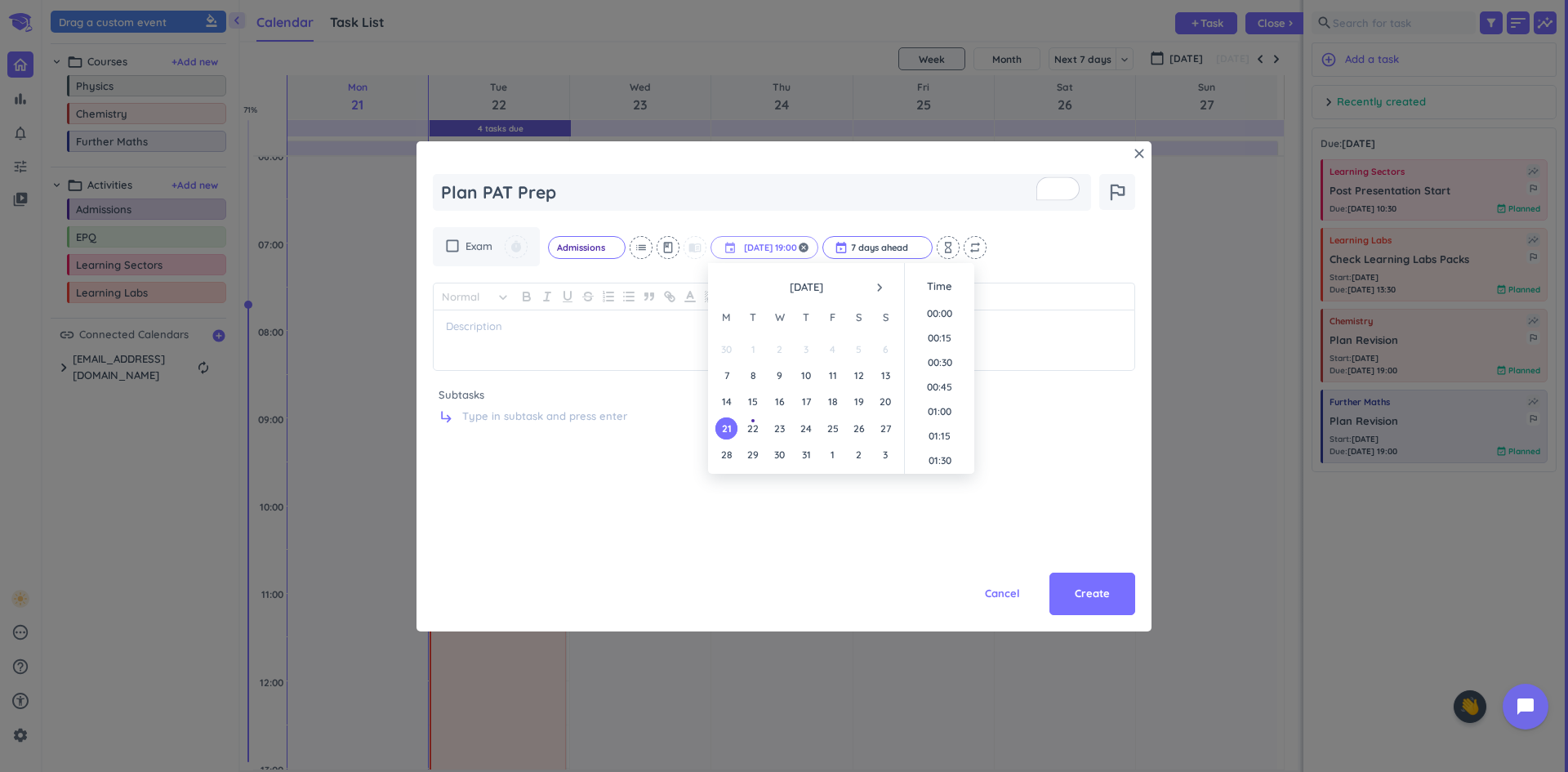 scroll, scrollTop: 1788, scrollLeft: 0, axis: vertical 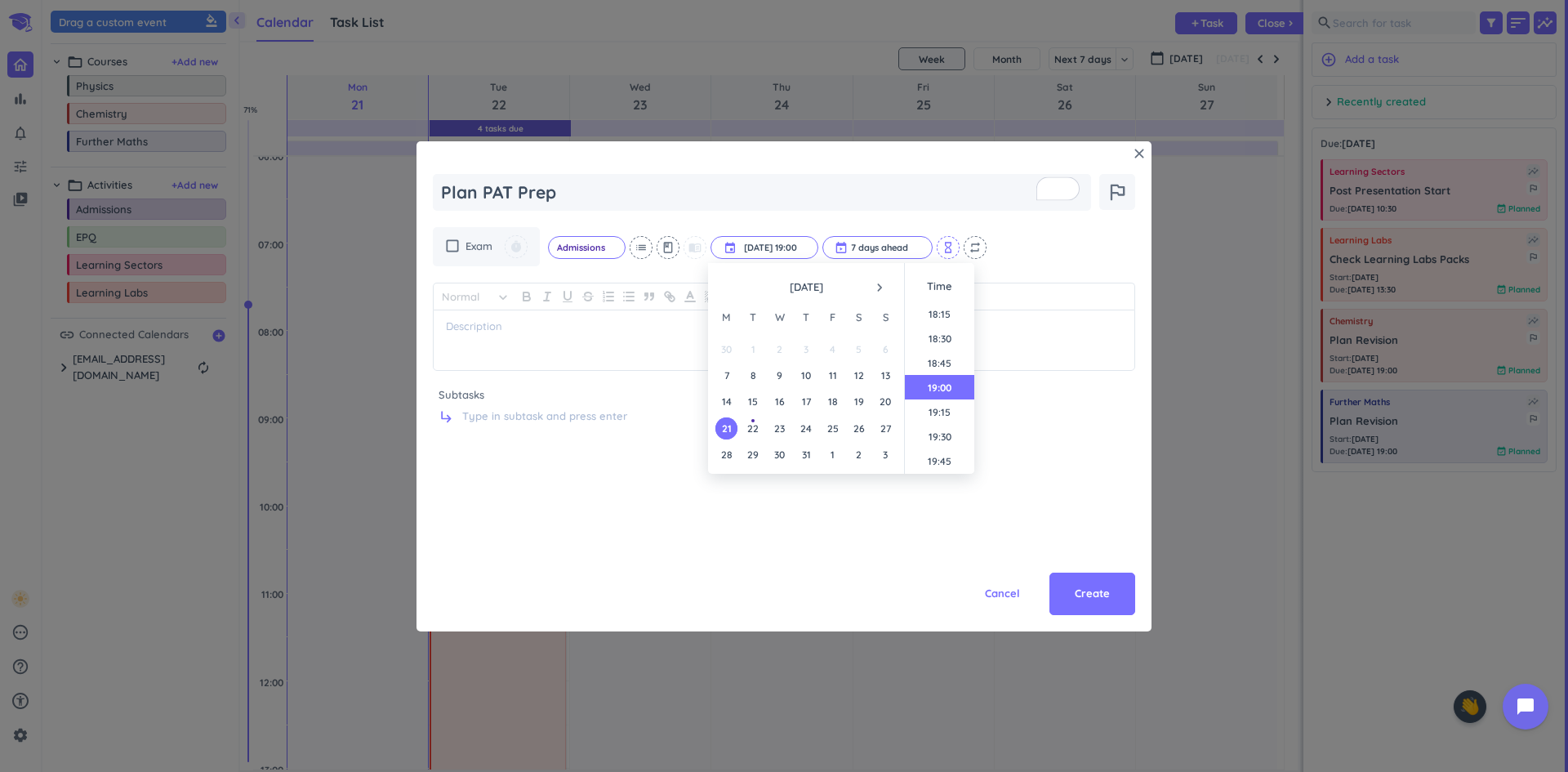 click on "hourglass_empty" at bounding box center (948, 248) 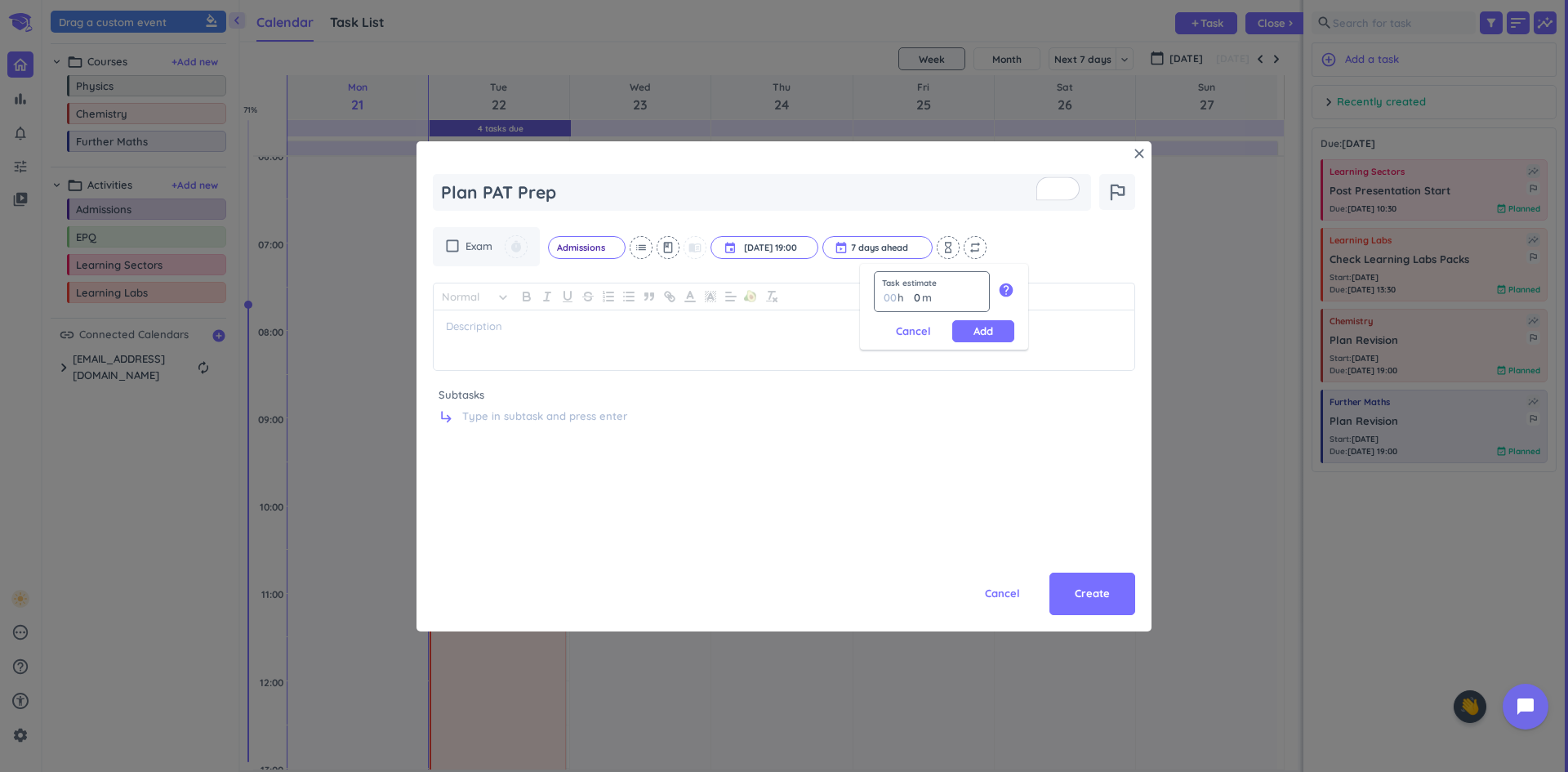 click on "0 0 00" at bounding box center [919, 297] 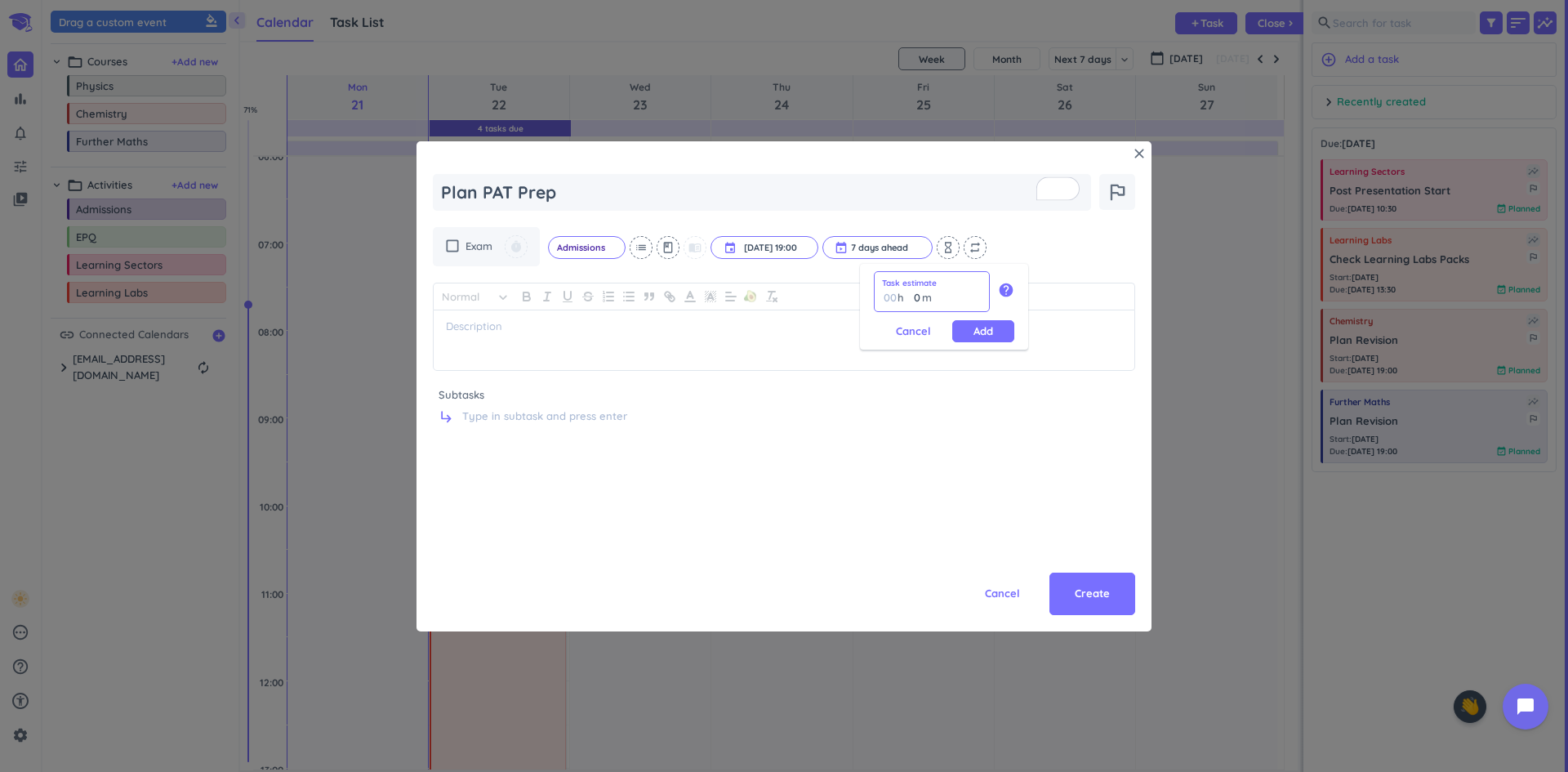 click on "0" at bounding box center (913, 297) 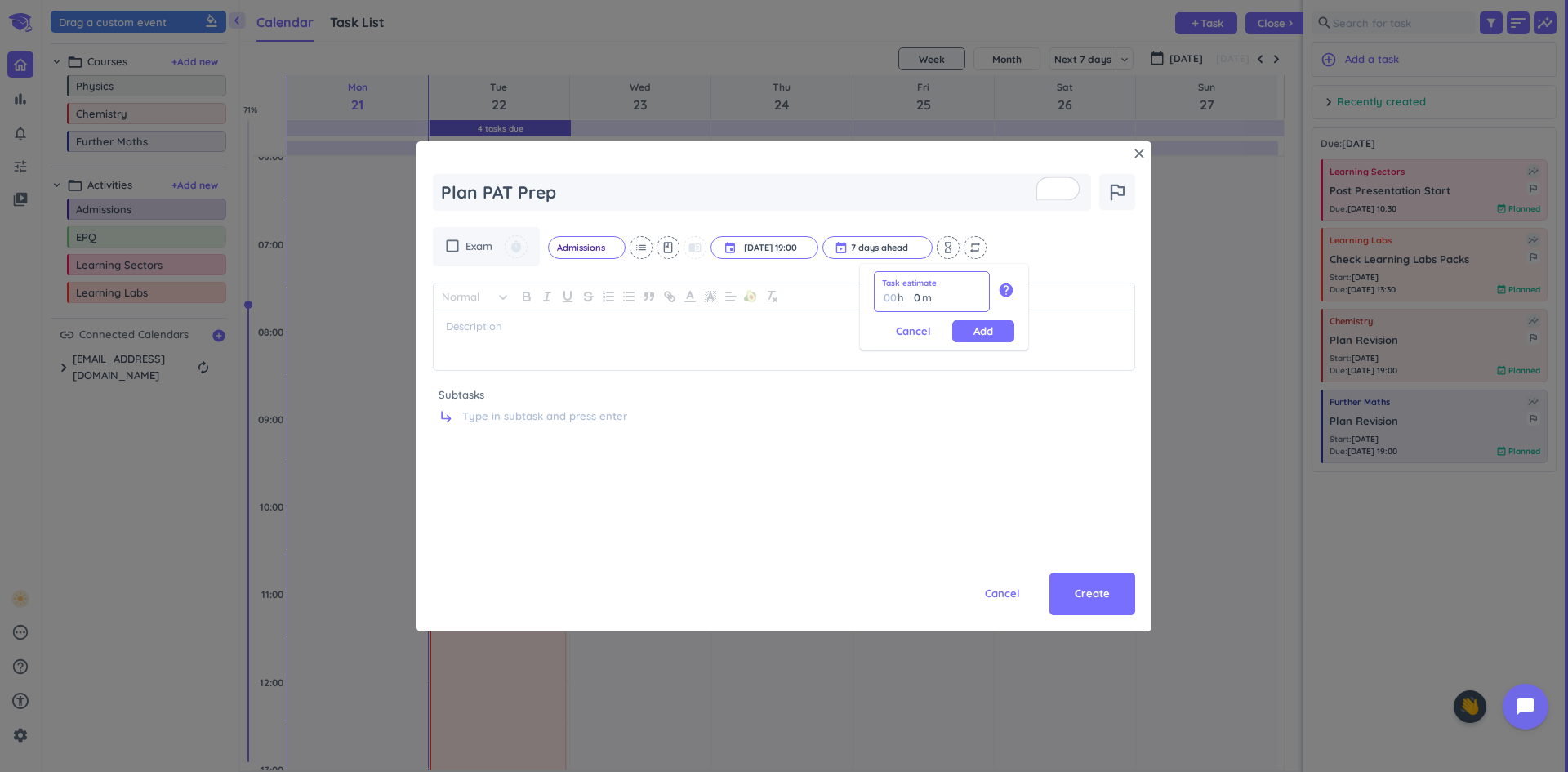 click on "0" at bounding box center (913, 297) 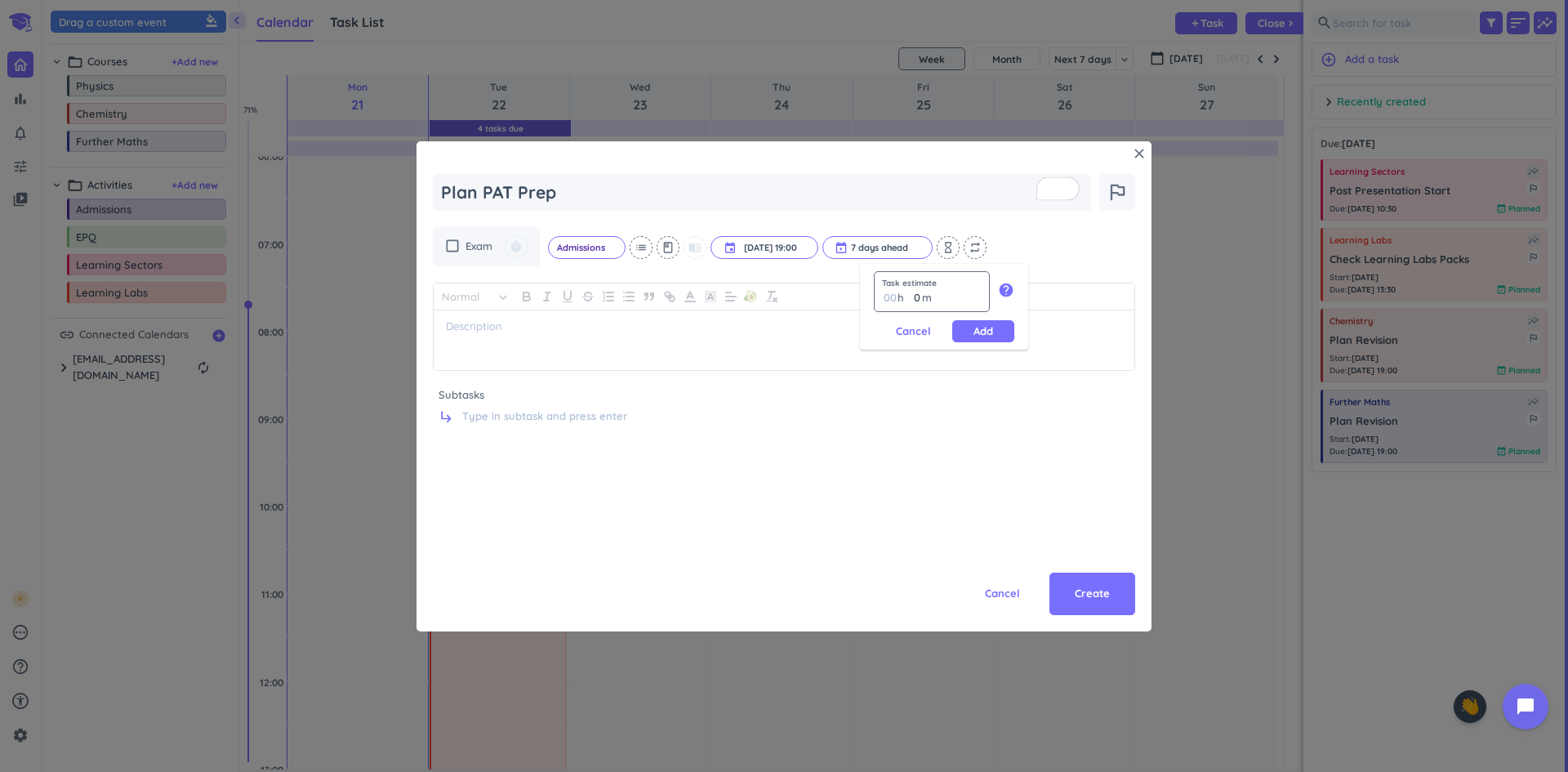 click on "0 0 00" at bounding box center (919, 297) 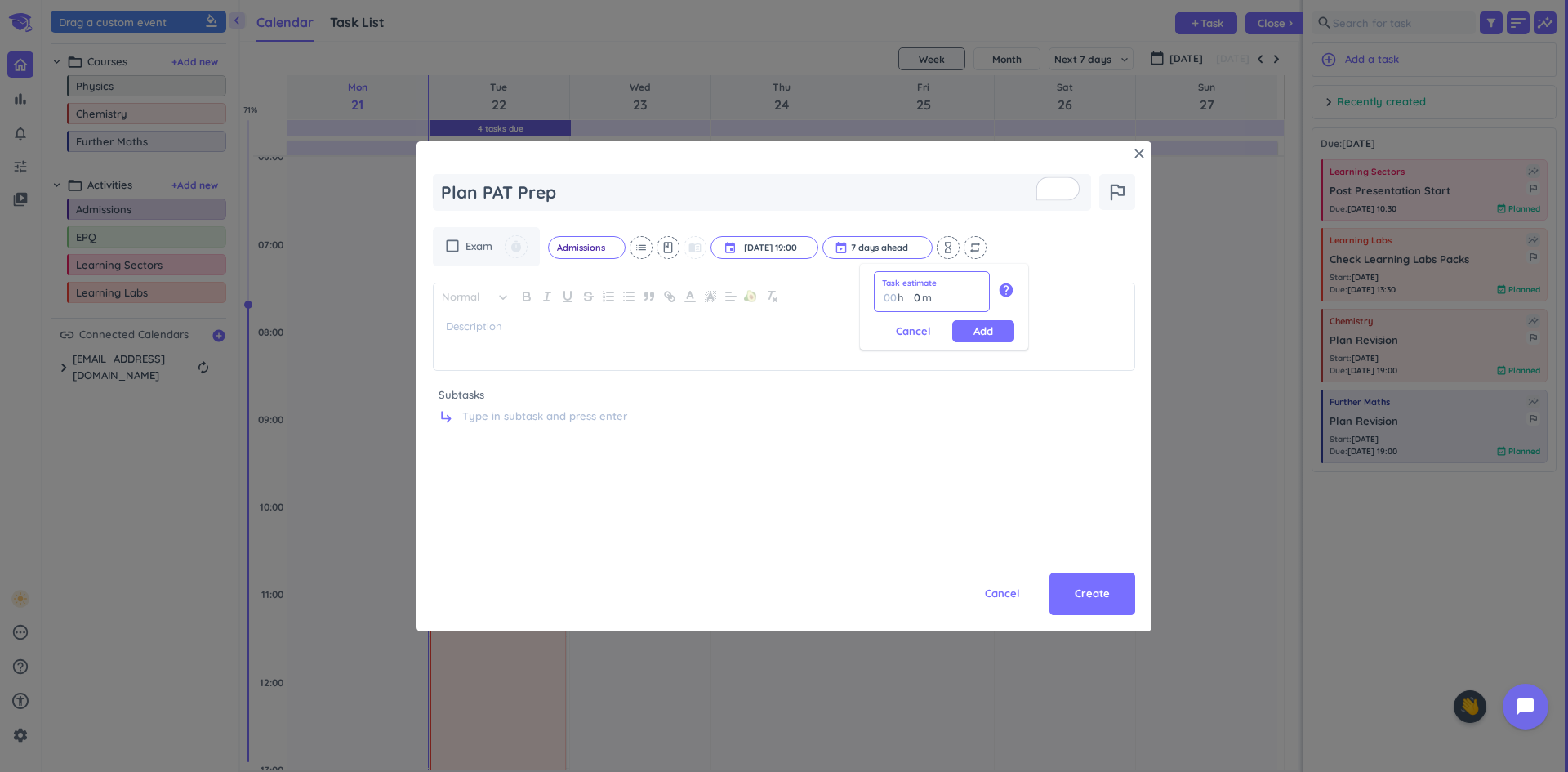 click on "0" at bounding box center (913, 297) 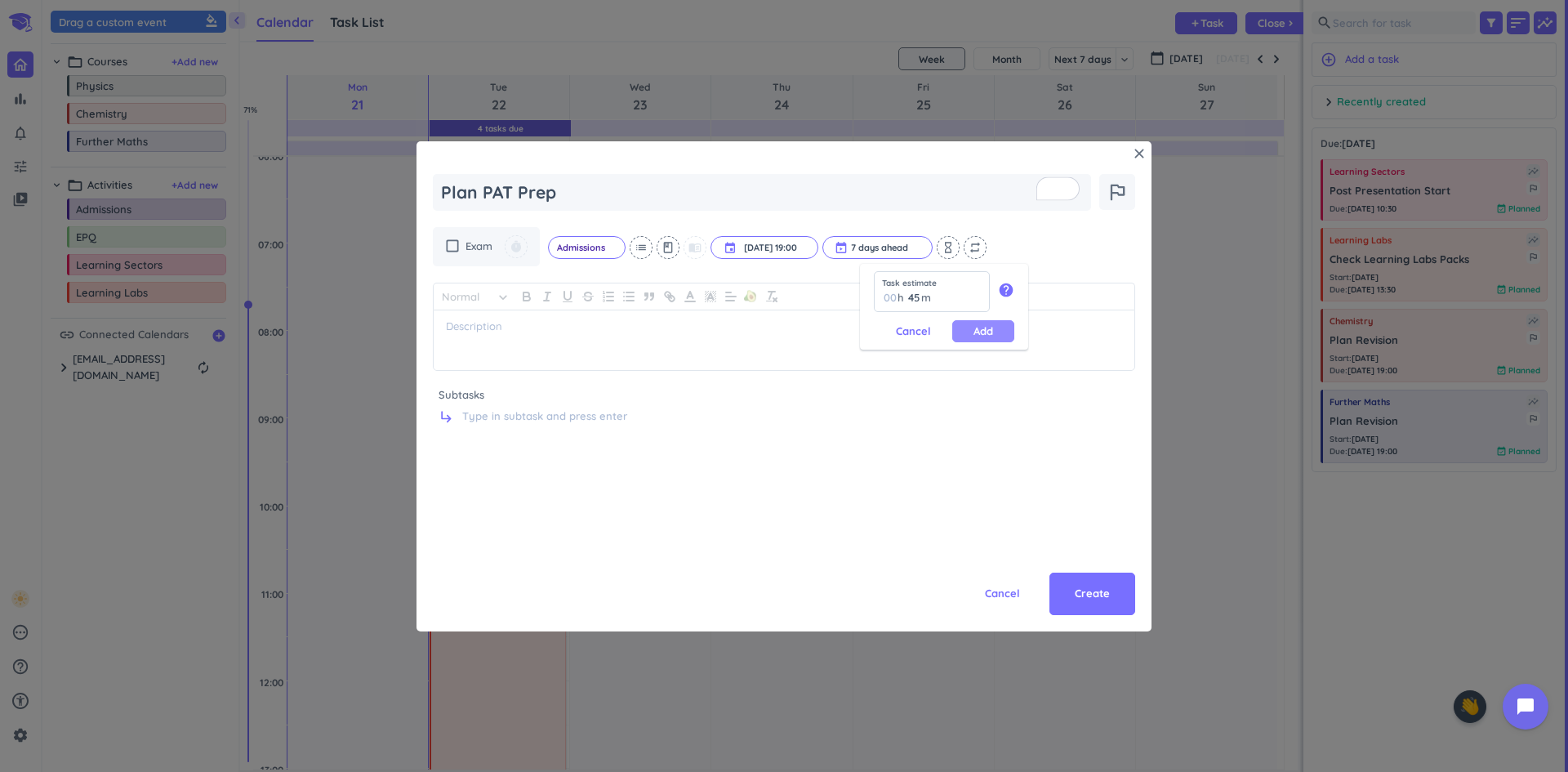 click on "Add" at bounding box center [983, 331] 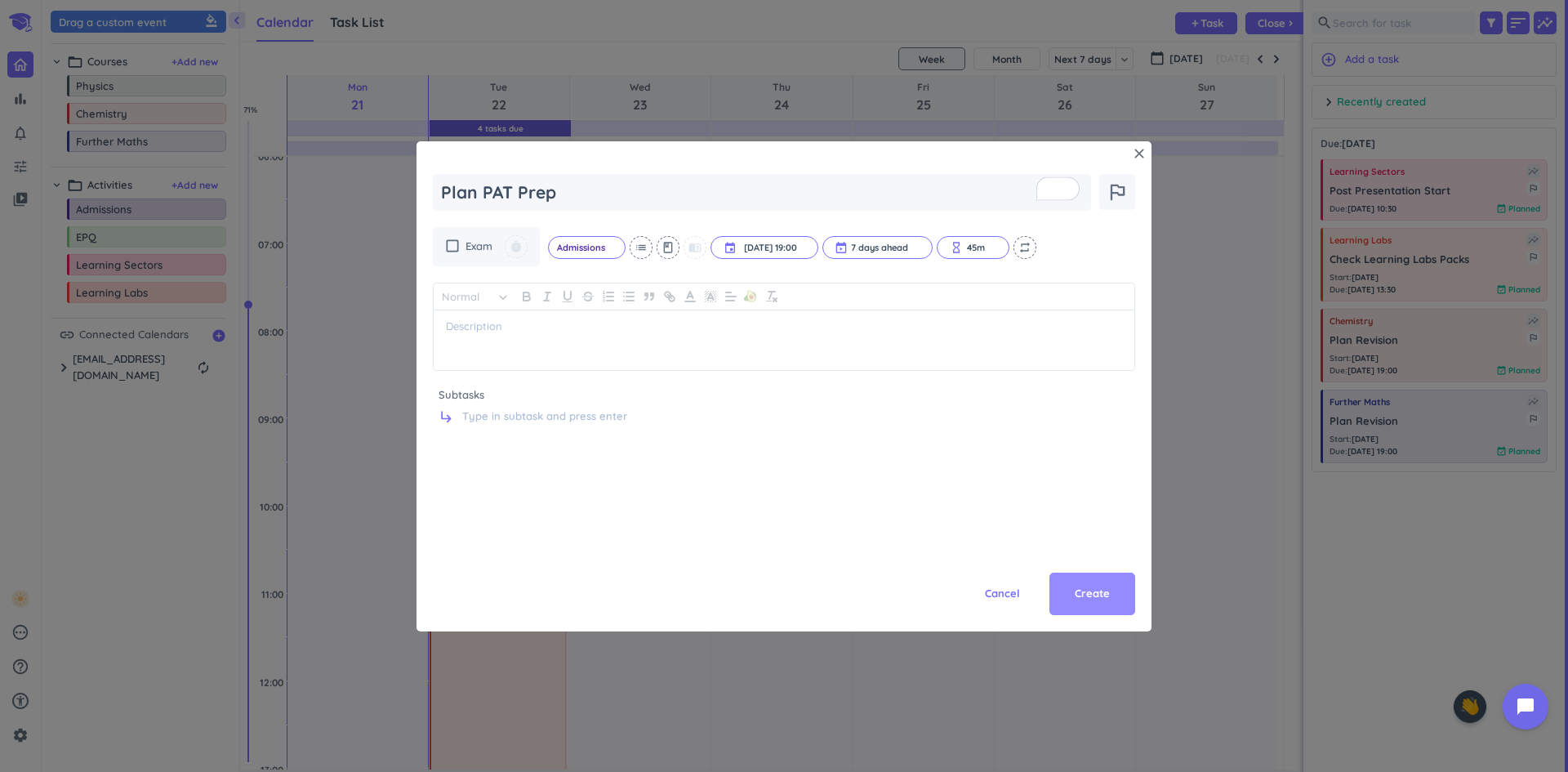 click on "Create" at bounding box center (1092, 594) 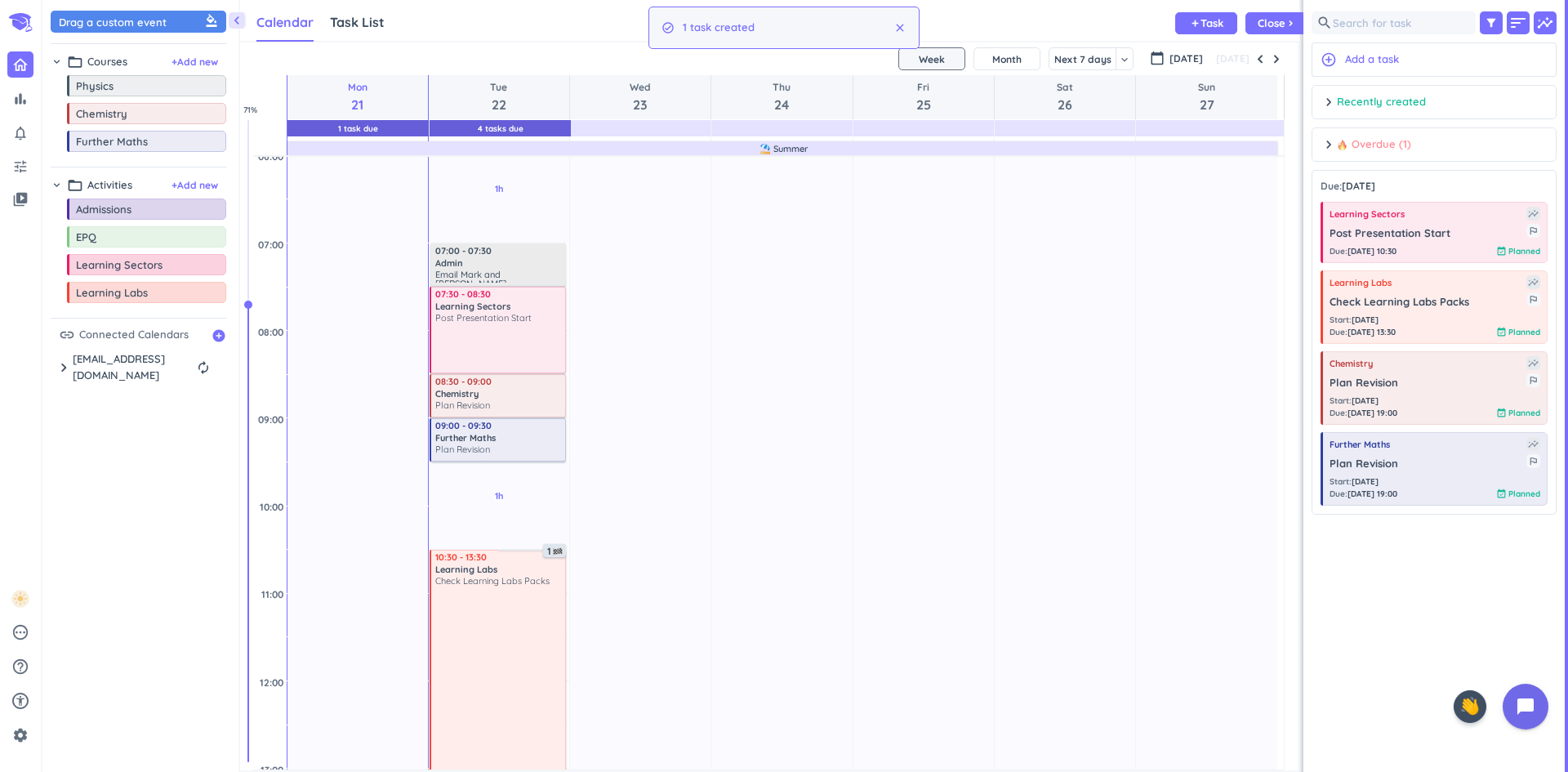 click on "chevron_right Overdue (1) done [PERSON_NAME] all complete" at bounding box center (1434, 149) 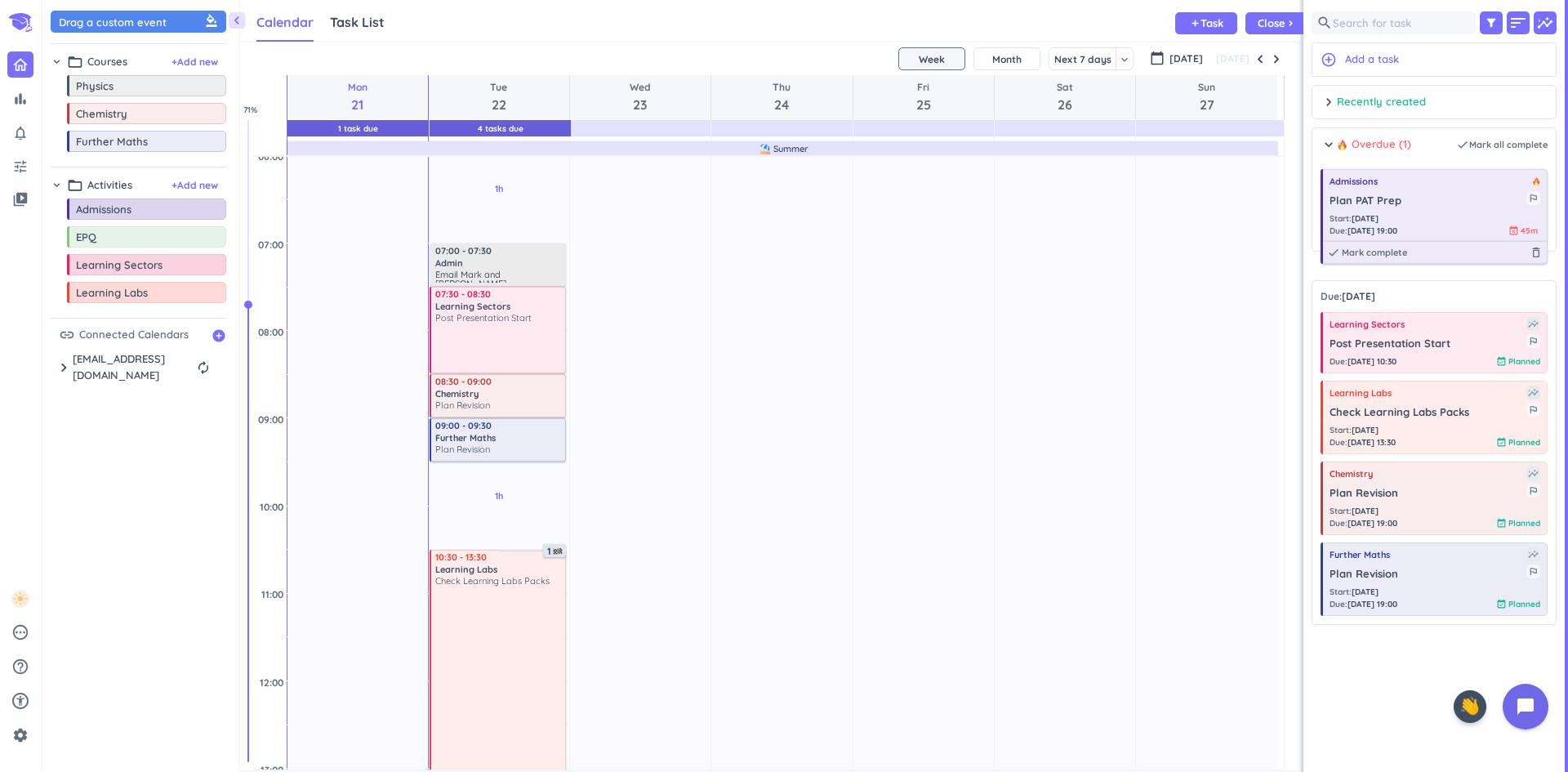 click on "Plan PAT Prep" at bounding box center (1428, 201) 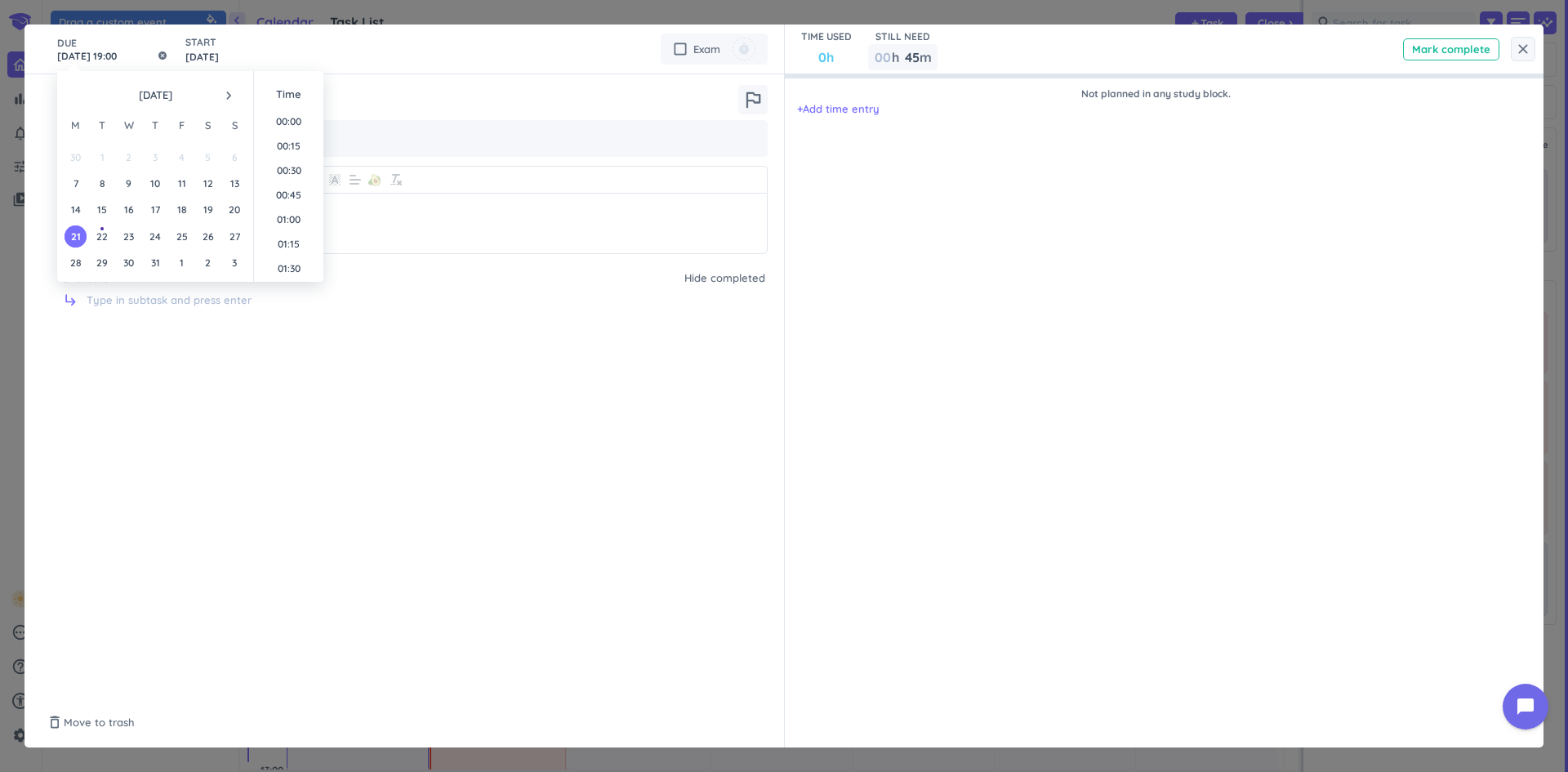 click on "[DATE] 19:00" at bounding box center (113, 49) 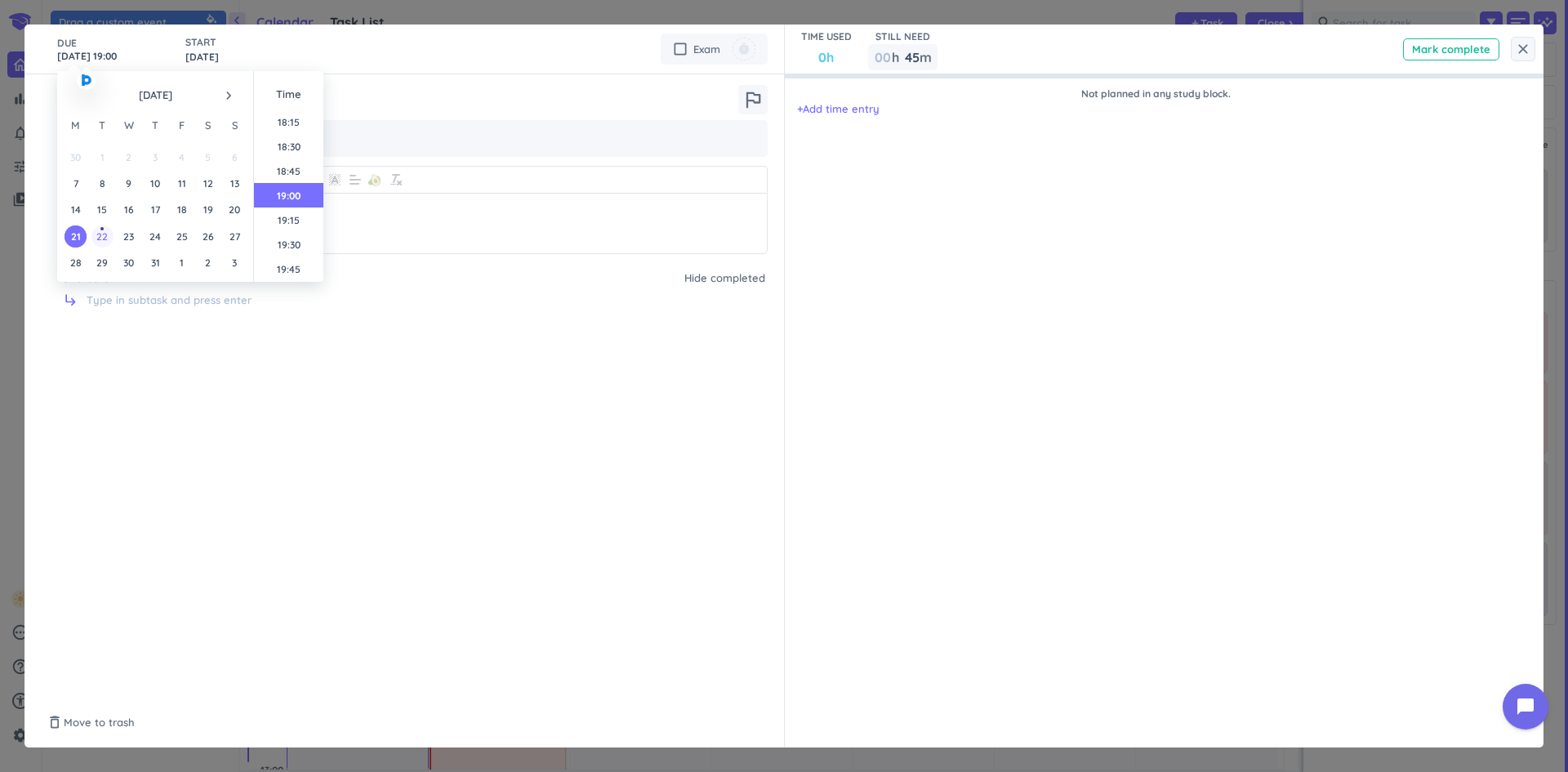click on "22" at bounding box center [102, 236] 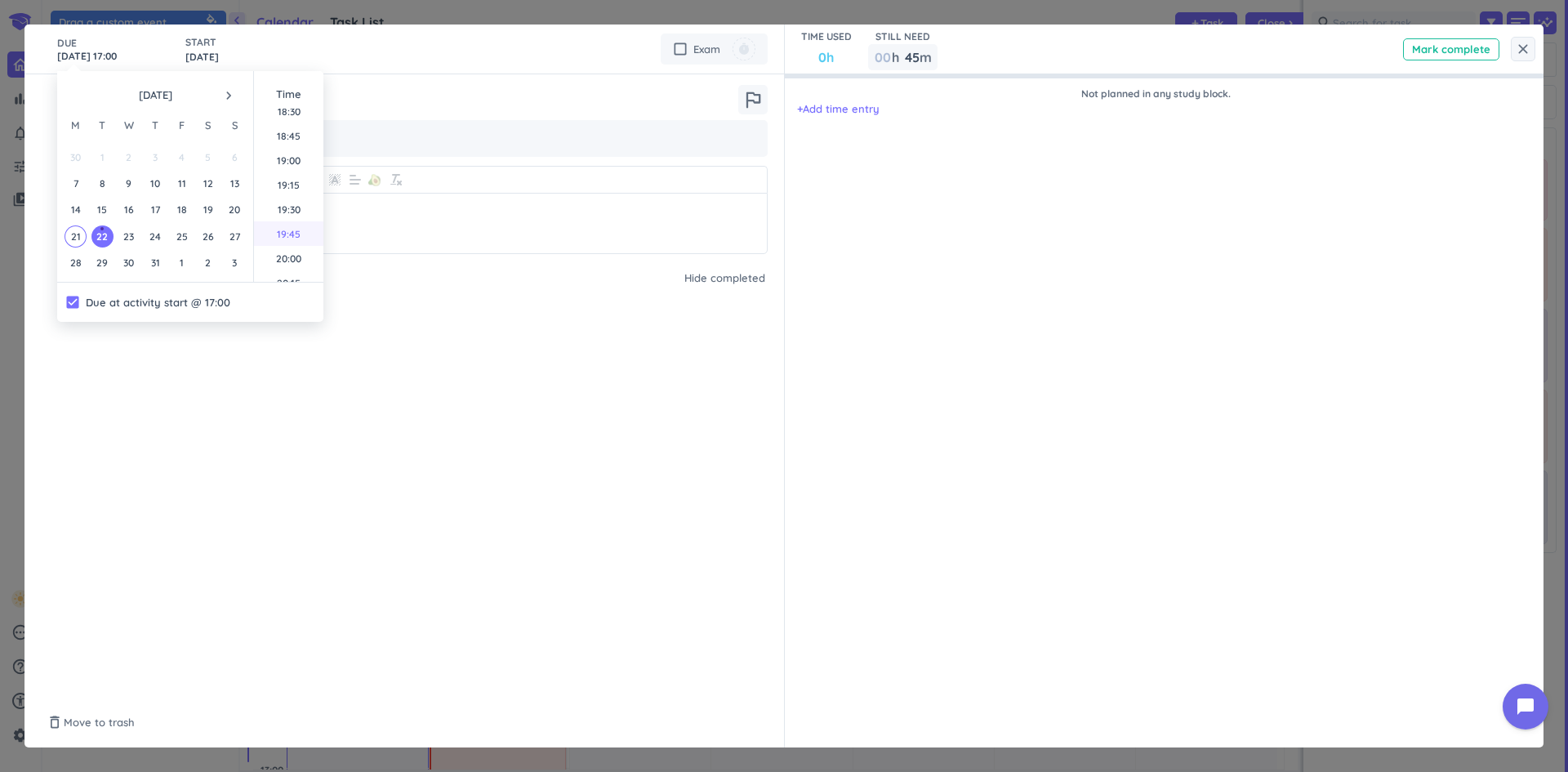 scroll, scrollTop: 1837, scrollLeft: 0, axis: vertical 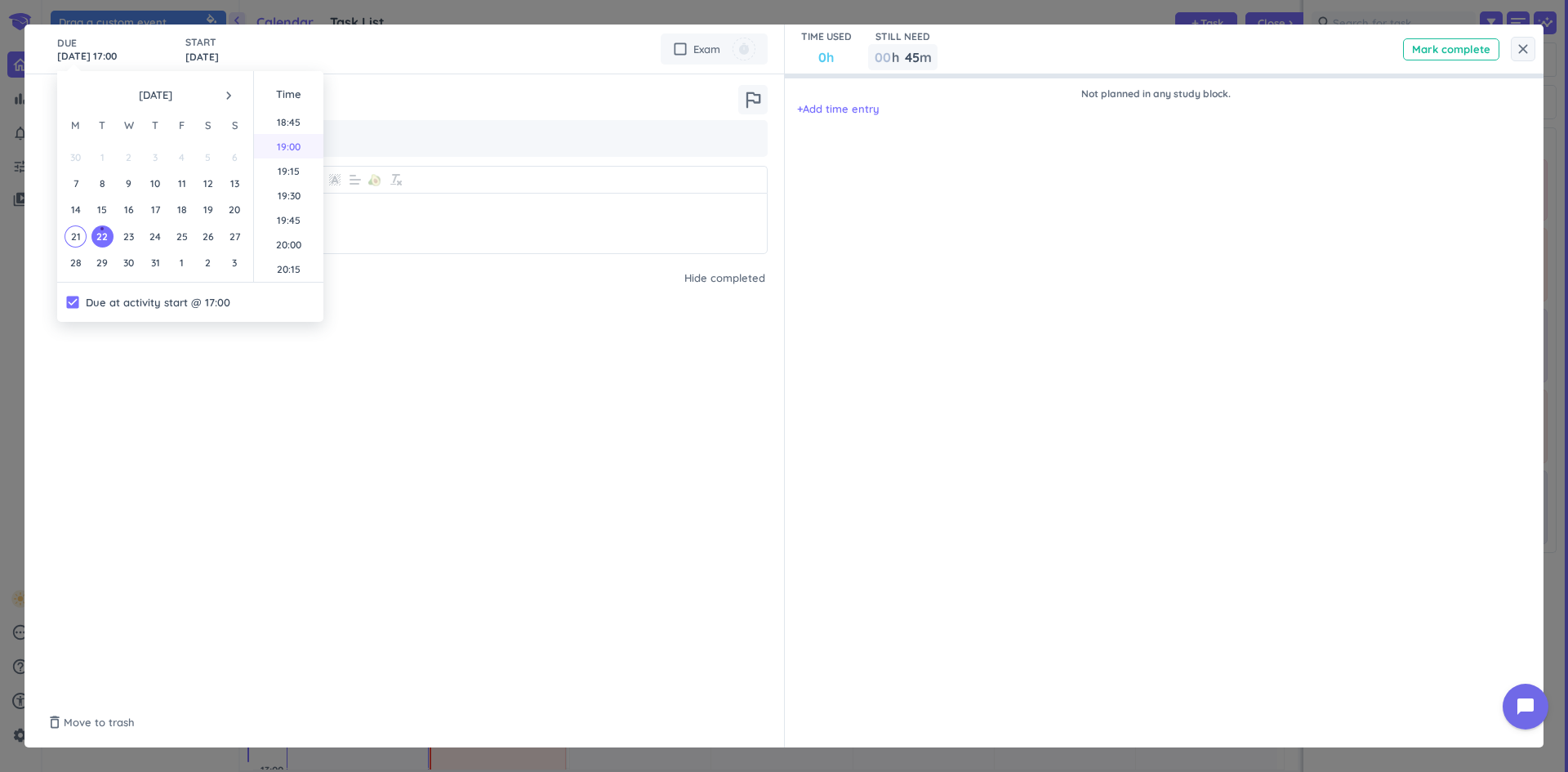 click on "19:00" at bounding box center [288, 146] 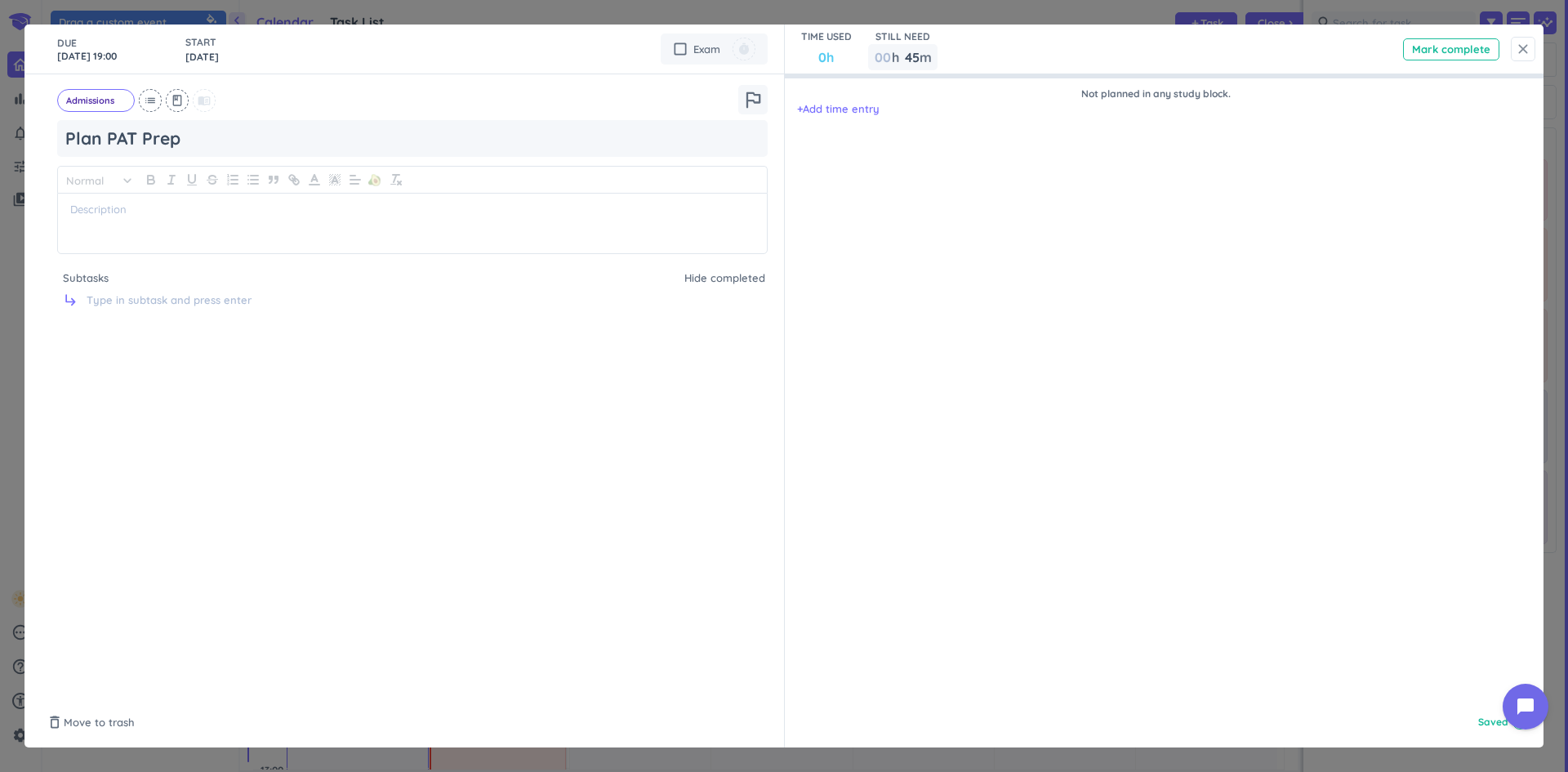 click on "close" at bounding box center [1523, 49] 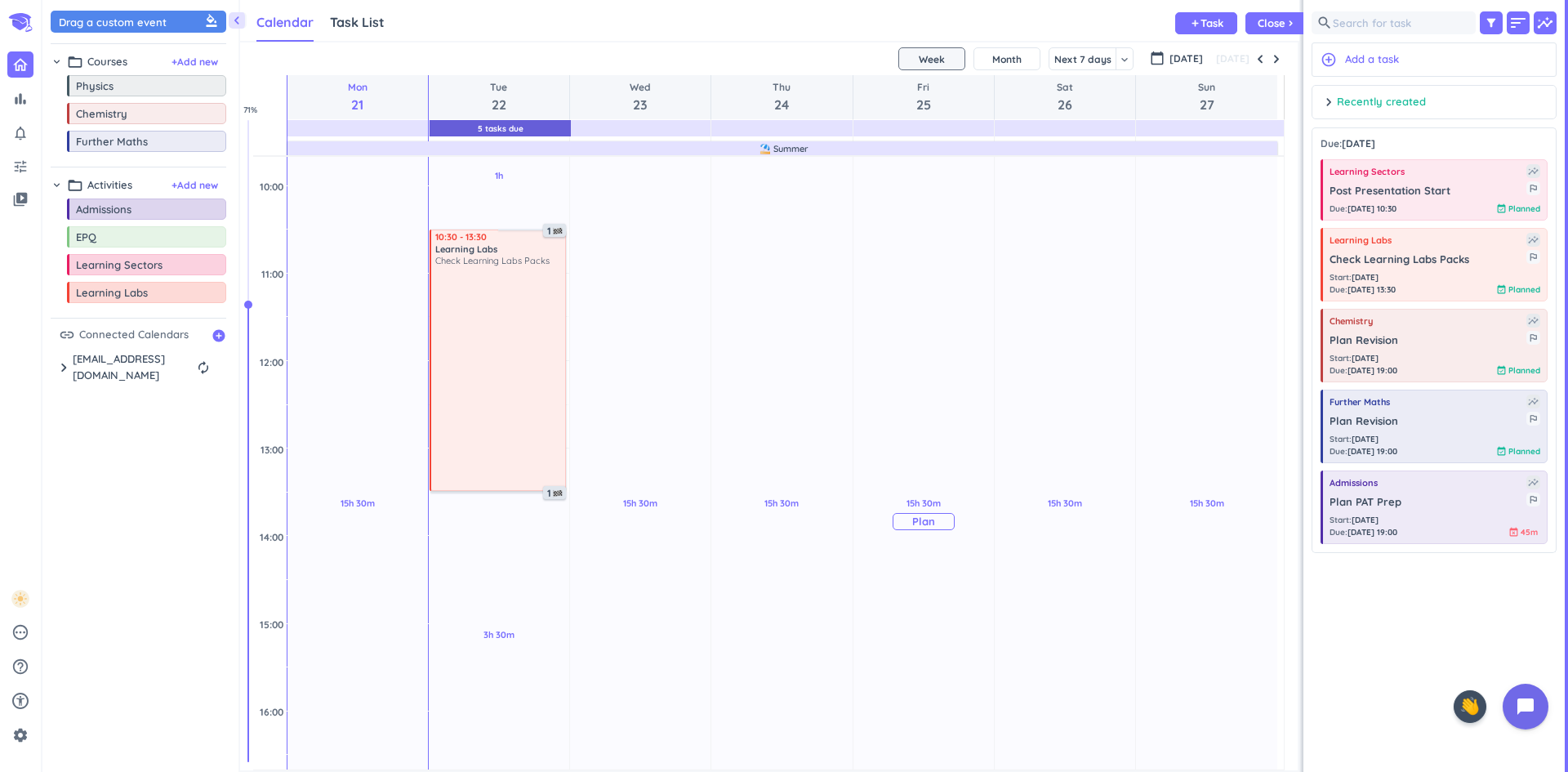 scroll, scrollTop: 585, scrollLeft: 0, axis: vertical 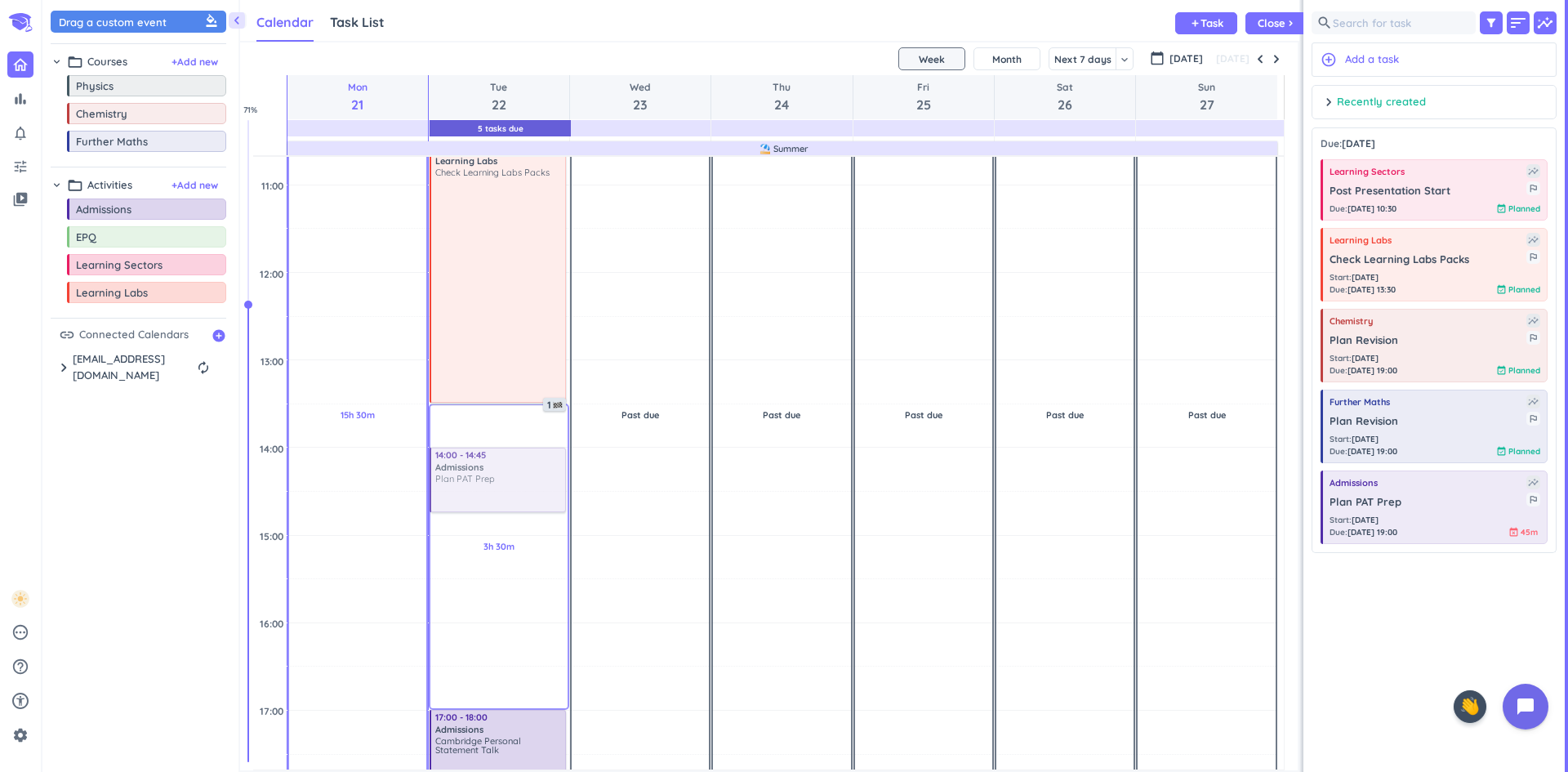 drag, startPoint x: 1391, startPoint y: 505, endPoint x: 541, endPoint y: 453, distance: 851.5891 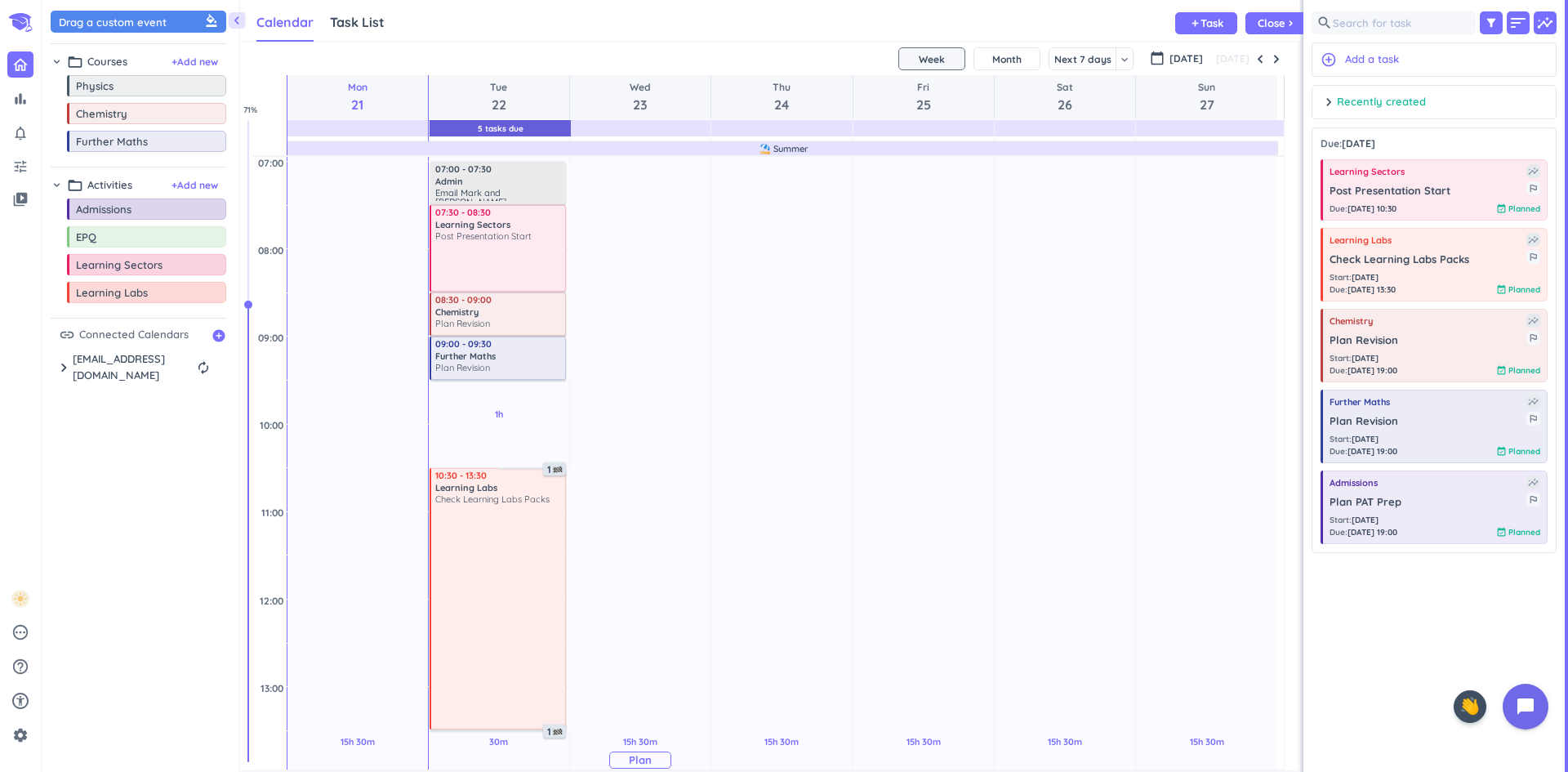 scroll, scrollTop: 95, scrollLeft: 0, axis: vertical 